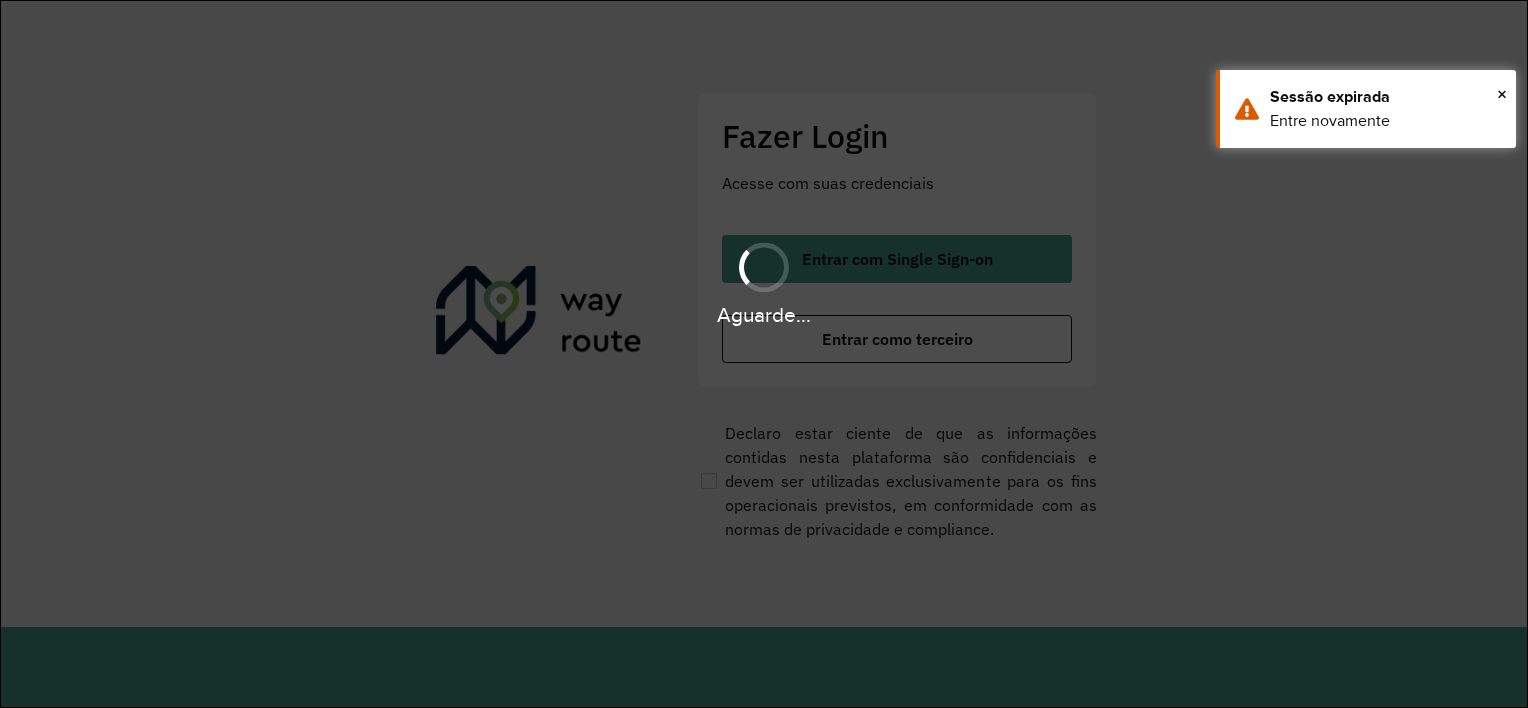 scroll, scrollTop: 0, scrollLeft: 0, axis: both 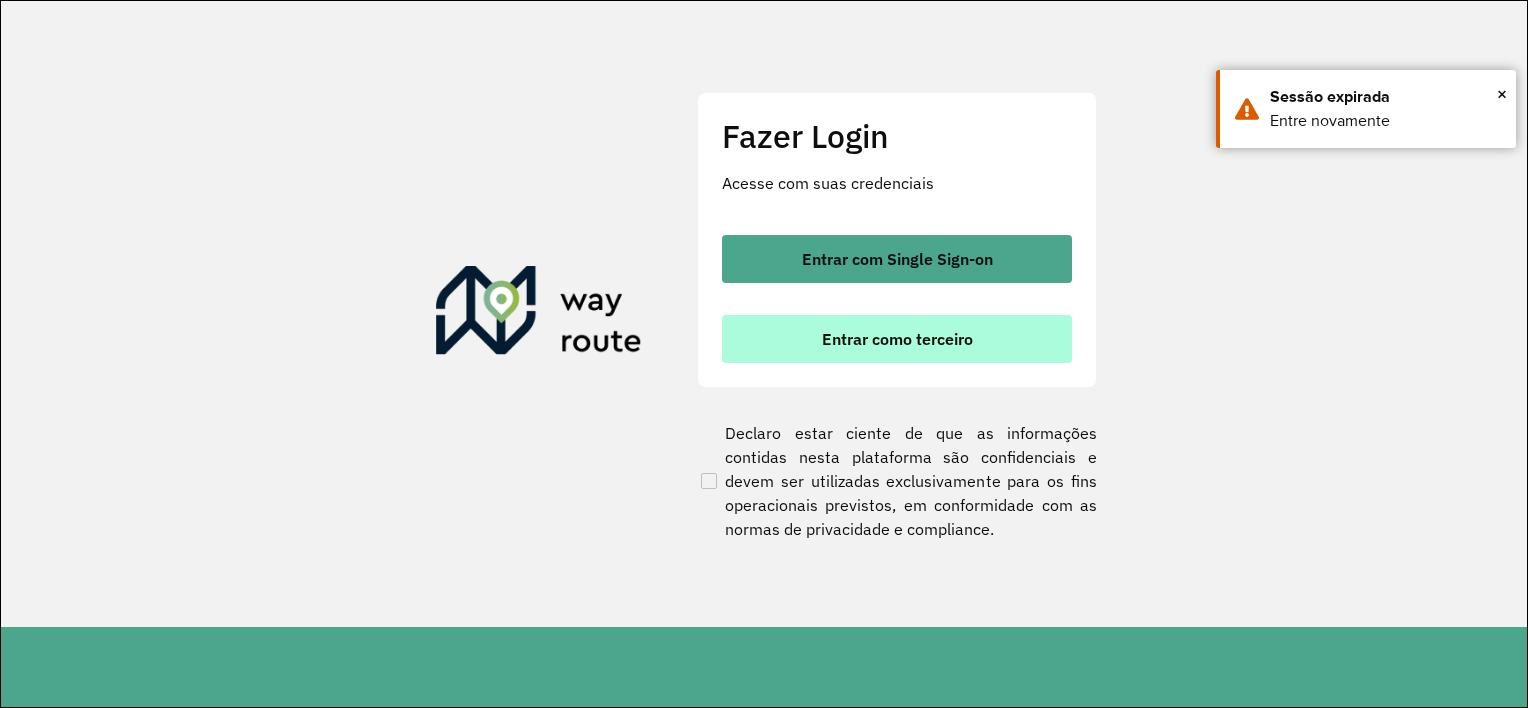 click on "Entrar como terceiro" at bounding box center [897, 339] 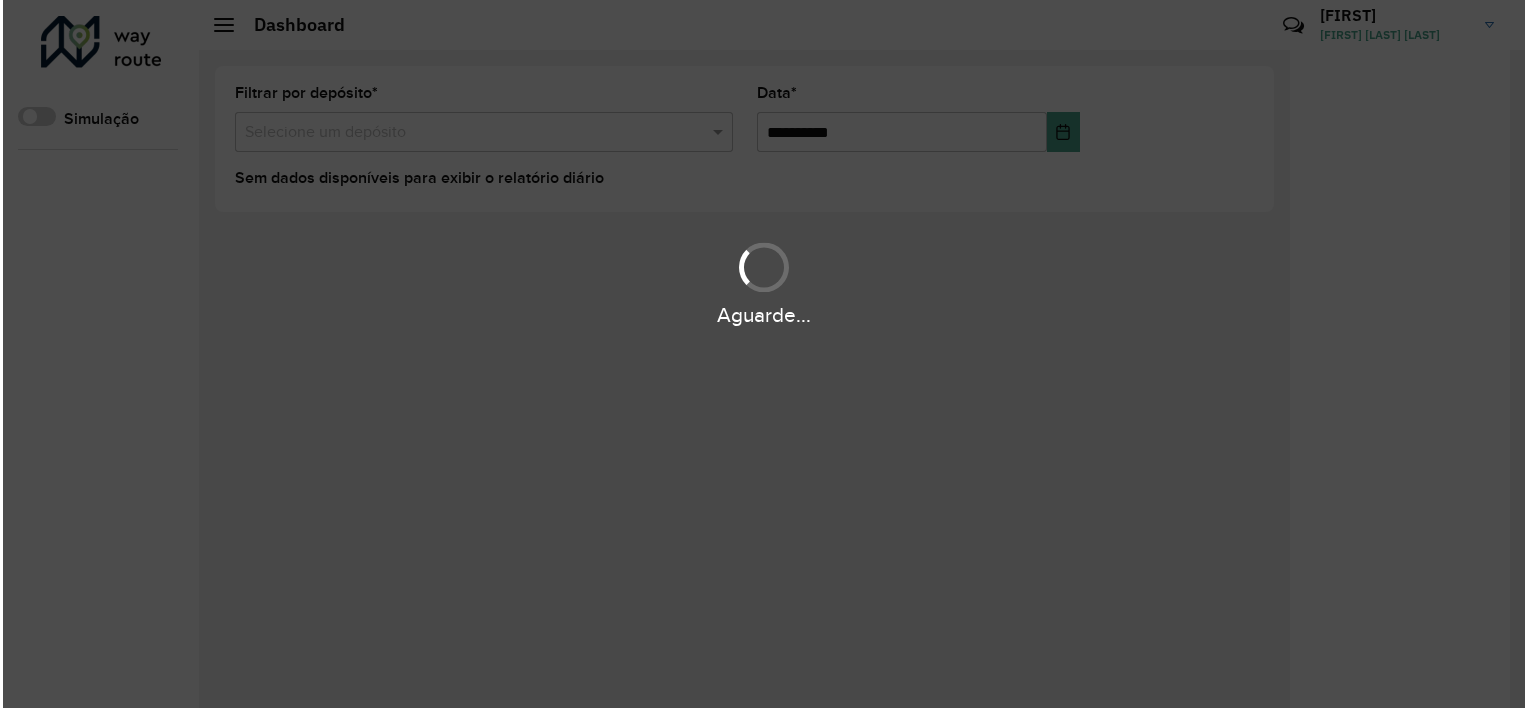 scroll, scrollTop: 0, scrollLeft: 0, axis: both 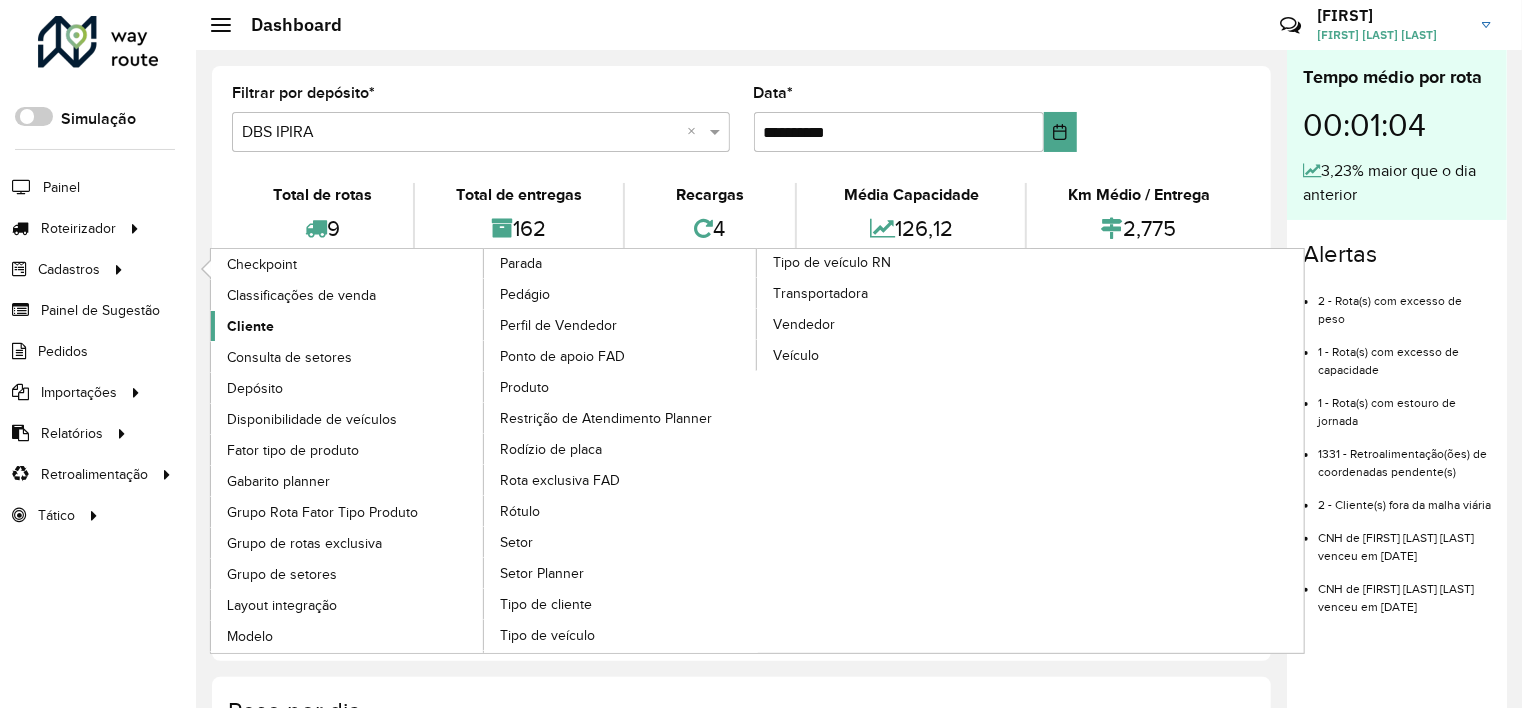 click on "Cliente" 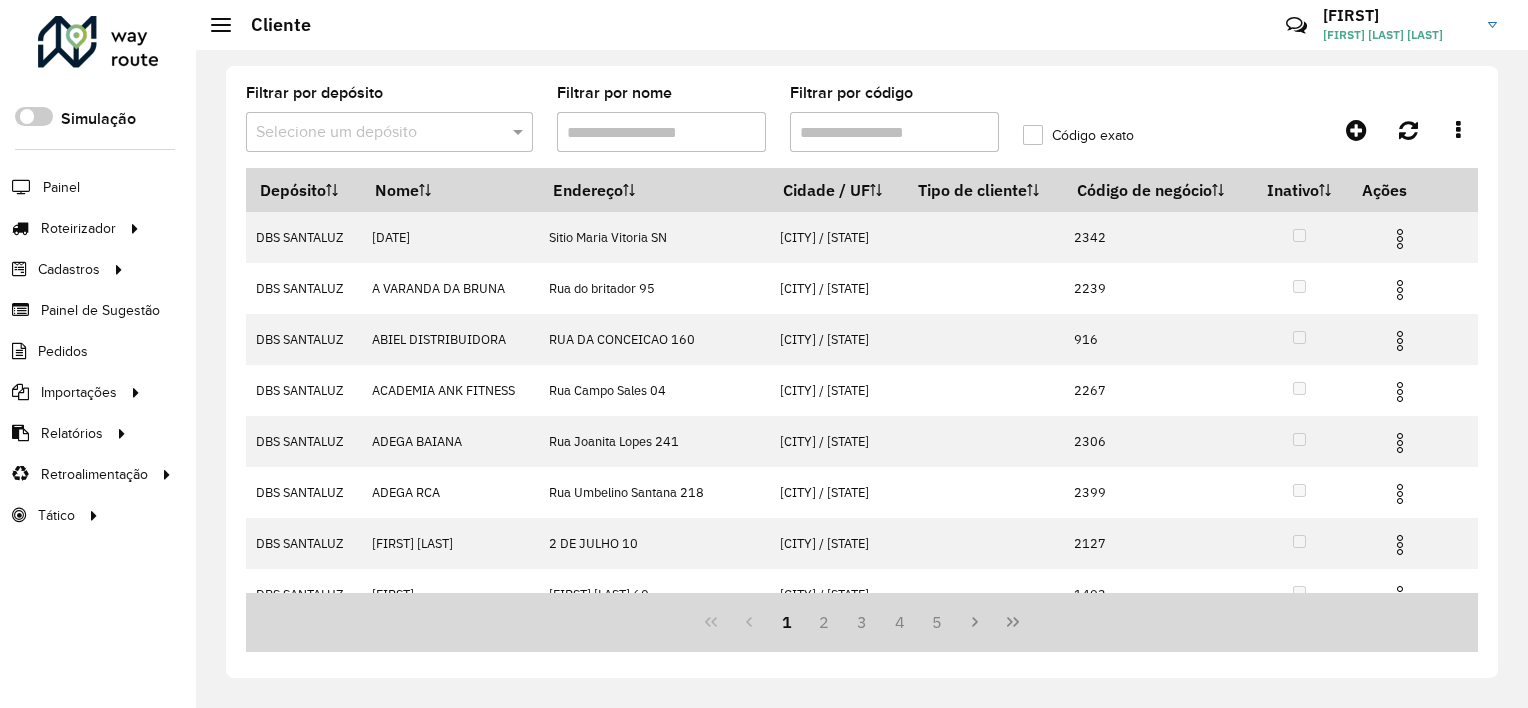 click on "Filtrar por depósito  Selecione um depósito" 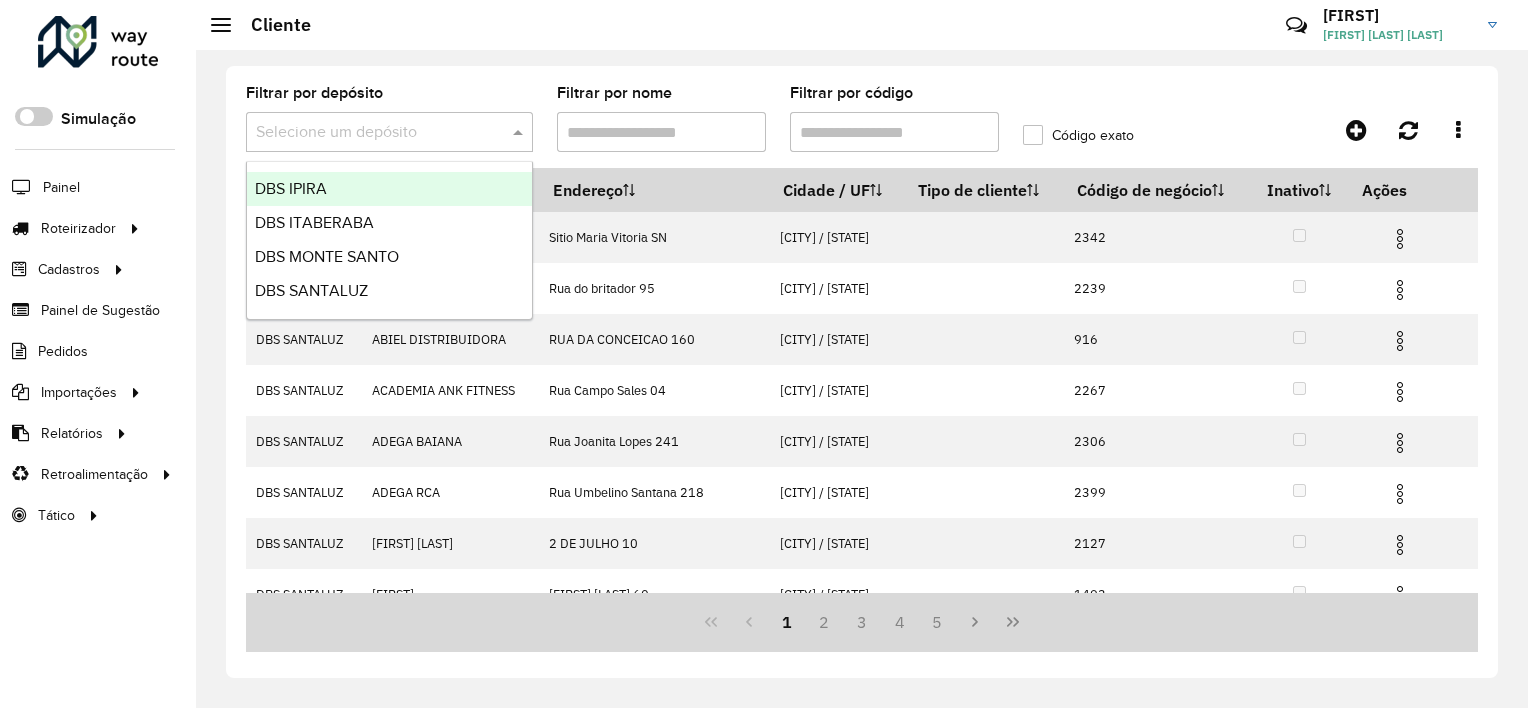 click at bounding box center (369, 133) 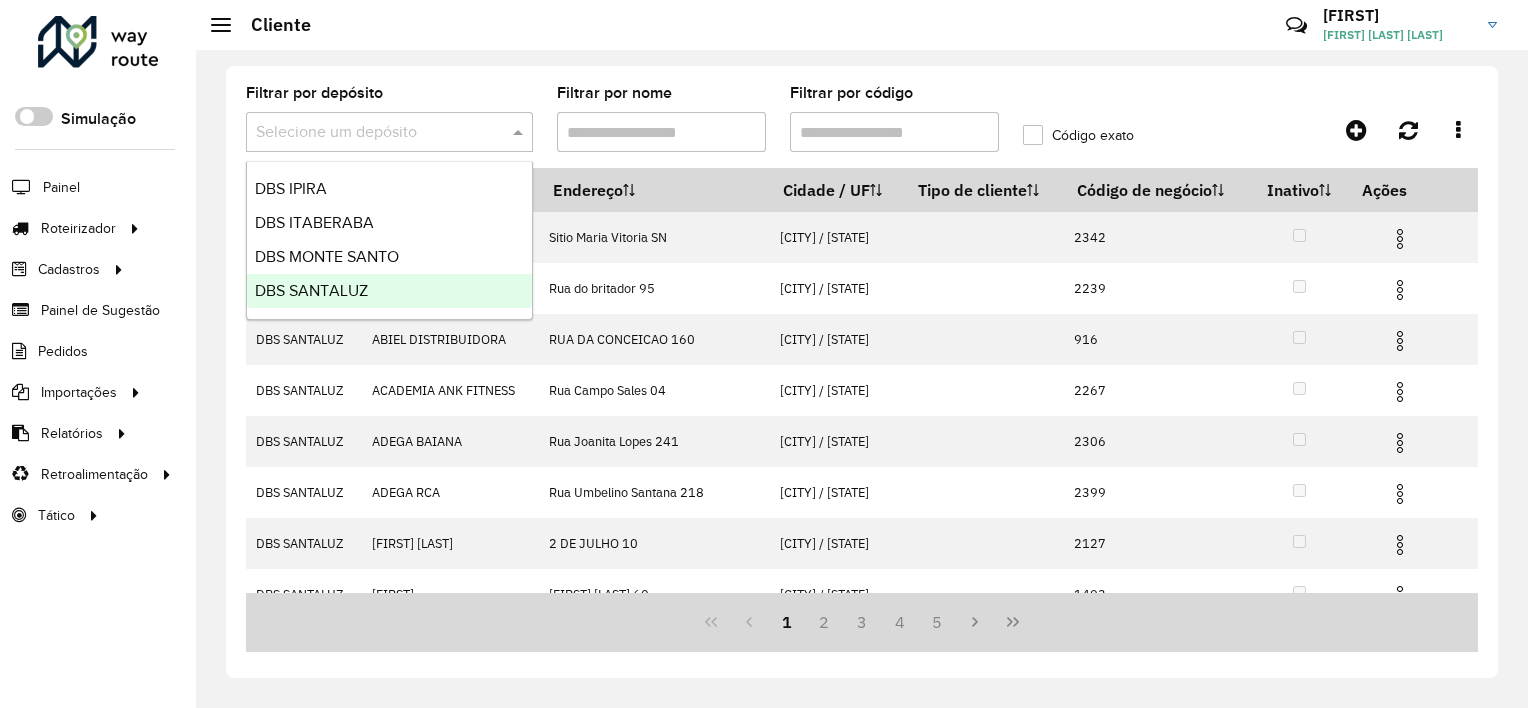 click on "DBS SANTALUZ" at bounding box center [389, 291] 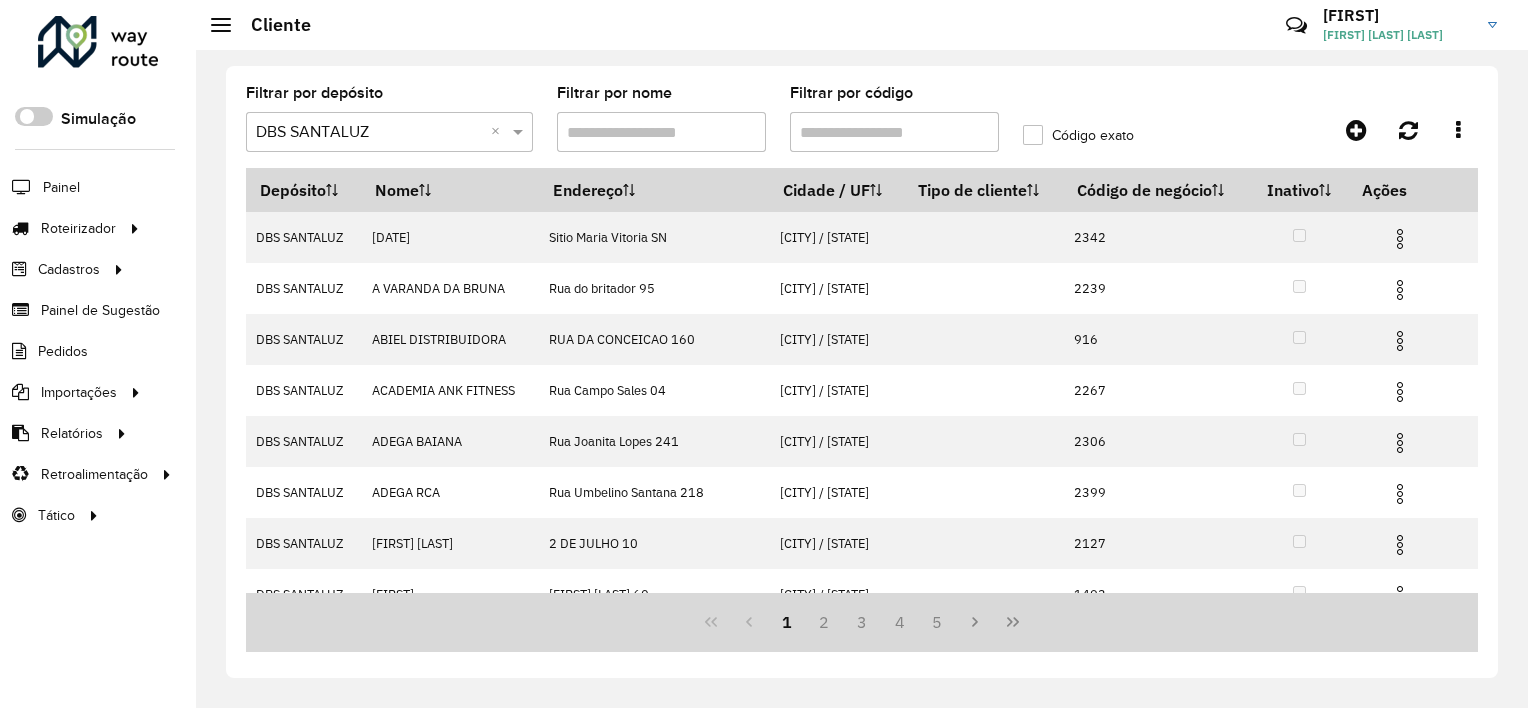 click on "Filtrar por código" at bounding box center (894, 132) 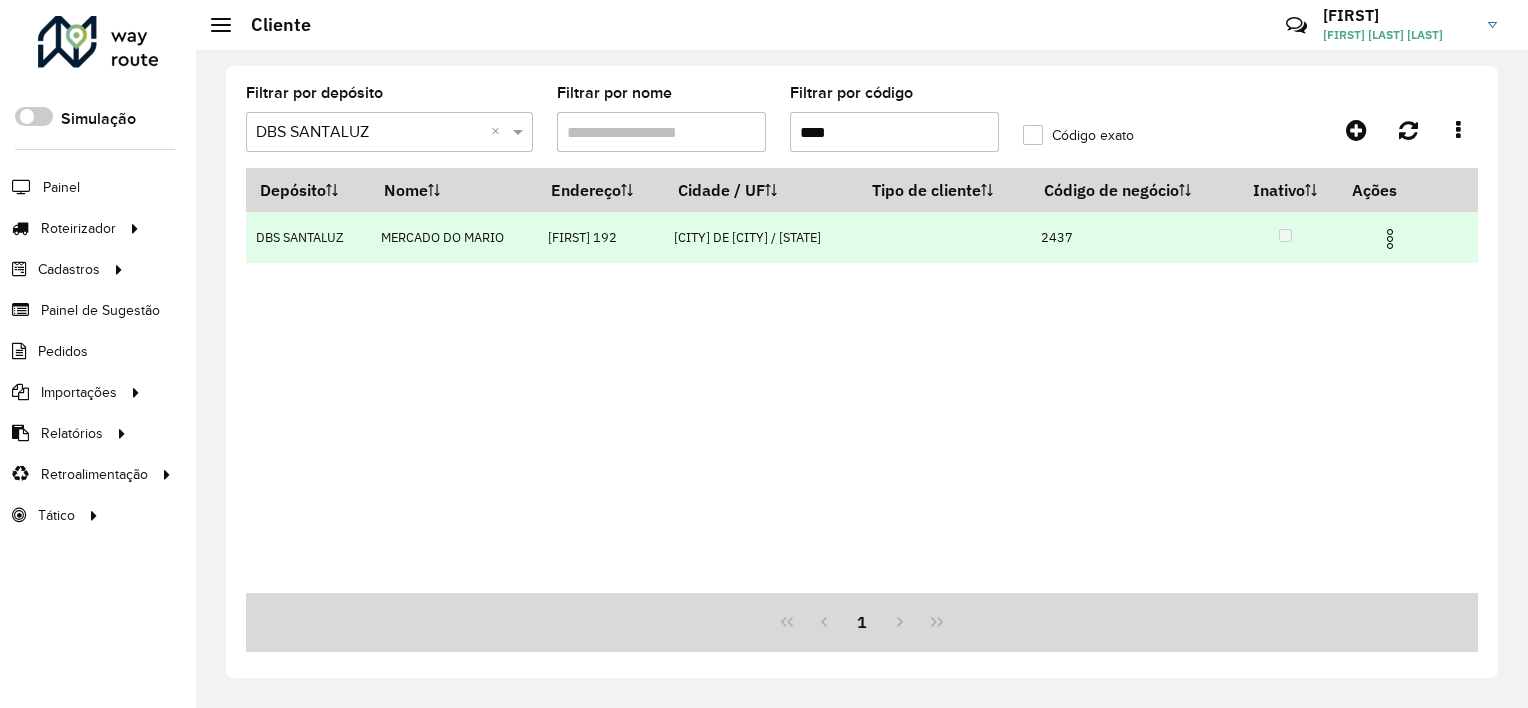 type on "****" 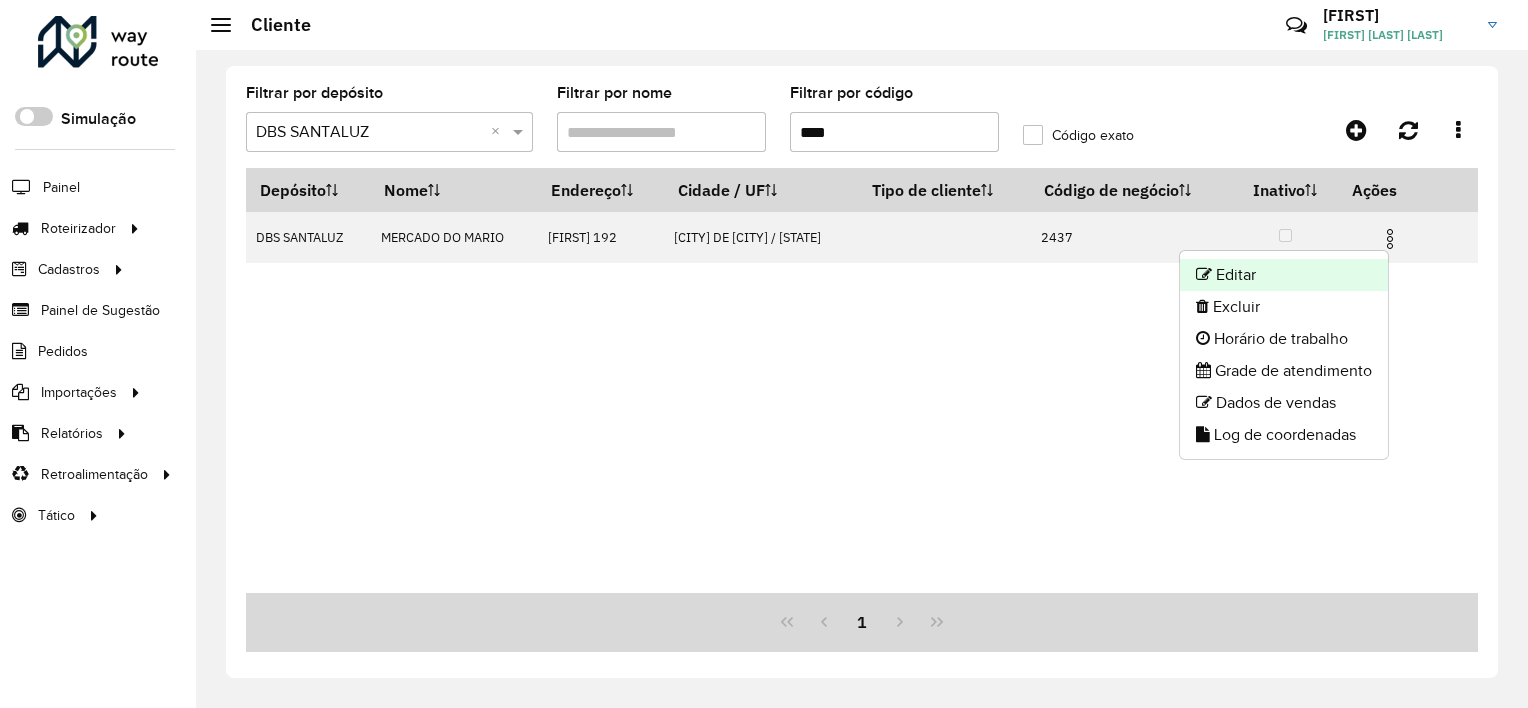 click on "Editar" 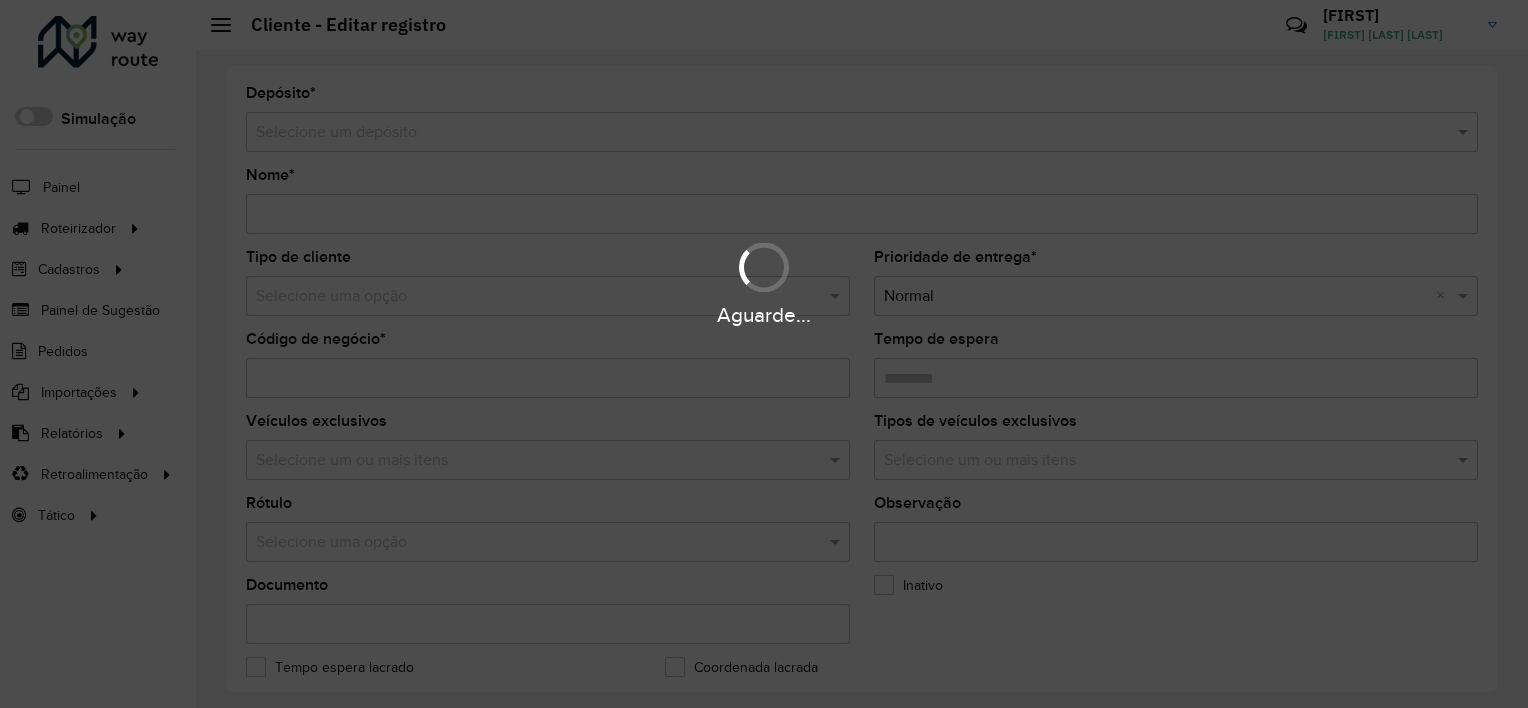type on "**********" 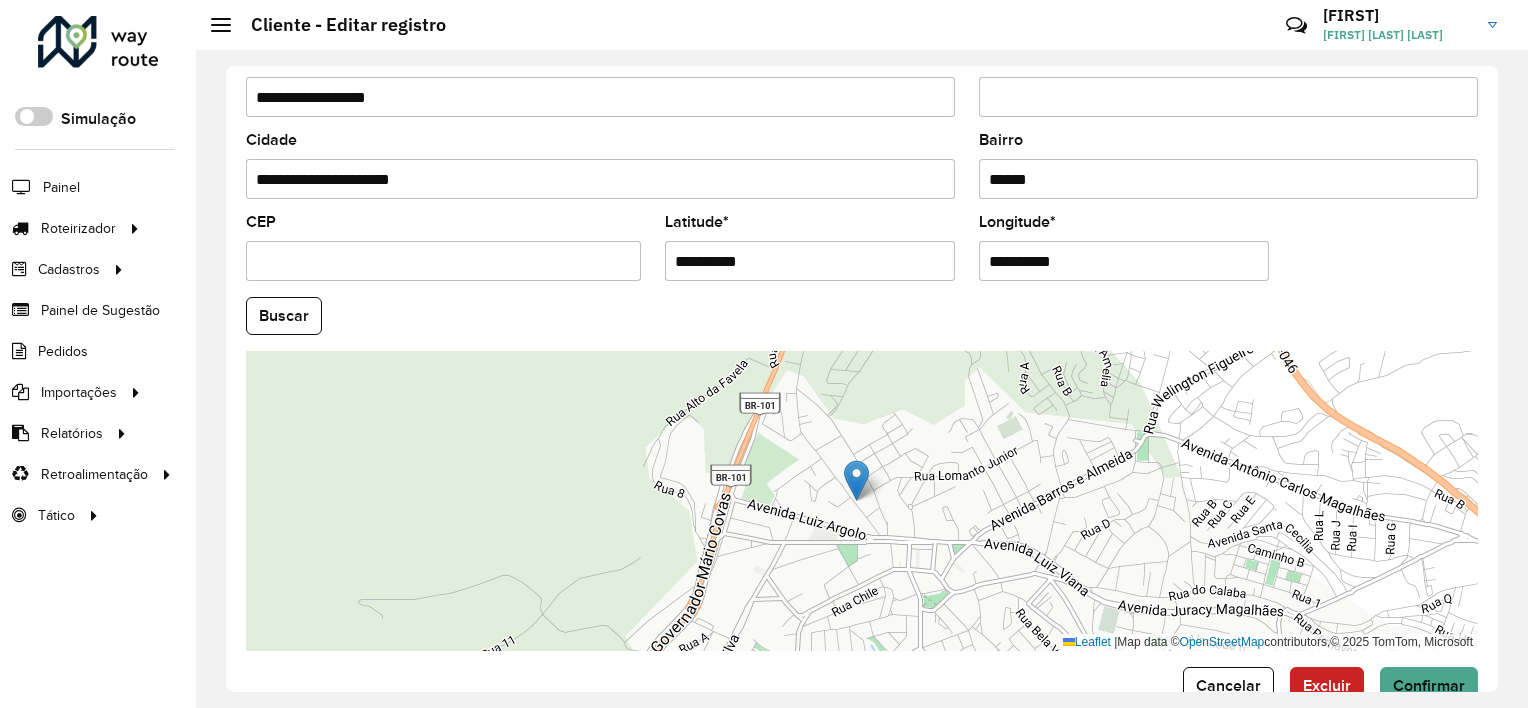 scroll, scrollTop: 772, scrollLeft: 0, axis: vertical 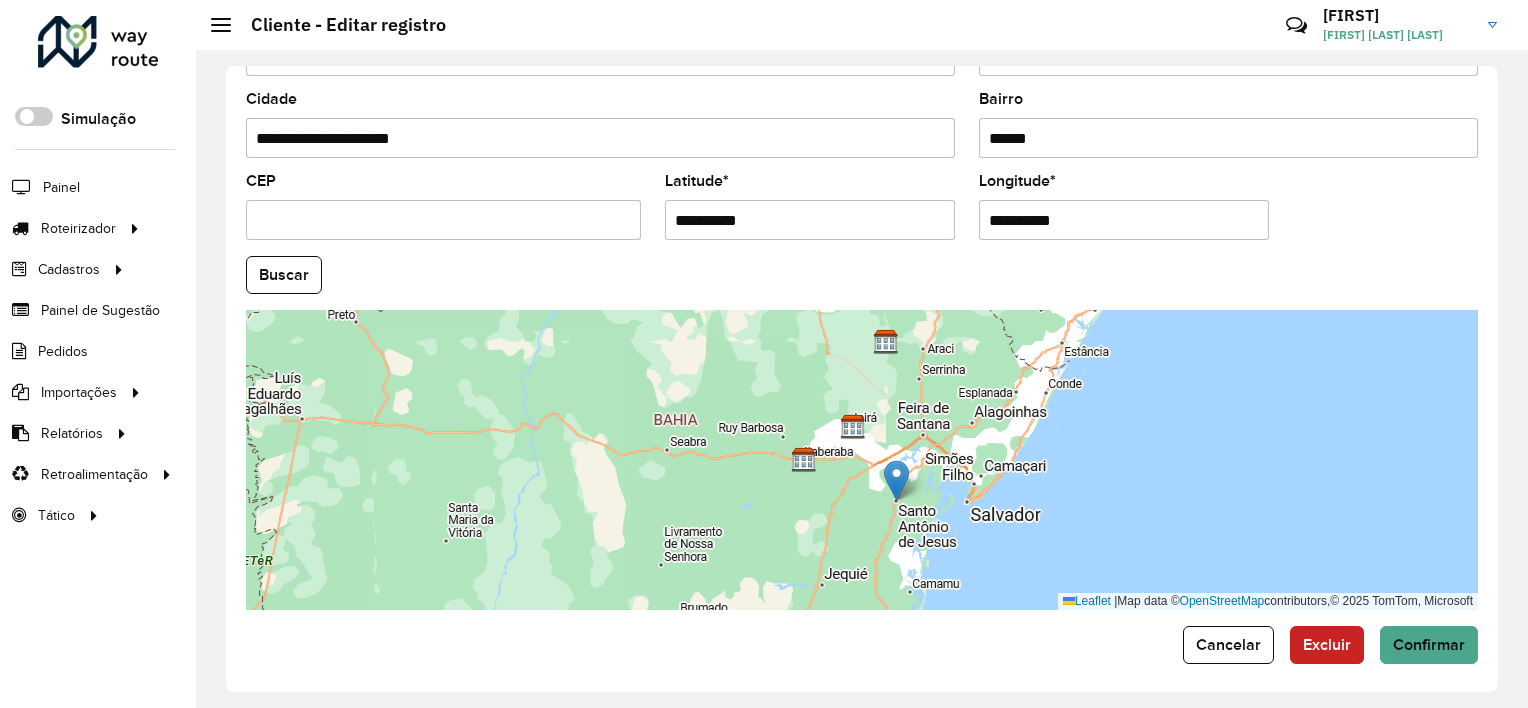 drag, startPoint x: 1044, startPoint y: 368, endPoint x: 942, endPoint y: 460, distance: 137.36084 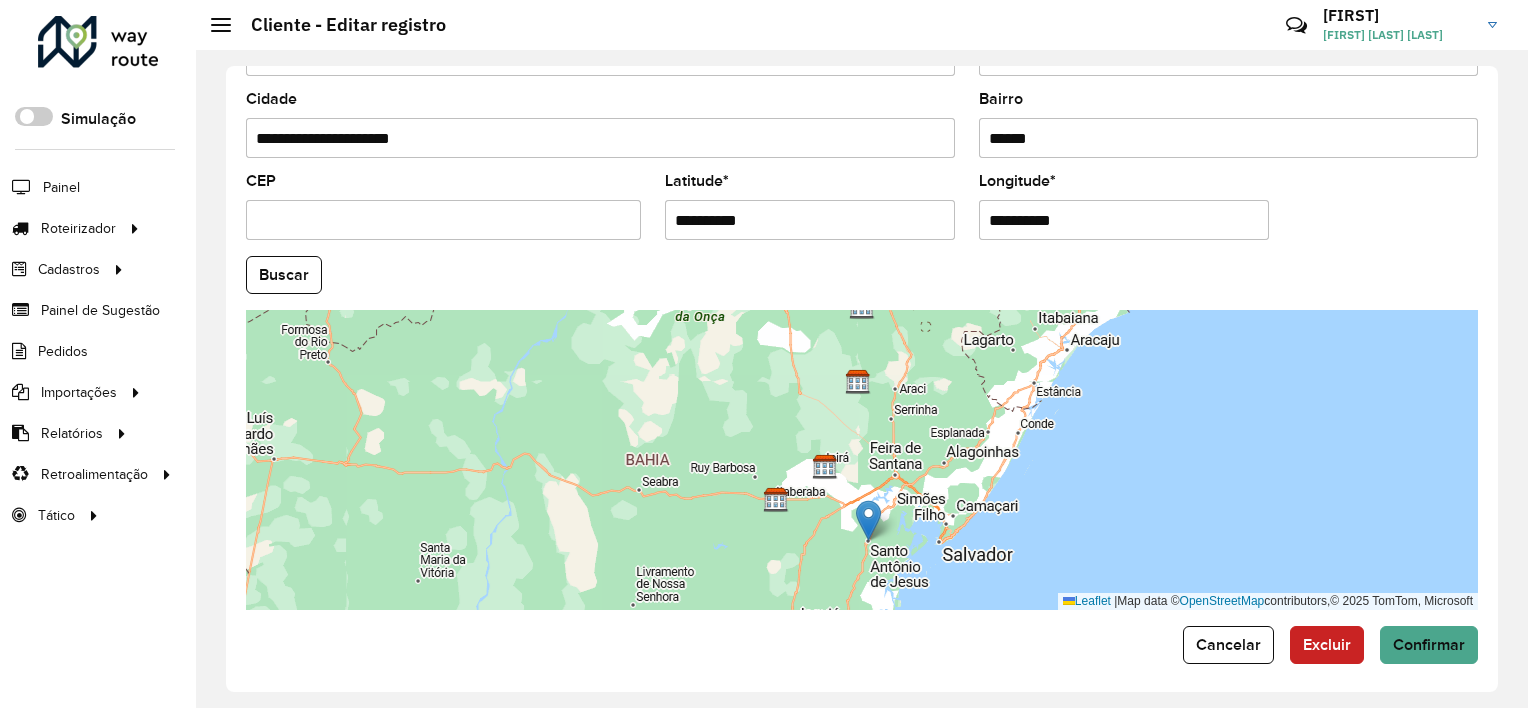 drag, startPoint x: 956, startPoint y: 396, endPoint x: 929, endPoint y: 435, distance: 47.434166 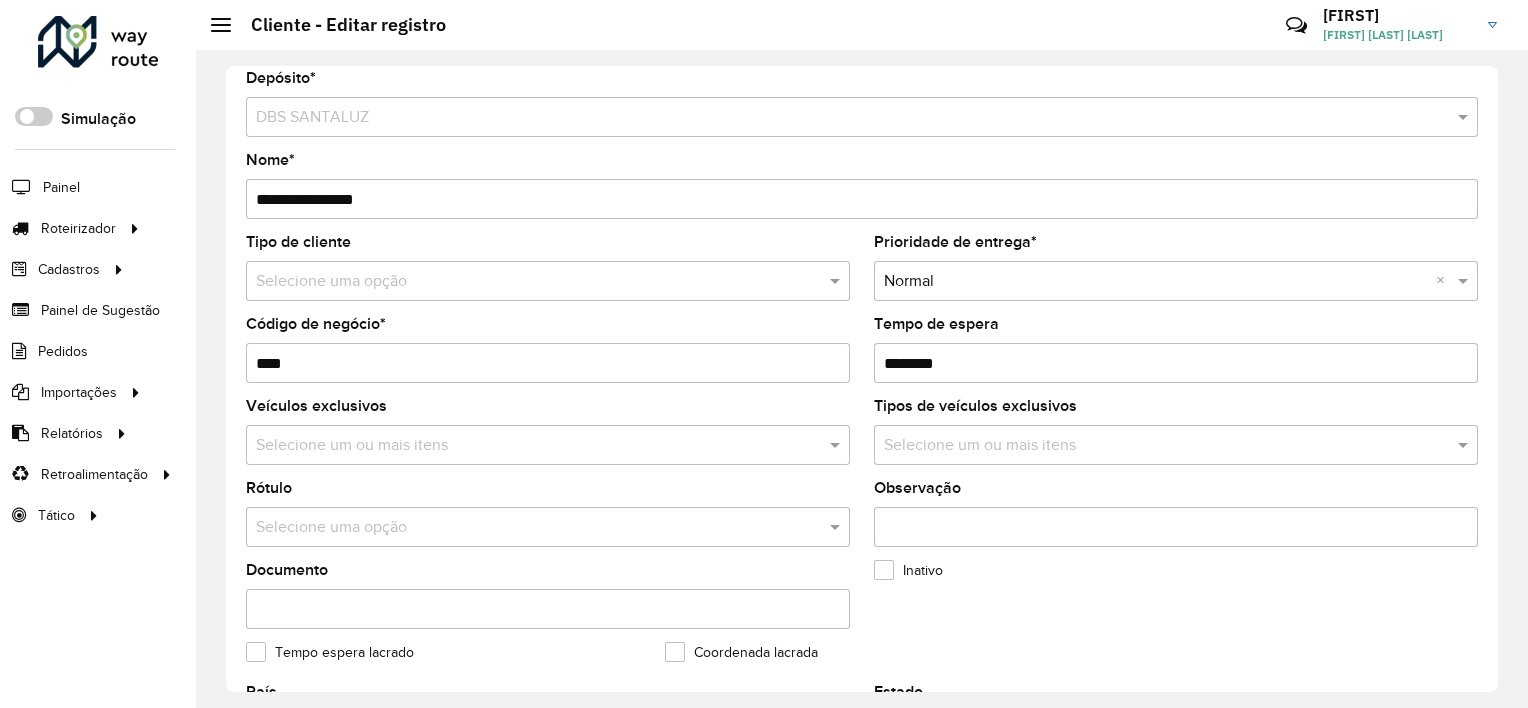scroll, scrollTop: 0, scrollLeft: 0, axis: both 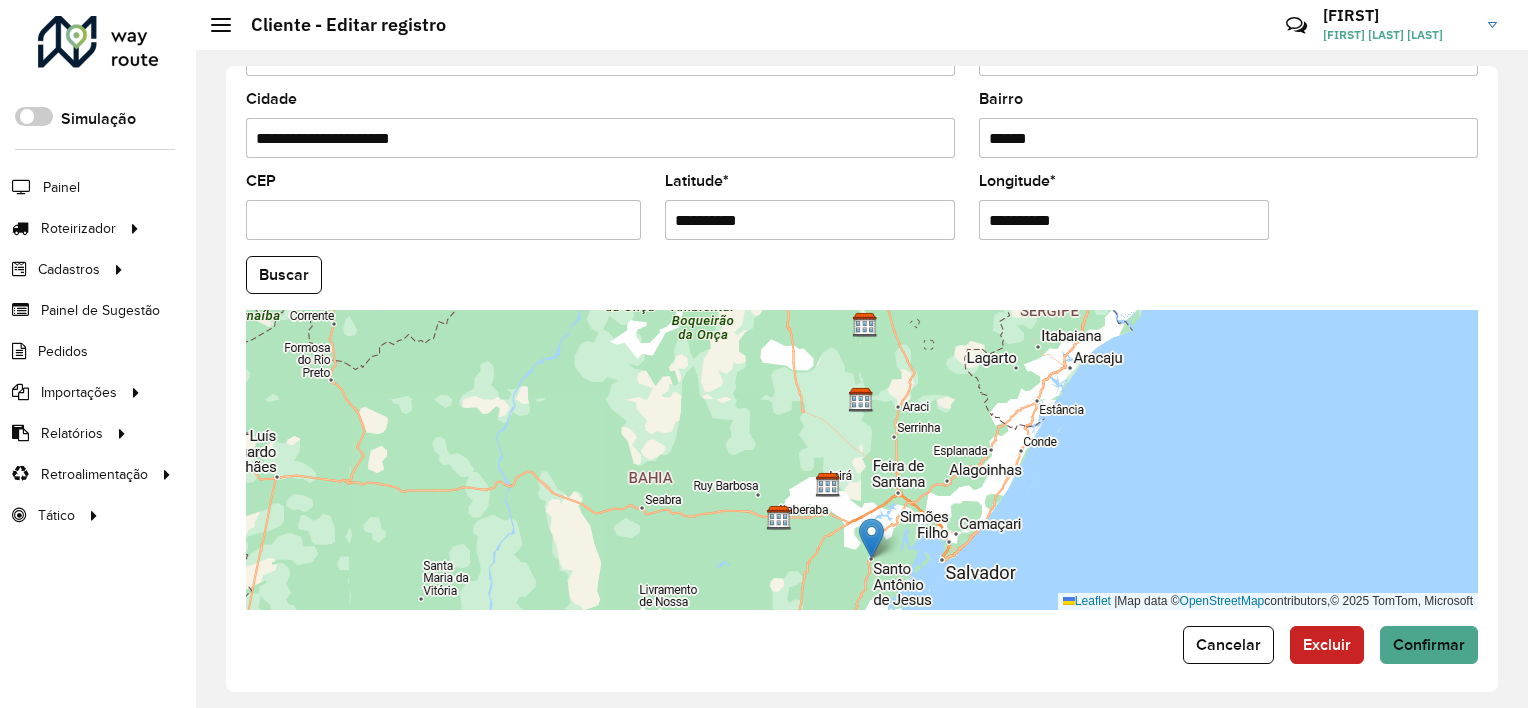 drag, startPoint x: 930, startPoint y: 440, endPoint x: 933, endPoint y: 458, distance: 18.248287 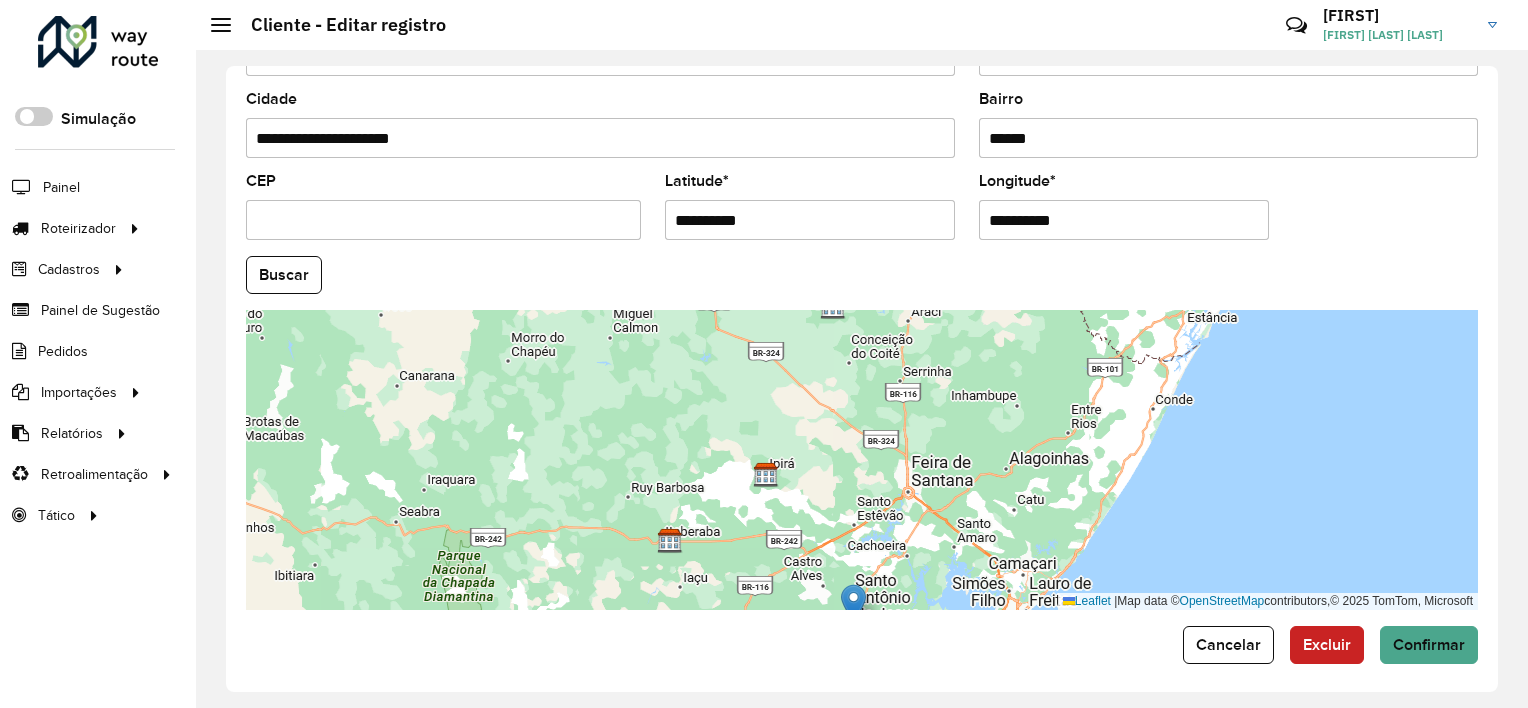 drag, startPoint x: 934, startPoint y: 467, endPoint x: 978, endPoint y: 437, distance: 53.25411 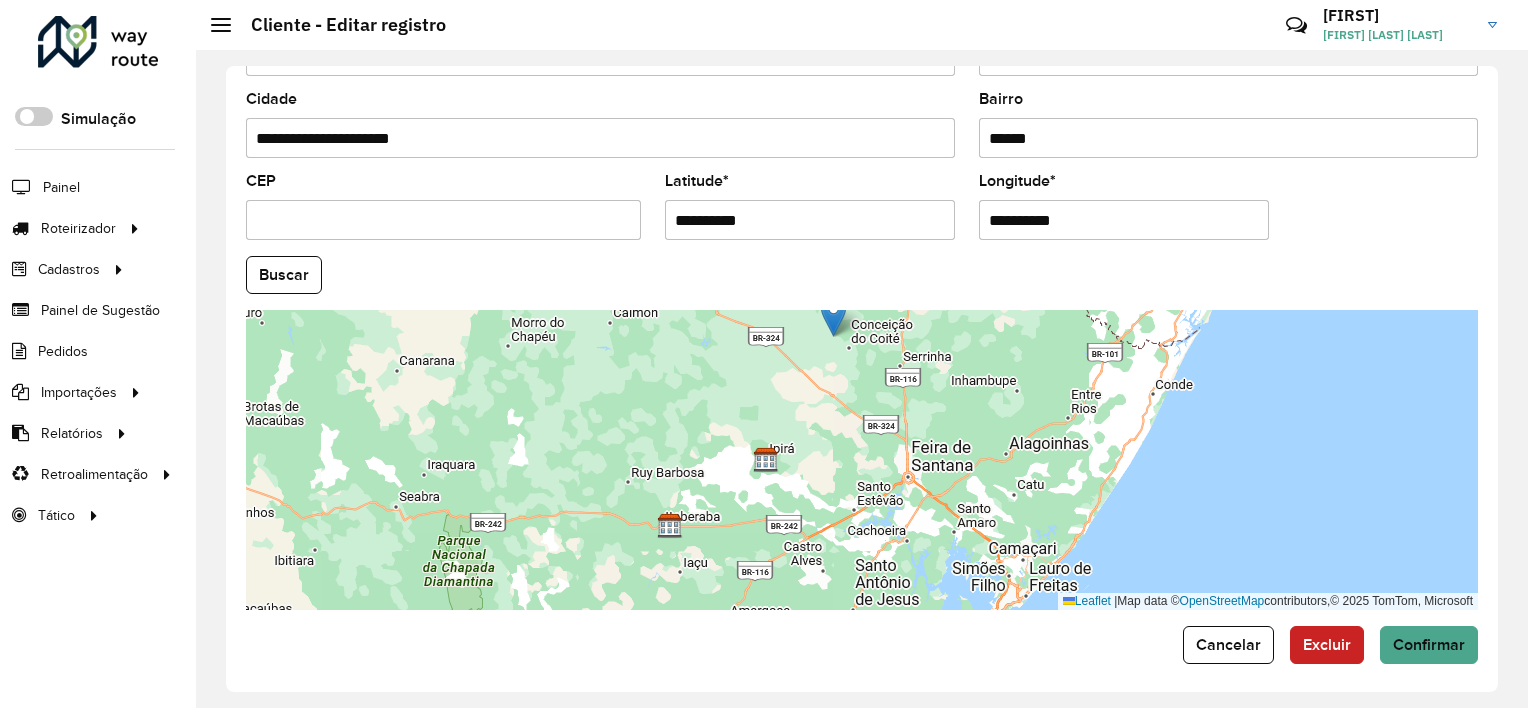 drag, startPoint x: 858, startPoint y: 589, endPoint x: 838, endPoint y: 316, distance: 273.73163 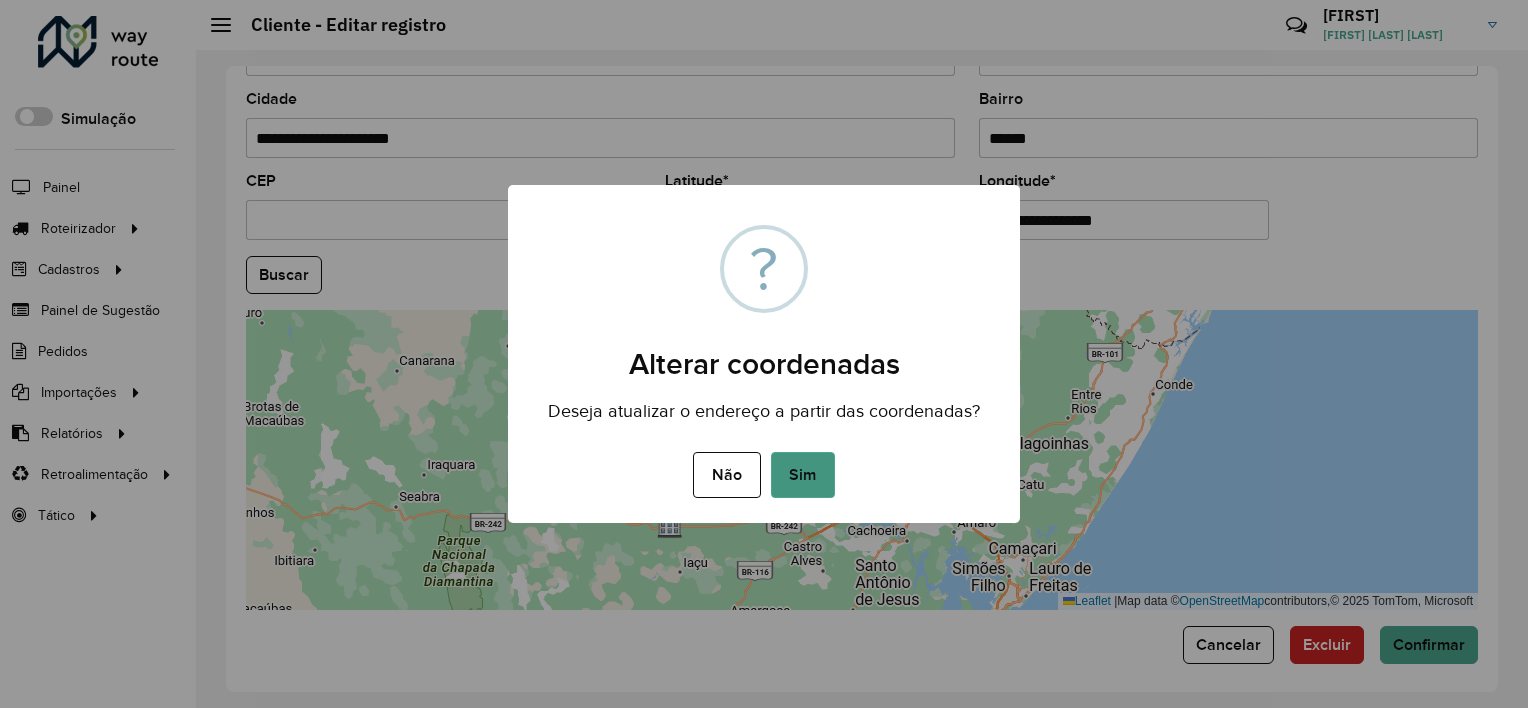 click on "Sim" at bounding box center (803, 475) 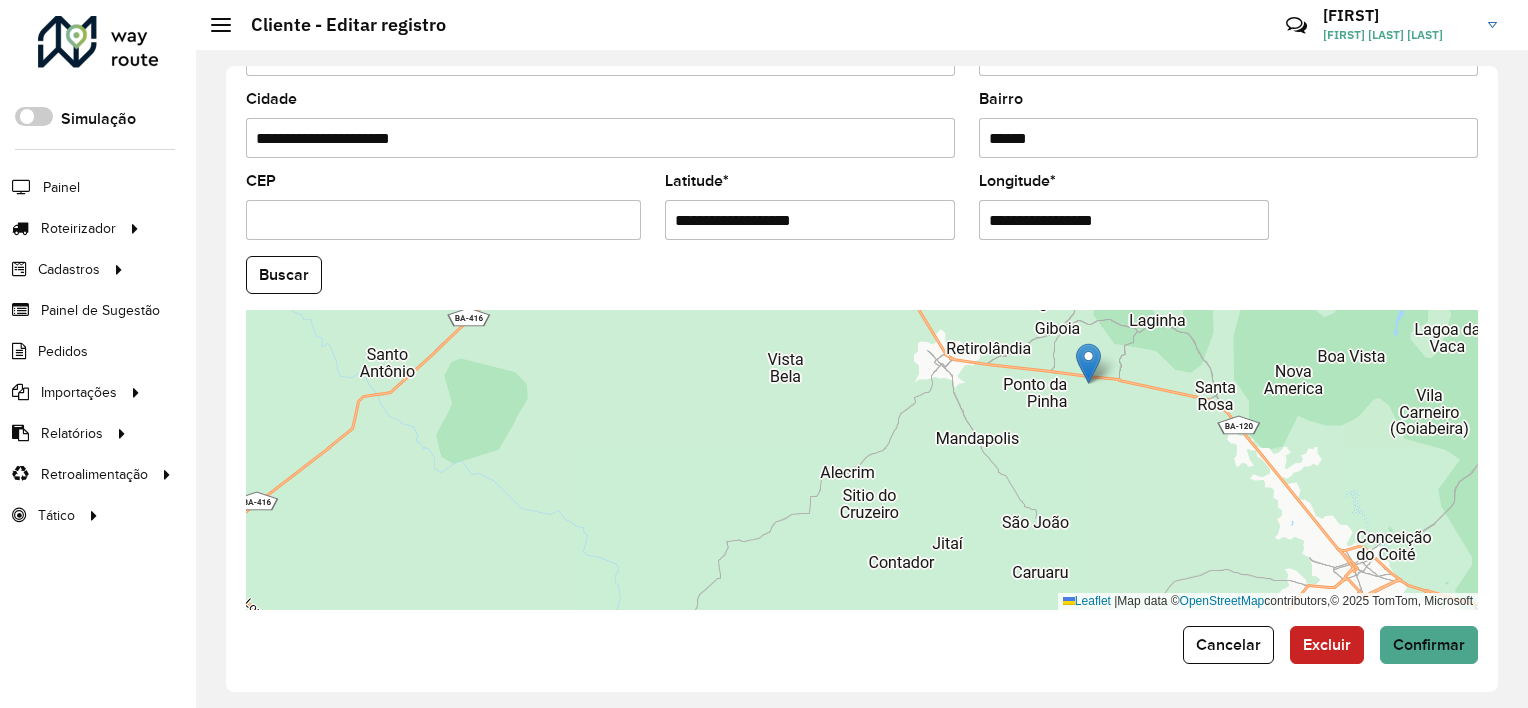drag, startPoint x: 898, startPoint y: 472, endPoint x: 1050, endPoint y: 425, distance: 159.1006 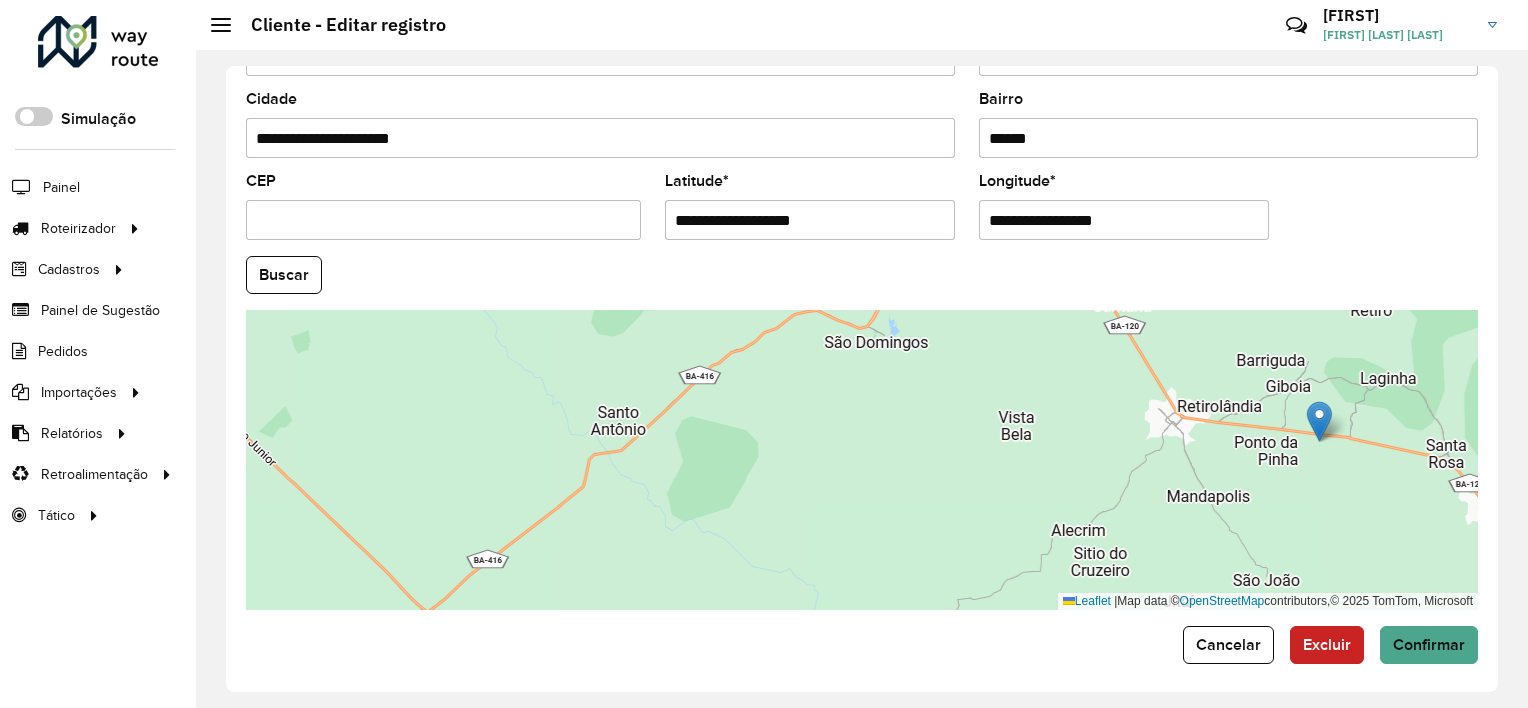 drag, startPoint x: 957, startPoint y: 411, endPoint x: 1188, endPoint y: 469, distance: 238.1701 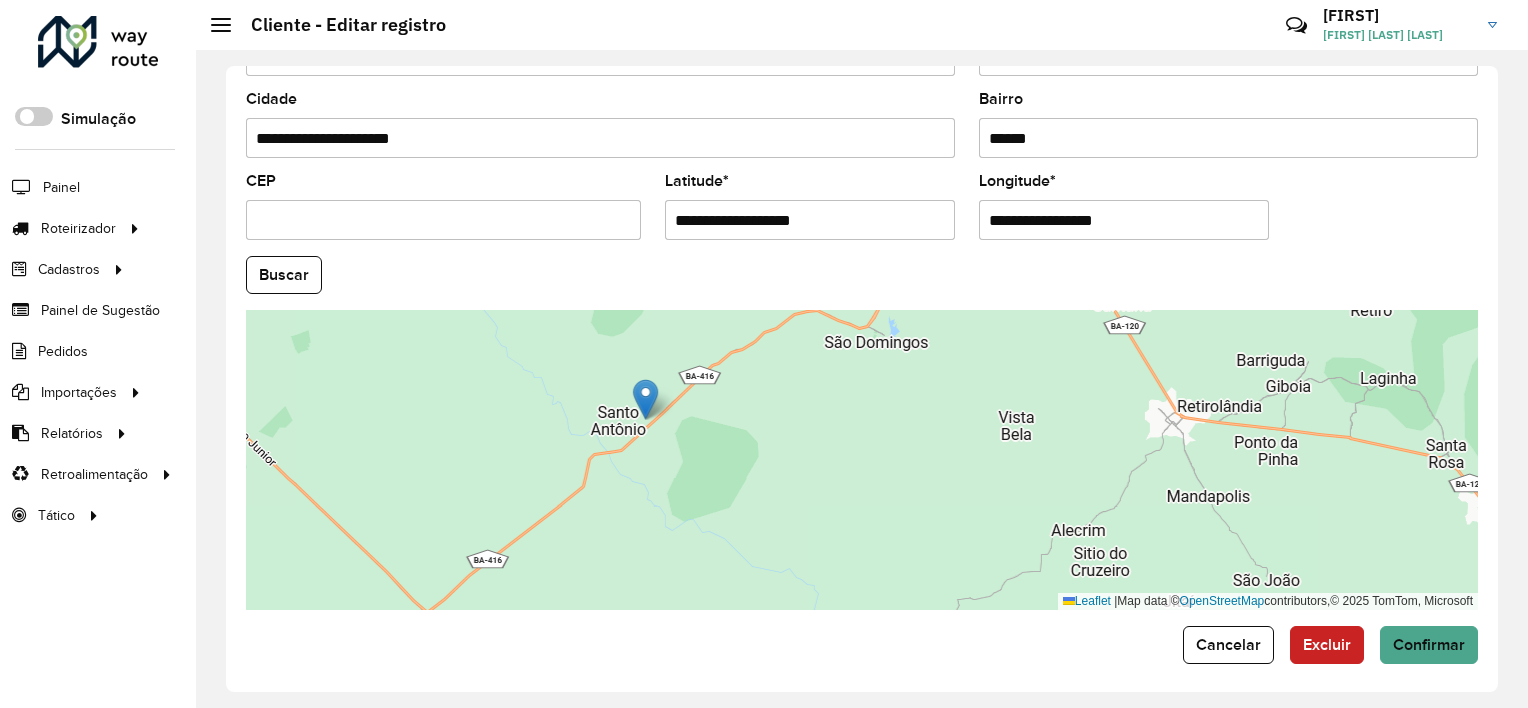 drag, startPoint x: 1321, startPoint y: 412, endPoint x: 647, endPoint y: 390, distance: 674.35895 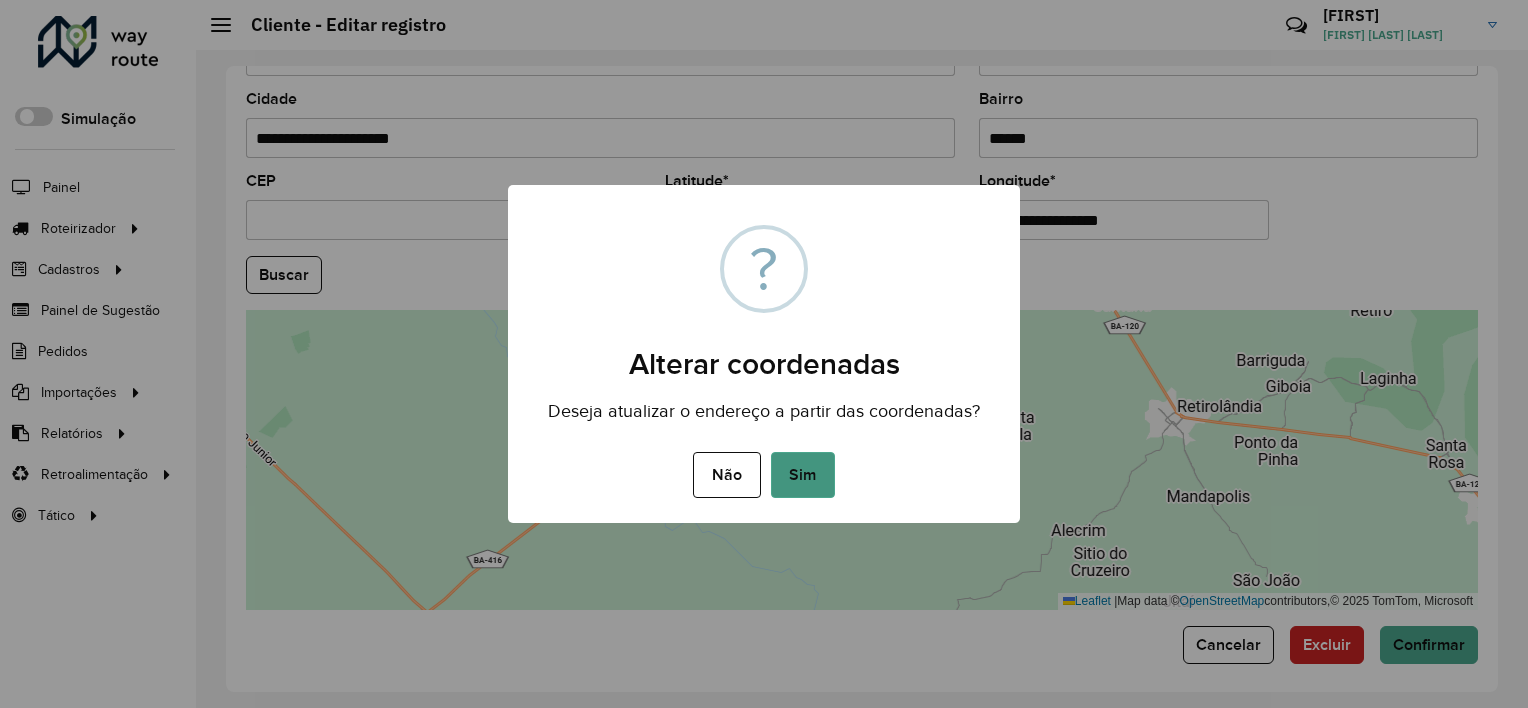 click on "Sim" at bounding box center (803, 475) 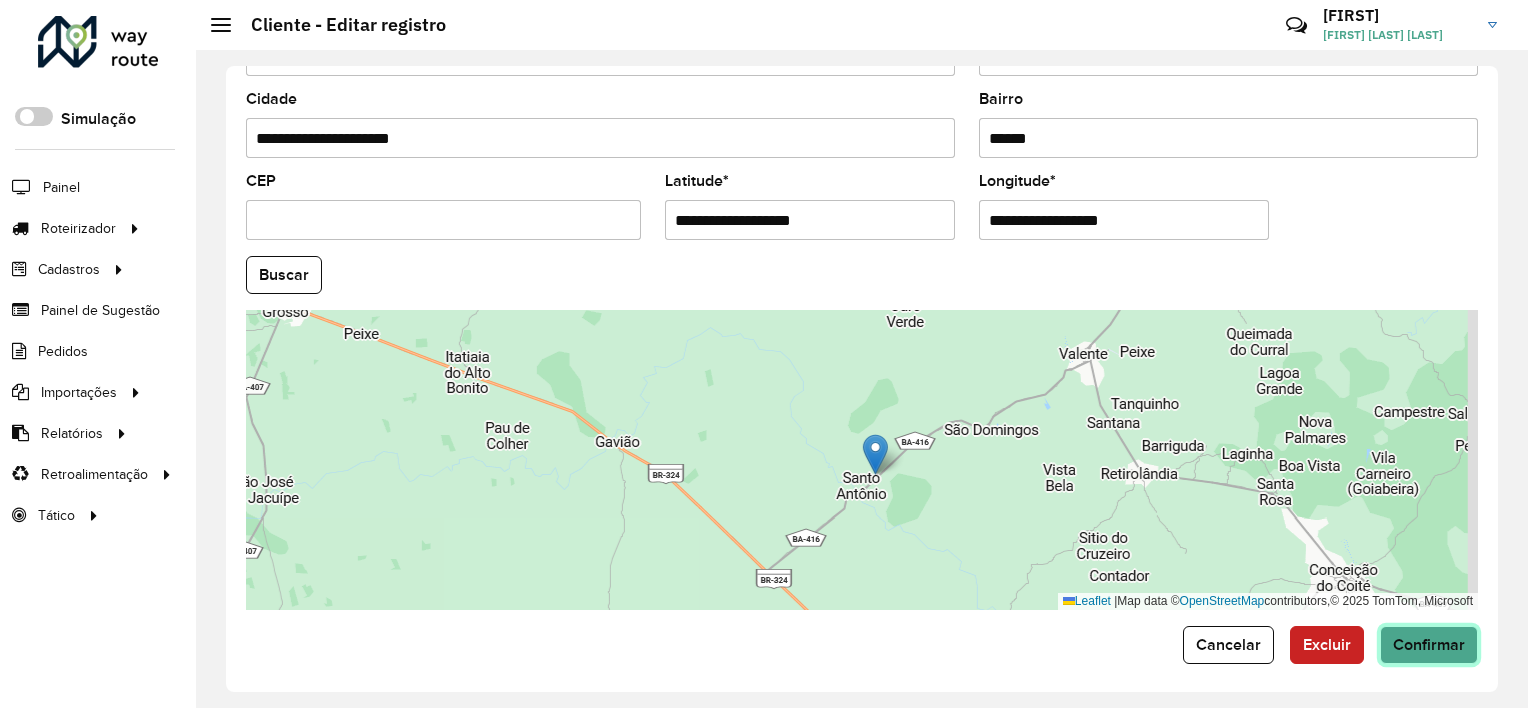 click on "Confirmar" 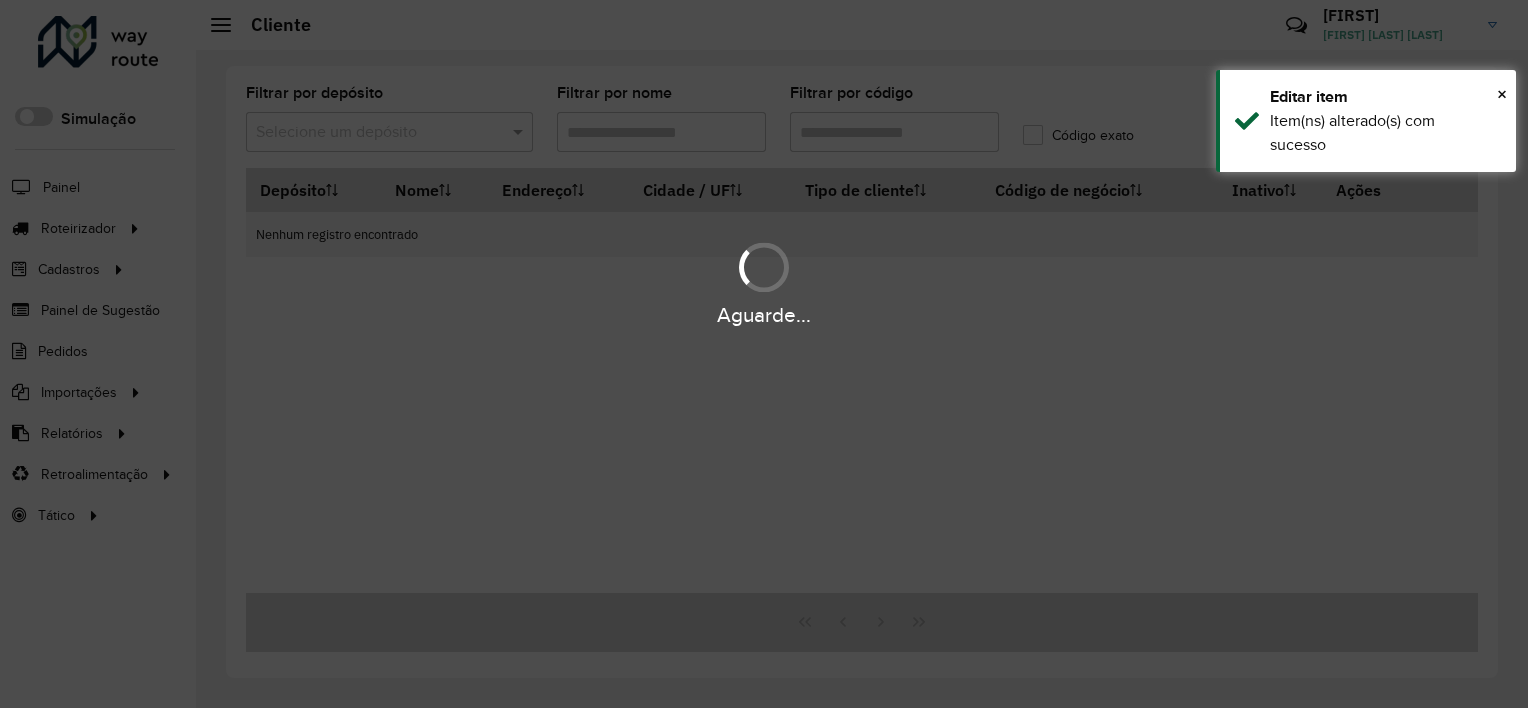 type on "****" 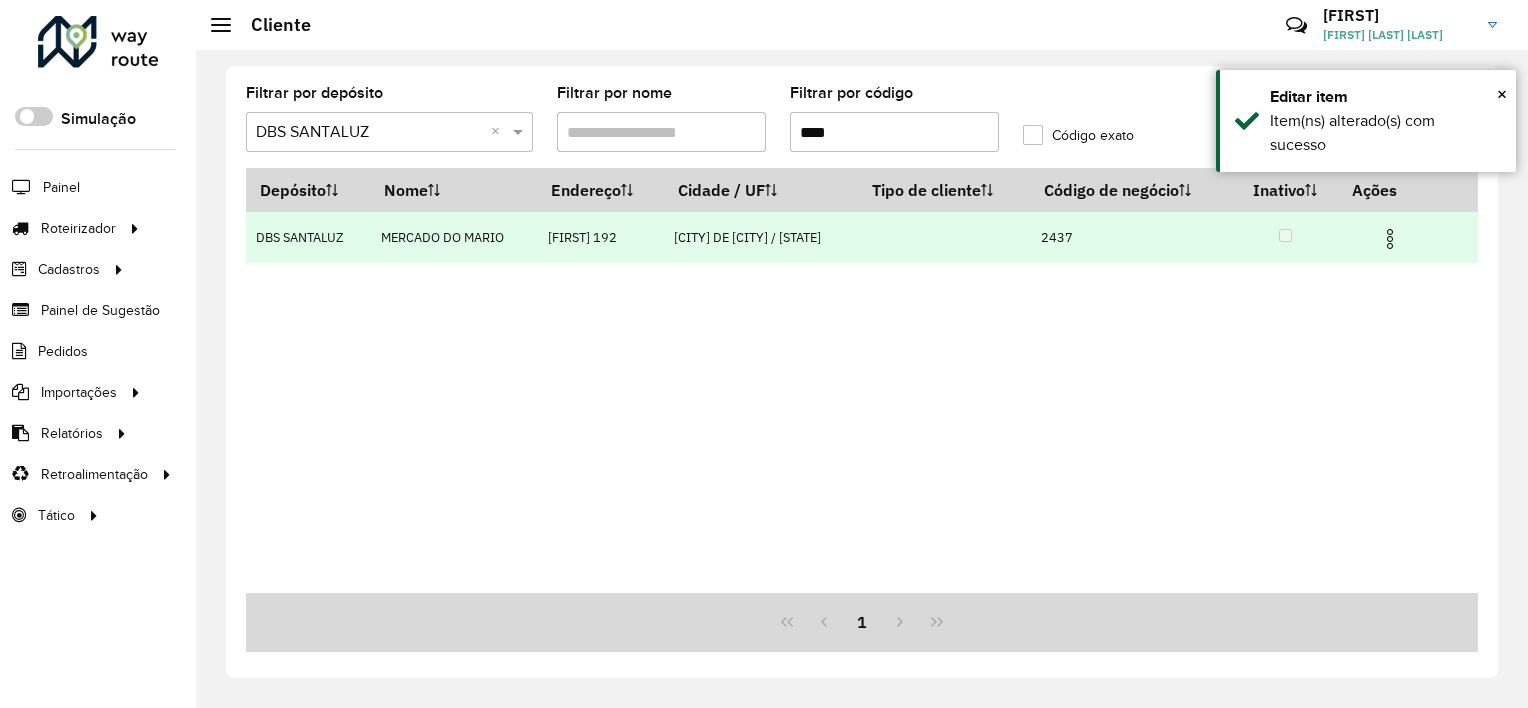 click at bounding box center [1390, 239] 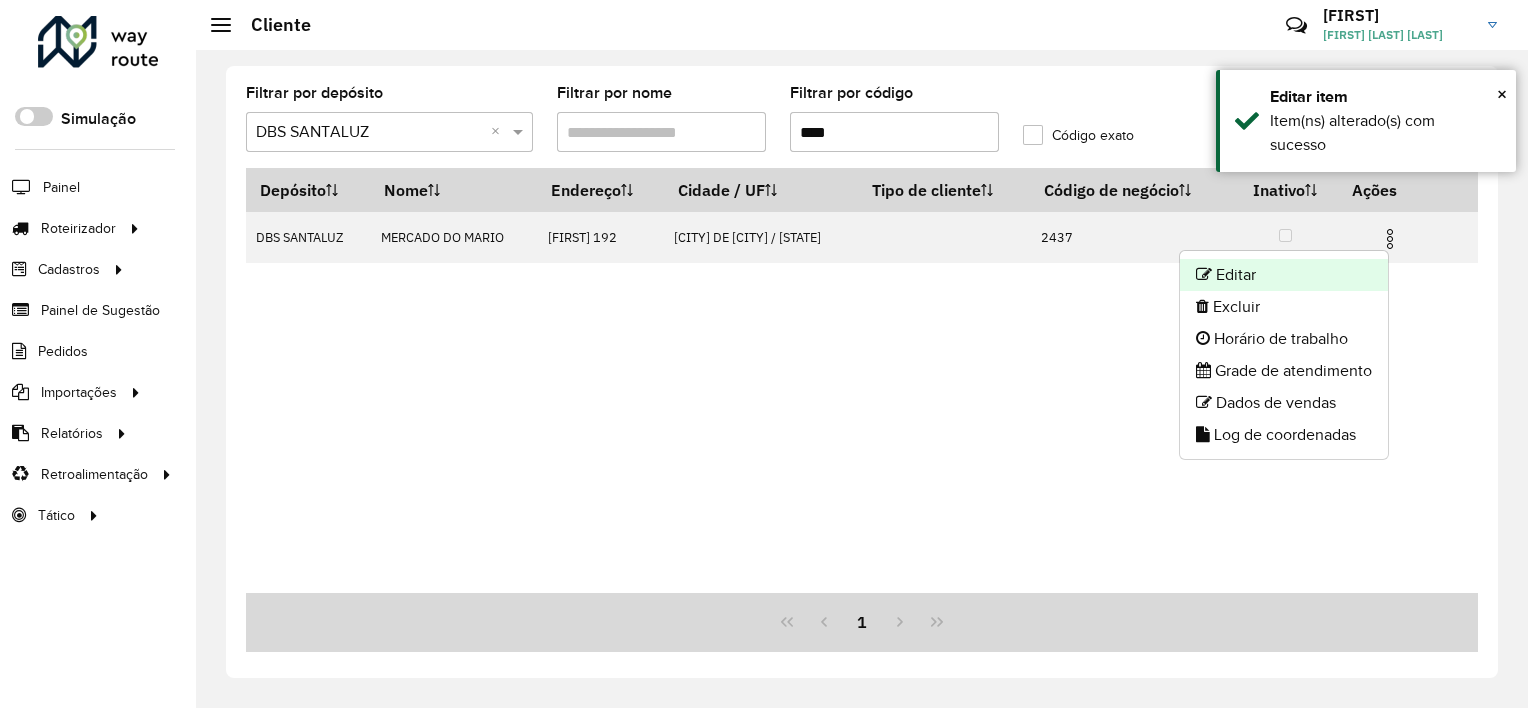 click on "Editar" 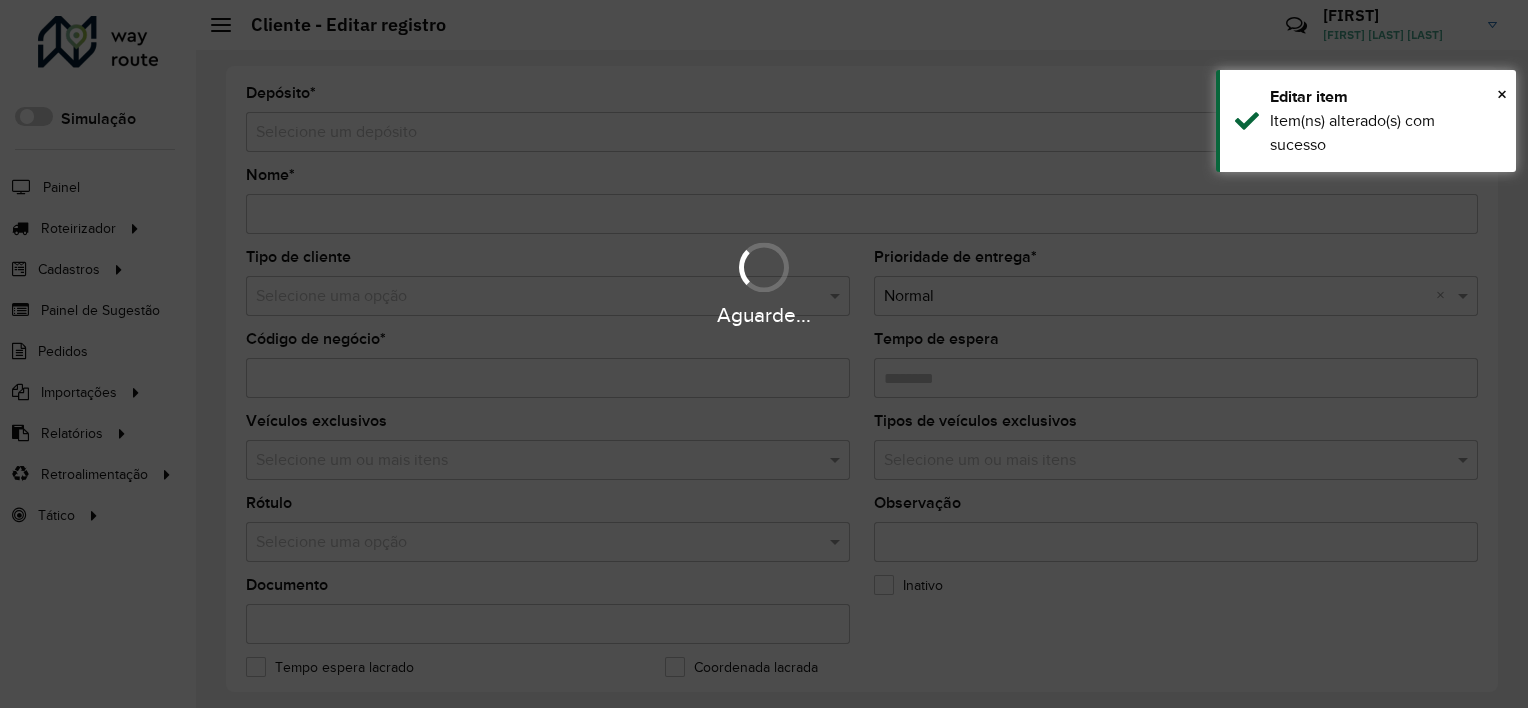 type on "**********" 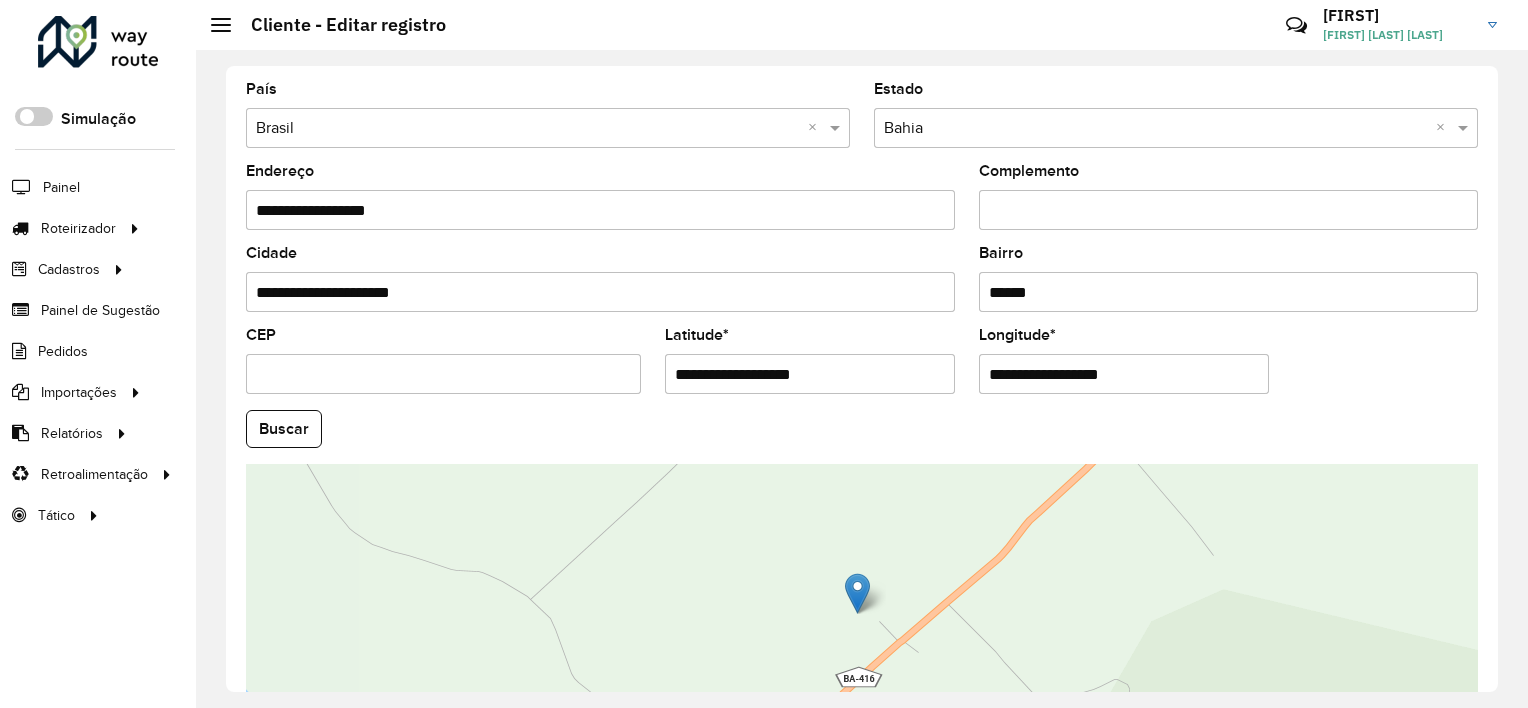 scroll, scrollTop: 772, scrollLeft: 0, axis: vertical 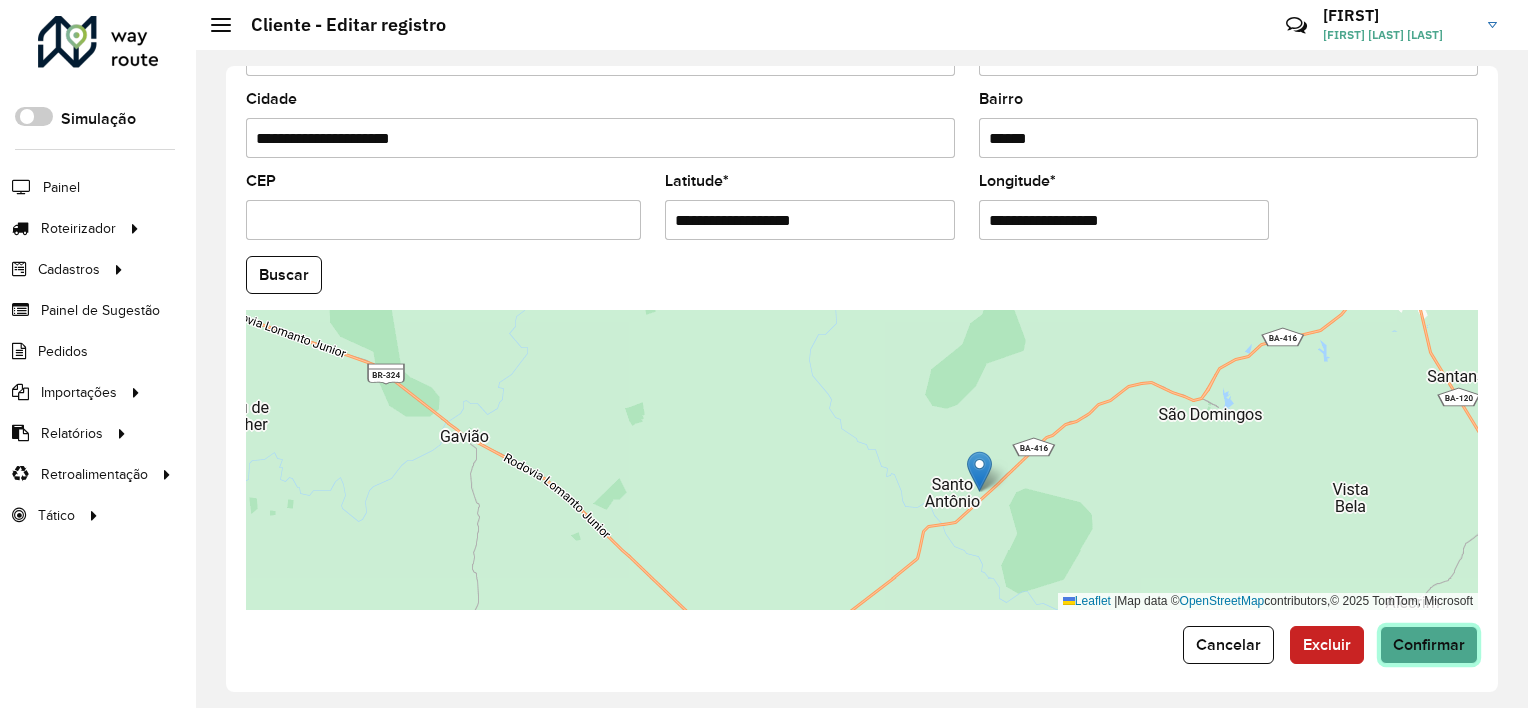 click on "Confirmar" 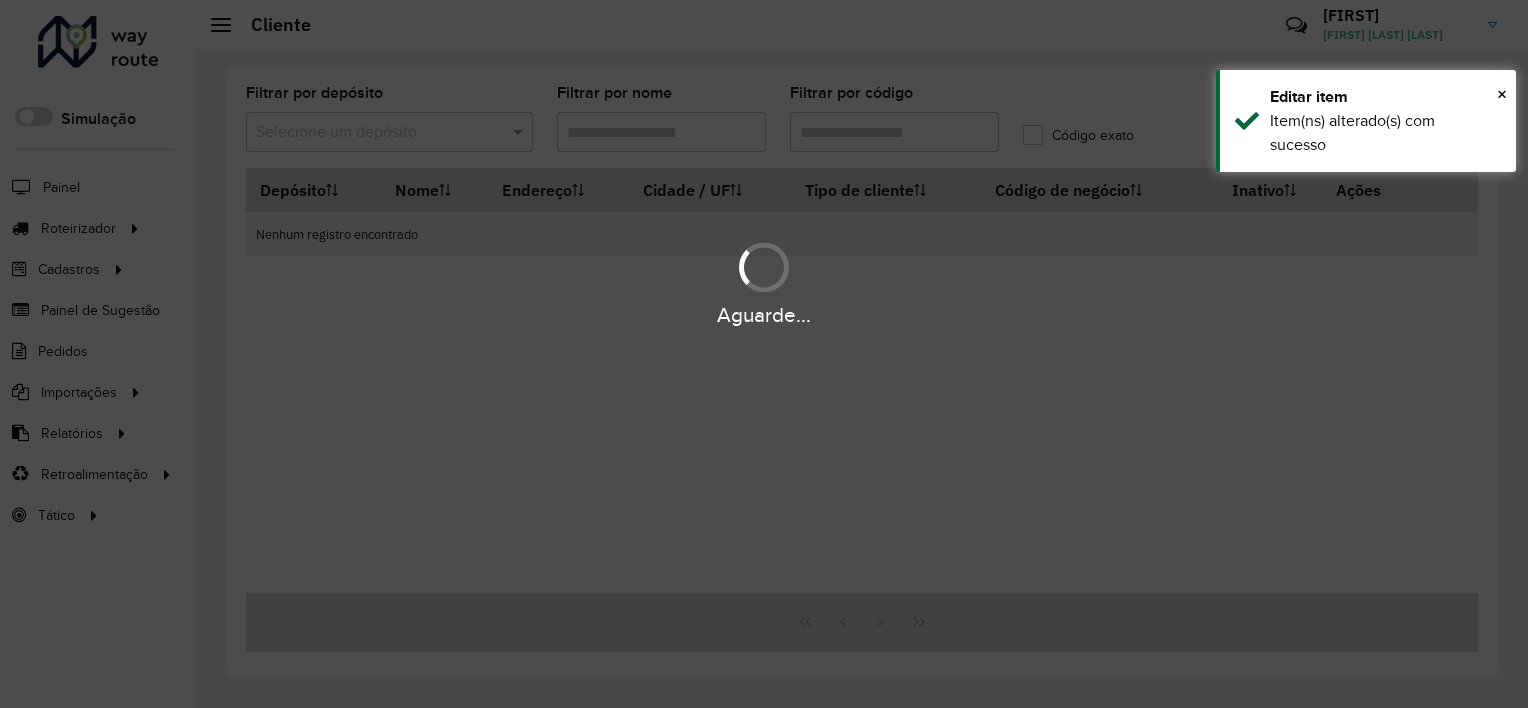type on "****" 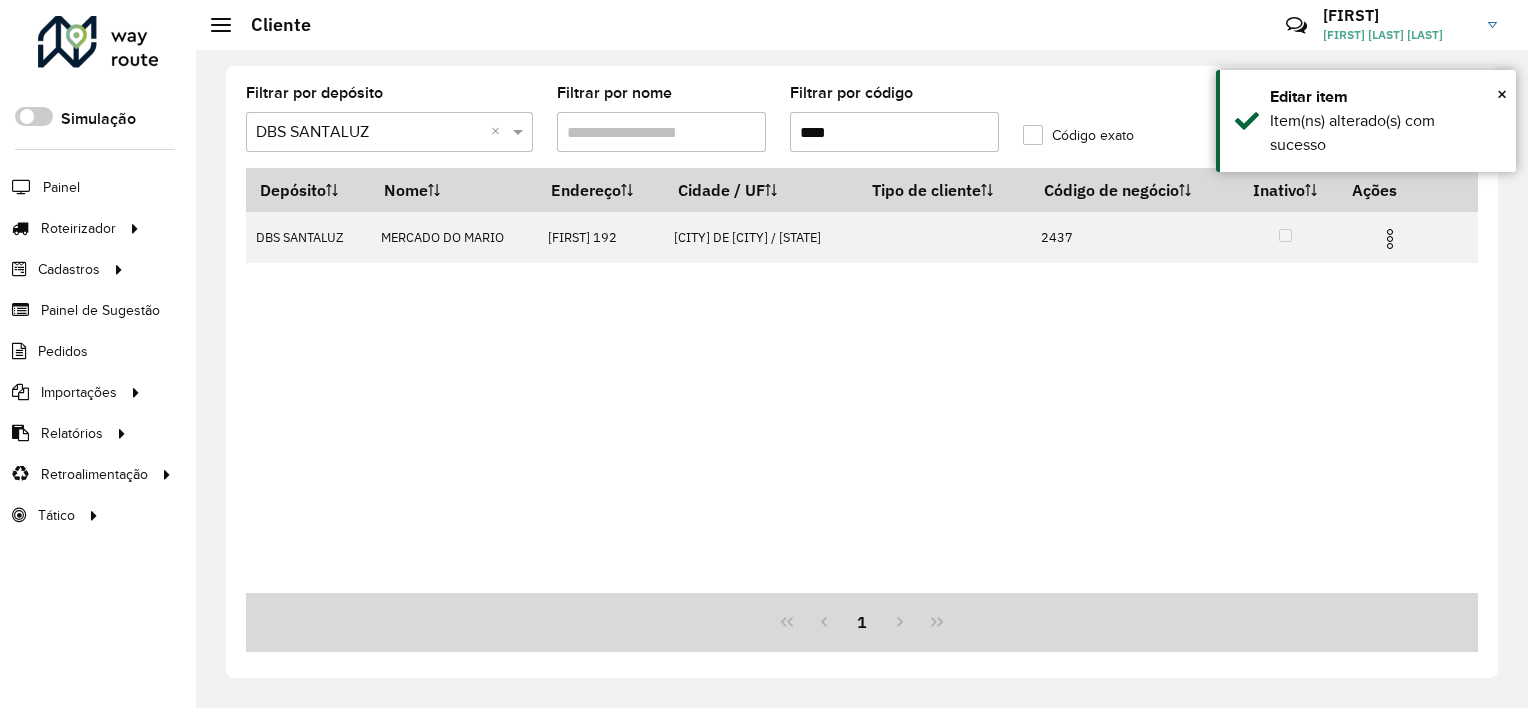 click on "****" at bounding box center [894, 132] 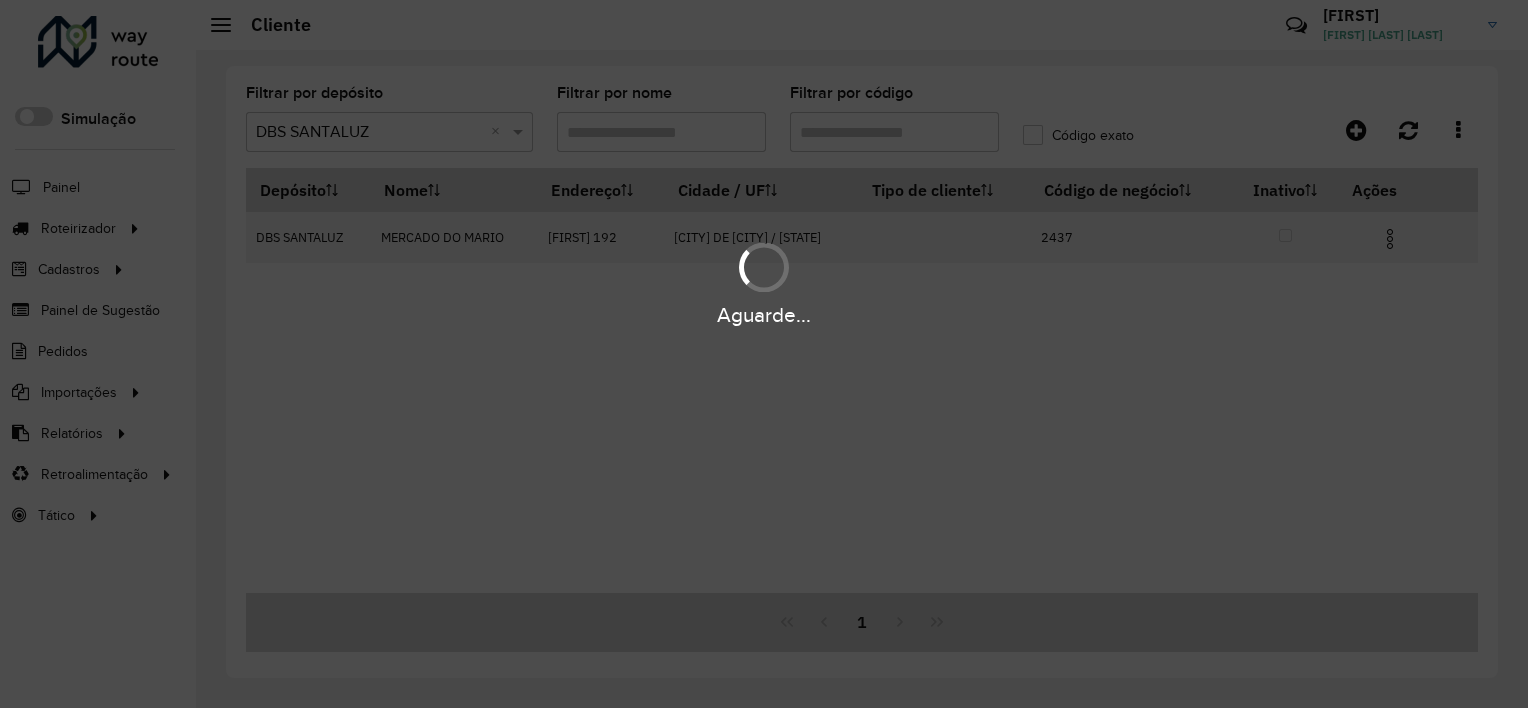 type 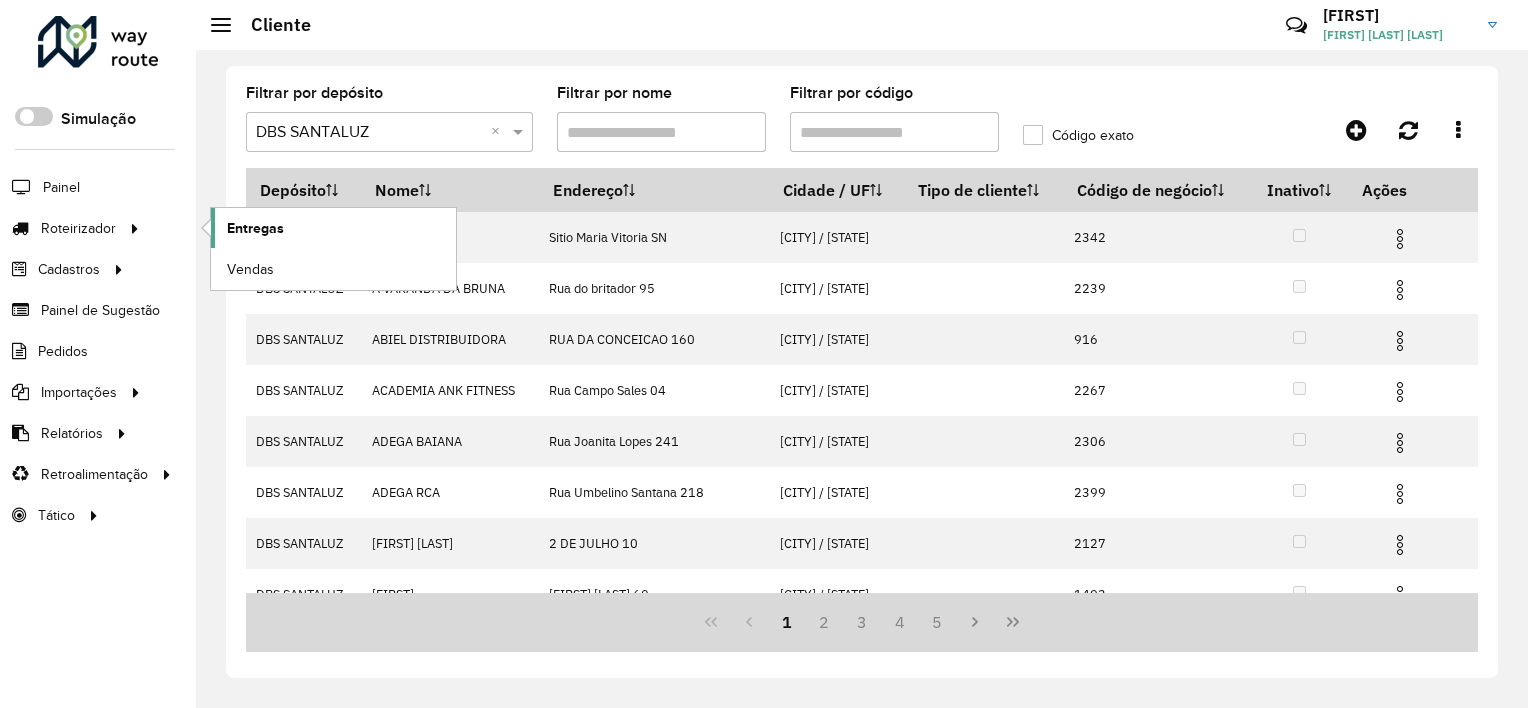 click on "Entregas" 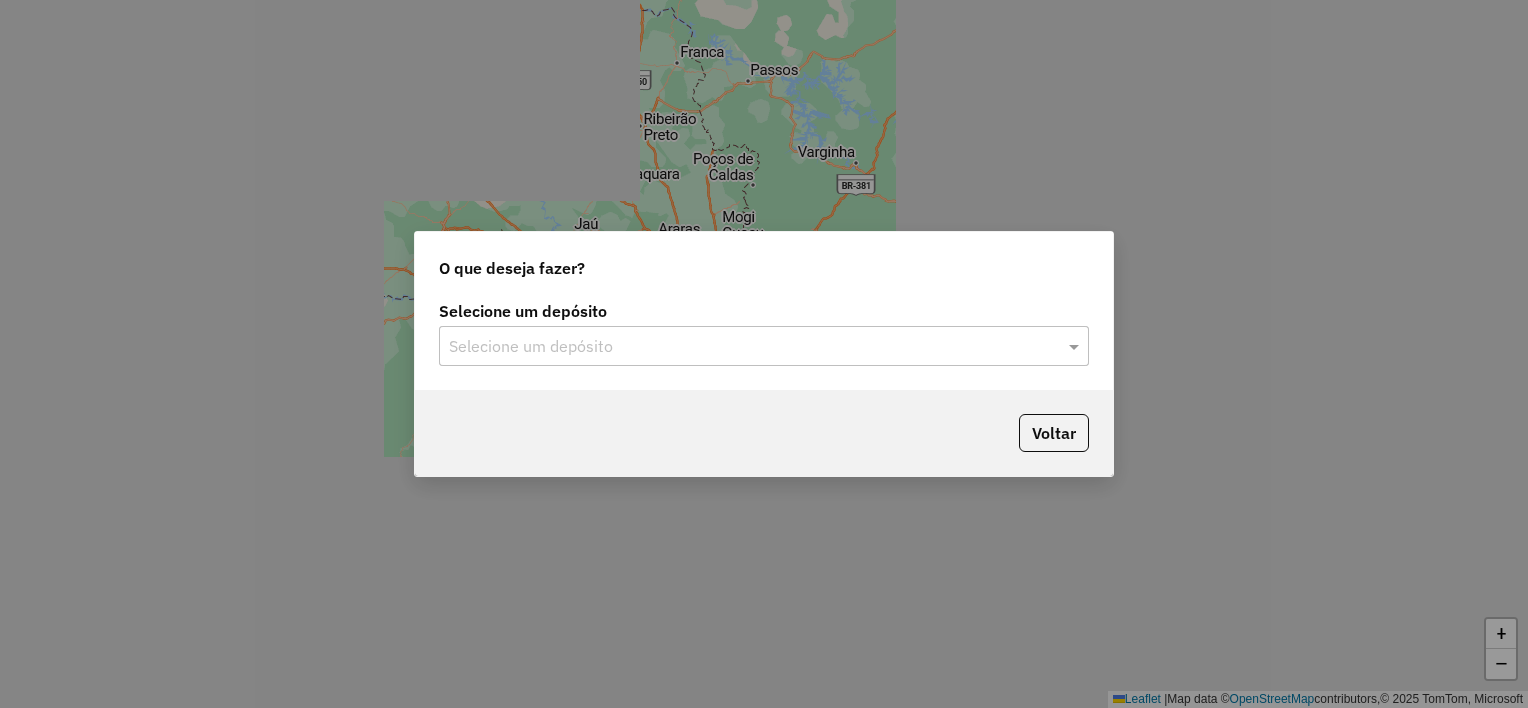 scroll, scrollTop: 0, scrollLeft: 0, axis: both 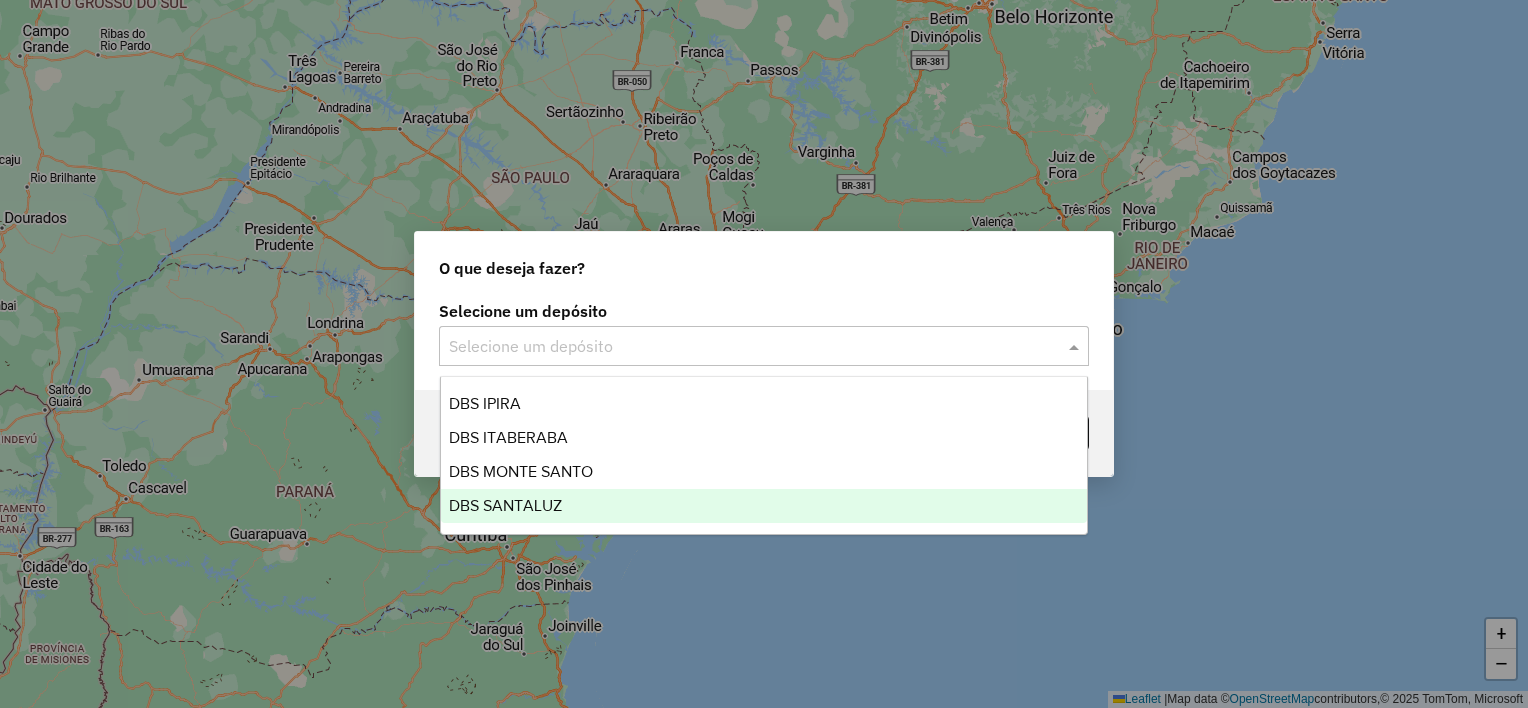 click on "DBS SANTALUZ" at bounding box center [764, 506] 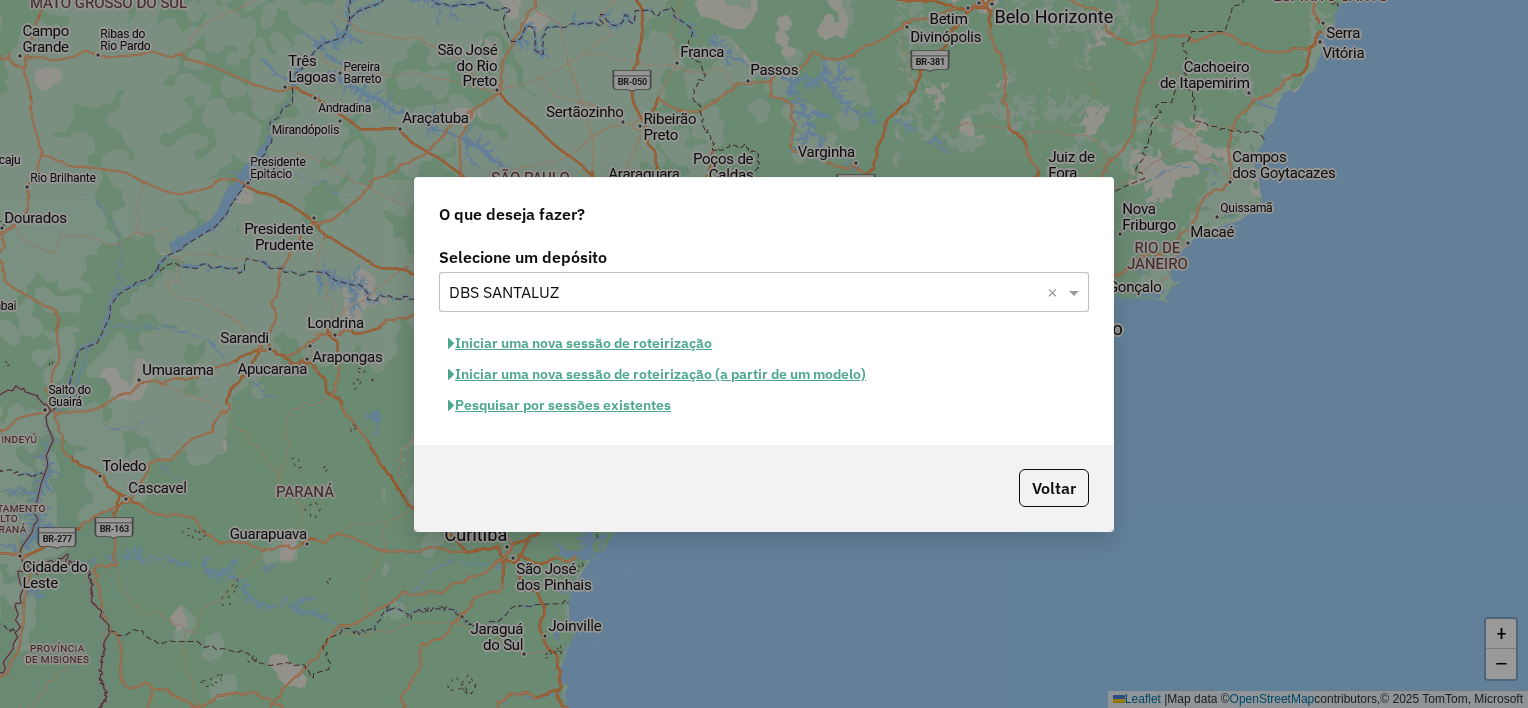 click on "Iniciar uma nova sessão de roteirização" 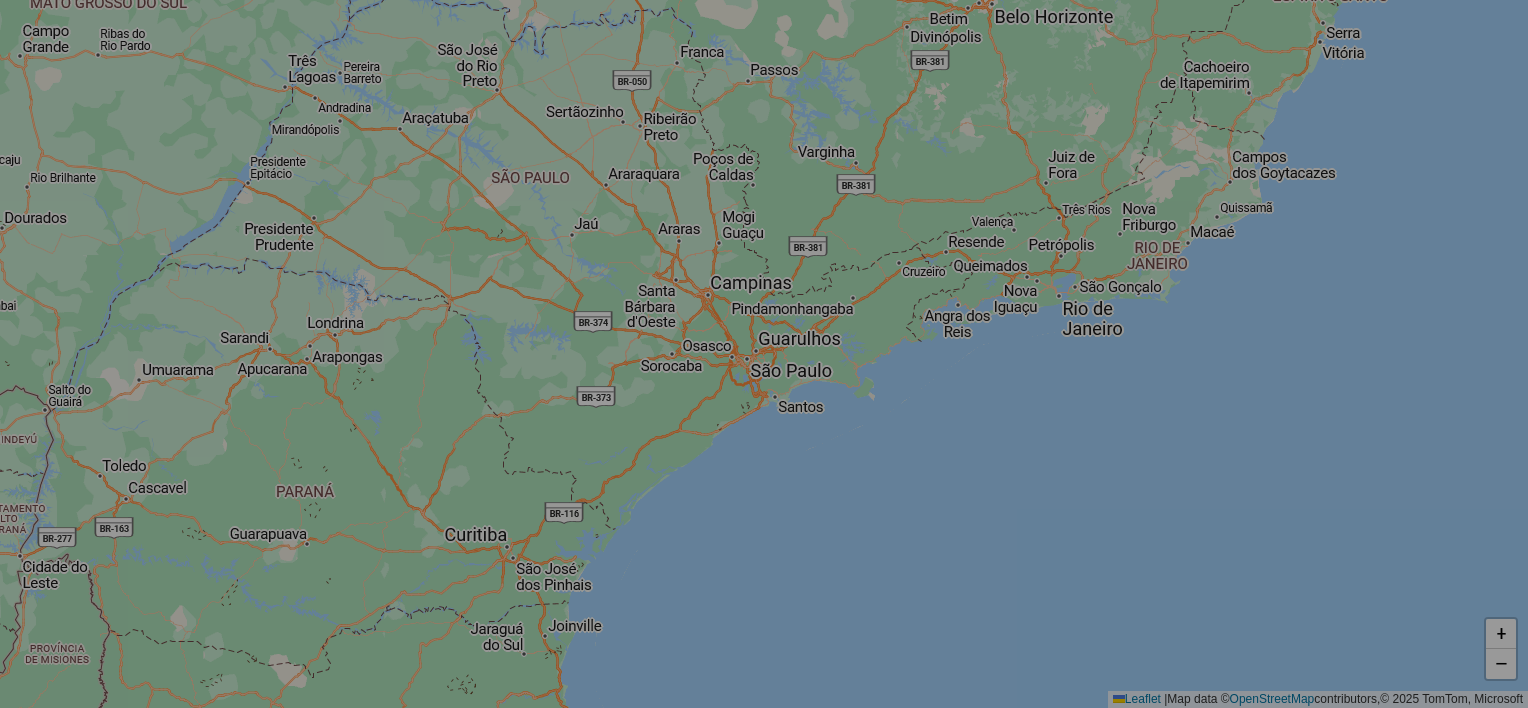 select on "*" 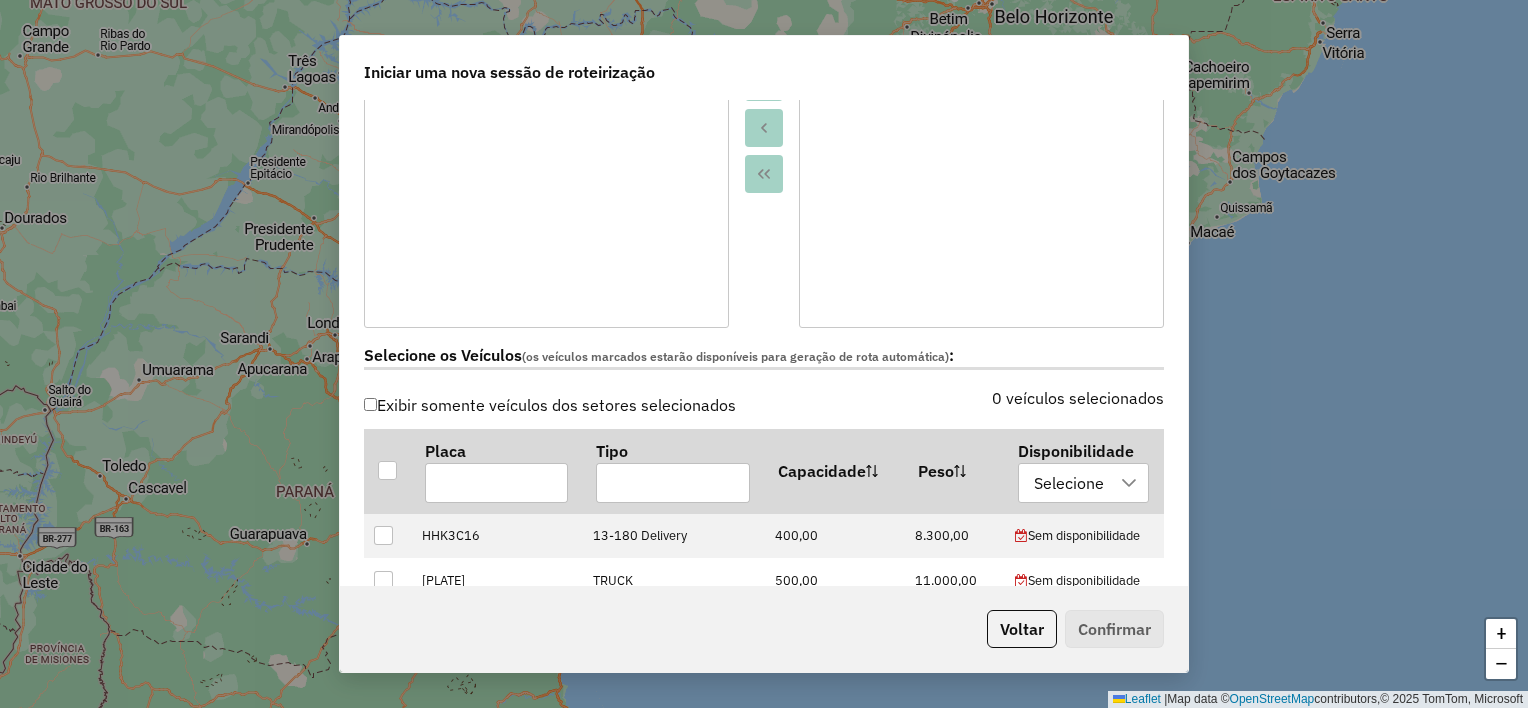 scroll, scrollTop: 400, scrollLeft: 0, axis: vertical 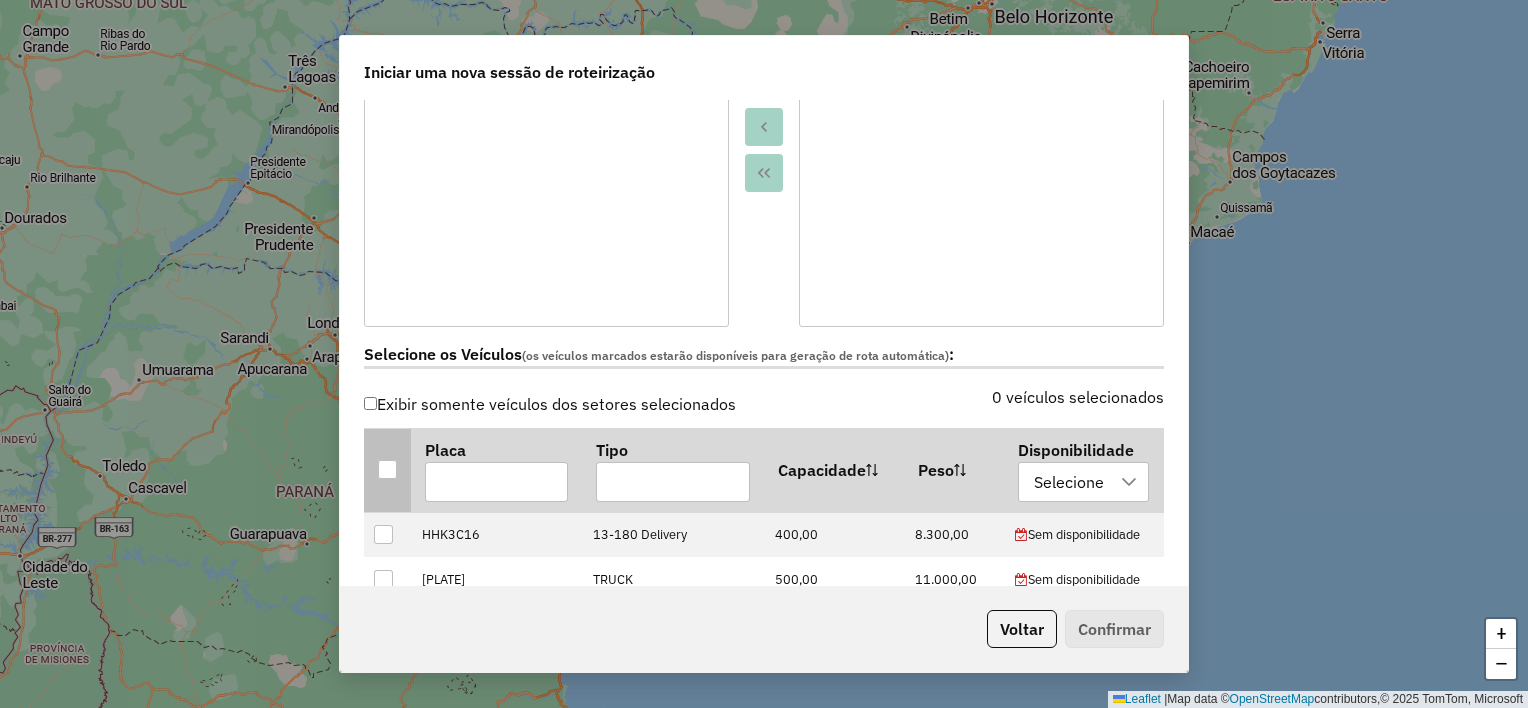 click at bounding box center [387, 469] 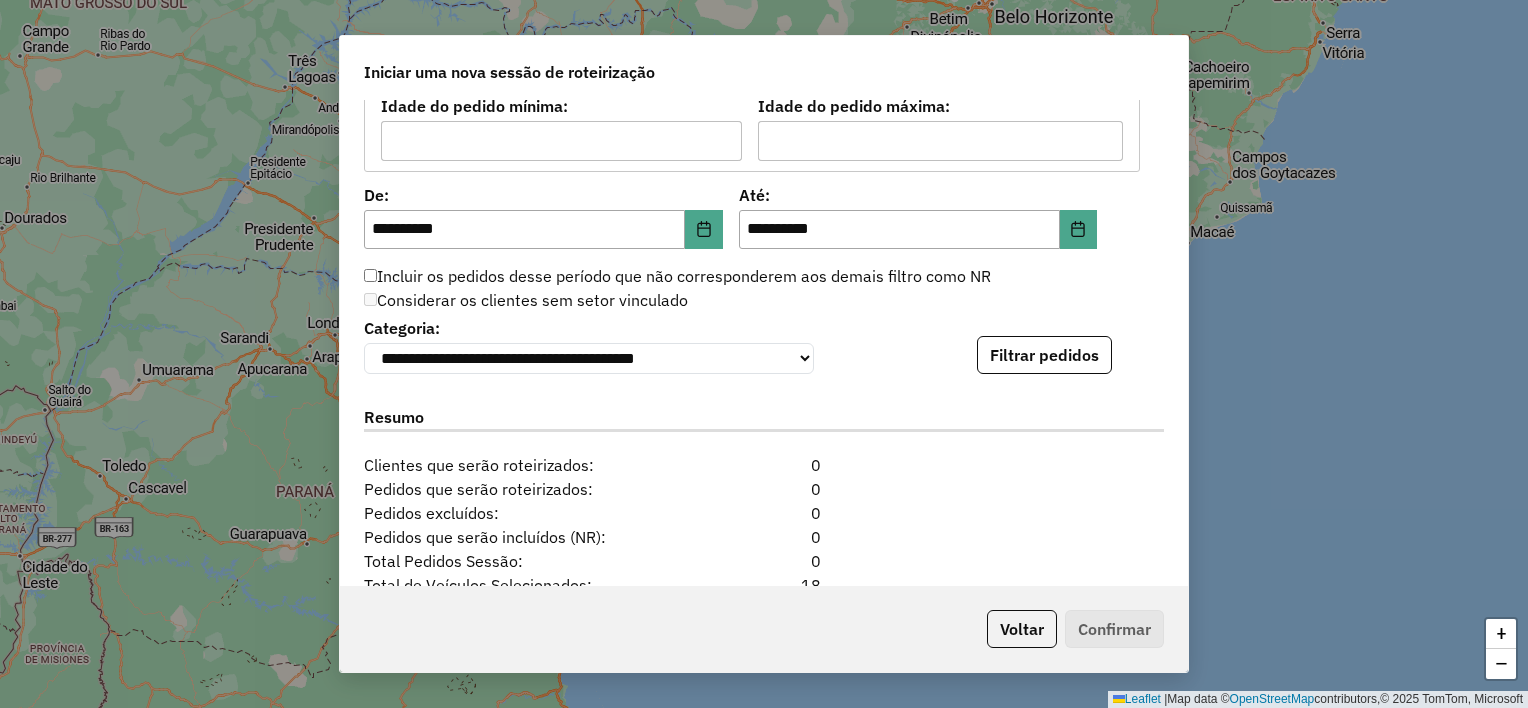 scroll, scrollTop: 1900, scrollLeft: 0, axis: vertical 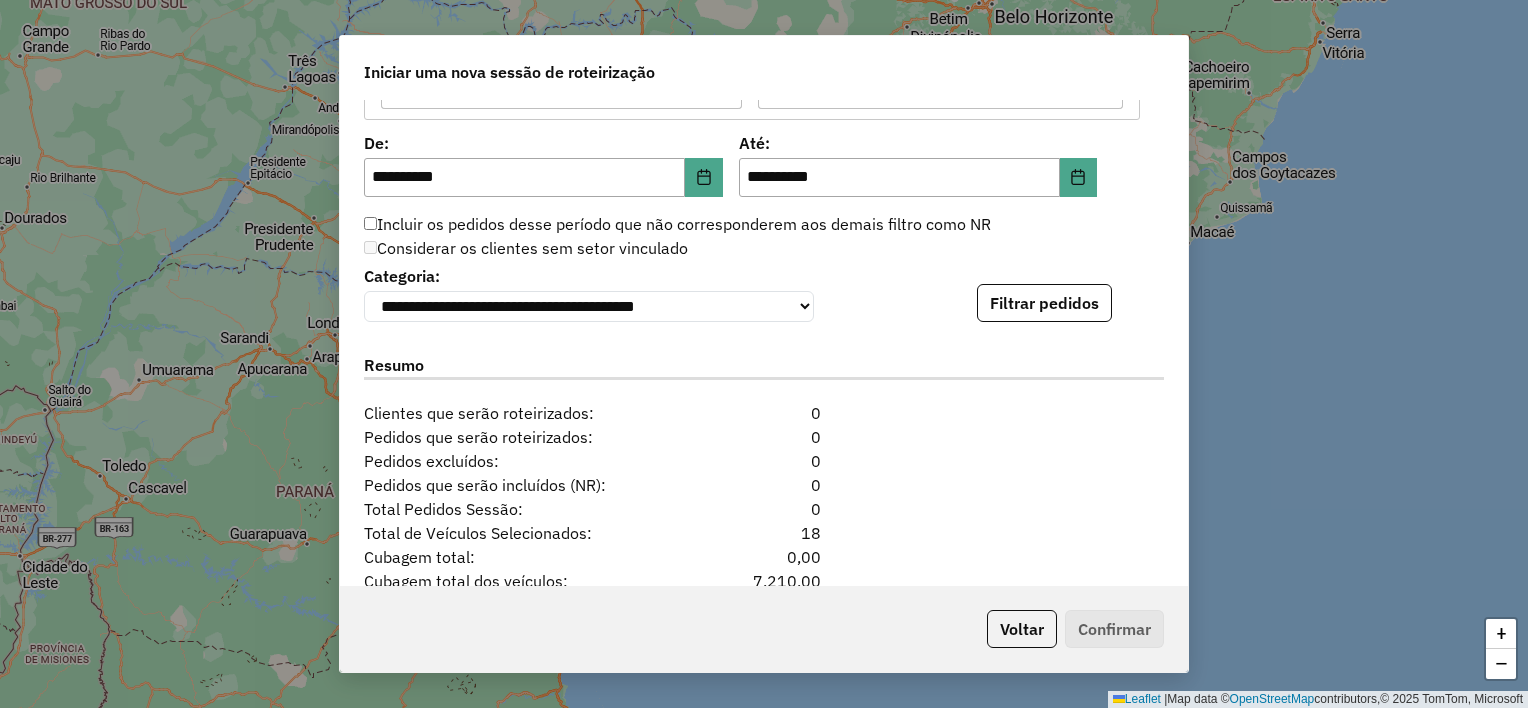 click on "**********" 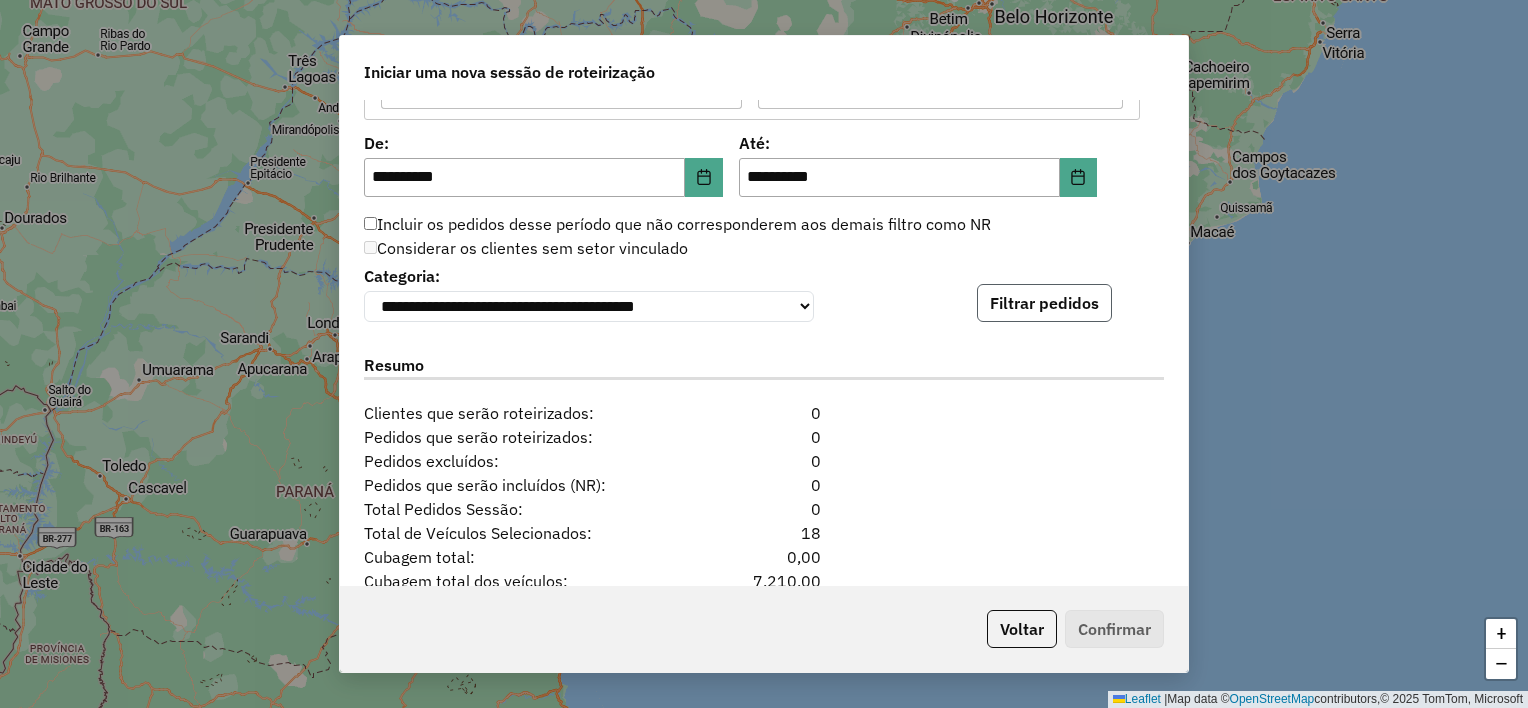 click on "Filtrar pedidos" 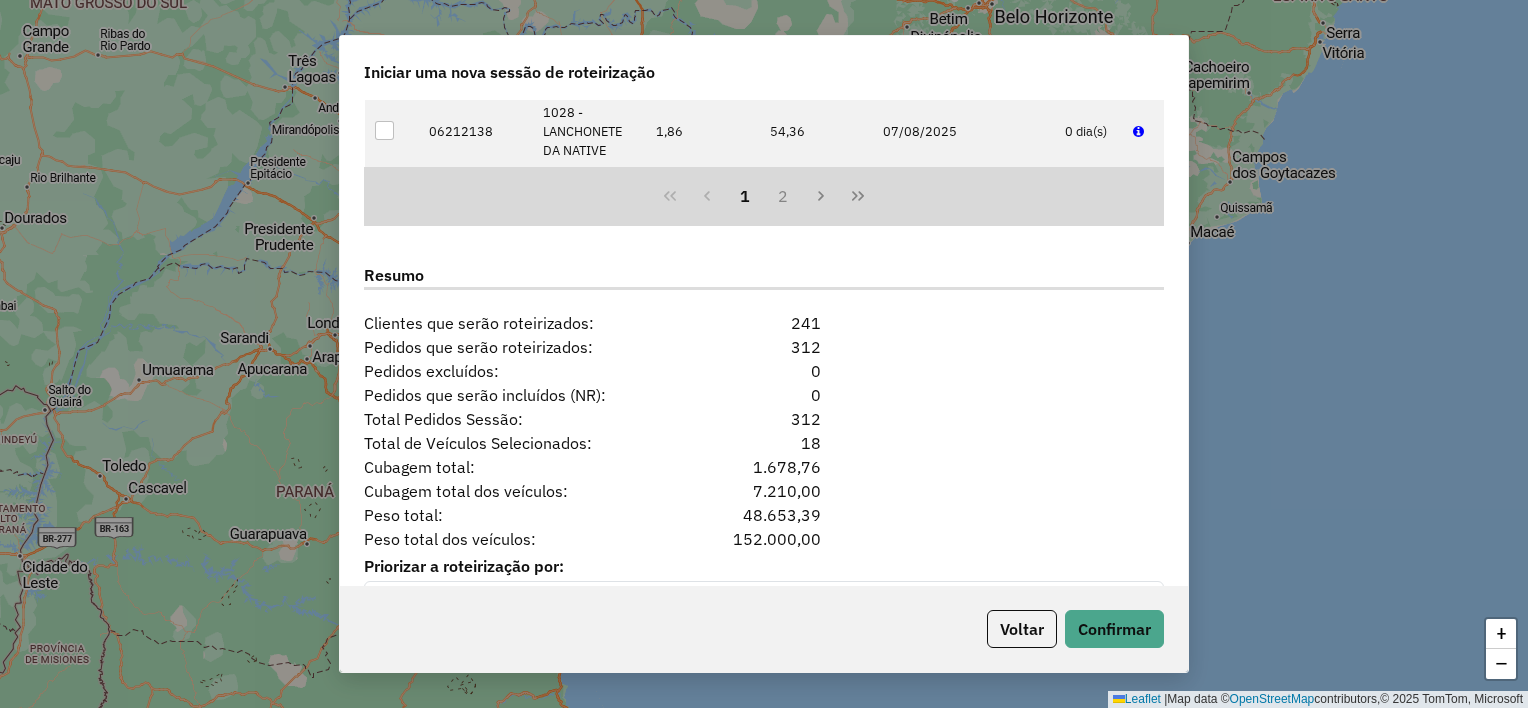 scroll, scrollTop: 2460, scrollLeft: 0, axis: vertical 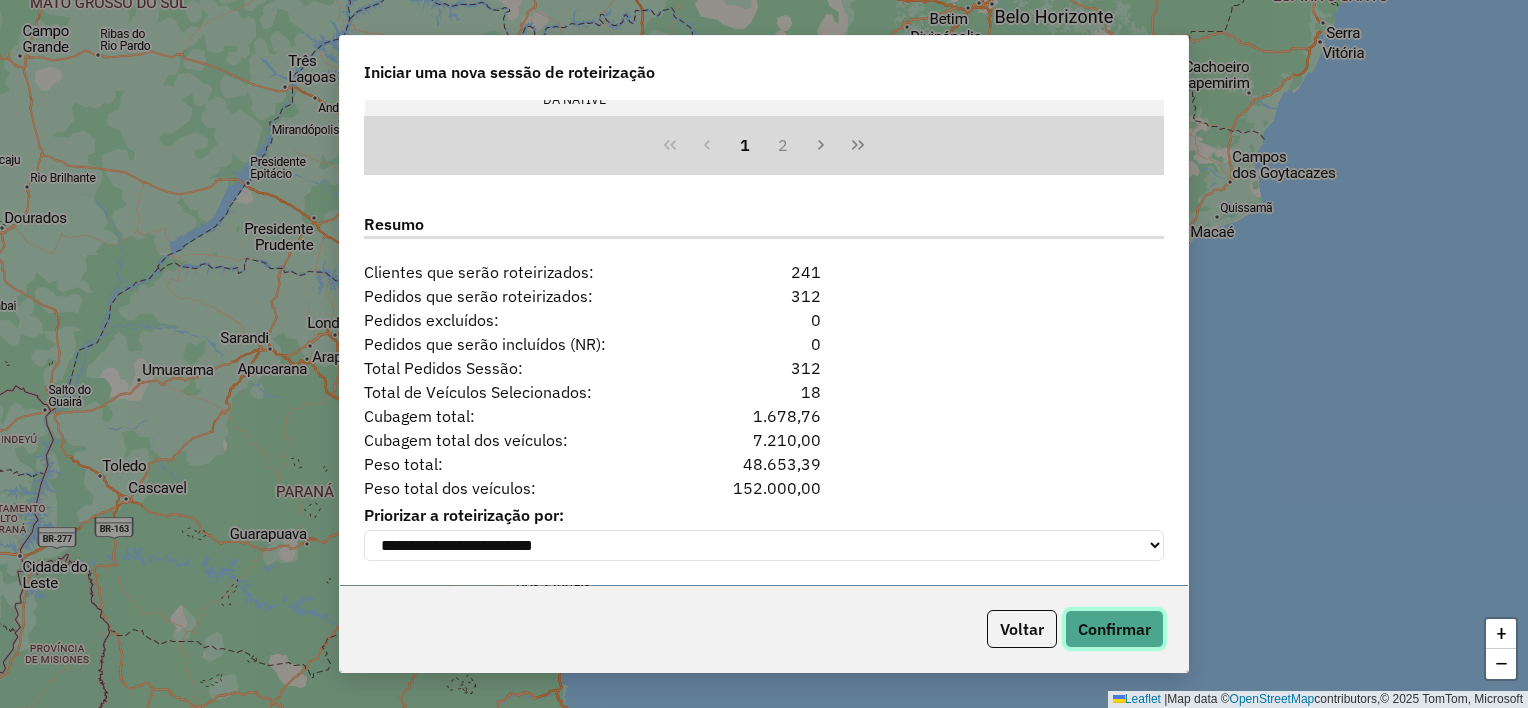 click on "Confirmar" 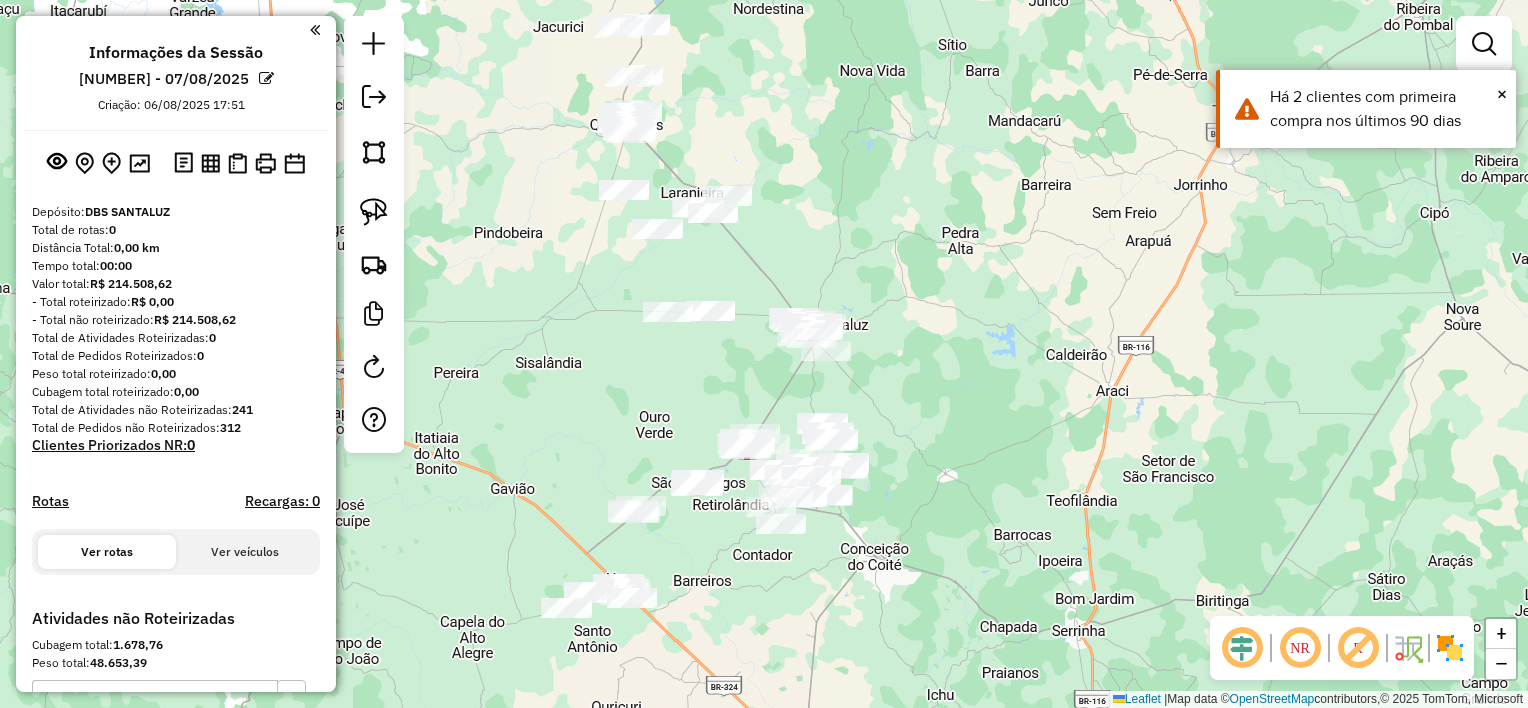 drag, startPoint x: 981, startPoint y: 411, endPoint x: 1005, endPoint y: 413, distance: 24.083189 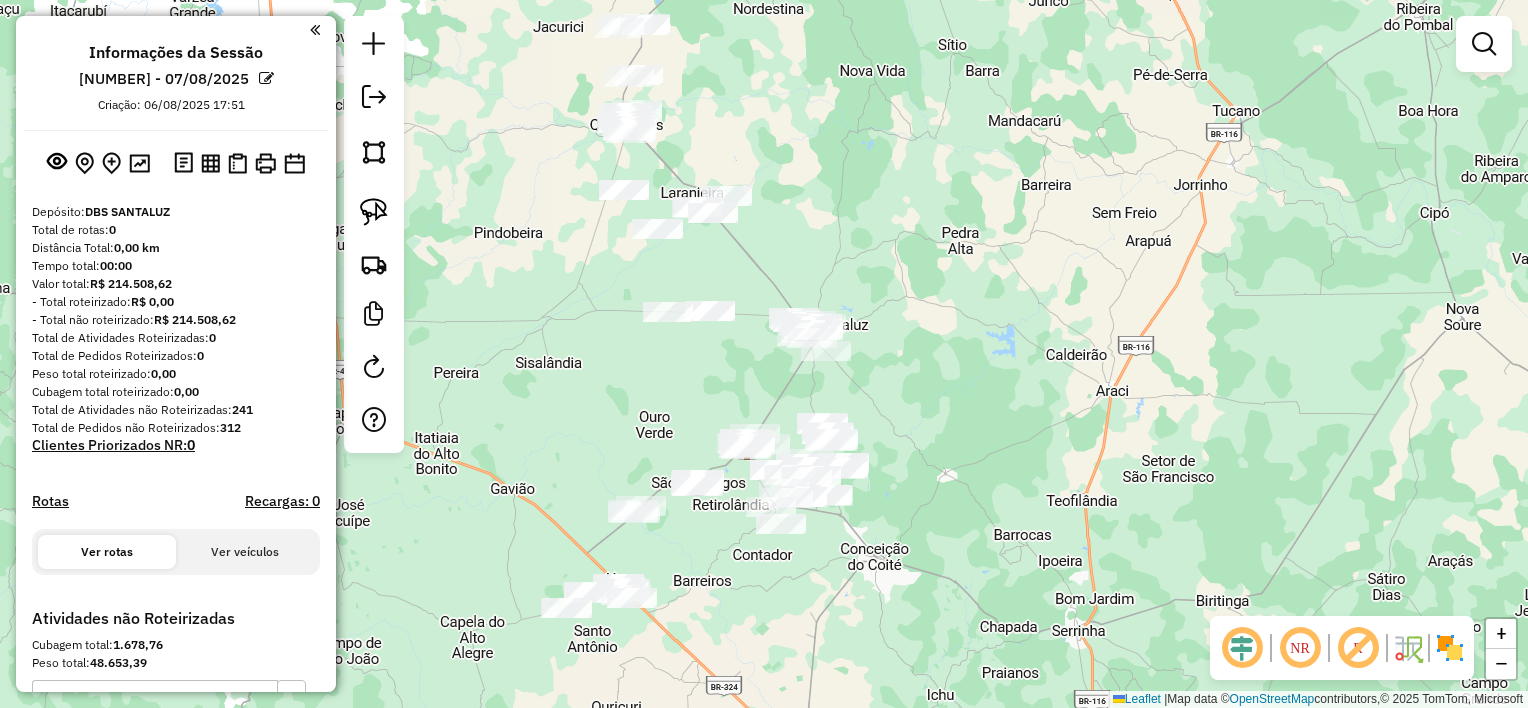 click on "Janela de atendimento Grade de atendimento Capacidade Transportadoras Veículos Cliente Pedidos  Rotas Selecione os dias de semana para filtrar as janelas de atendimento  Seg   Ter   Qua   Qui   Sex   Sáb   Dom  Informe o período da janela de atendimento: De: Até:  Filtrar exatamente a janela do cliente  Considerar janela de atendimento padrão  Selecione os dias de semana para filtrar as grades de atendimento  Seg   Ter   Qua   Qui   Sex   Sáb   Dom   Considerar clientes sem dia de atendimento cadastrado  Clientes fora do dia de atendimento selecionado Filtrar as atividades entre os valores definidos abaixo:  Peso mínimo:   Peso máximo:   Cubagem mínima:   Cubagem máxima:   De:   Até:  Filtrar as atividades entre o tempo de atendimento definido abaixo:  De:   Até:   Considerar capacidade total dos clientes não roteirizados Transportadora: Selecione um ou mais itens Tipo de veículo: Selecione um ou mais itens Veículo: Selecione um ou mais itens Motorista: Selecione um ou mais itens Nome: Rótulo:" 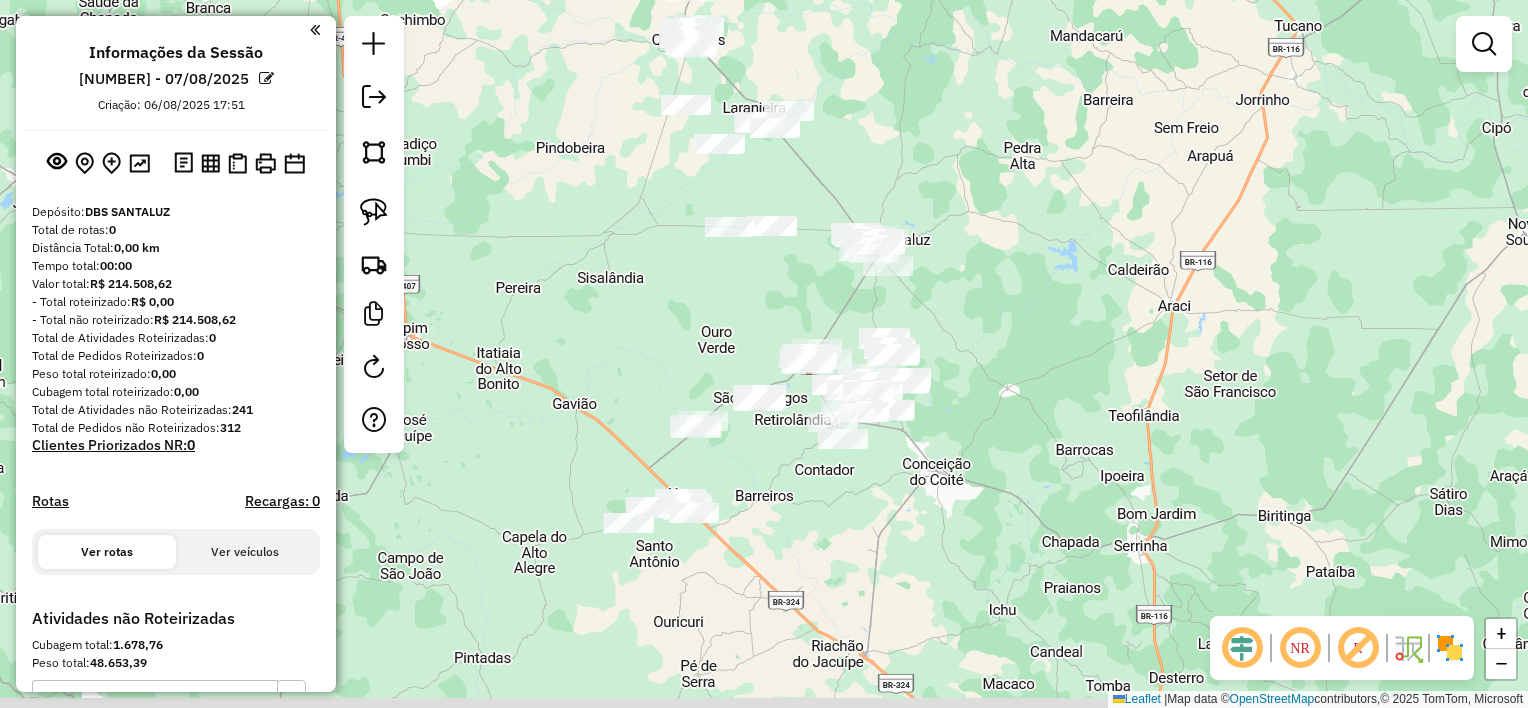 drag, startPoint x: 563, startPoint y: 467, endPoint x: 676, endPoint y: 305, distance: 197.51709 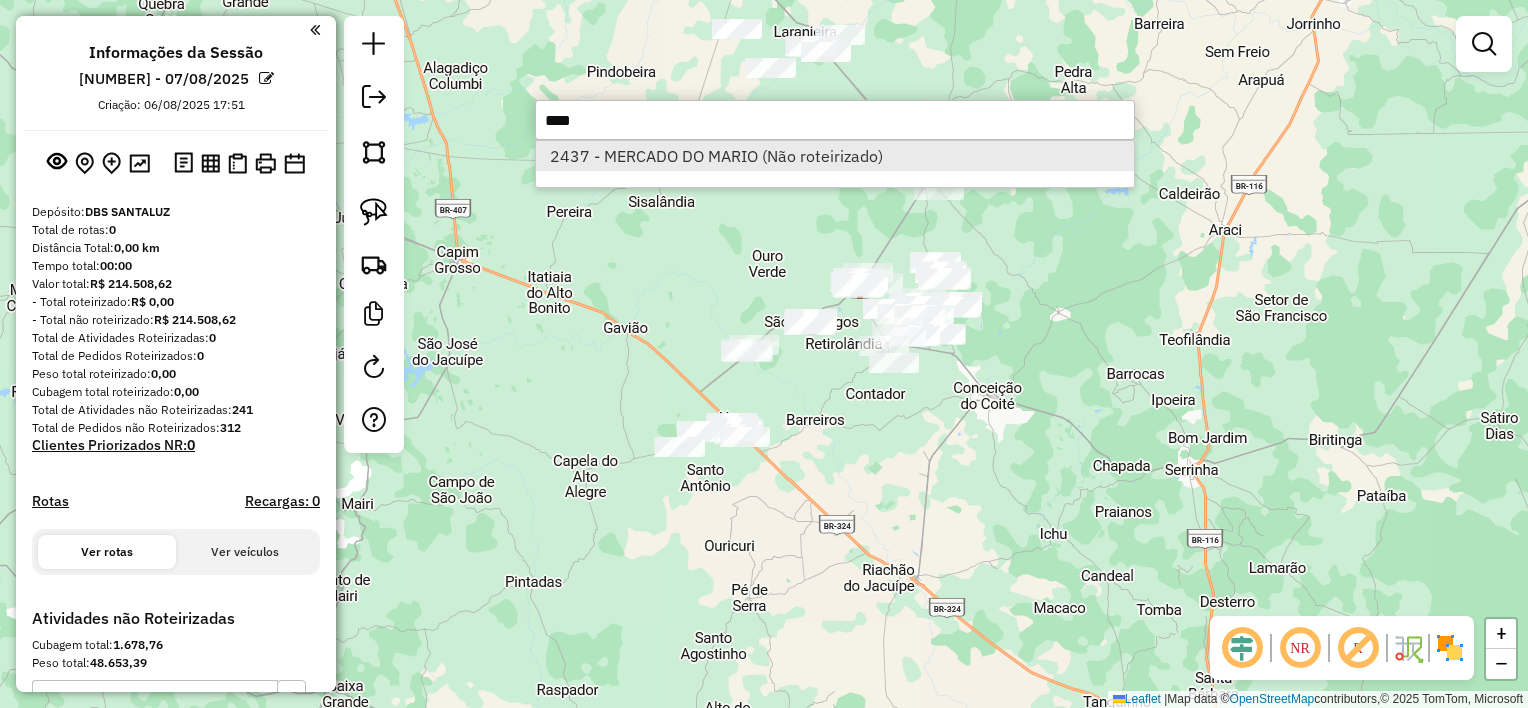 type on "****" 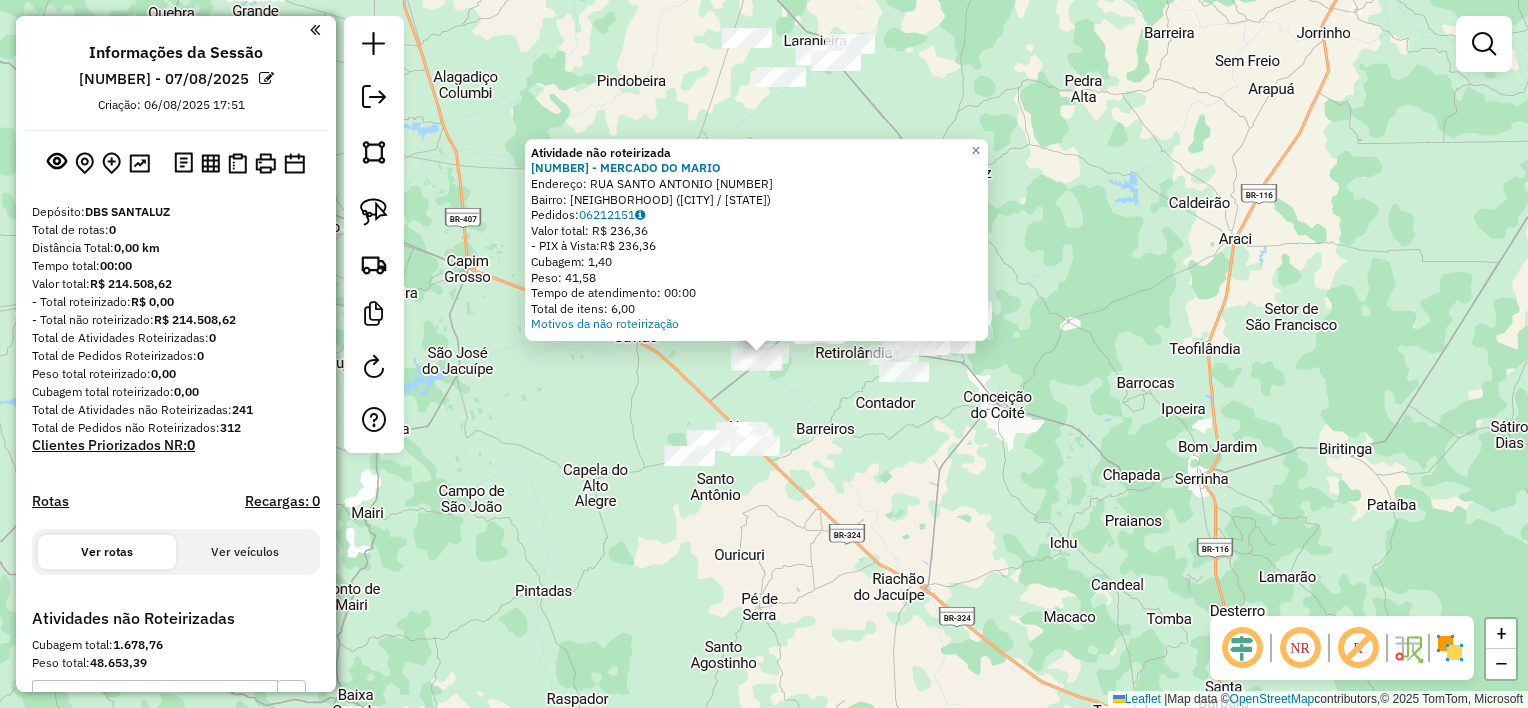 click on "Atividade não roteirizada [NUMBER] - MERCADO DO MARIO Endereço: RUA SANTO ANTONIO [NUMBER] Bairro: ZONA RURAL ([CITY] / [STATE]) Pedidos: [ORDER_ID] Valor total: R$ 236,36 - PIX à Vista: R$ 236,36 Cubagem: 1,40 Peso: 41,58 Tempo de atendimento: 00:00 Total de itens: 6,00 Motivos da não roteirização × Janela de atendimento Grade de atendimento Capacidade Transportadoras Veículos Cliente Pedidos Rotas Selecione os dias de semana para filtrar as janelas de atendimento Seg Ter Qua Qui Sex Sáb Dom Informe o período da janela de atendimento: De: Até: Filtrar exatamente a janela do cliente Considerar janela de atendimento padrão Selecione os dias de semana para filtrar as grades de atendimento Seg Ter Qua Qui Sex Sáb Dom Considerar clientes sem dia de atendimento cadastrado Filtrar as atividades entre os valores definidos abaixo: Peso mínimo: Peso máximo: Cubagem mínima: Cubagem máxima: De: Até:" 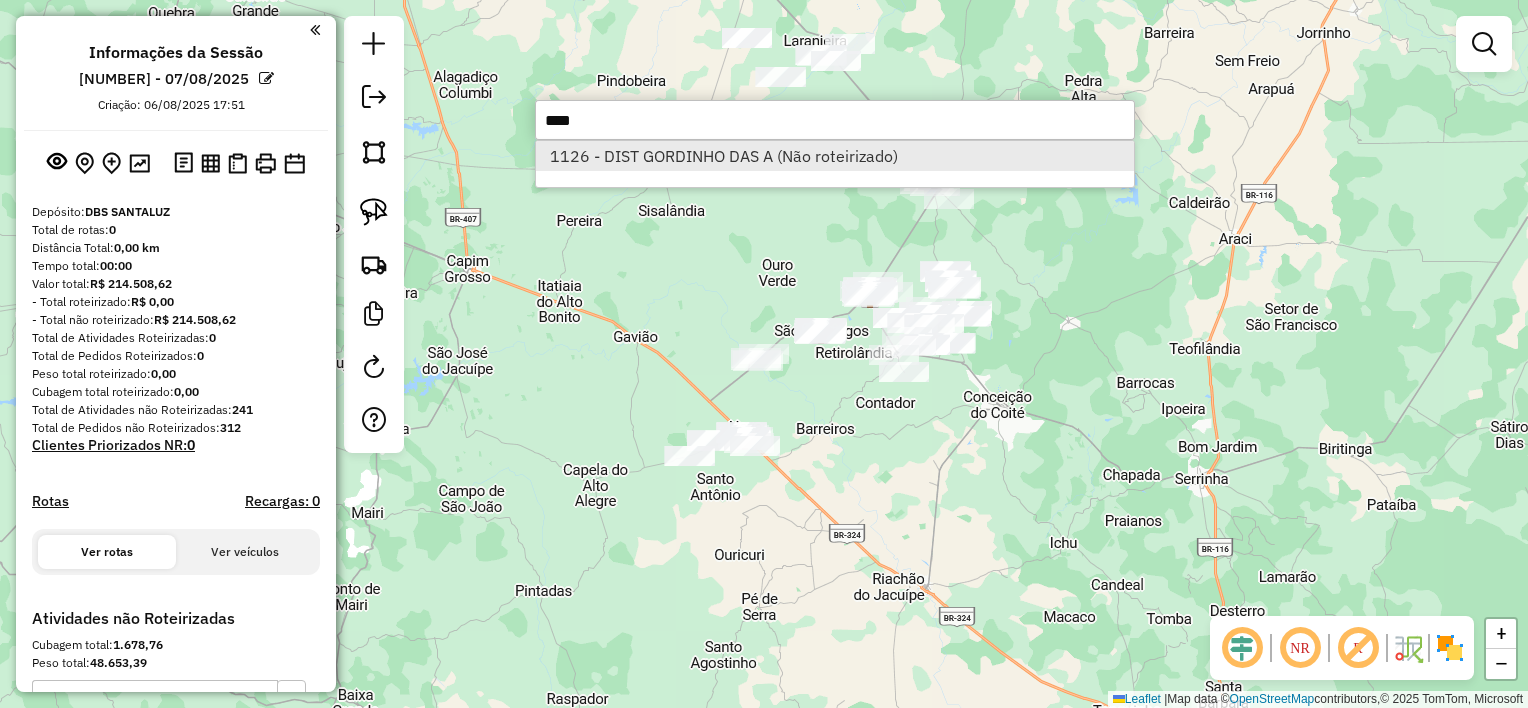 type on "****" 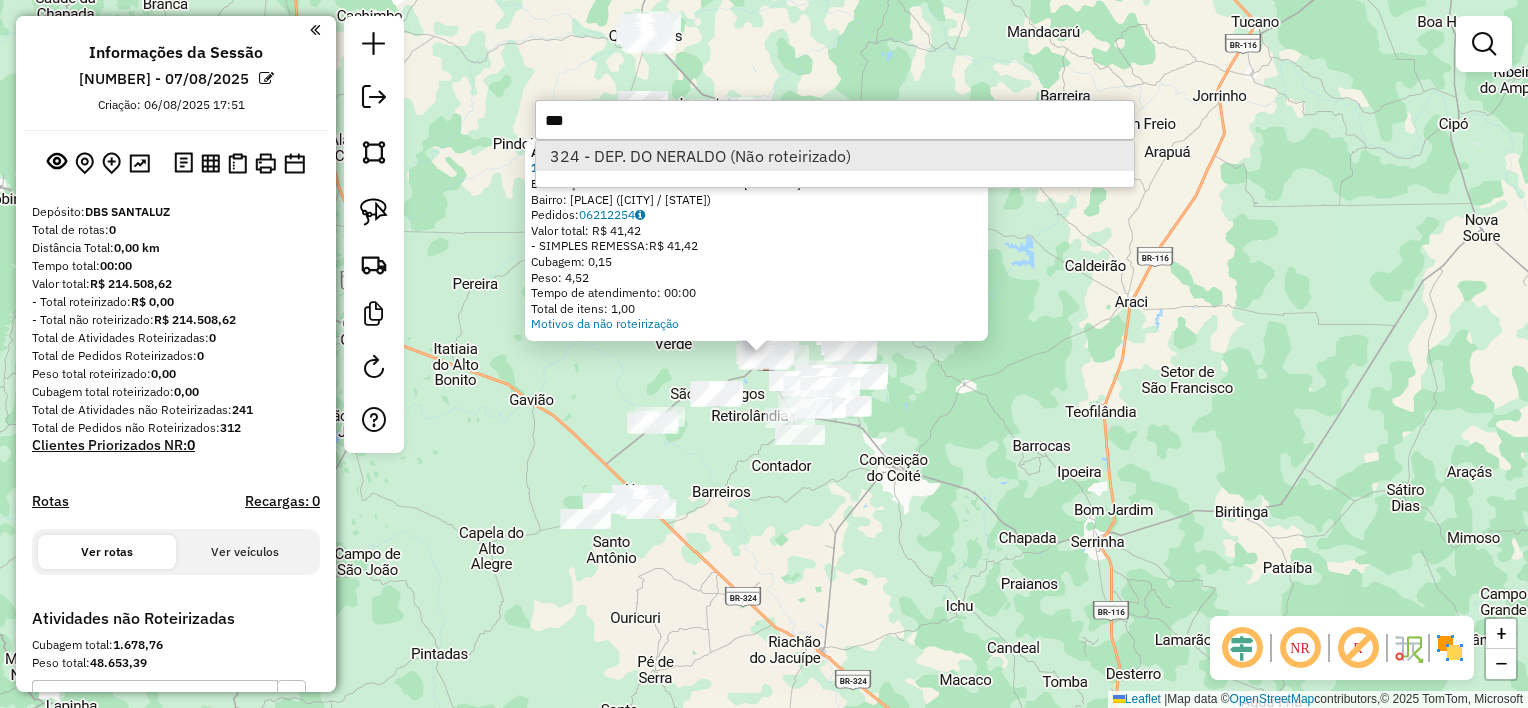 type on "***" 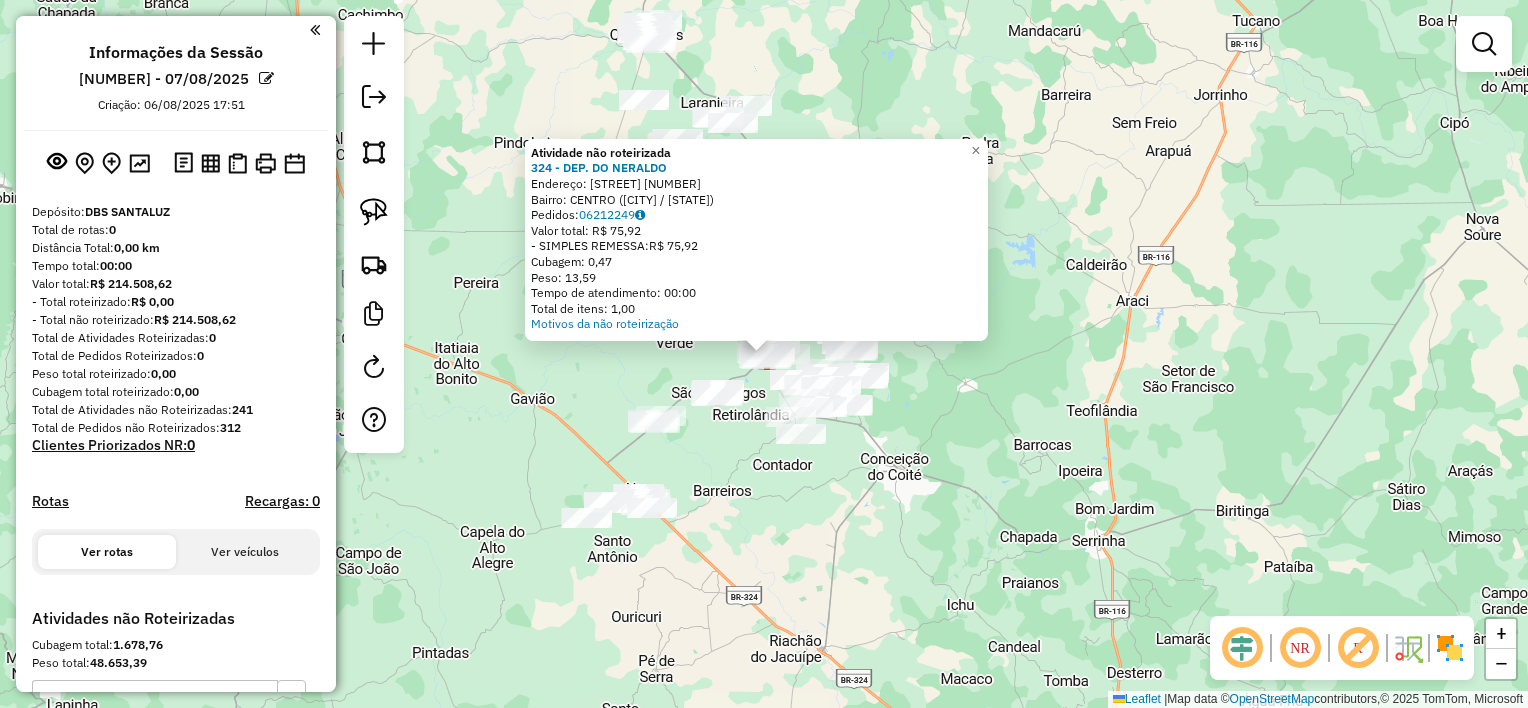 click on "Atividade não roteirizada 324 - DEP. DO NERALDO Endereço: [STREET] [NUMBER] Bairro: [NEIGHBORHOOD] ([CITY] / [STATE]) Pedidos: 06212249 Valor total: R$ 75,92 - SIMPLES REMESSA: R$ 75,92 Cubagem: 0,47 Peso: 13,59 Tempo de atendimento: 00:00 Total de itens: 1,00 Motivos da não roteirização × Janela de atendimento Grade de atendimento Capacidade Transportadoras Veículos Cliente Pedidos Rotas Selecione os dias de semana para filtrar as janelas de atendimento Seg Ter Qua Qui Sex Sáb Dom Informe o período da janela de atendimento: De: Até: Filtrar exatamente a janela do cliente Considerar janela de atendimento padrão Selecione os dias de semana para filtrar as grades de atendimento Seg Ter Qua Qui Sex Sáb Dom Considerar clientes sem dia de atendimento cadastrado Clientes fora do dia de atendimento selecionado Filtrar as atividades entre os valores definidos abaixo: Peso mínimo: Peso máximo: Cubagem mínima: Cubagem máxima: De: Até: De: +" 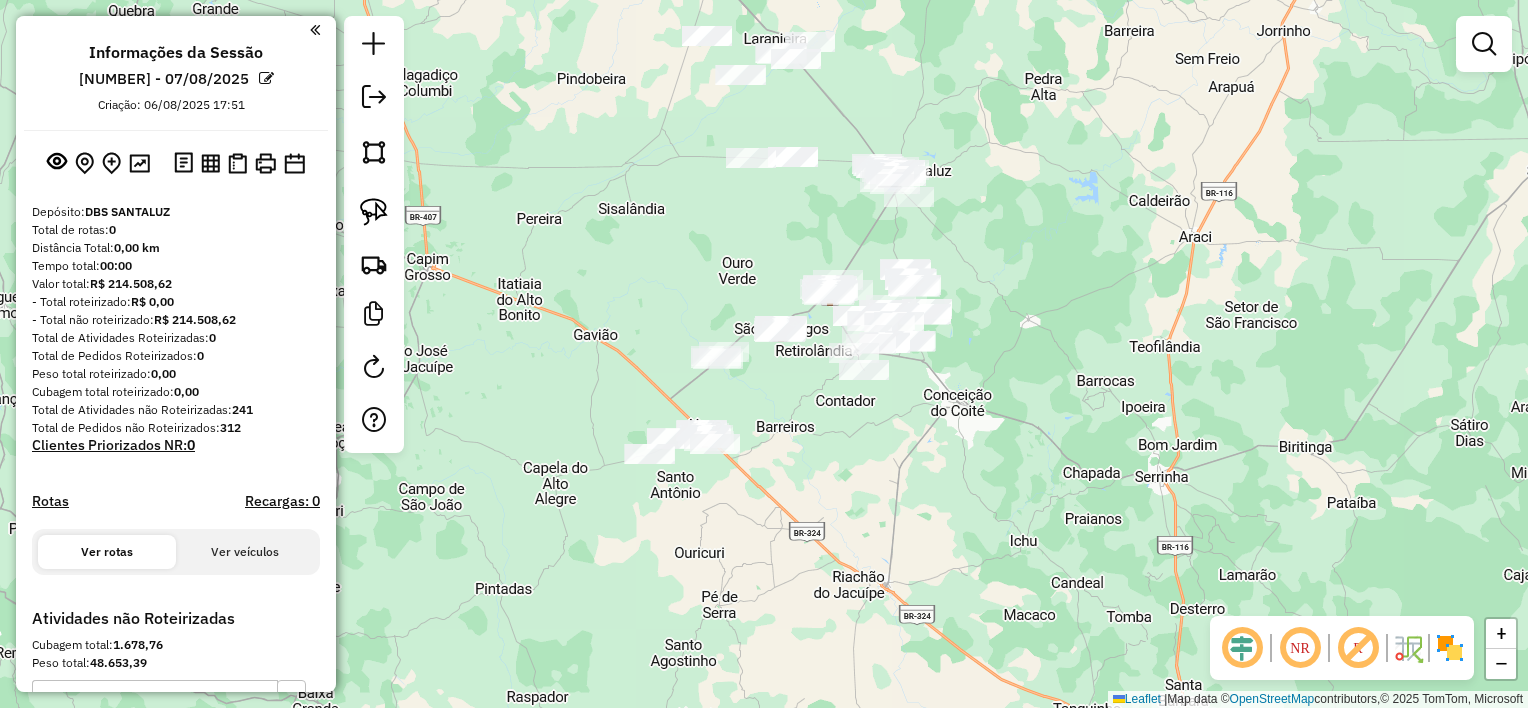 drag, startPoint x: 649, startPoint y: 344, endPoint x: 721, endPoint y: 264, distance: 107.62899 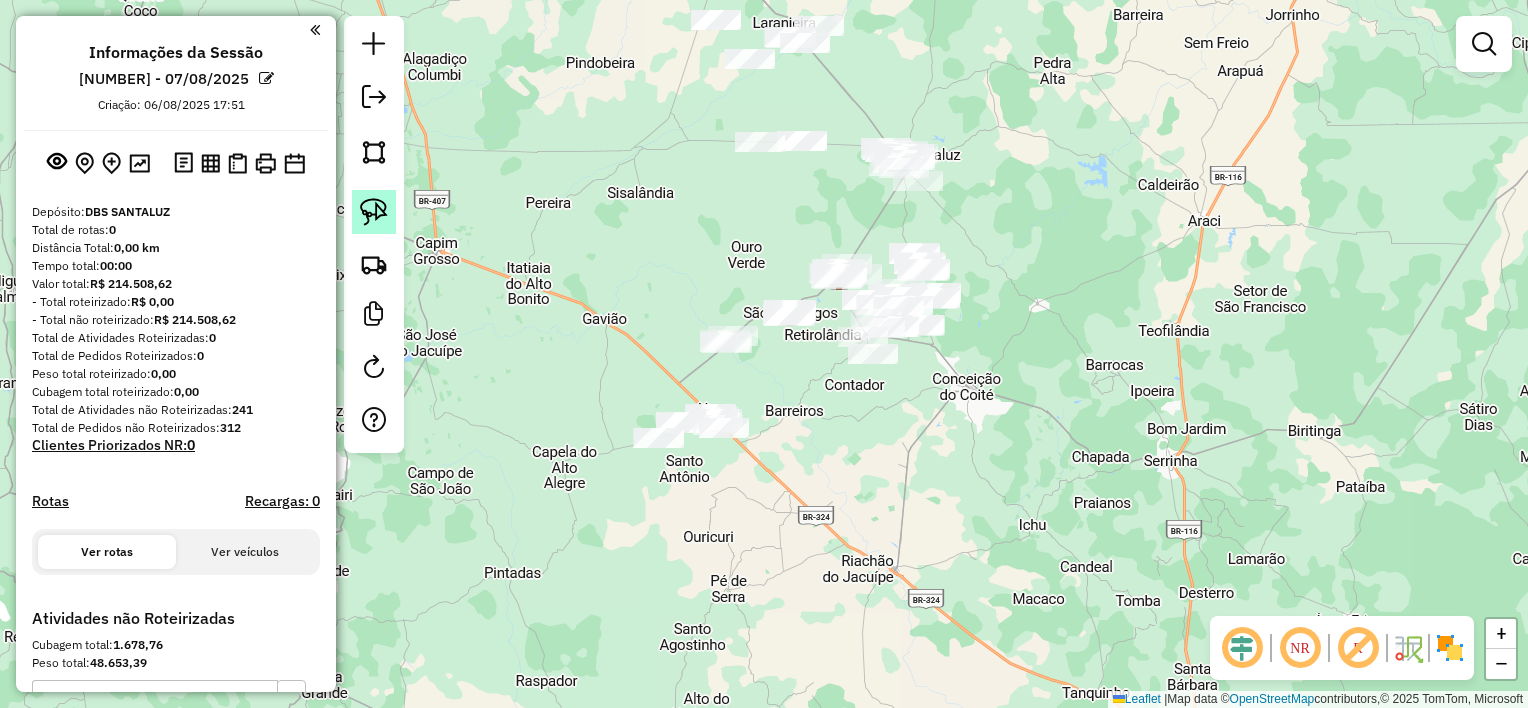click 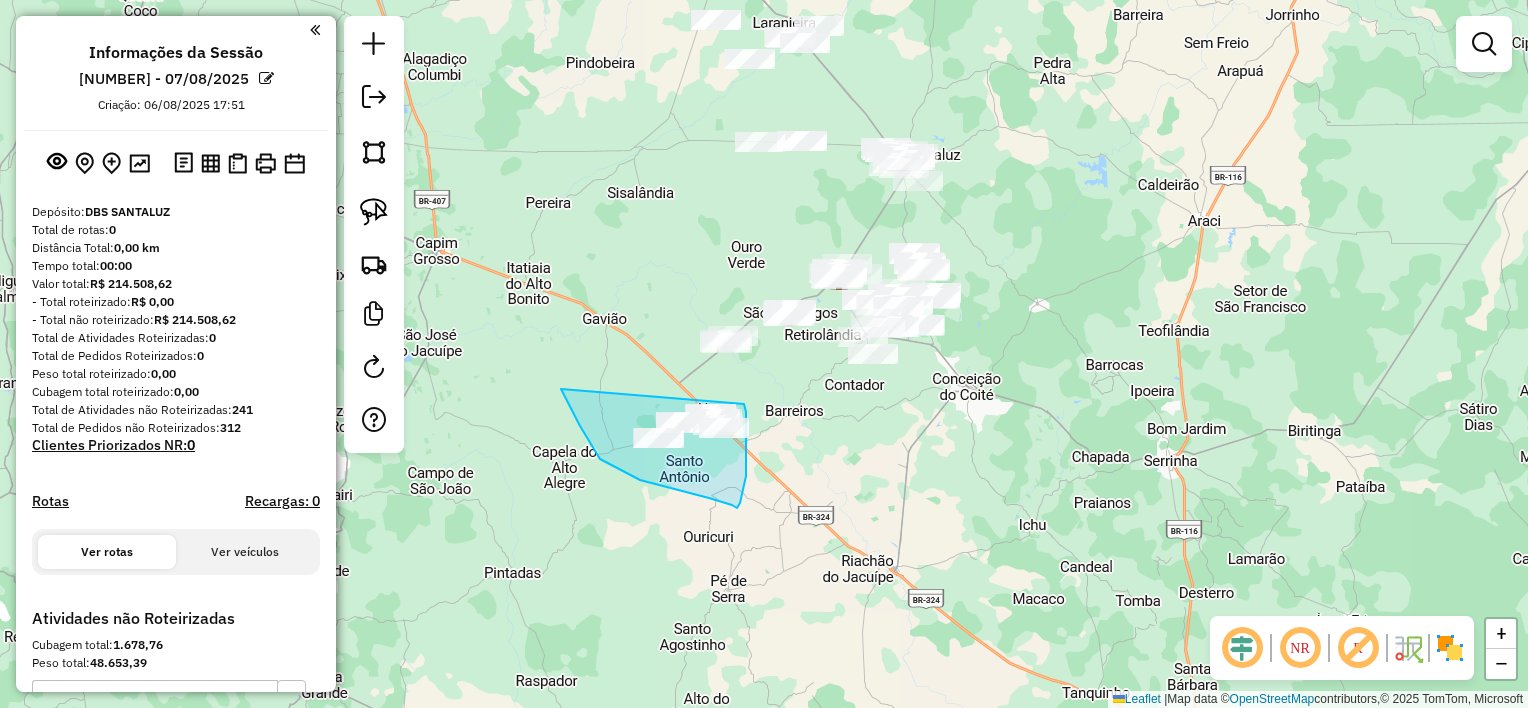 drag, startPoint x: 564, startPoint y: 397, endPoint x: 740, endPoint y: 396, distance: 176.00284 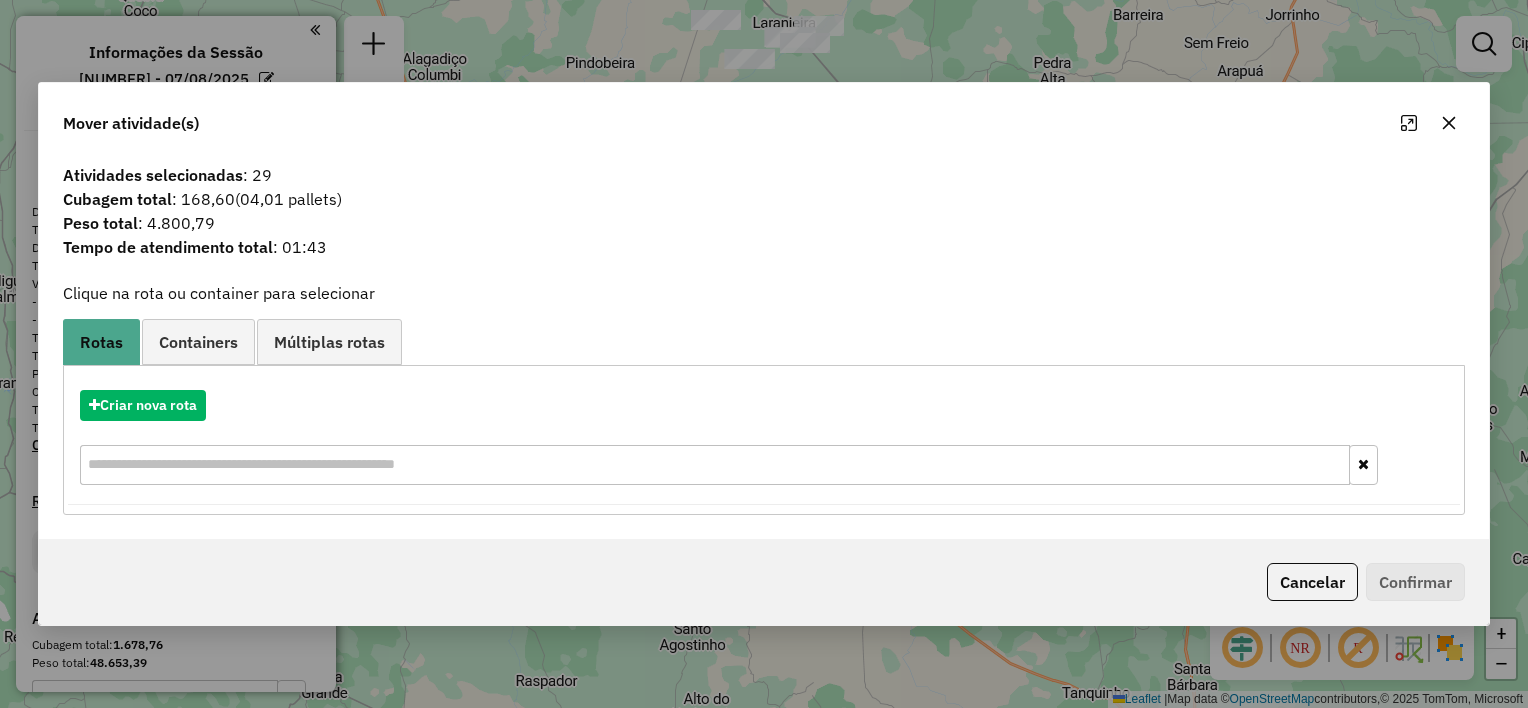click 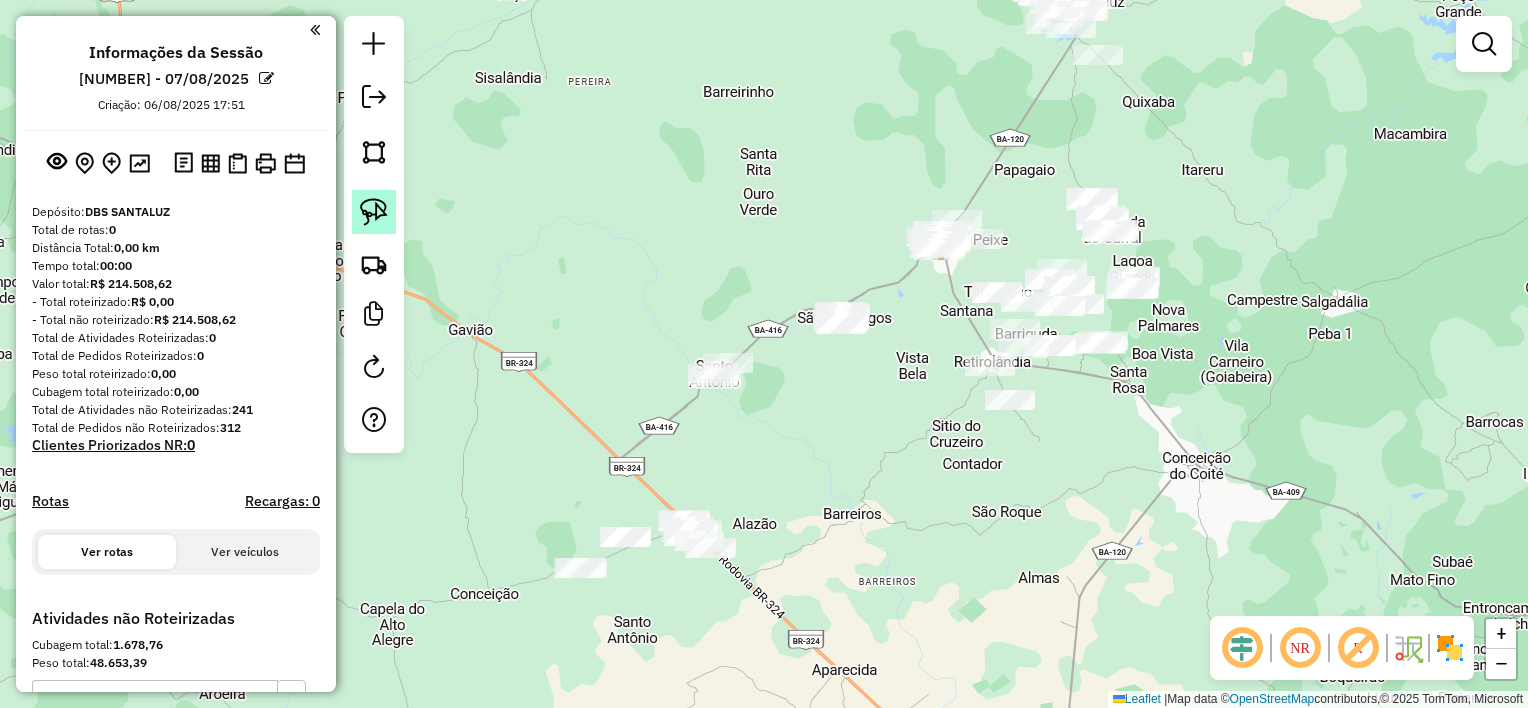 click 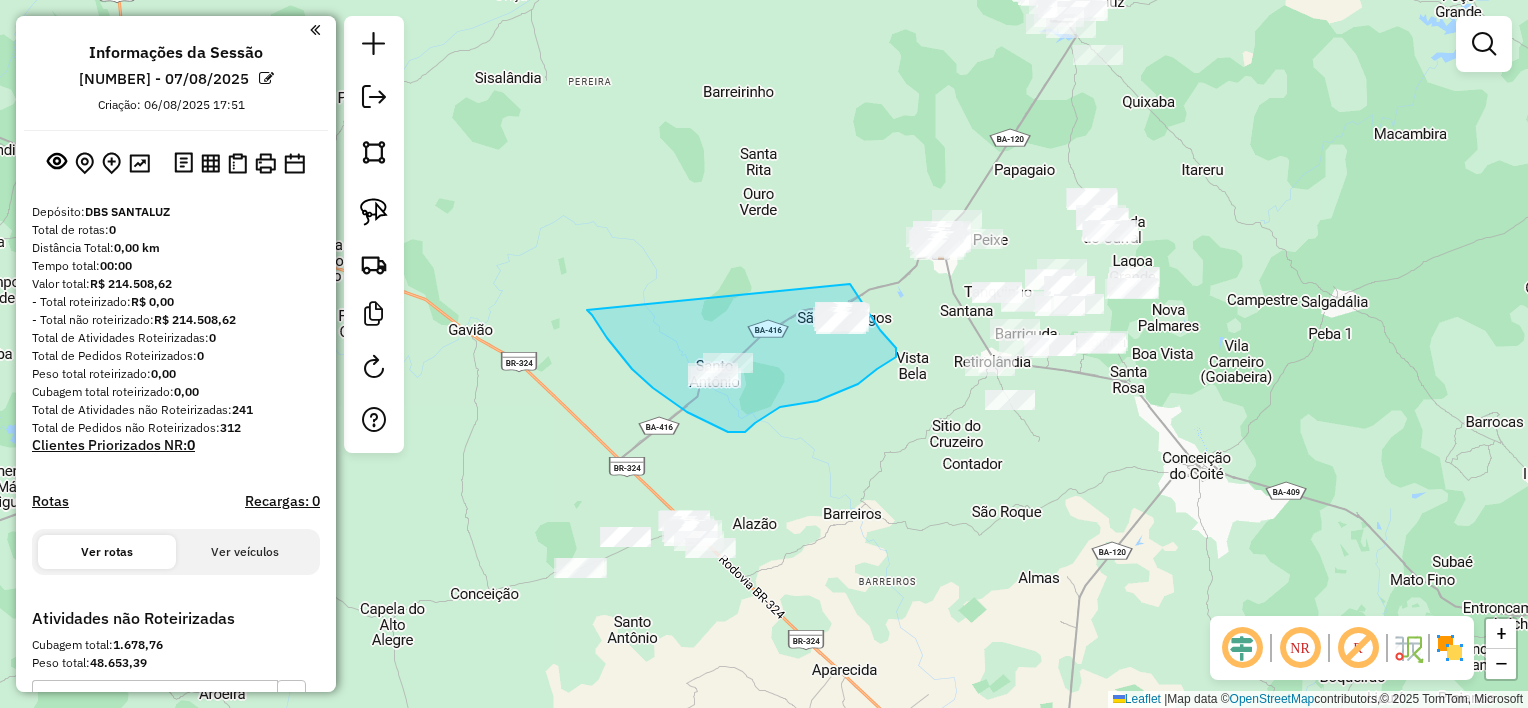 drag, startPoint x: 592, startPoint y: 315, endPoint x: 850, endPoint y: 284, distance: 259.85574 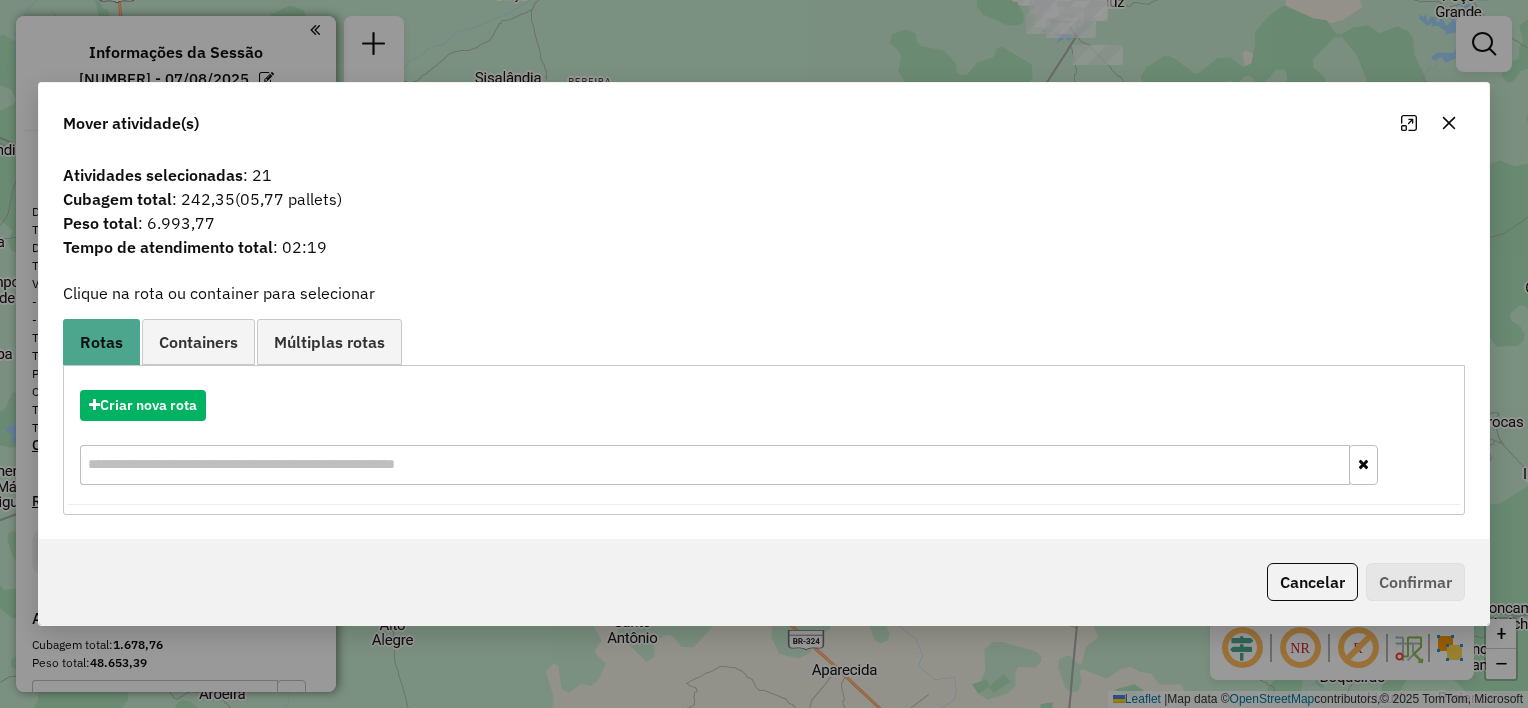 click 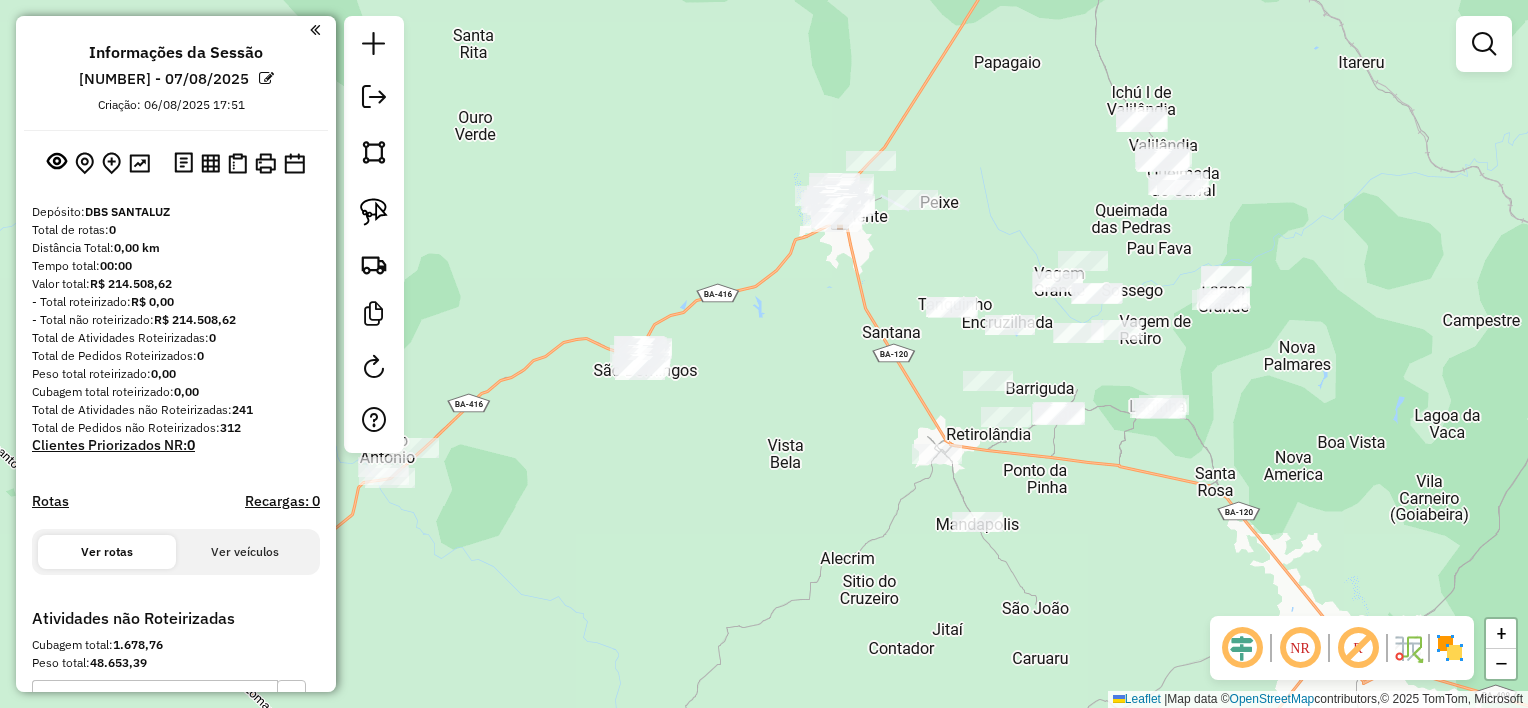 drag, startPoint x: 951, startPoint y: 292, endPoint x: 779, endPoint y: 318, distance: 173.95401 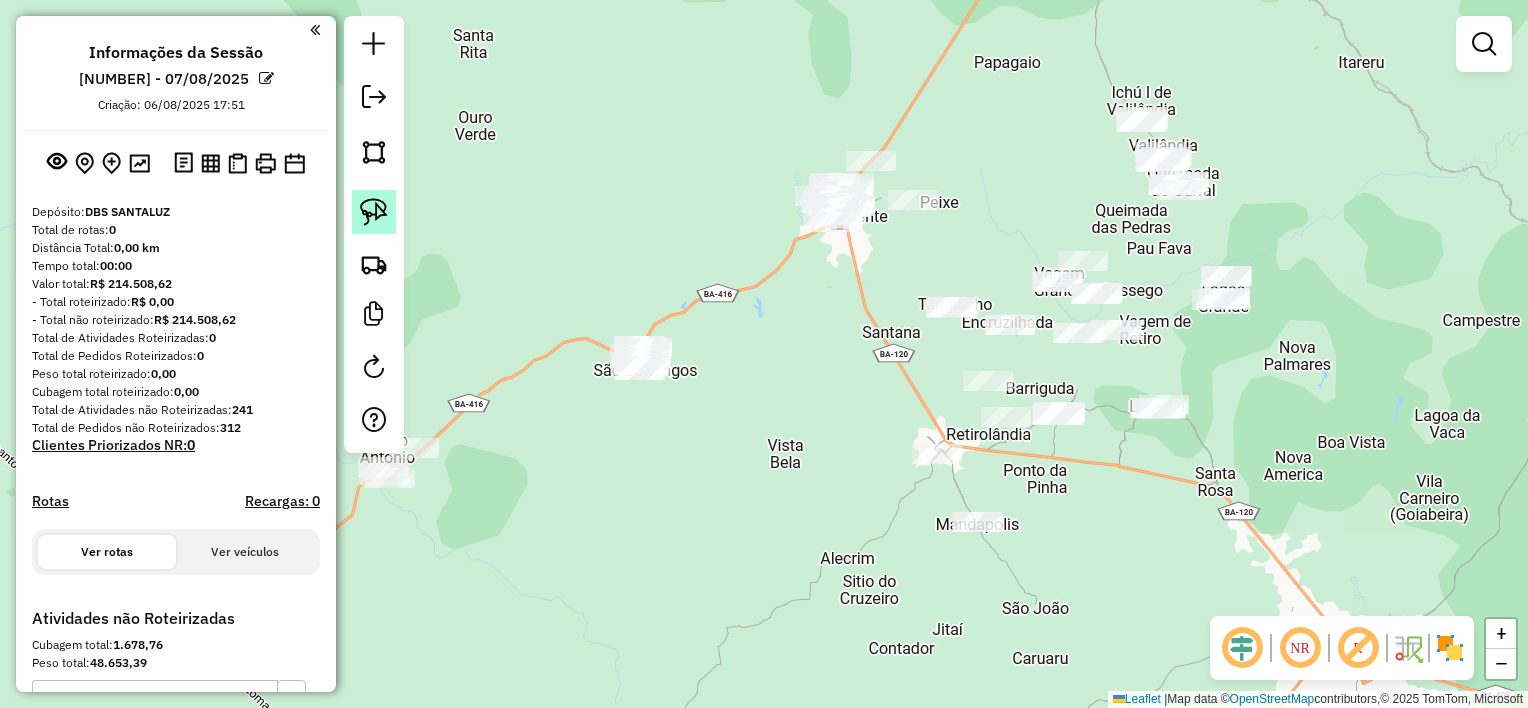 click 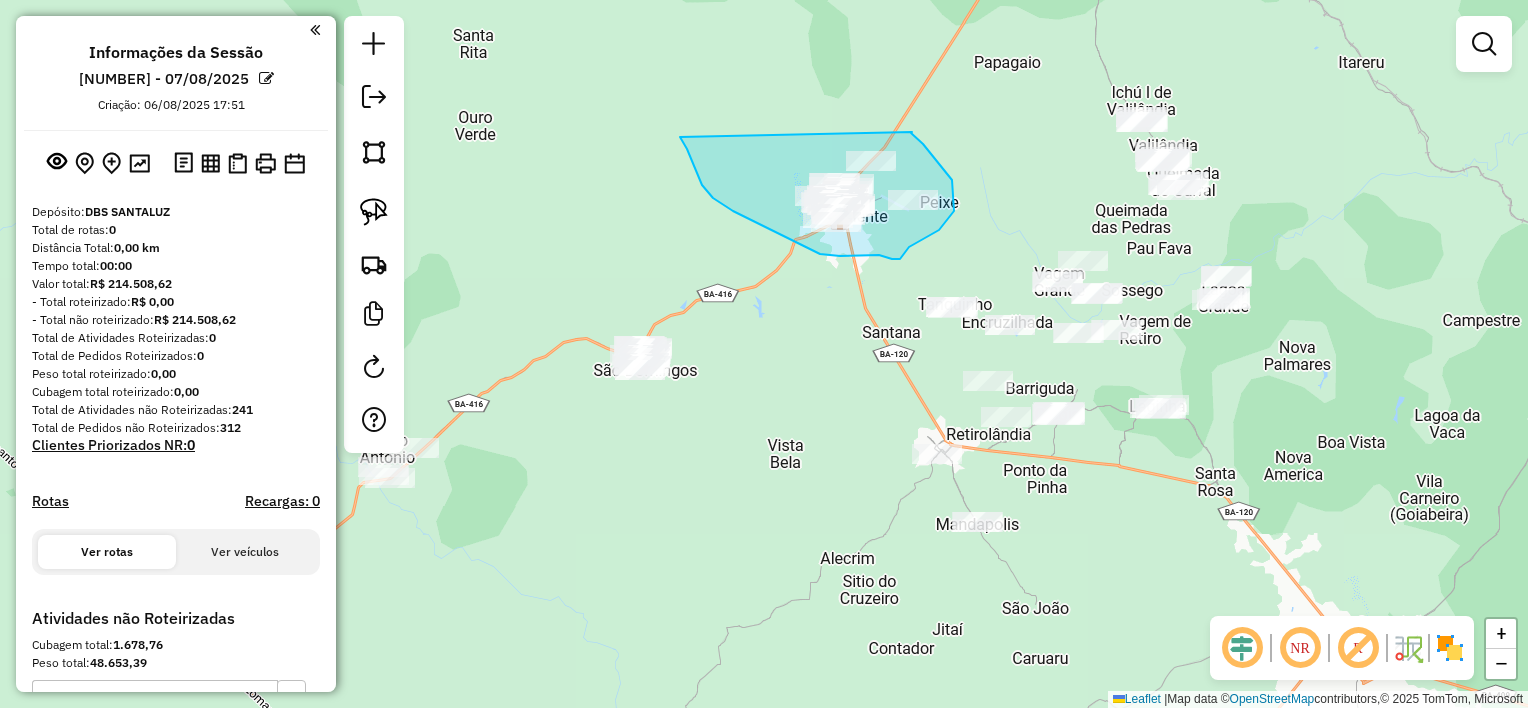 drag, startPoint x: 702, startPoint y: 185, endPoint x: 913, endPoint y: 132, distance: 217.5546 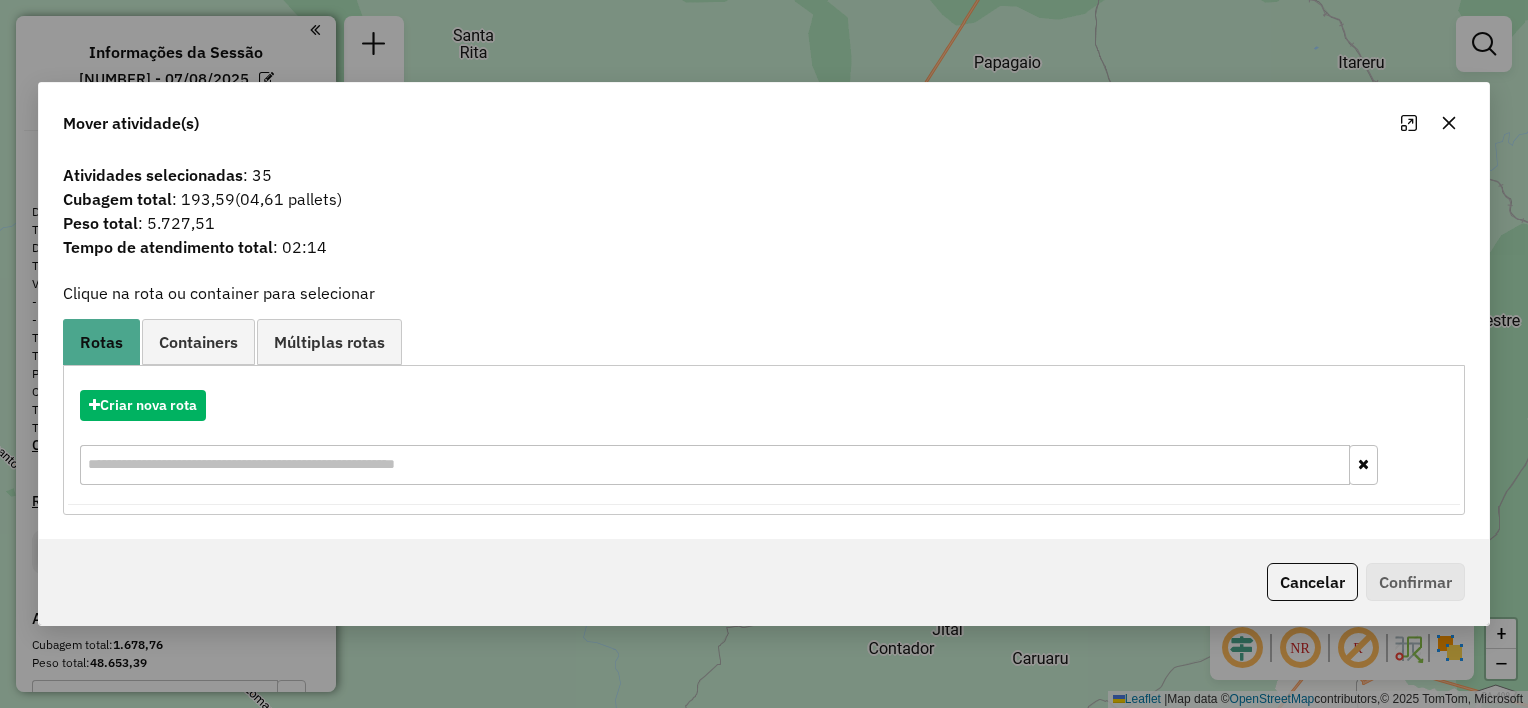 click 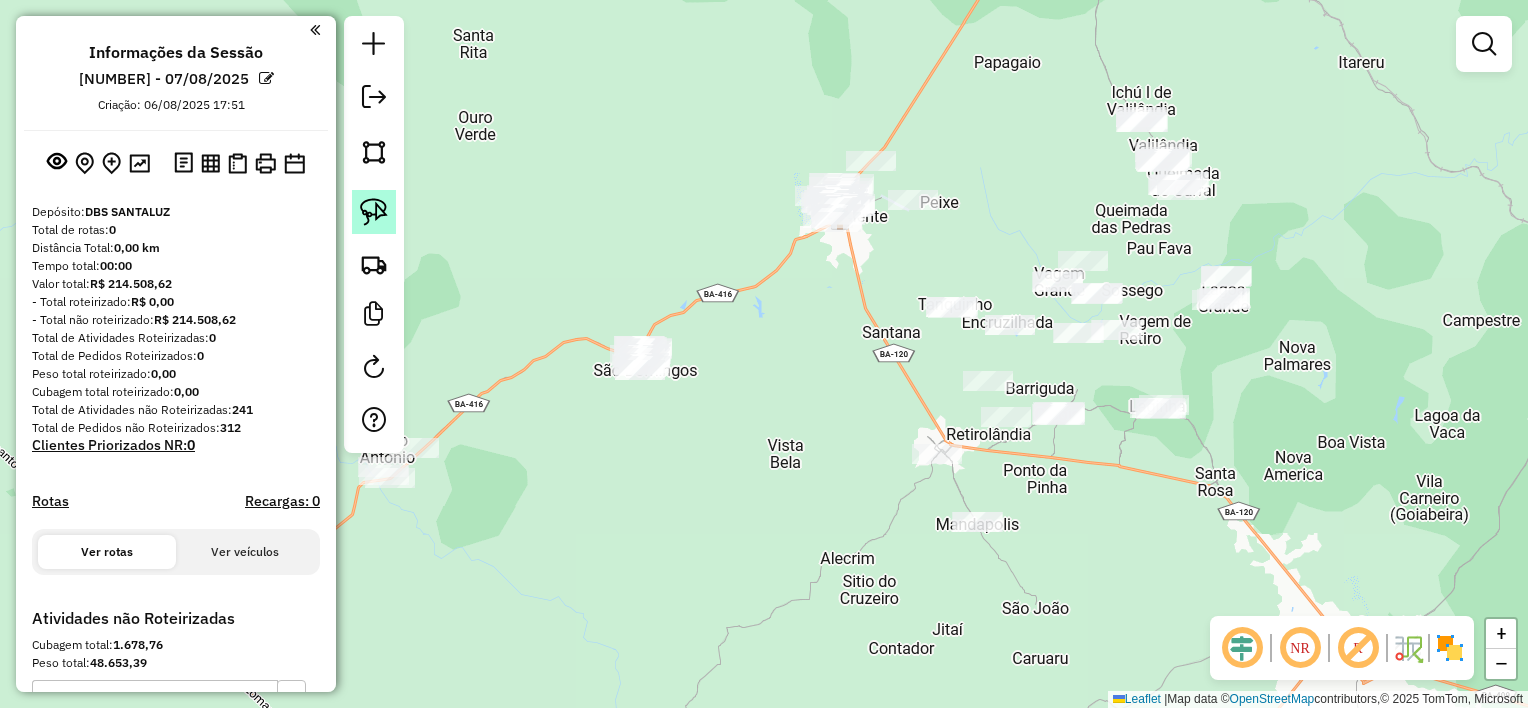 click 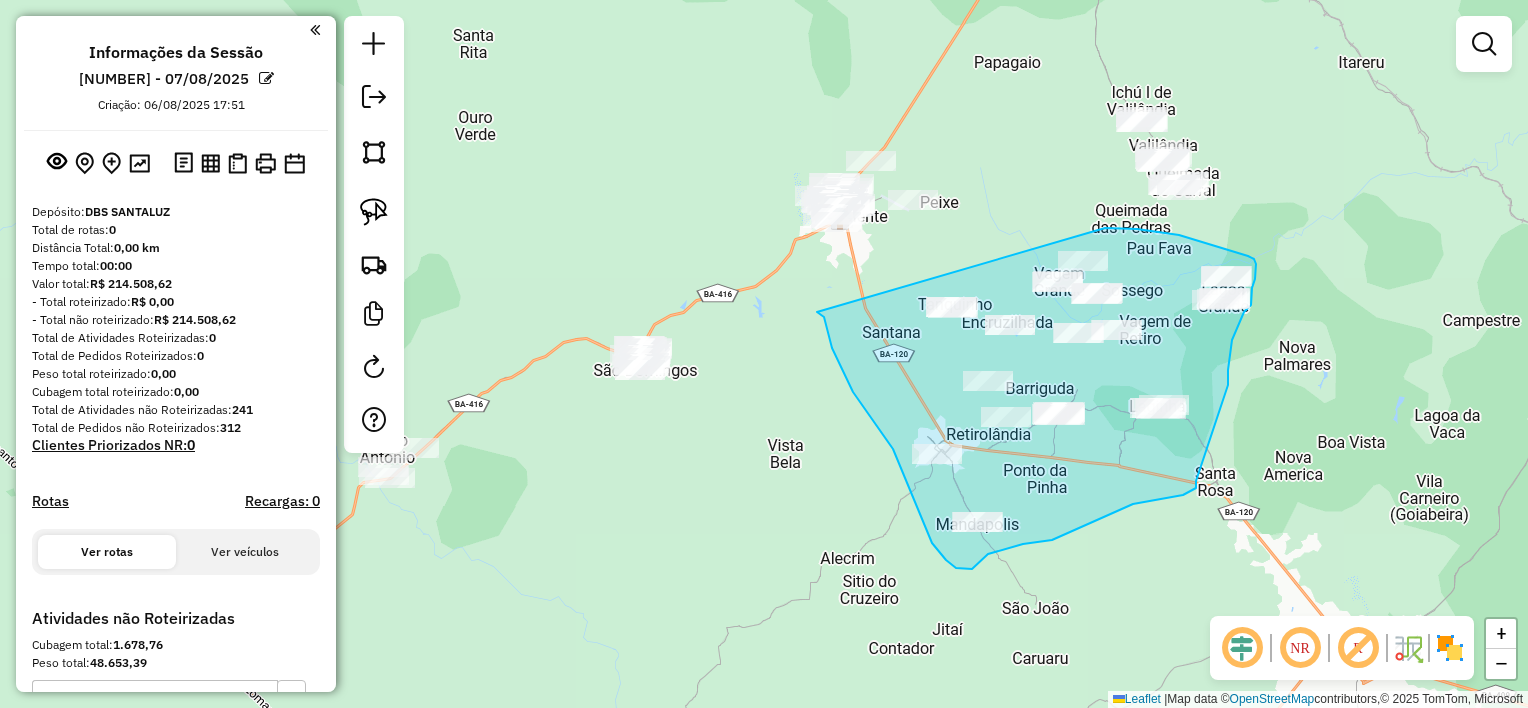 drag, startPoint x: 817, startPoint y: 312, endPoint x: 1105, endPoint y: 228, distance: 300 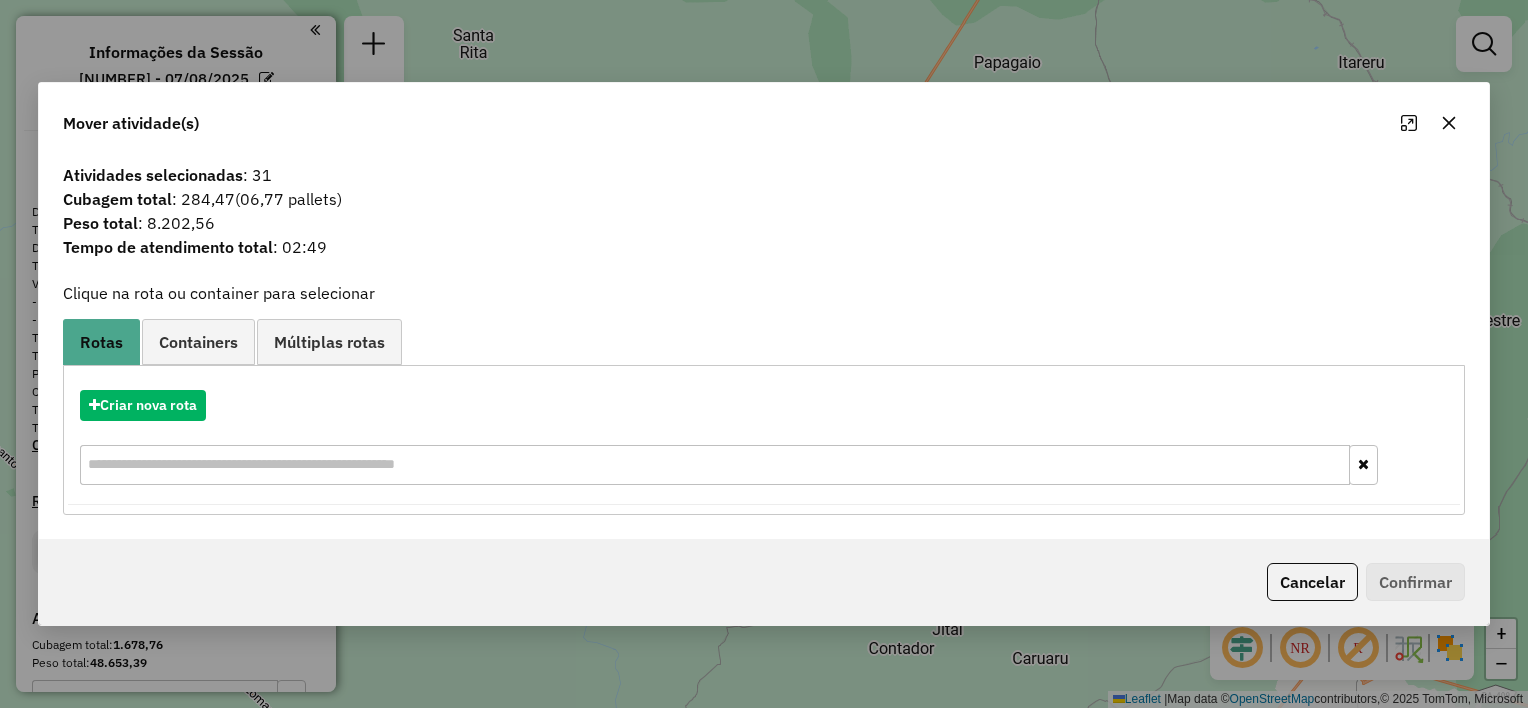 click 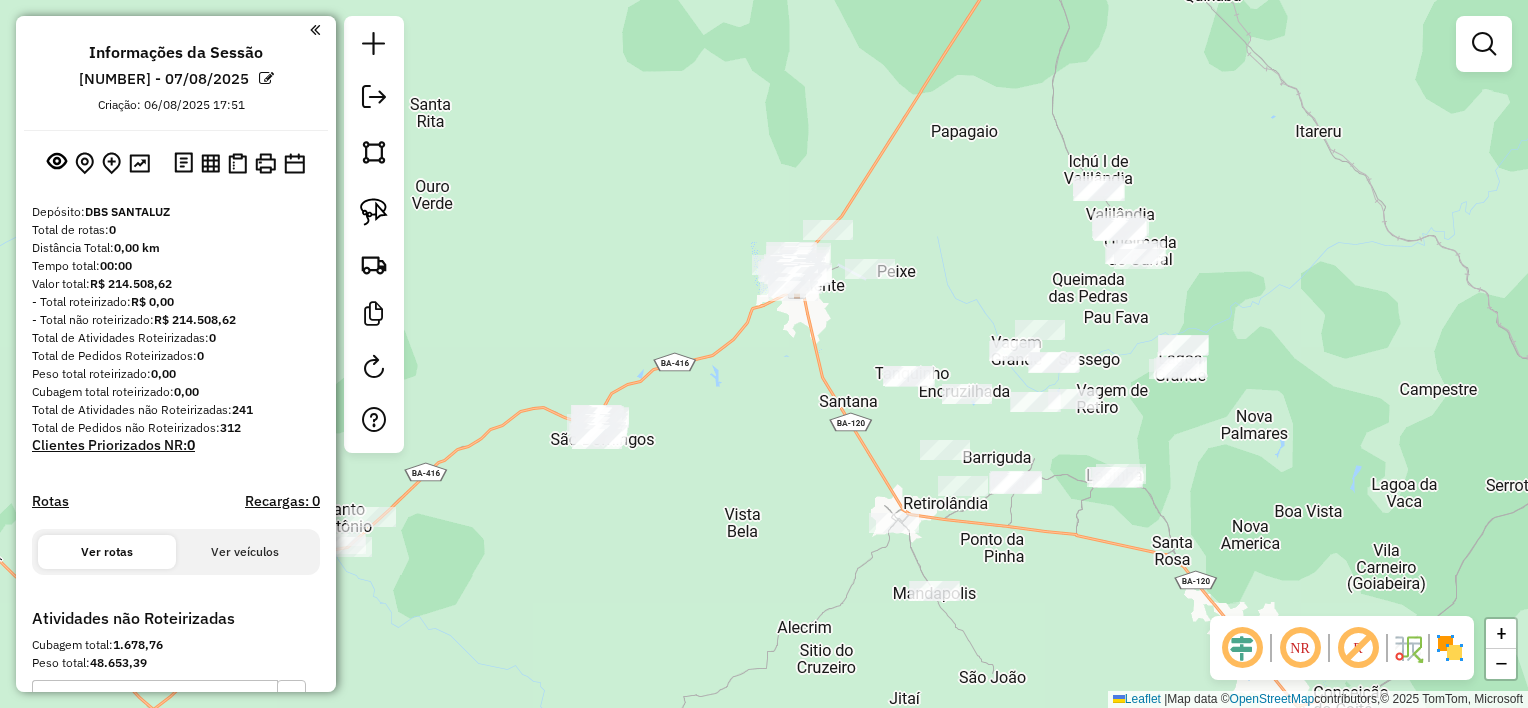 drag, startPoint x: 1223, startPoint y: 243, endPoint x: 1130, endPoint y: 316, distance: 118.22859 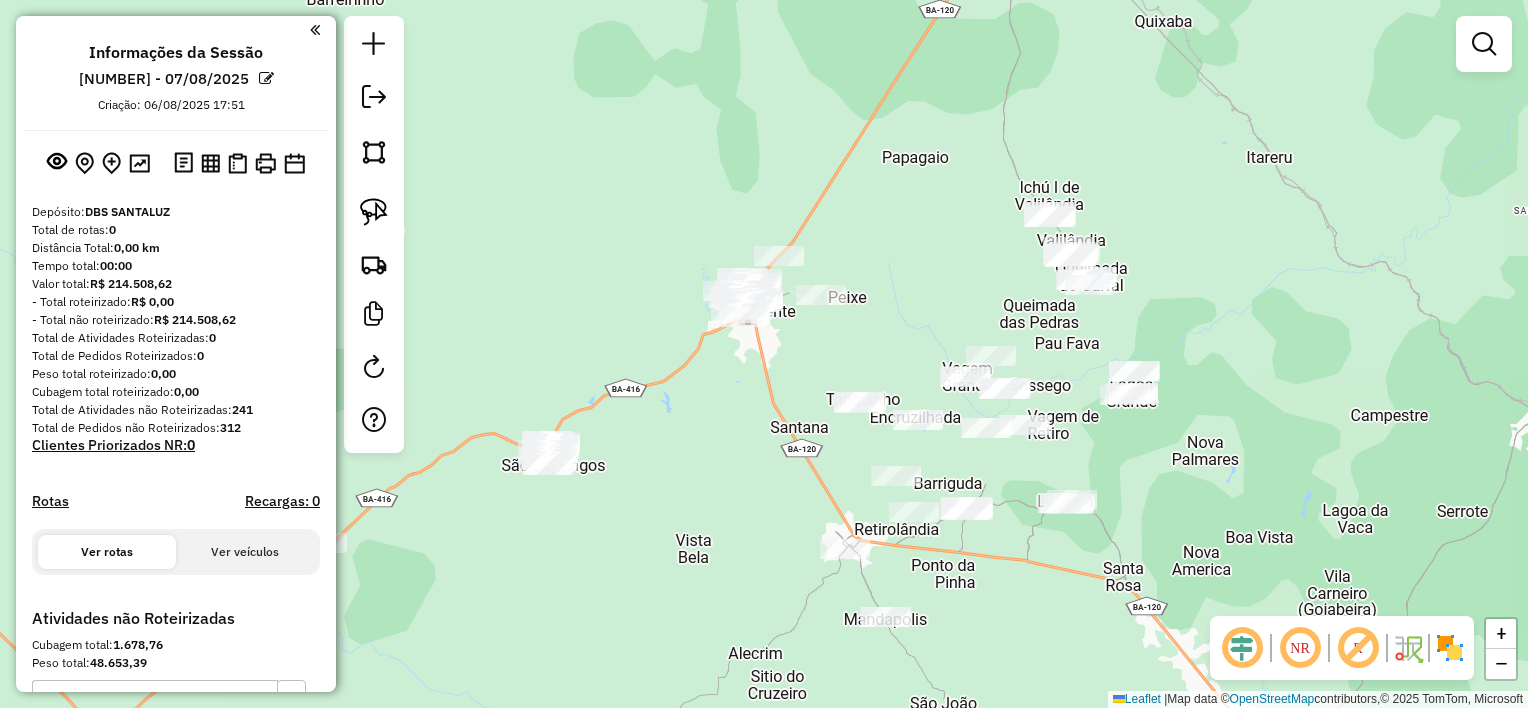 drag, startPoint x: 385, startPoint y: 208, endPoint x: 396, endPoint y: 208, distance: 11 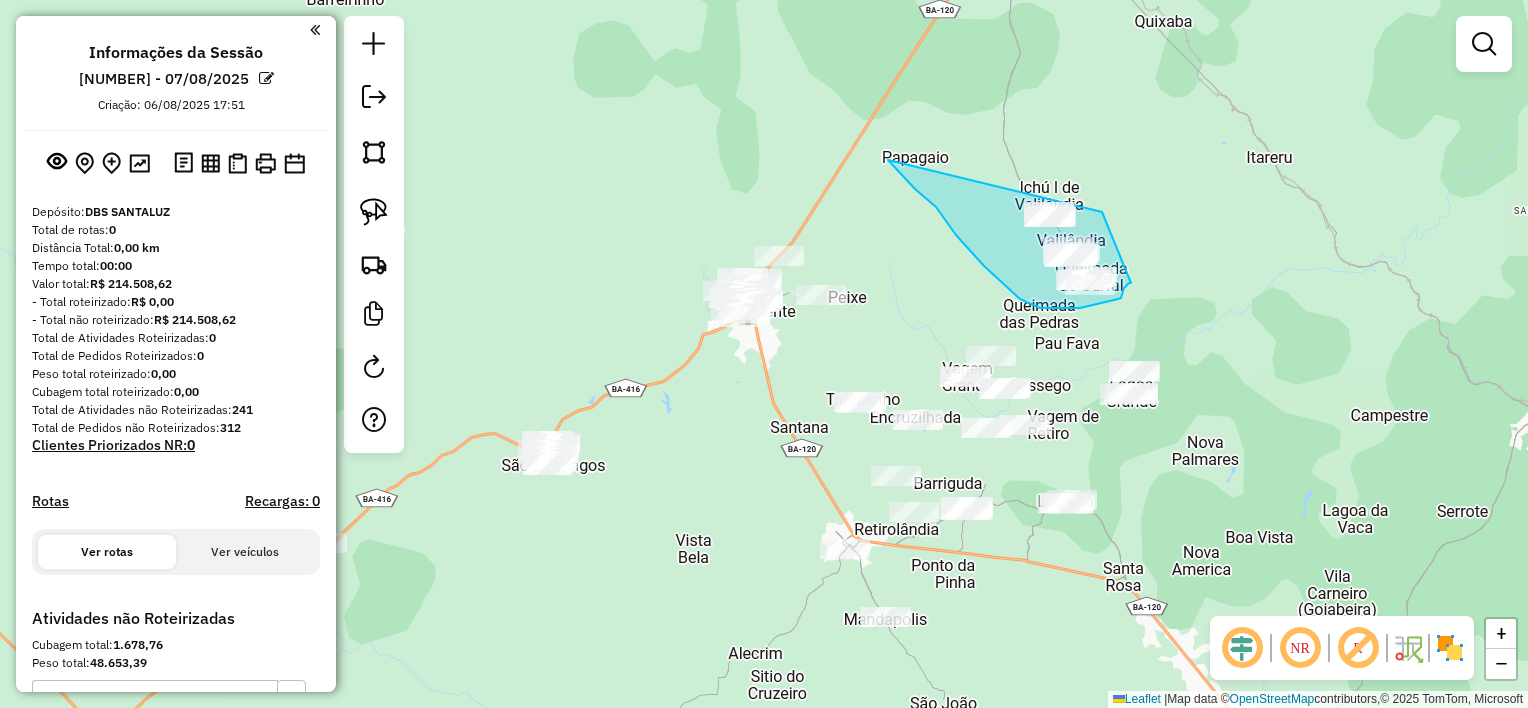 drag, startPoint x: 956, startPoint y: 235, endPoint x: 1090, endPoint y: 196, distance: 139.56003 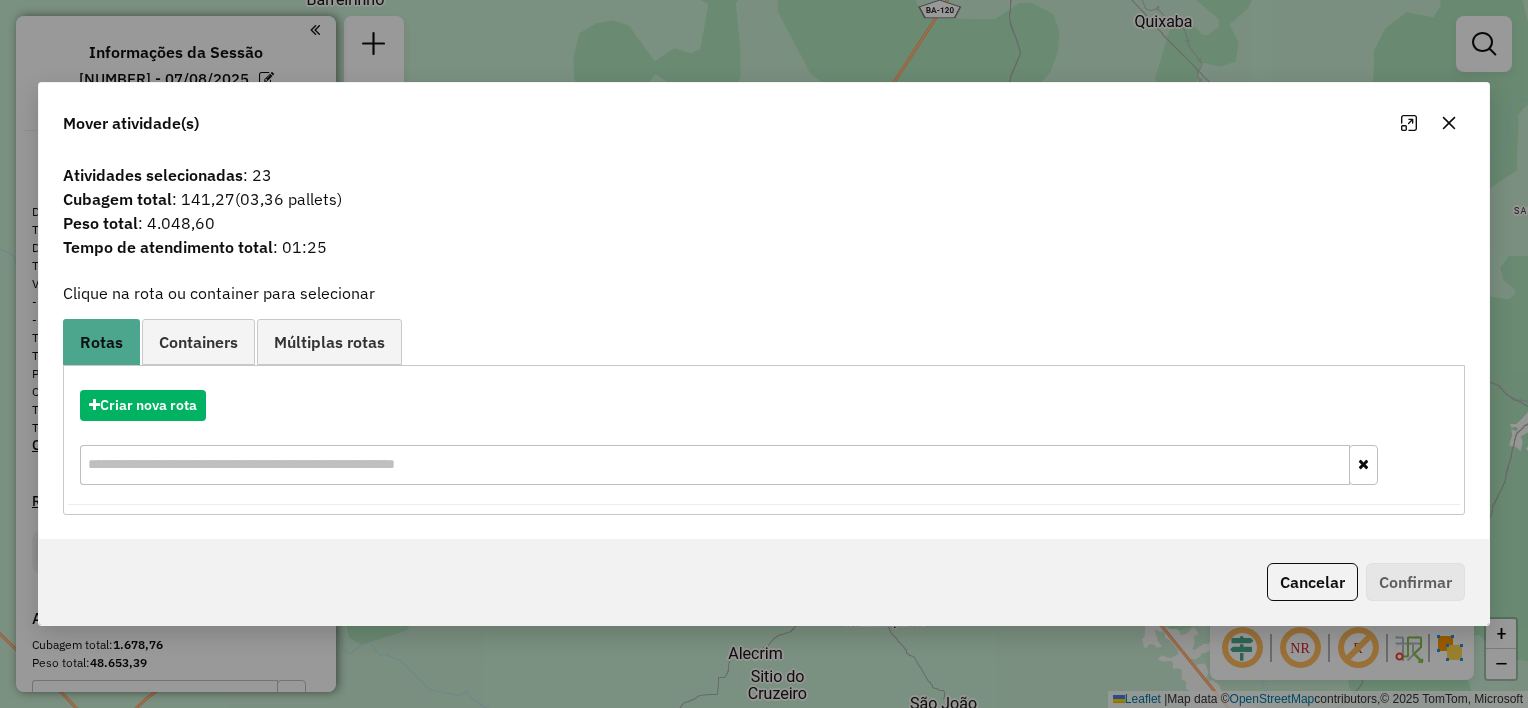 click 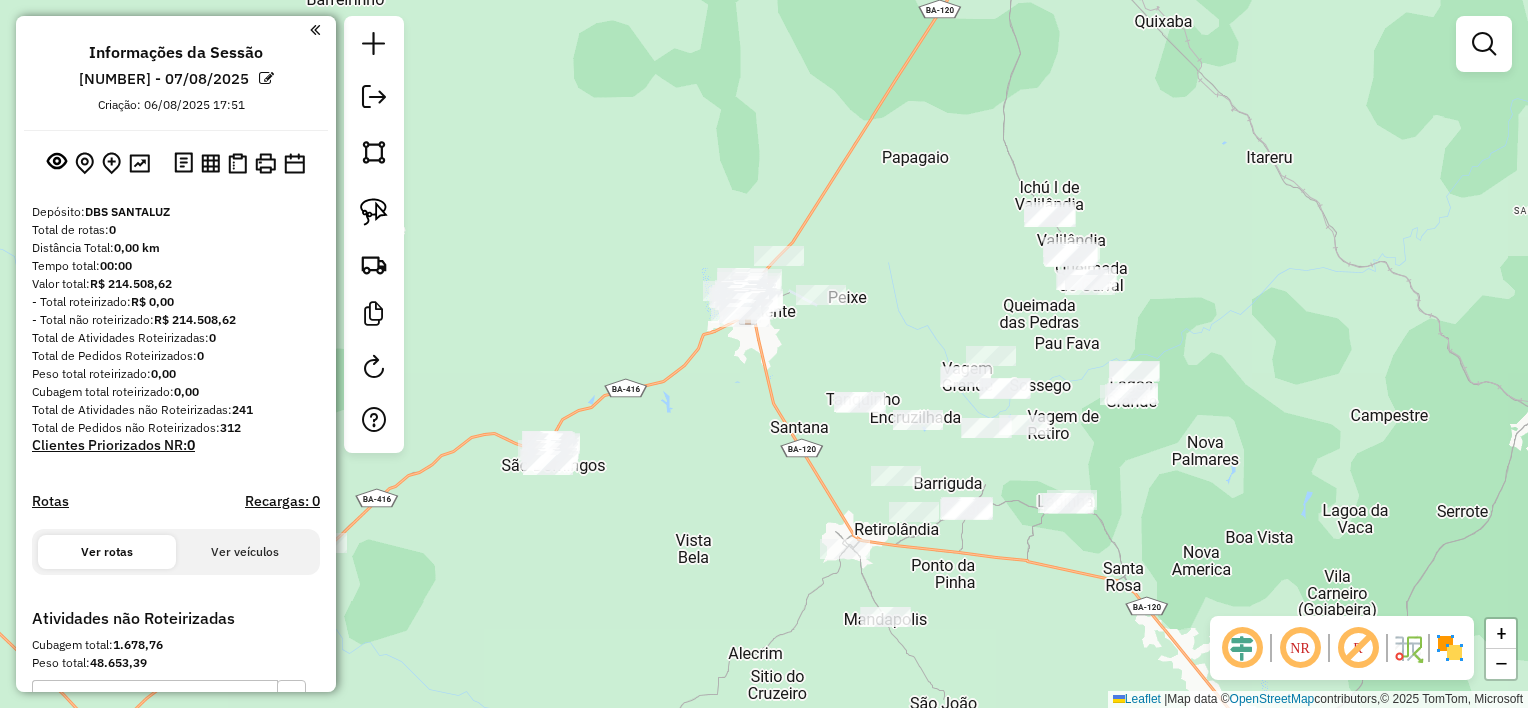 click 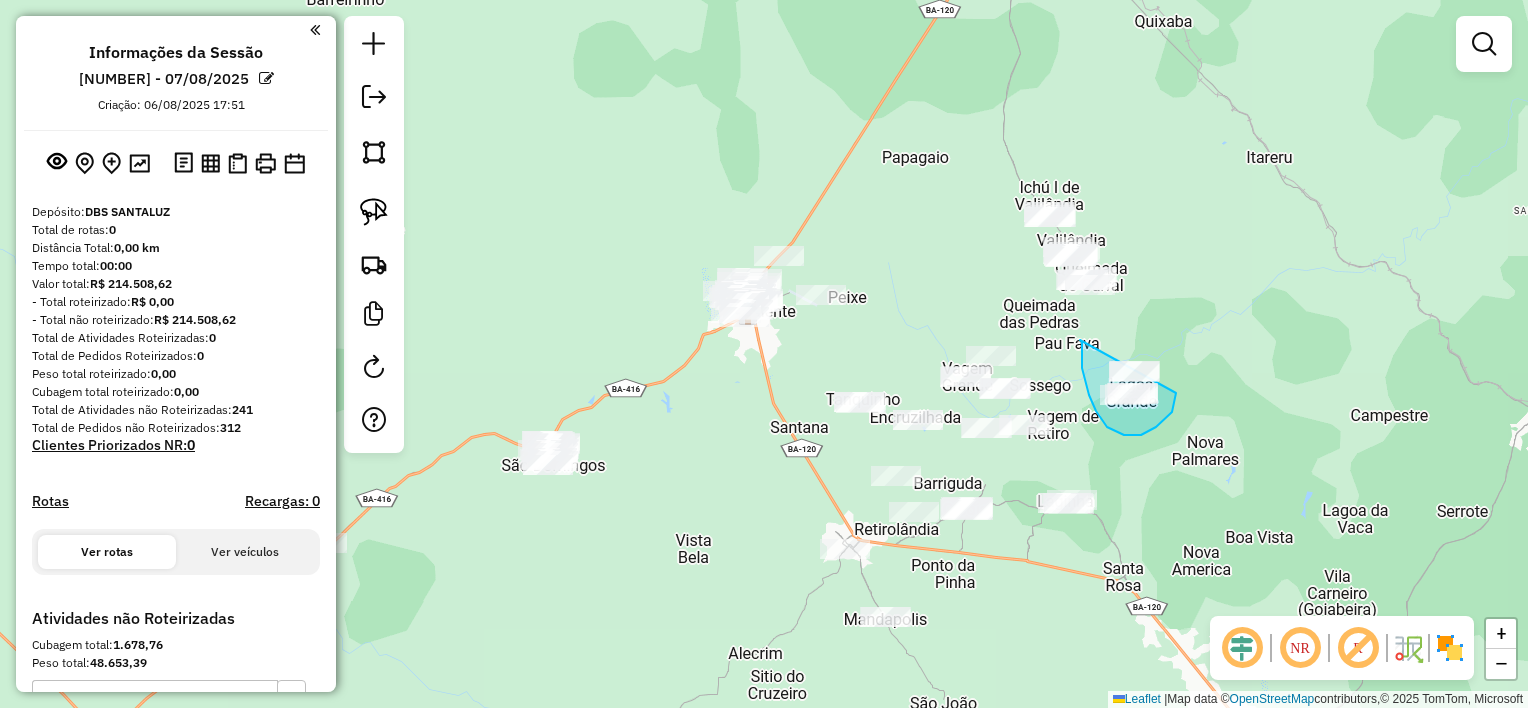 drag, startPoint x: 1082, startPoint y: 368, endPoint x: 1167, endPoint y: 345, distance: 88.0568 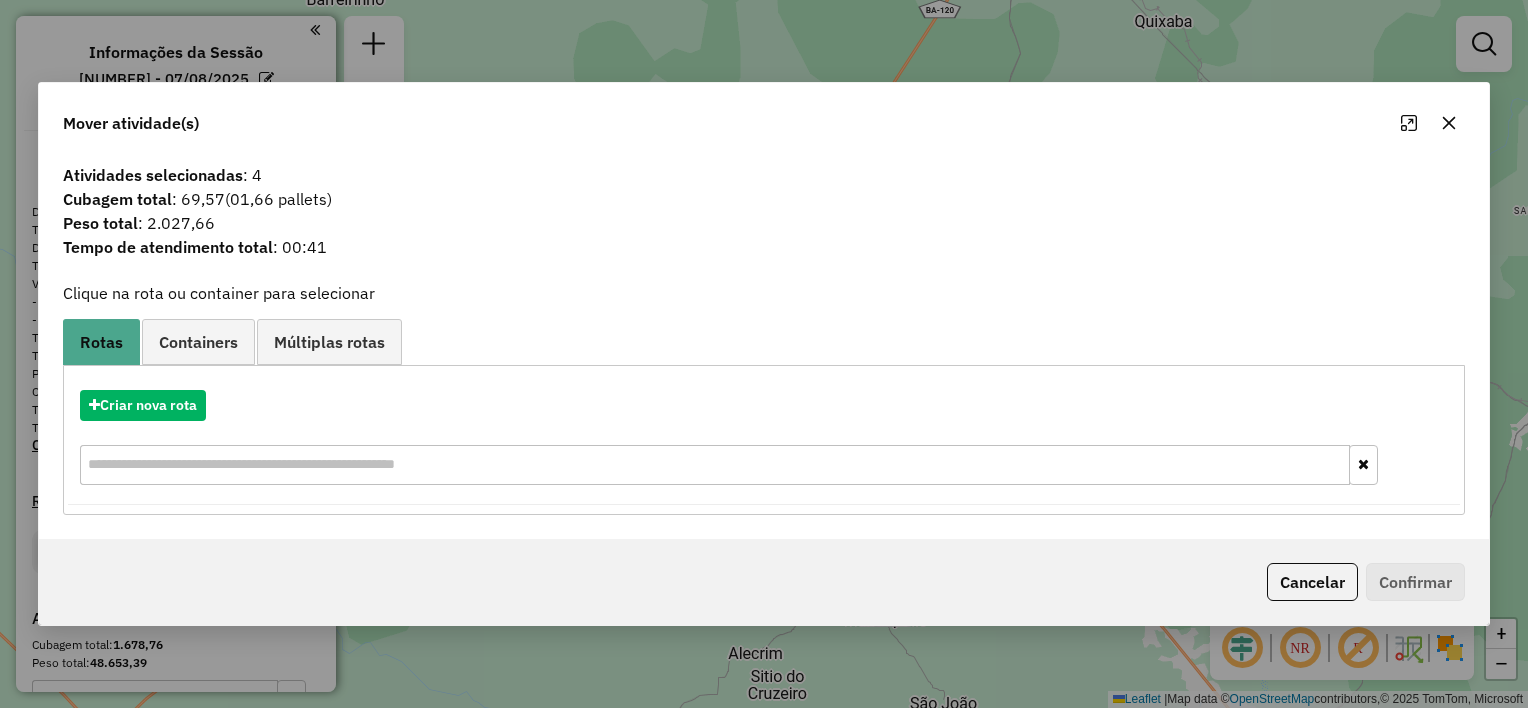 click 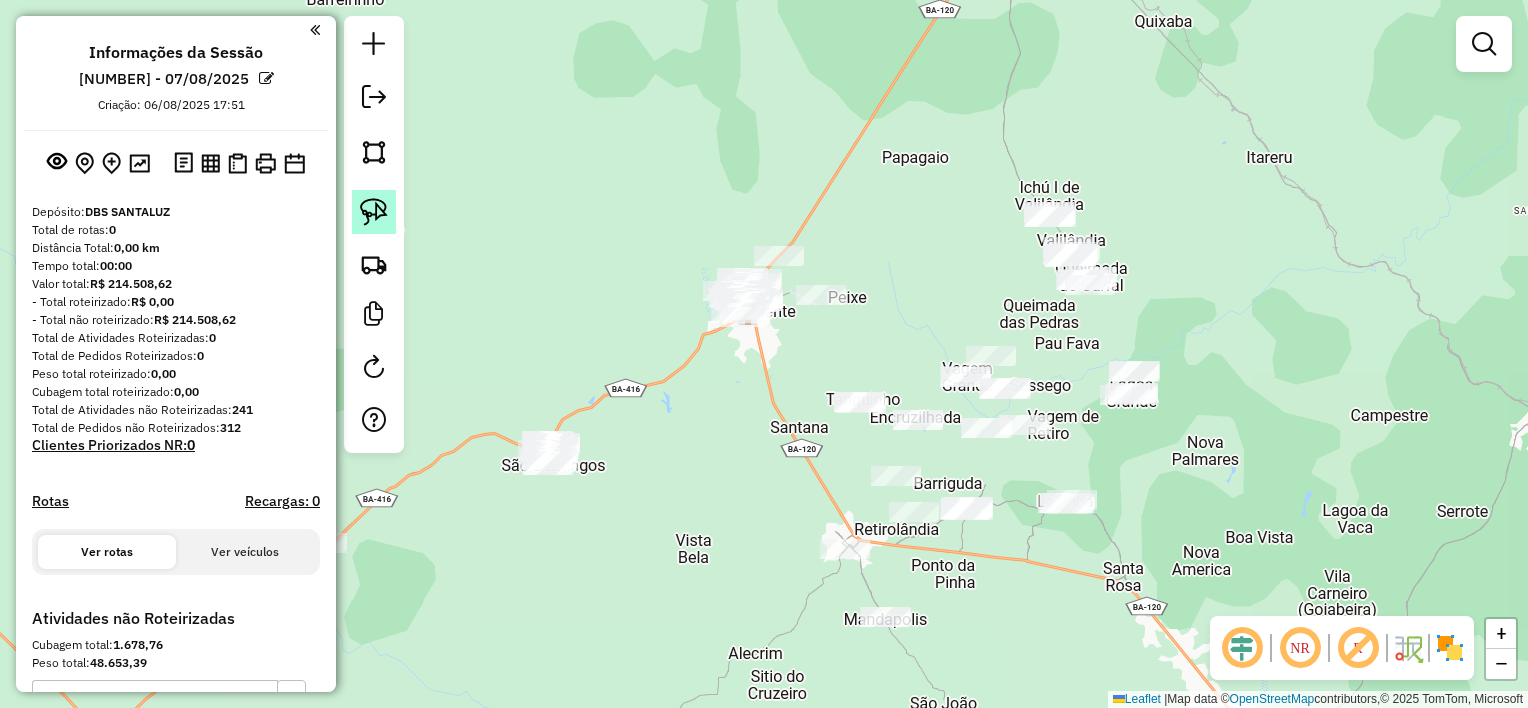 click 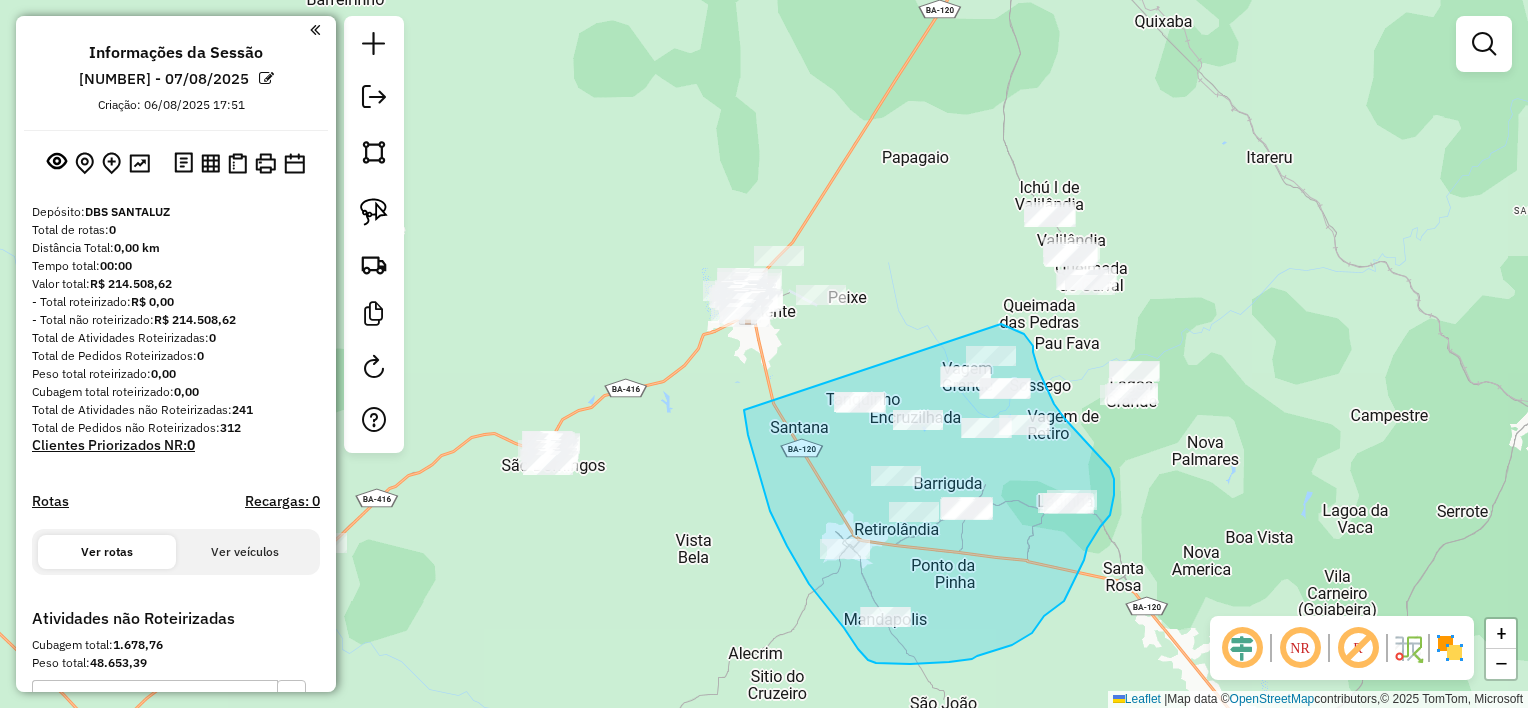 drag, startPoint x: 744, startPoint y: 410, endPoint x: 980, endPoint y: 319, distance: 252.93675 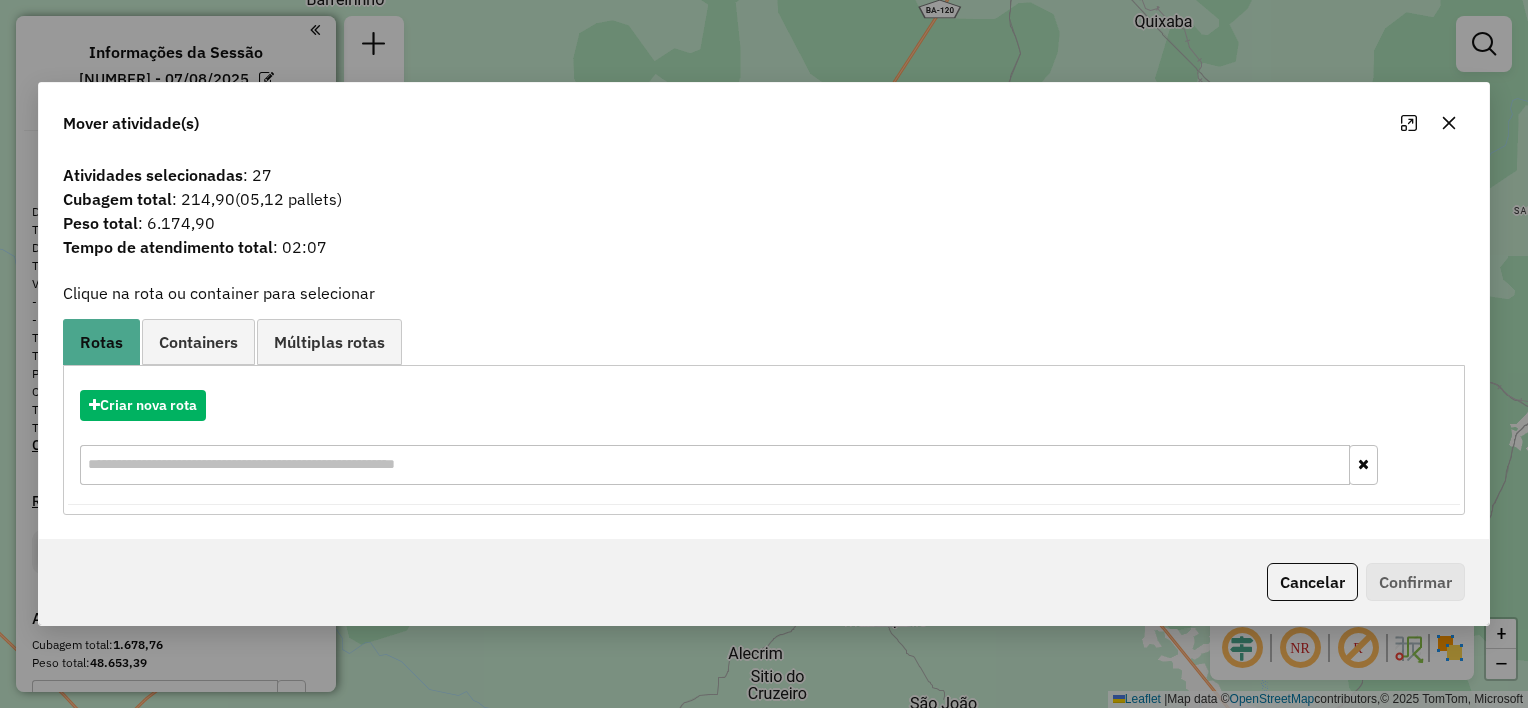 click 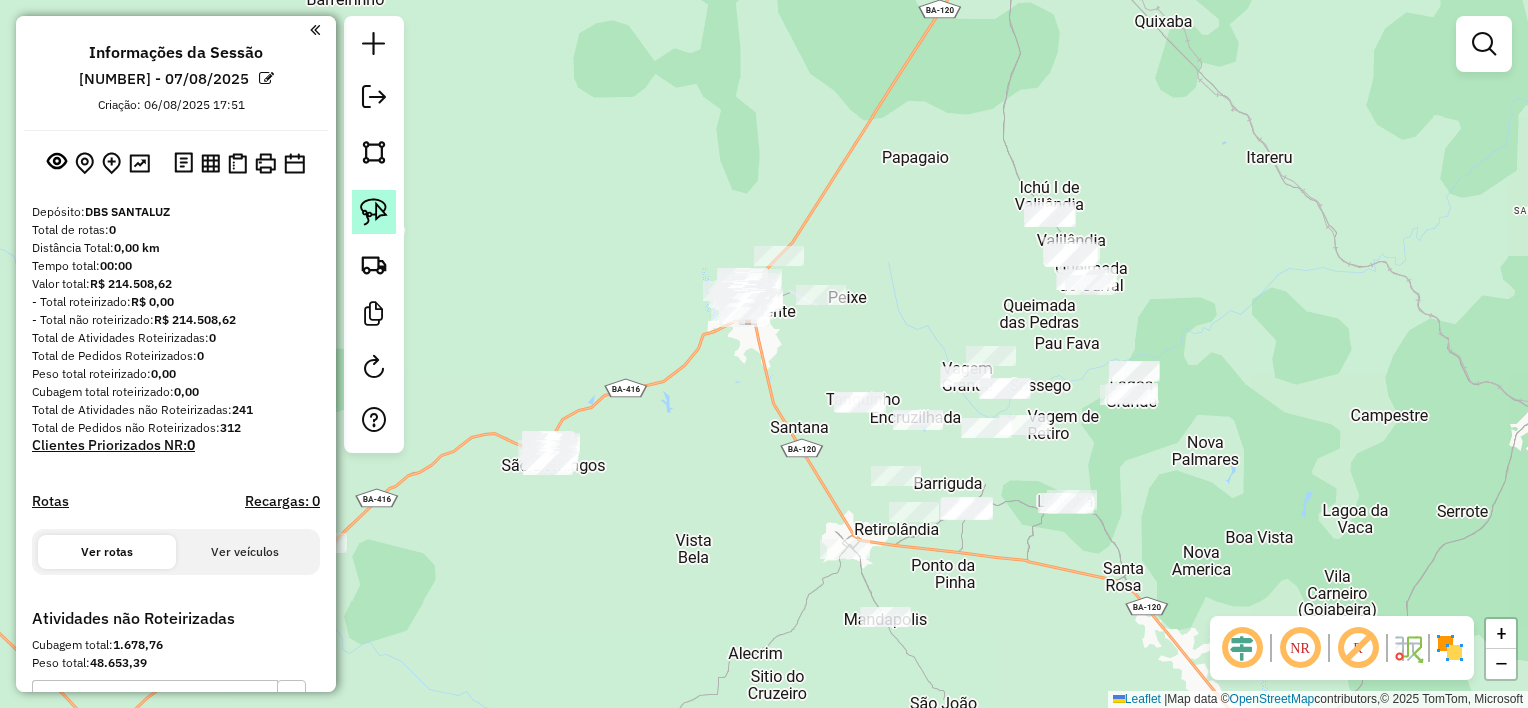 click 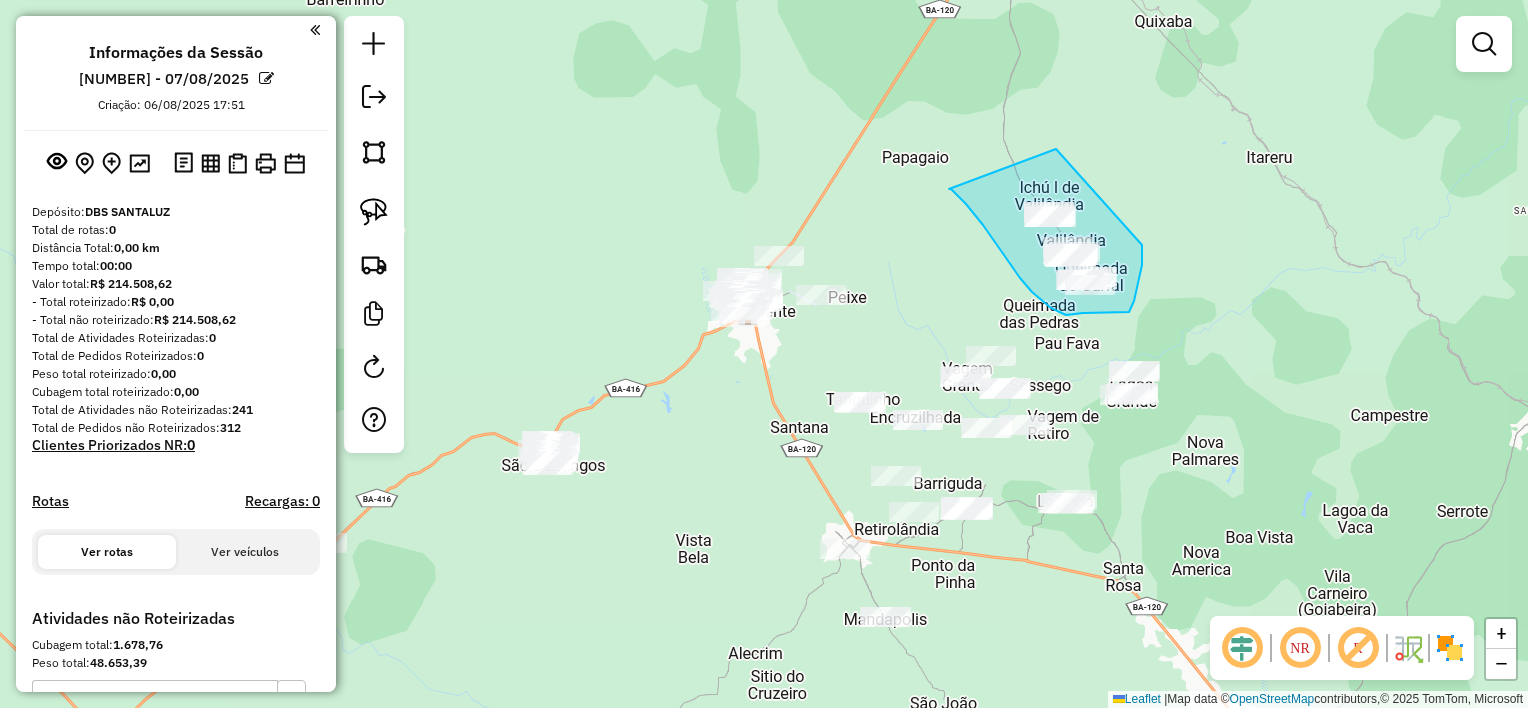 drag, startPoint x: 983, startPoint y: 225, endPoint x: 1055, endPoint y: 148, distance: 105.41821 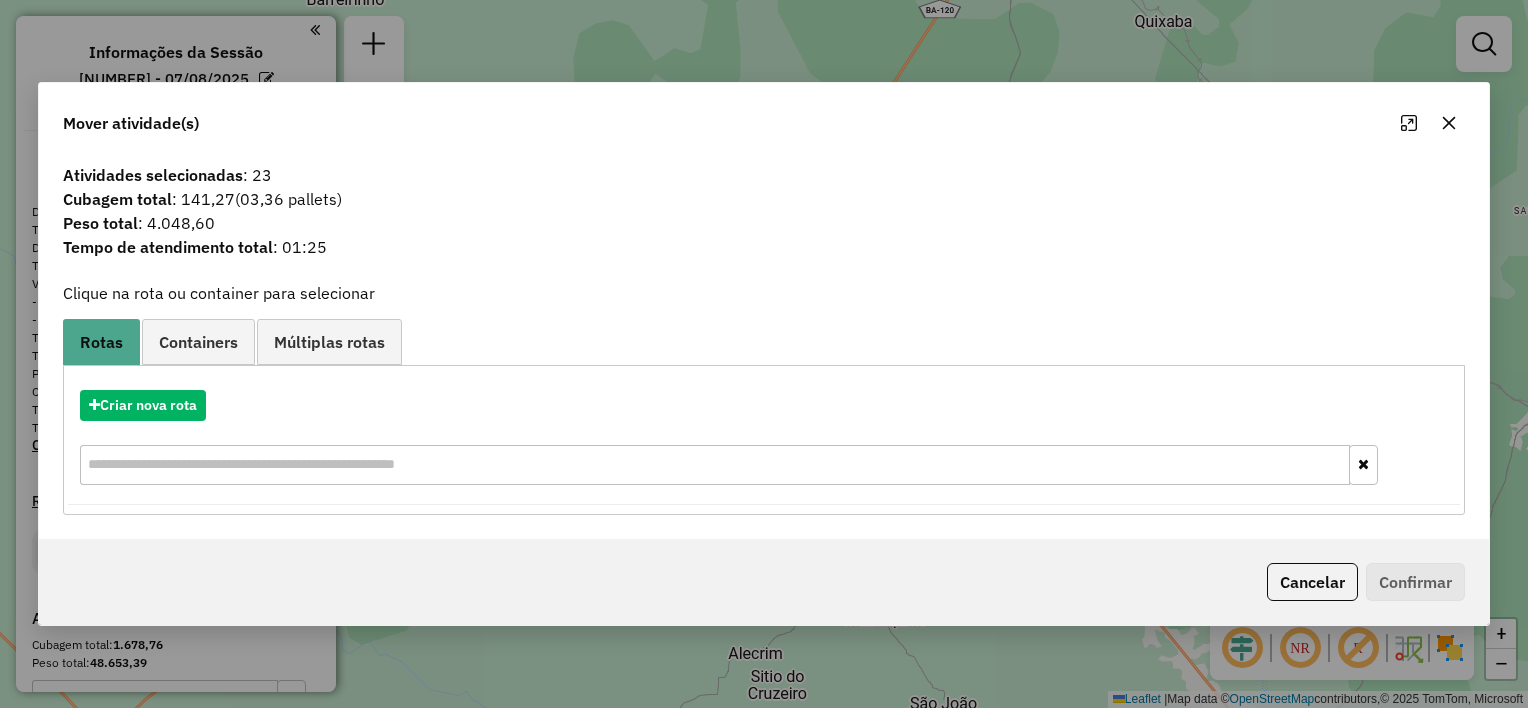 click 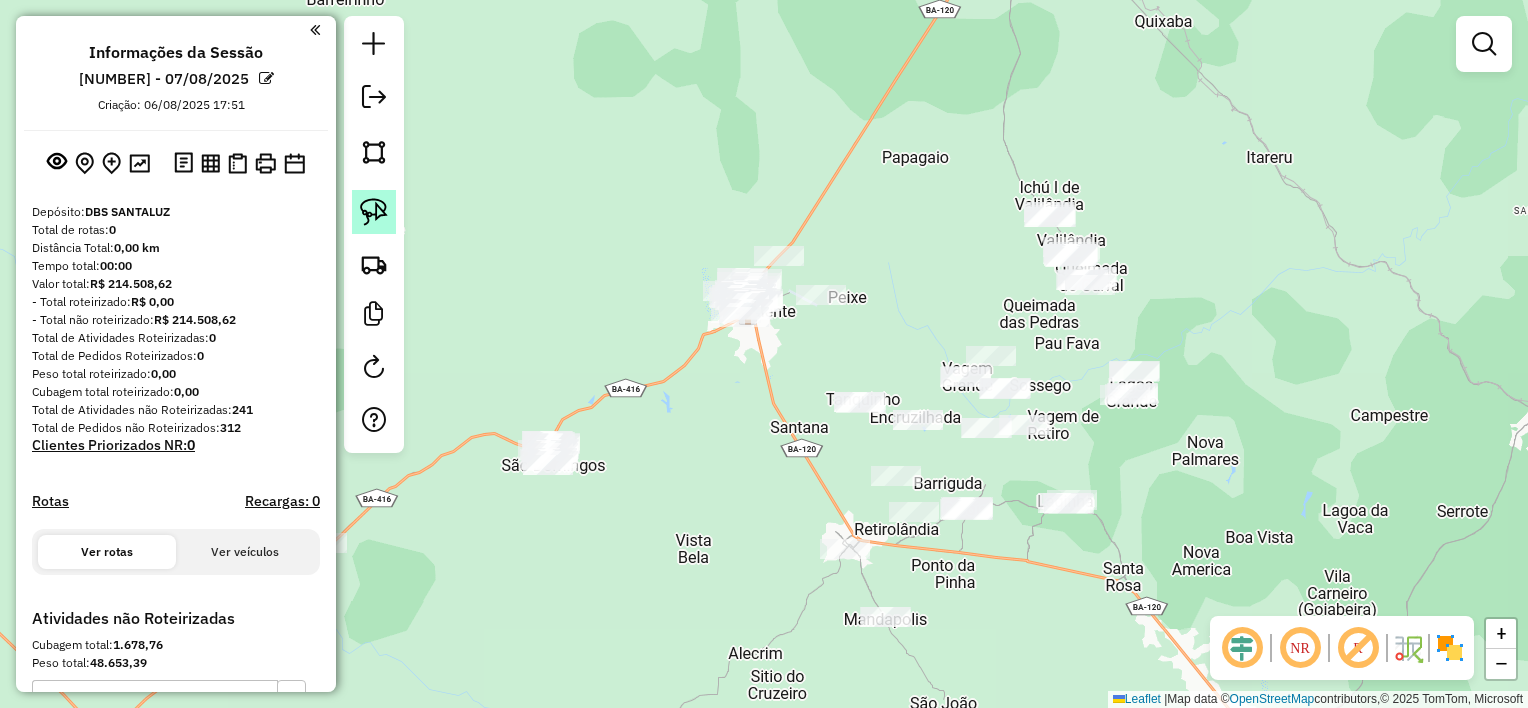 click 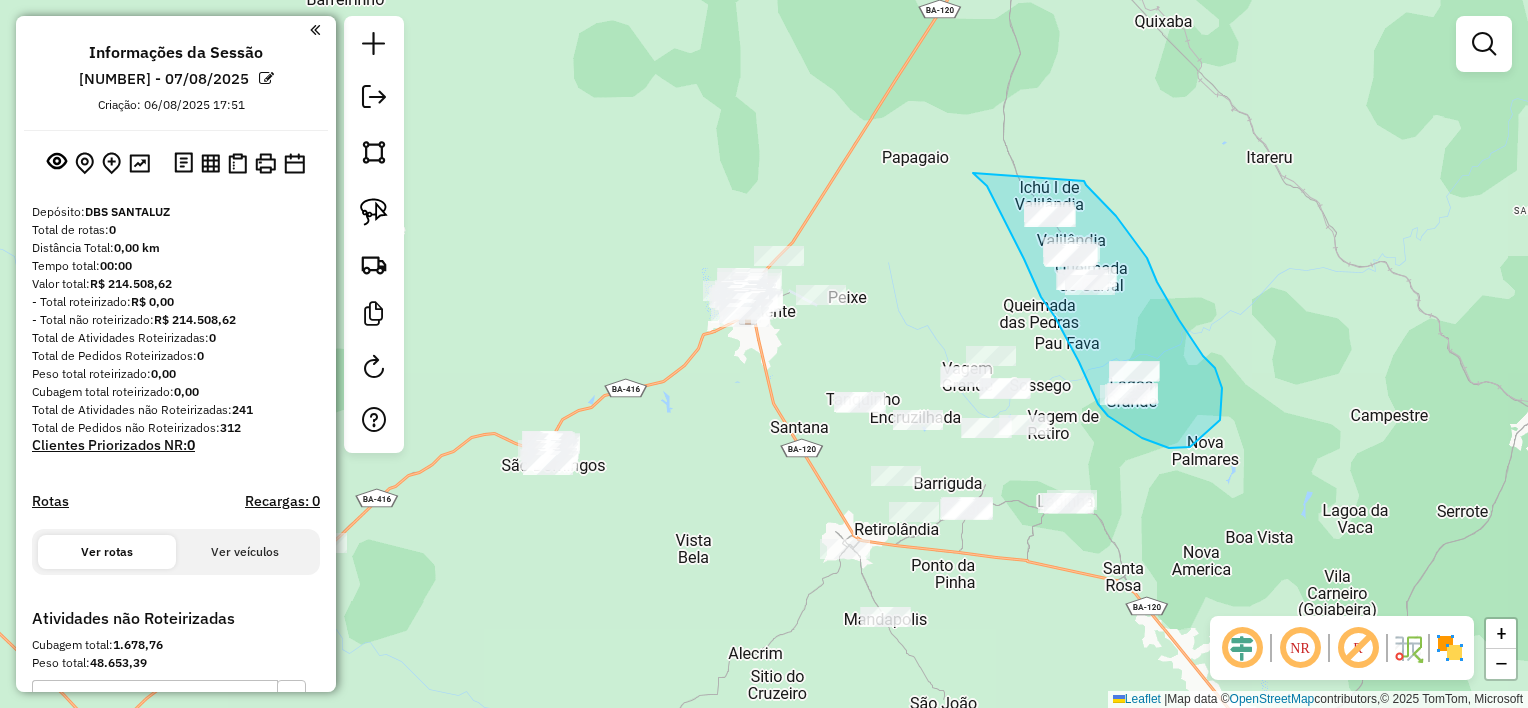 drag, startPoint x: 993, startPoint y: 198, endPoint x: 1084, endPoint y: 181, distance: 92.574295 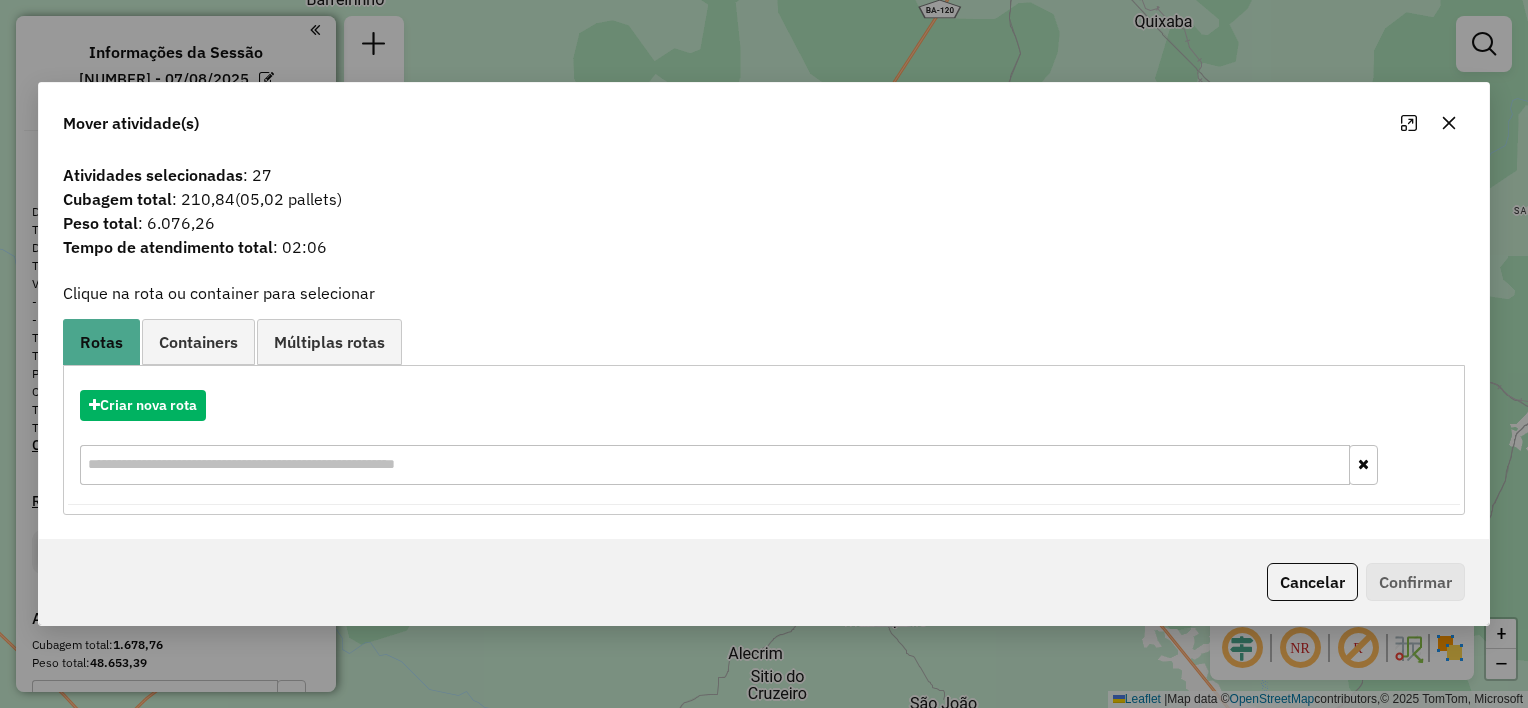 click 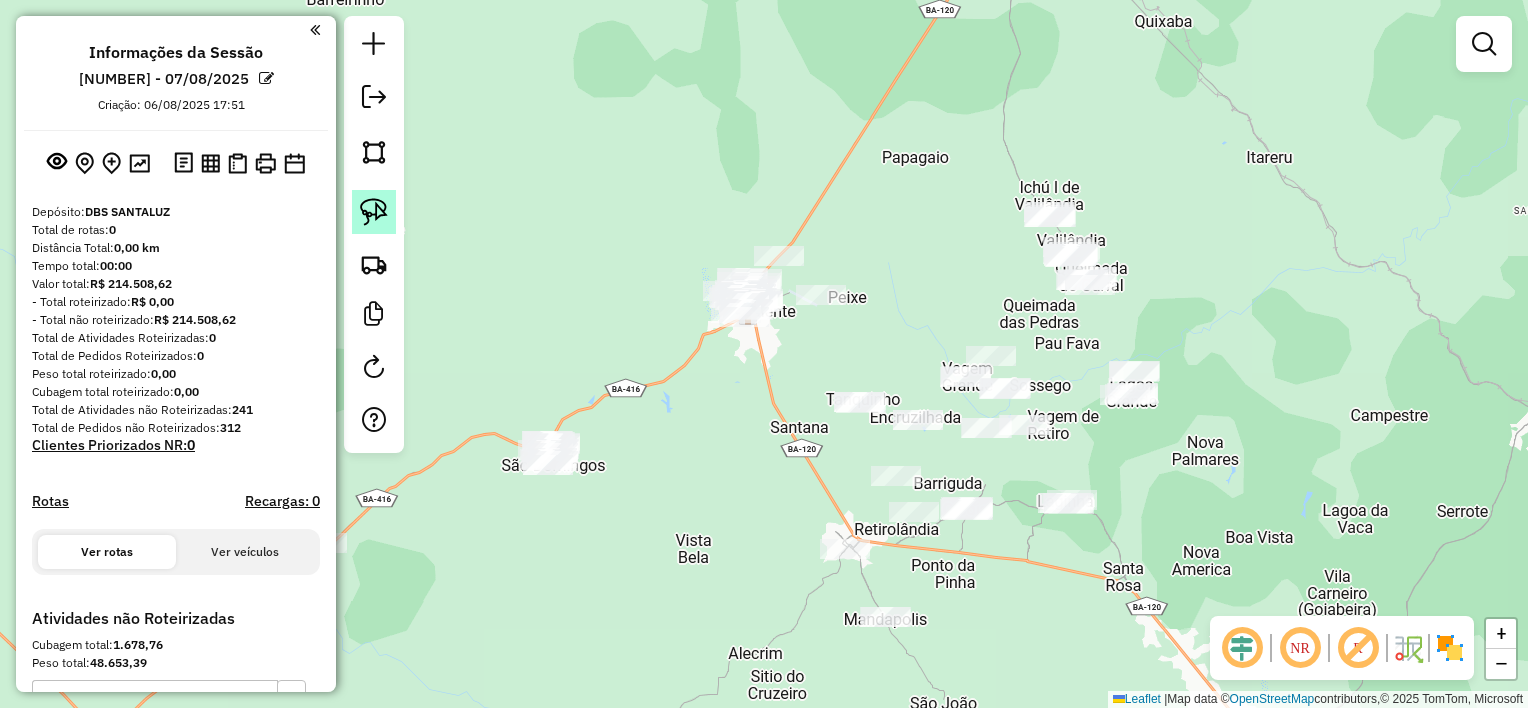 click 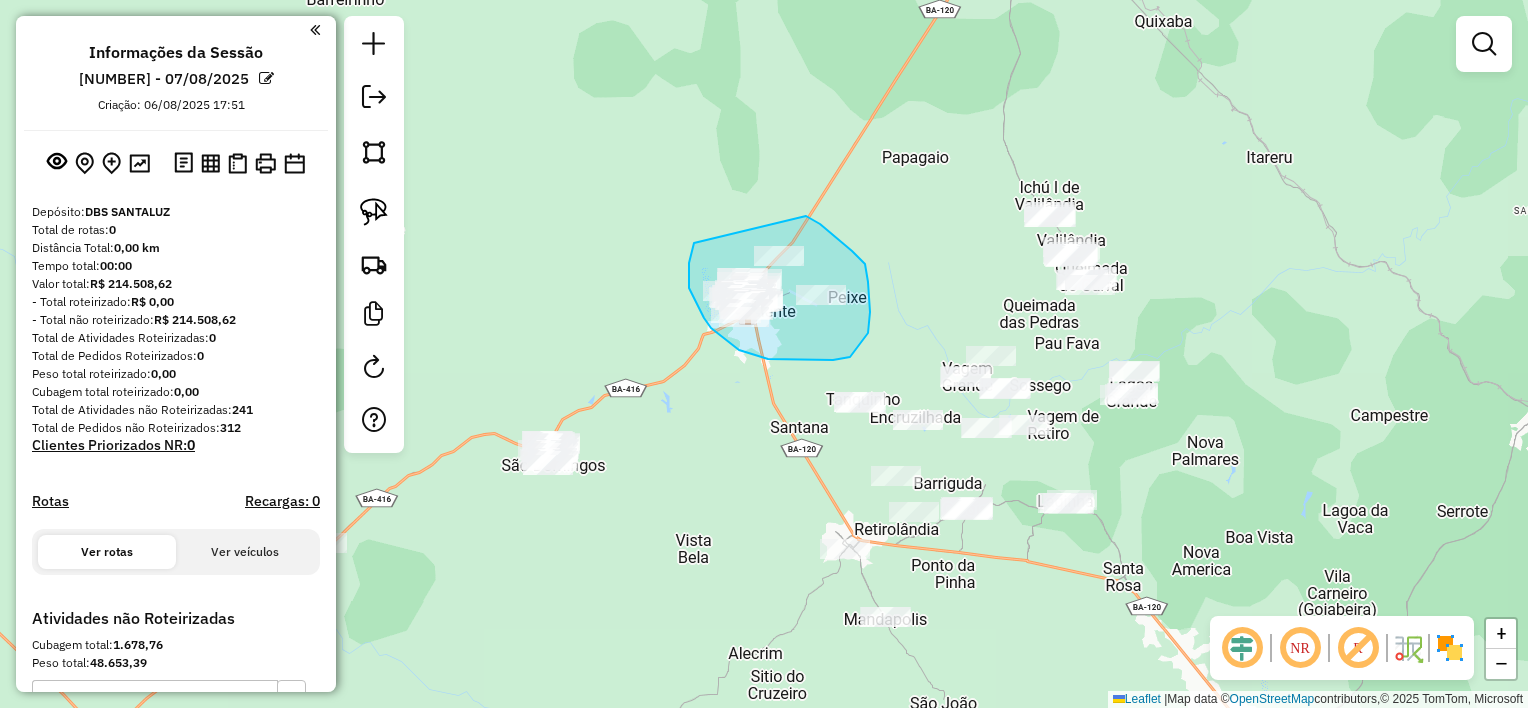 drag, startPoint x: 692, startPoint y: 248, endPoint x: 798, endPoint y: 210, distance: 112.60551 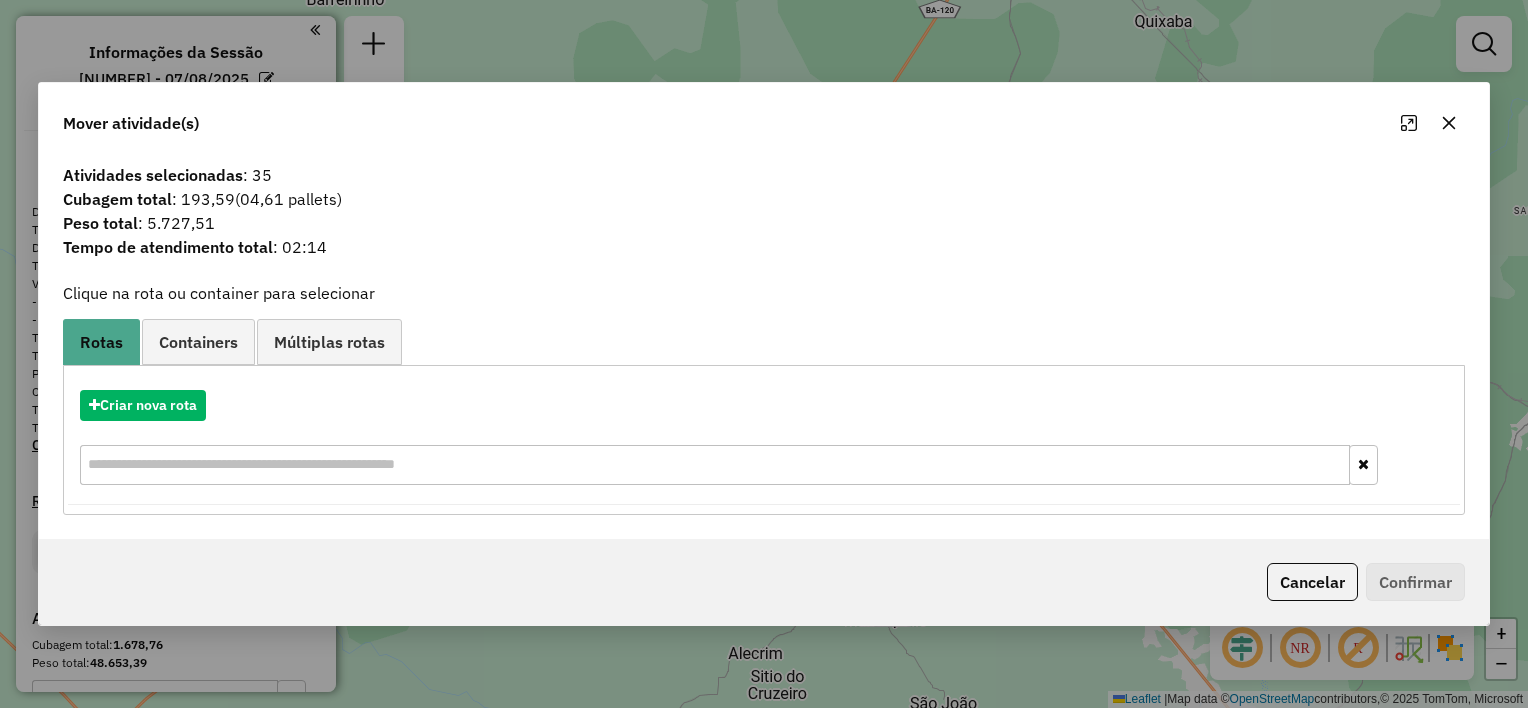 click 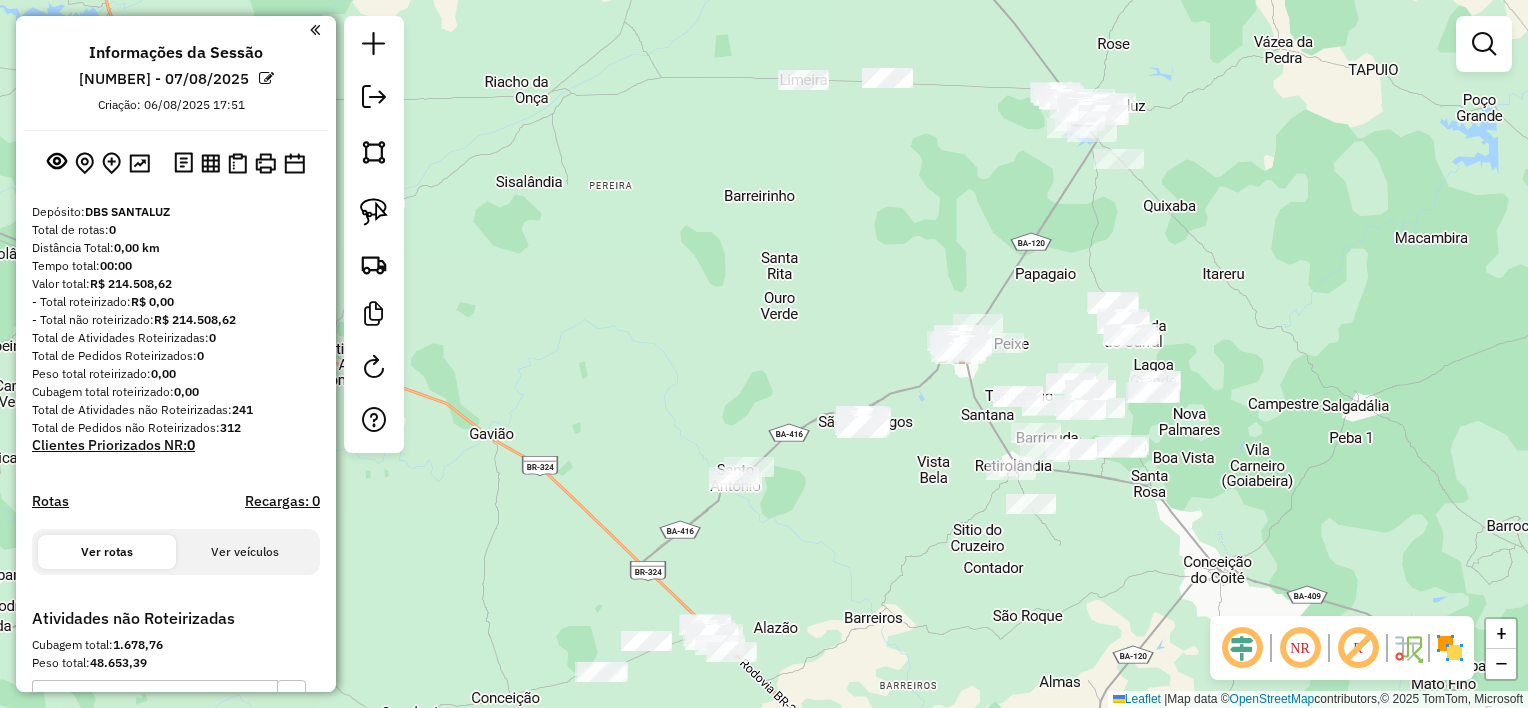 drag, startPoint x: 1112, startPoint y: 136, endPoint x: 1164, endPoint y: 280, distance: 153.10127 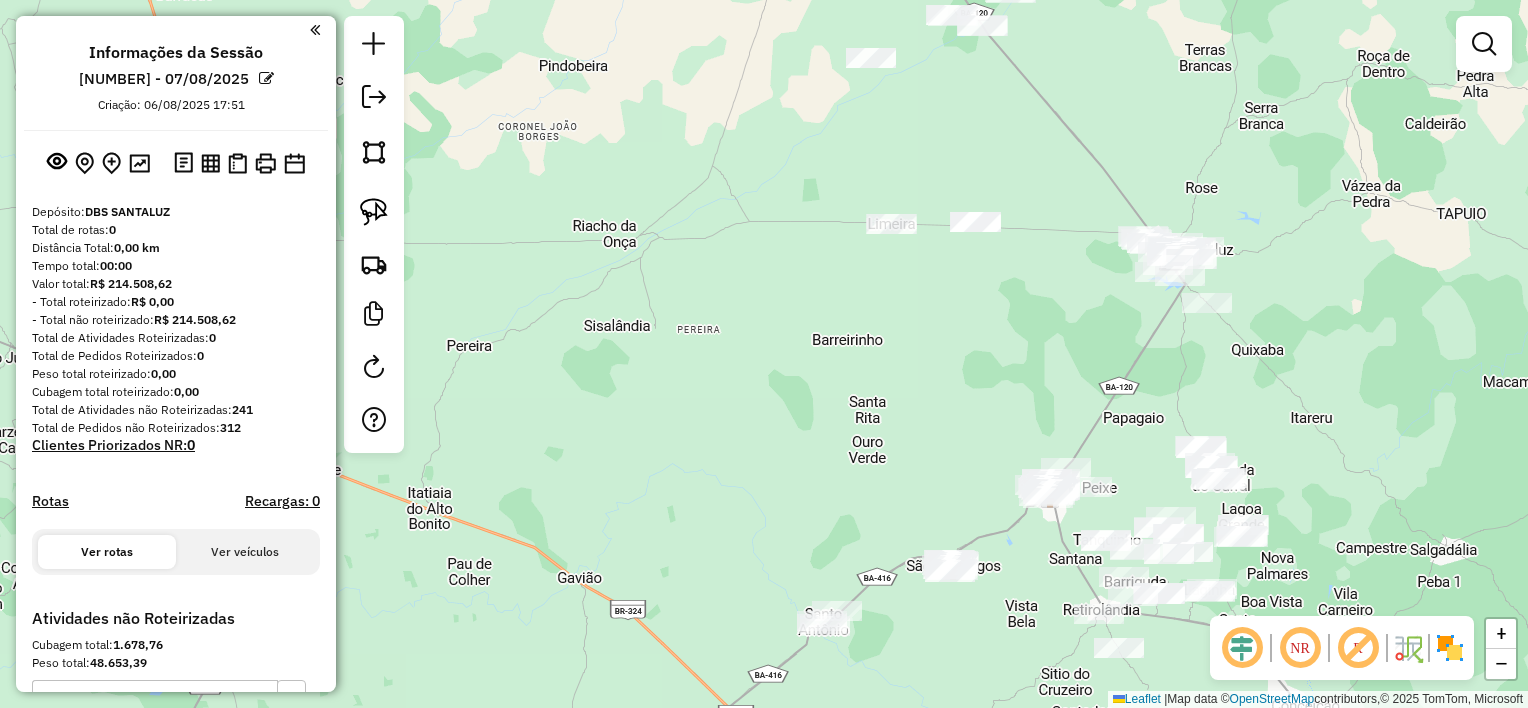 drag, startPoint x: 1041, startPoint y: 261, endPoint x: 1075, endPoint y: 306, distance: 56.400356 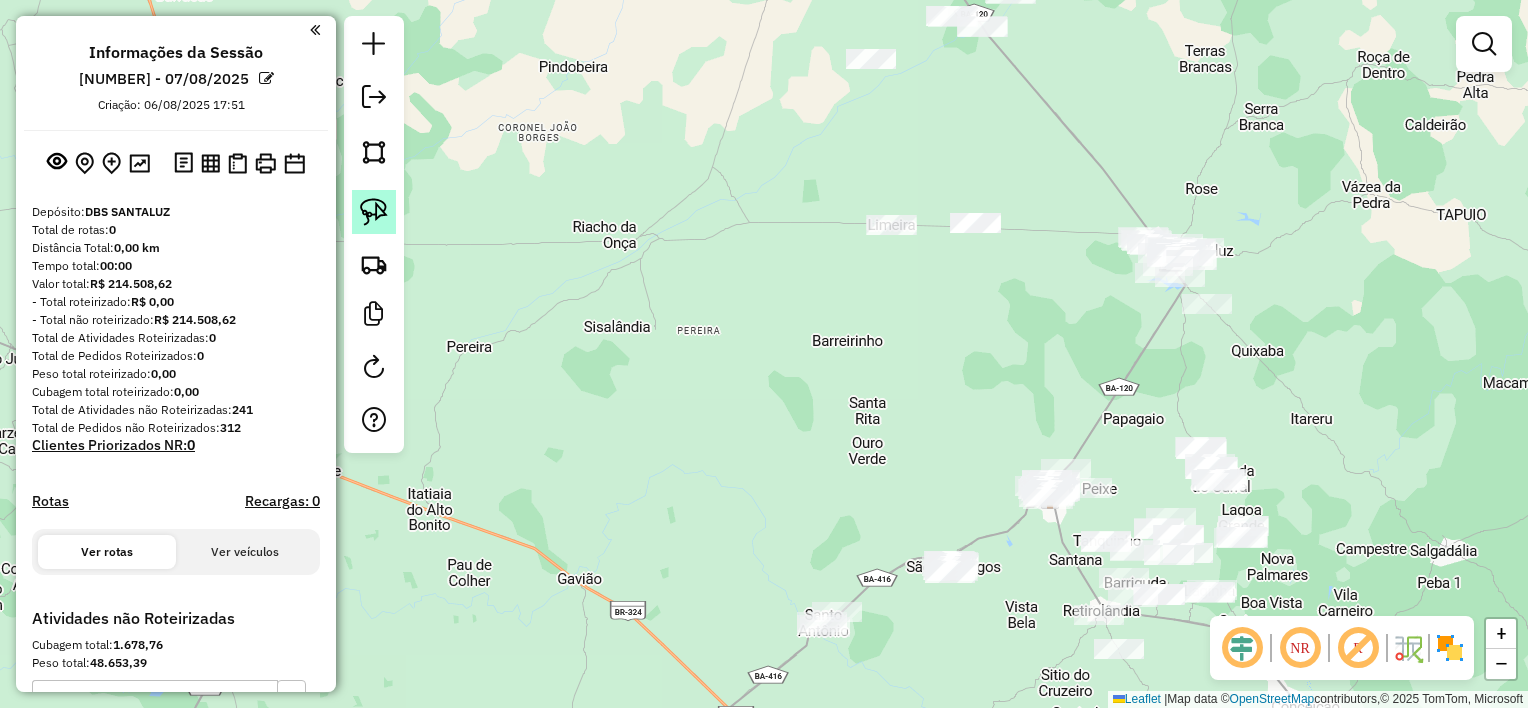 click 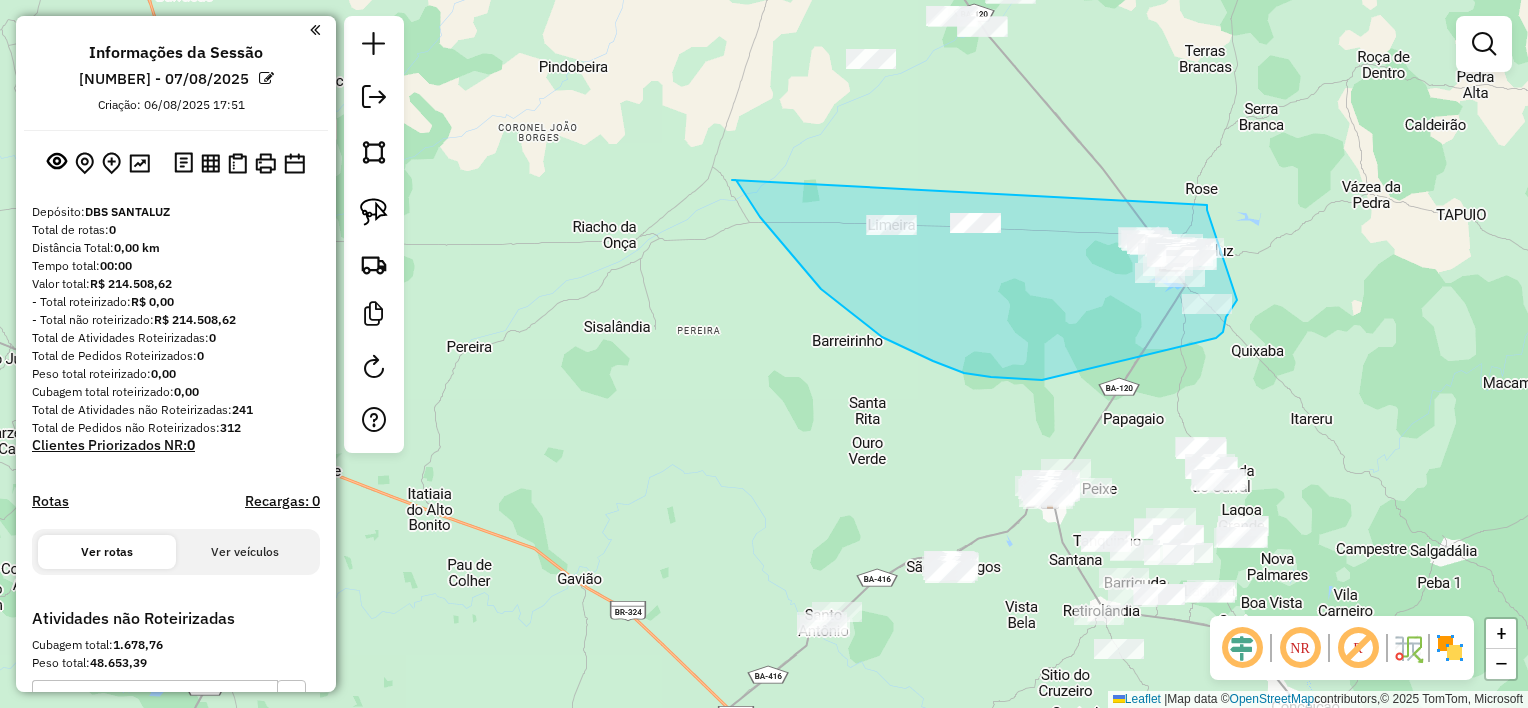 drag, startPoint x: 732, startPoint y: 180, endPoint x: 1207, endPoint y: 205, distance: 475.65744 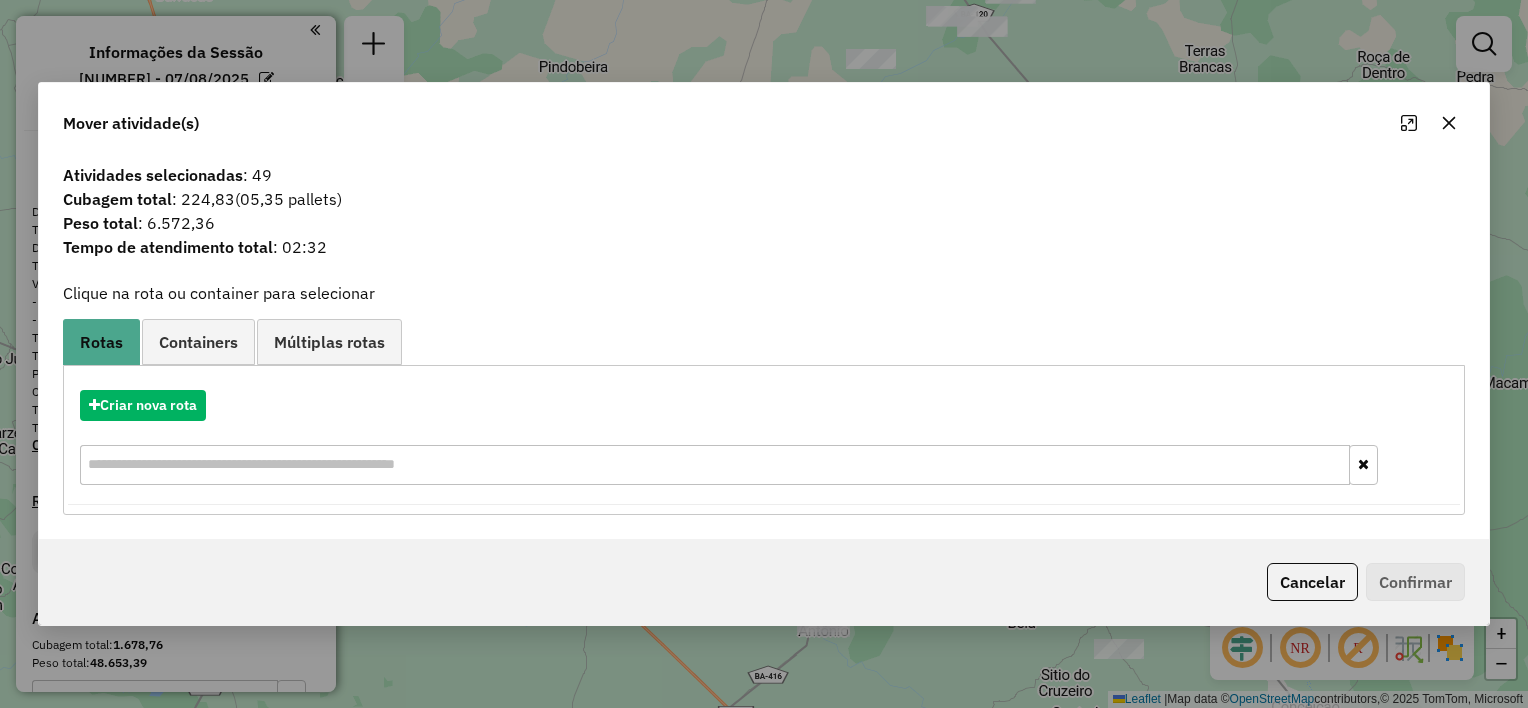click 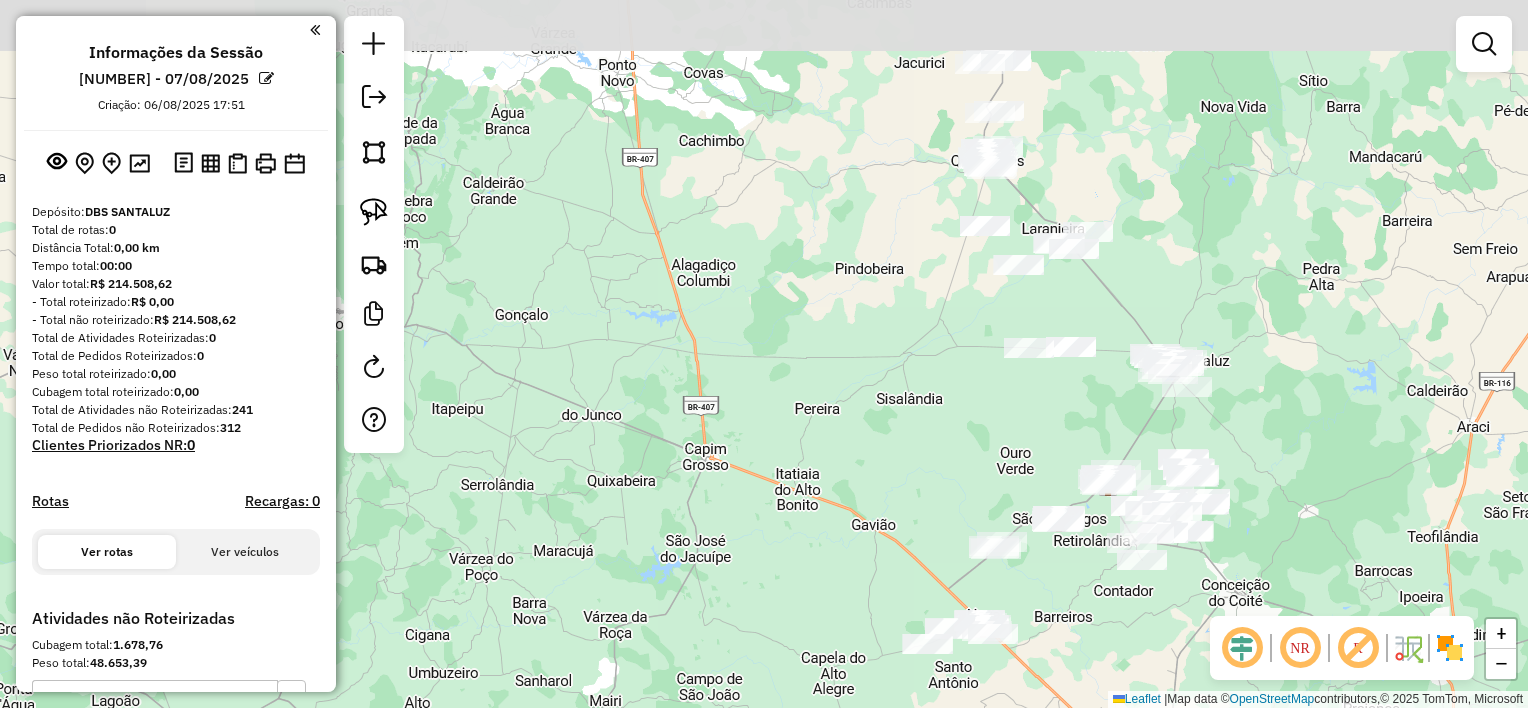 drag, startPoint x: 1208, startPoint y: 136, endPoint x: 1156, endPoint y: 272, distance: 145.6022 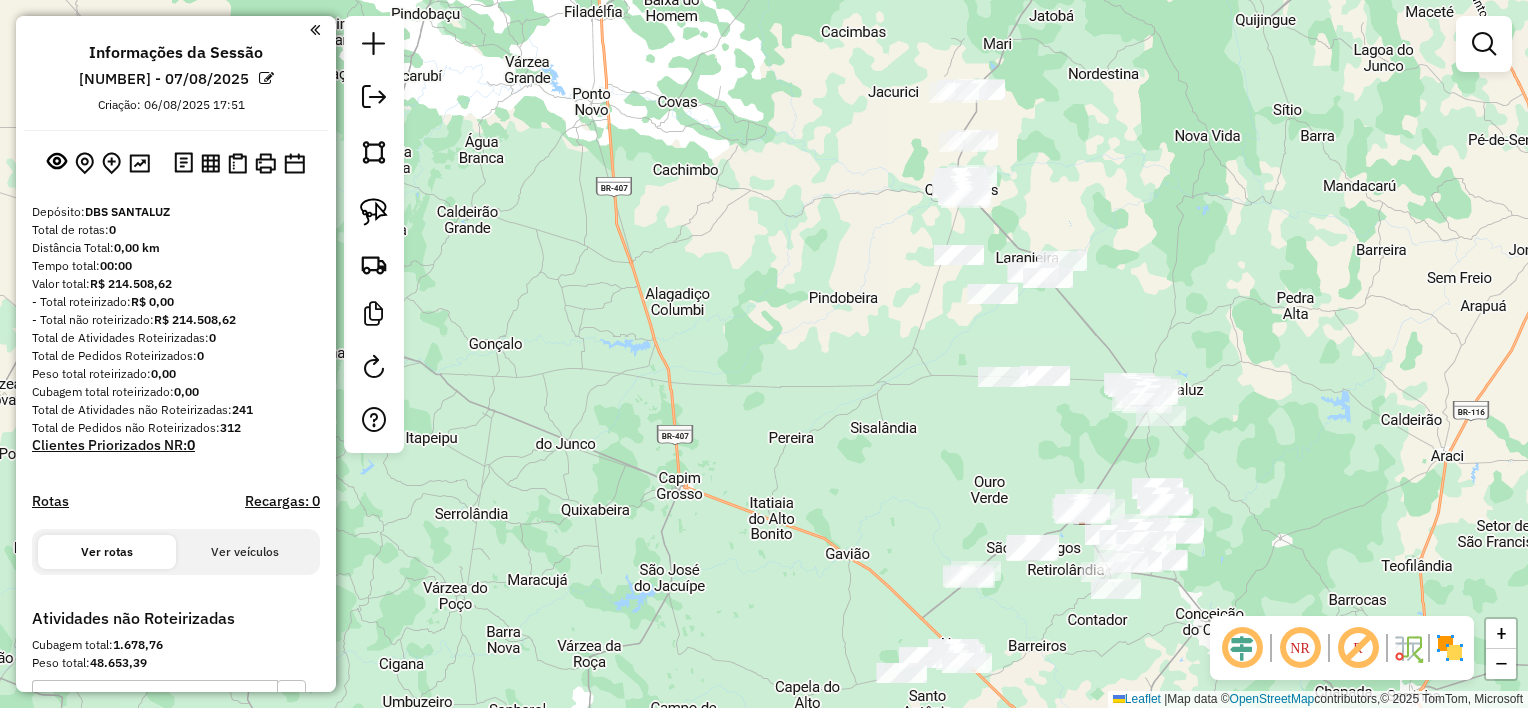 drag, startPoint x: 1188, startPoint y: 209, endPoint x: 1164, endPoint y: 234, distance: 34.655445 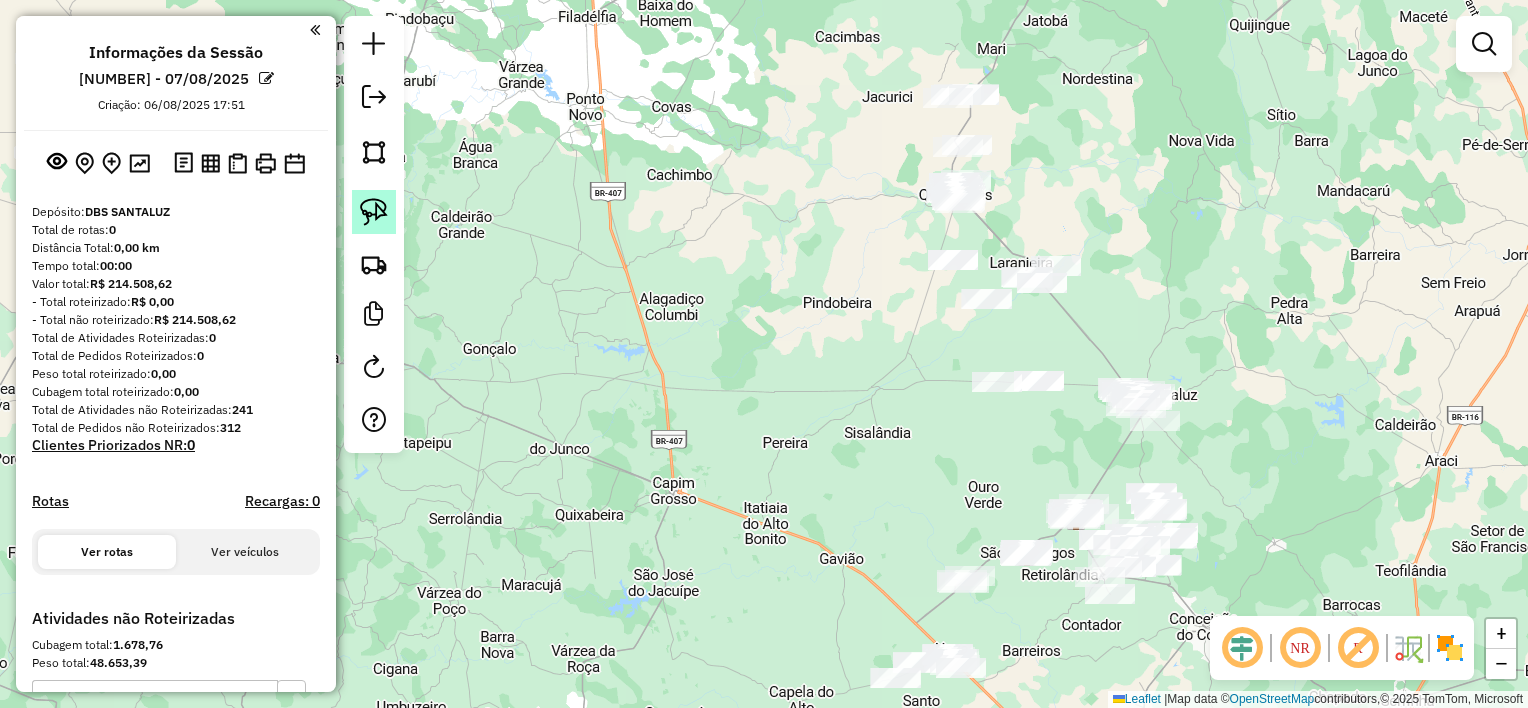 click 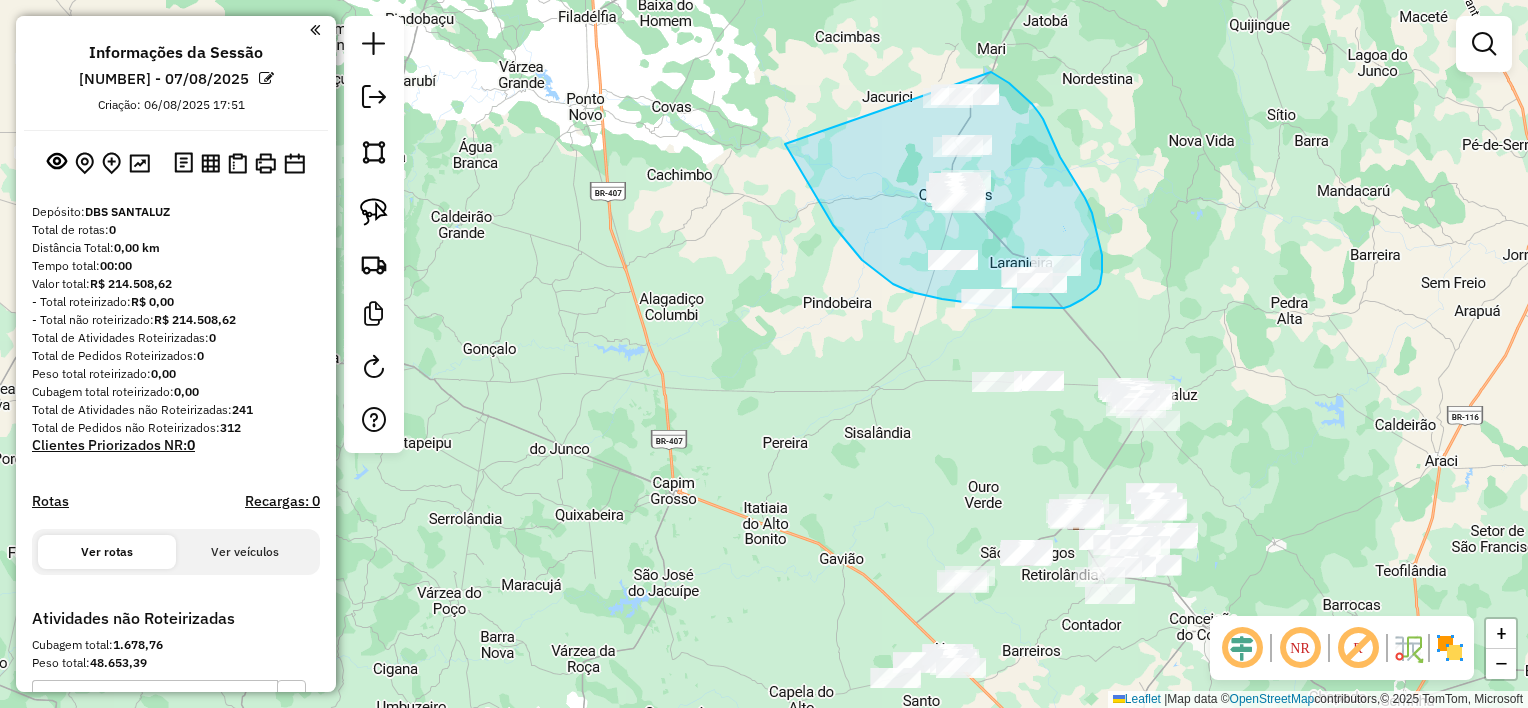 drag, startPoint x: 788, startPoint y: 148, endPoint x: 920, endPoint y: 59, distance: 159.20113 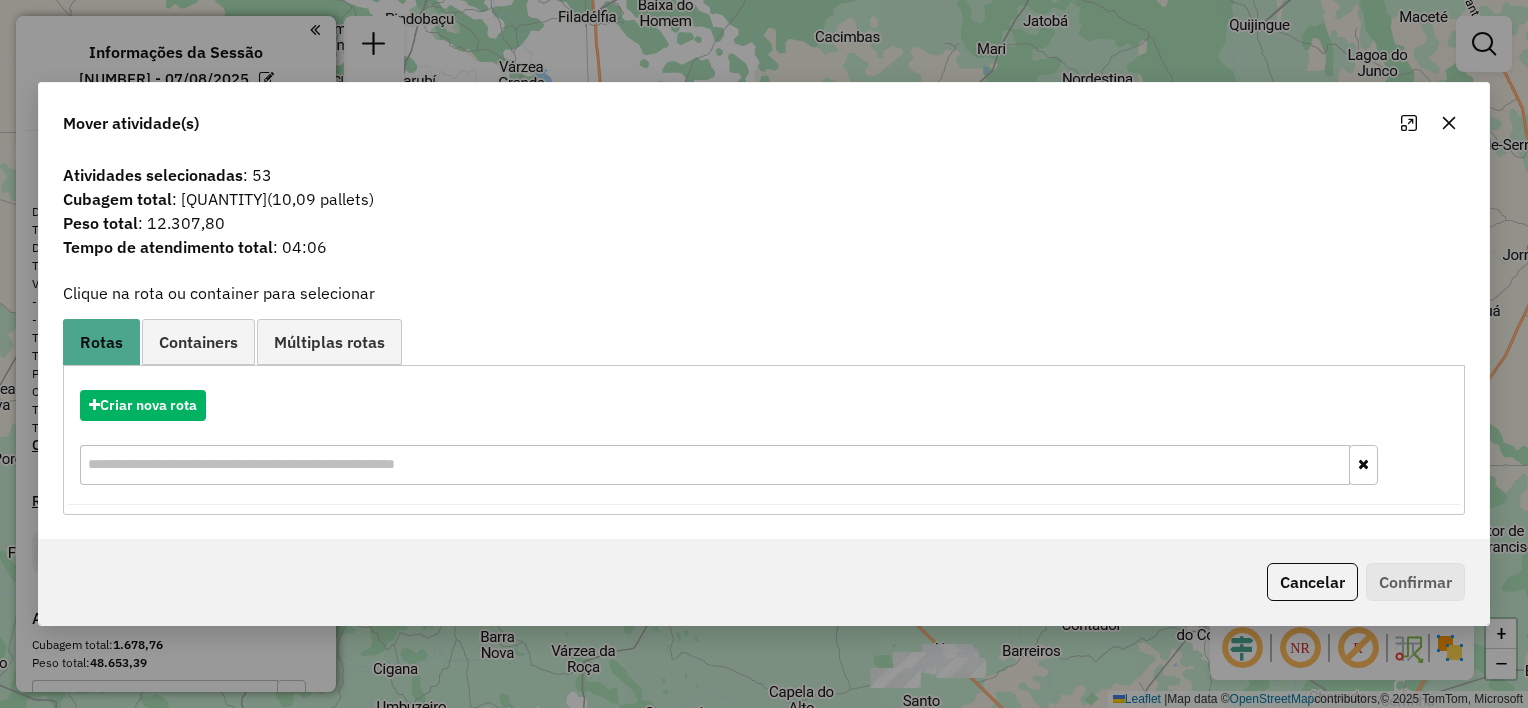 click 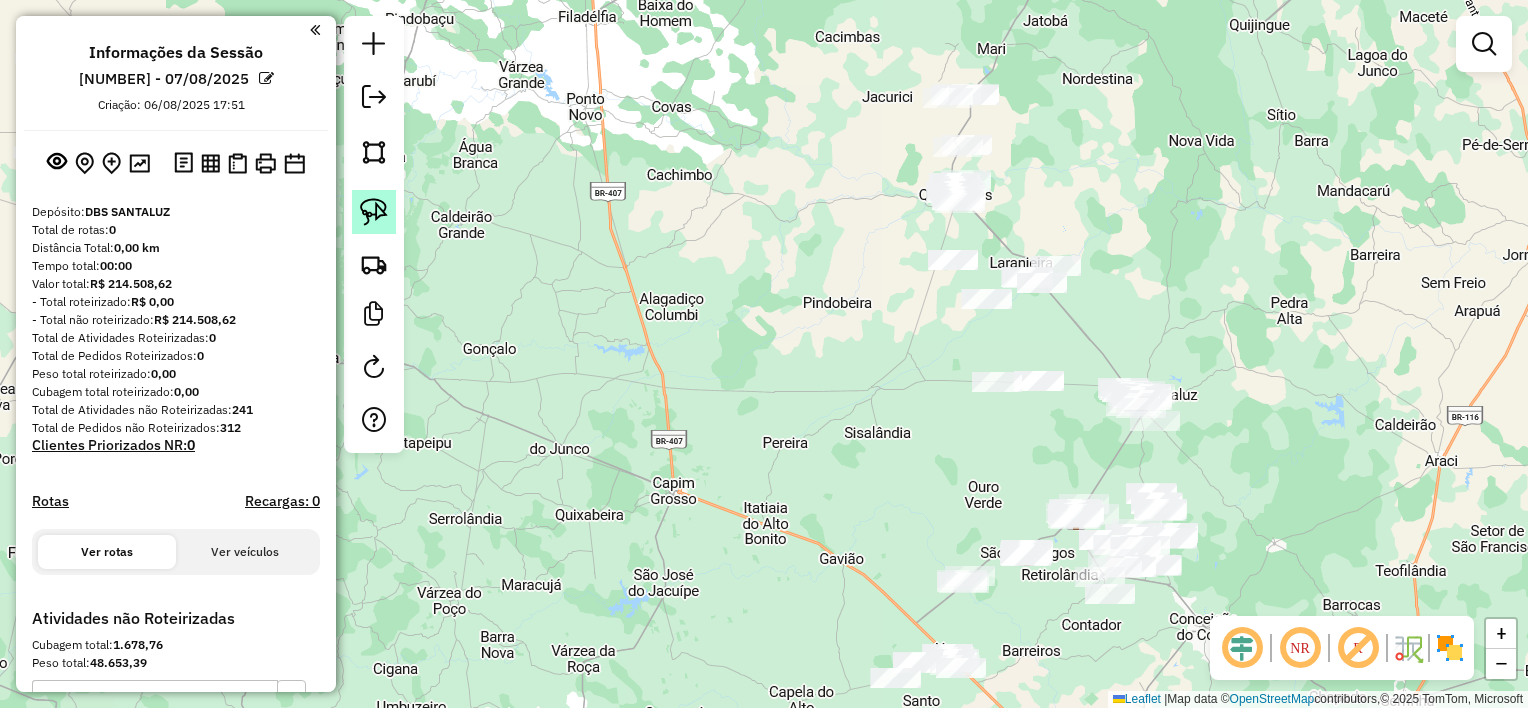 click 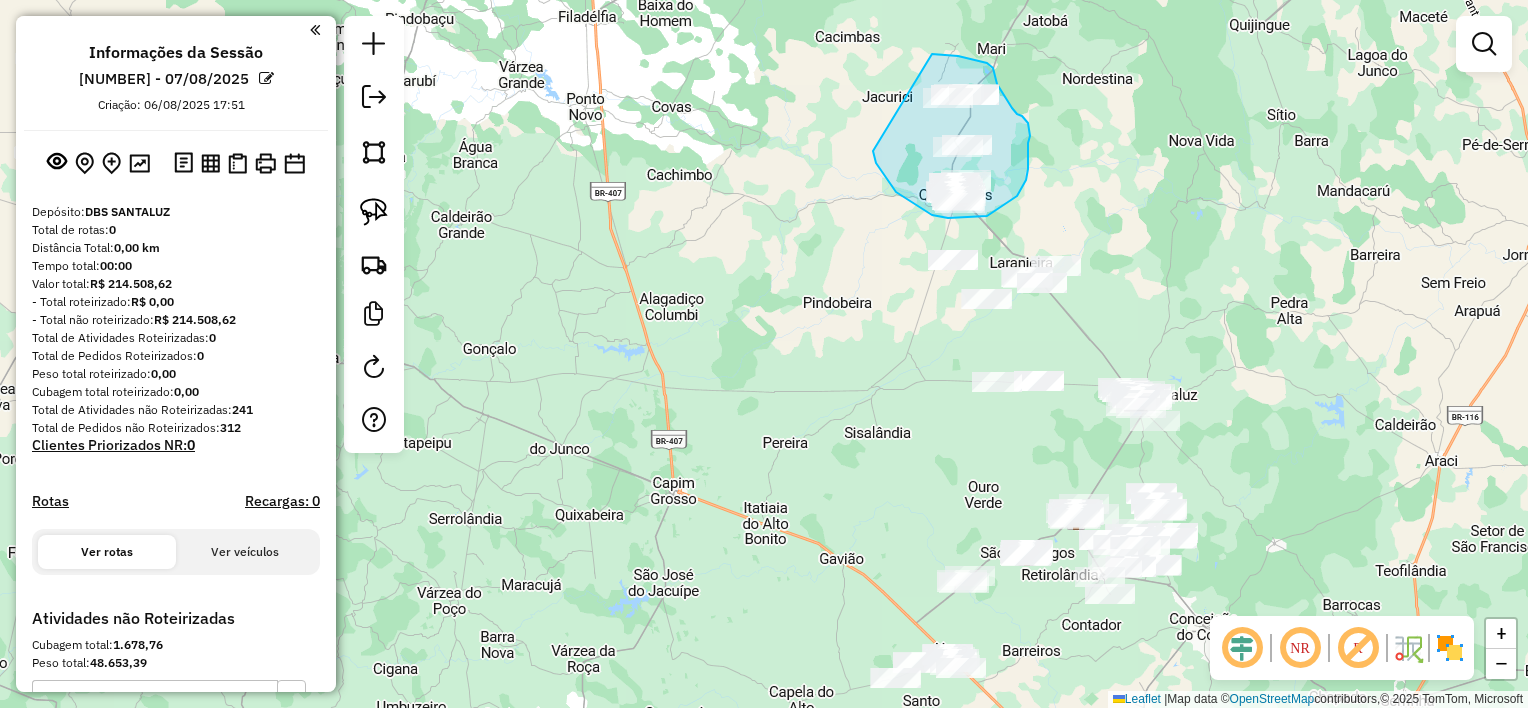 drag, startPoint x: 873, startPoint y: 151, endPoint x: 928, endPoint y: 54, distance: 111.50785 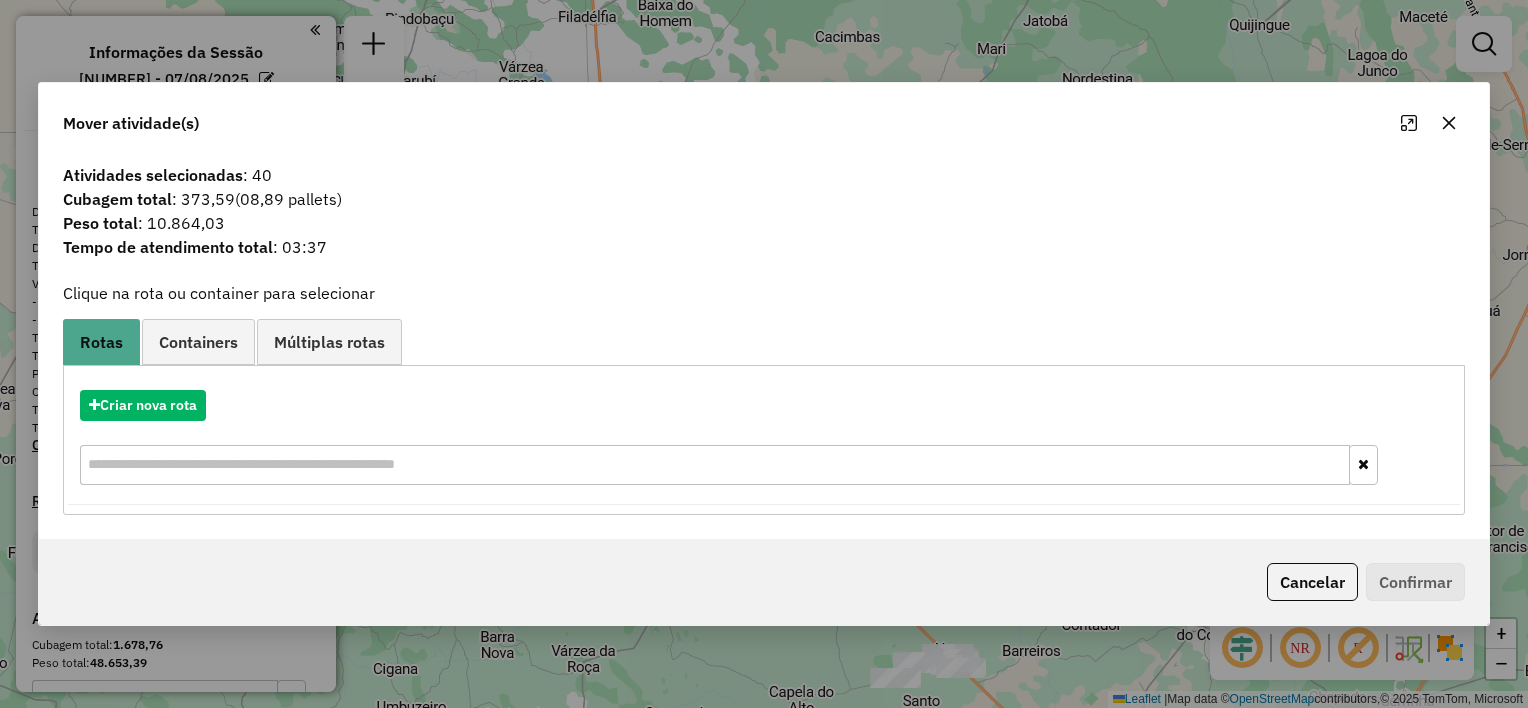 click 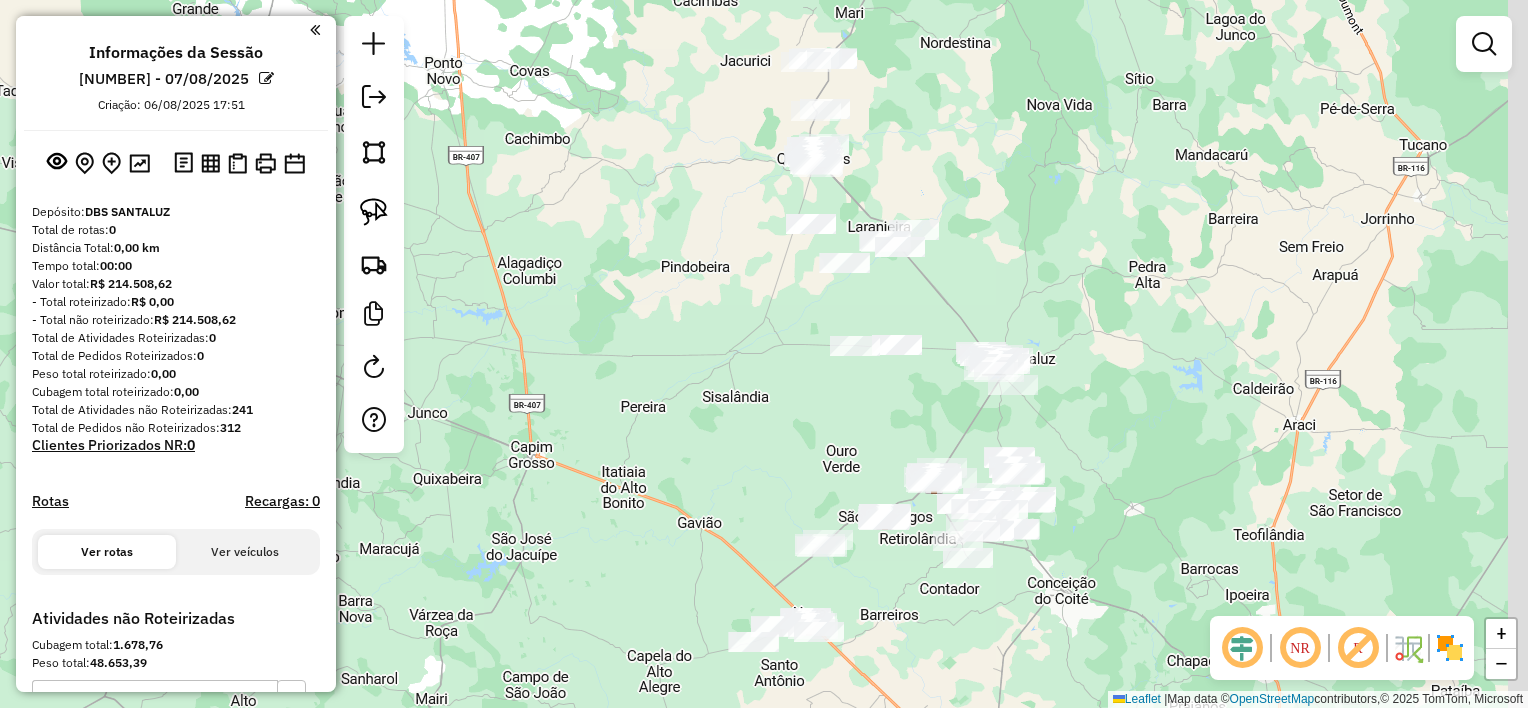 drag, startPoint x: 953, startPoint y: 345, endPoint x: 811, endPoint y: 309, distance: 146.49232 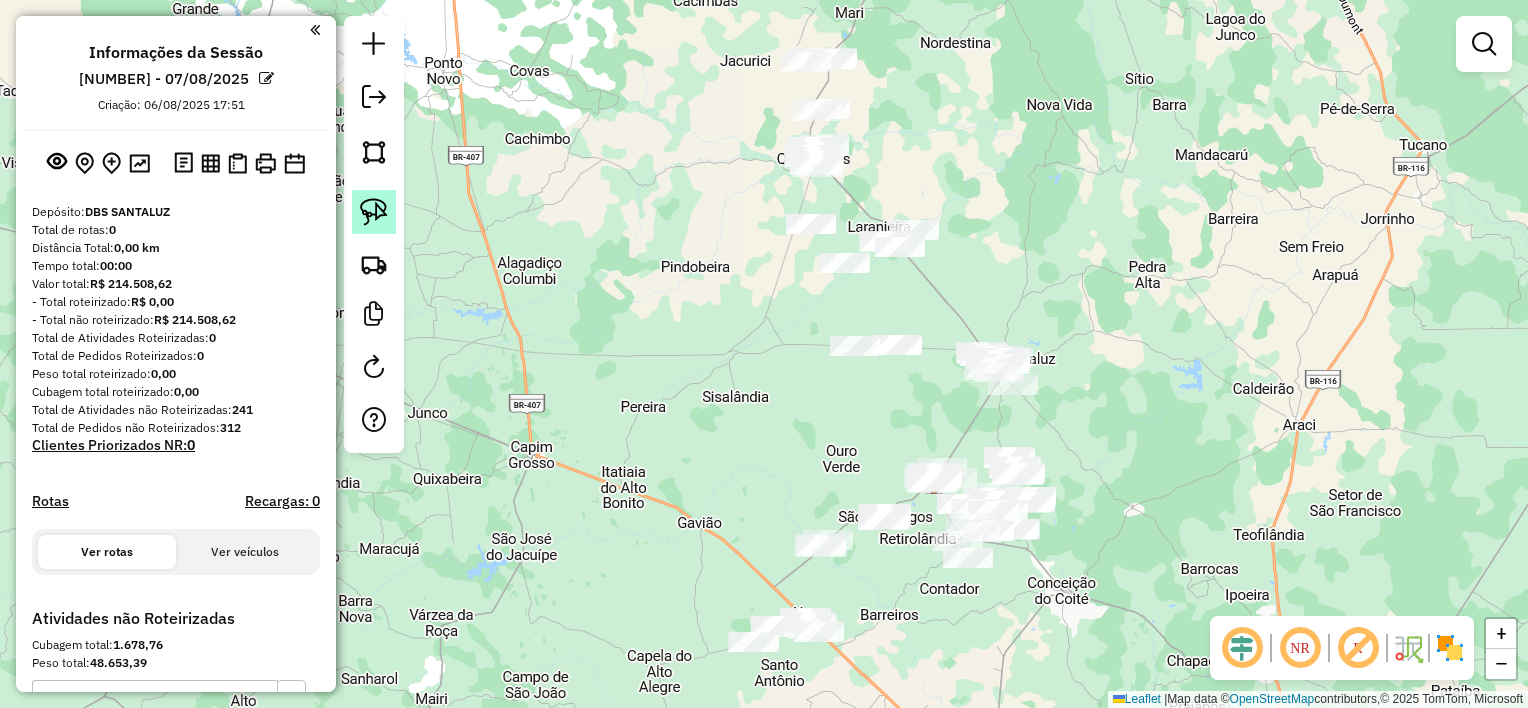 click 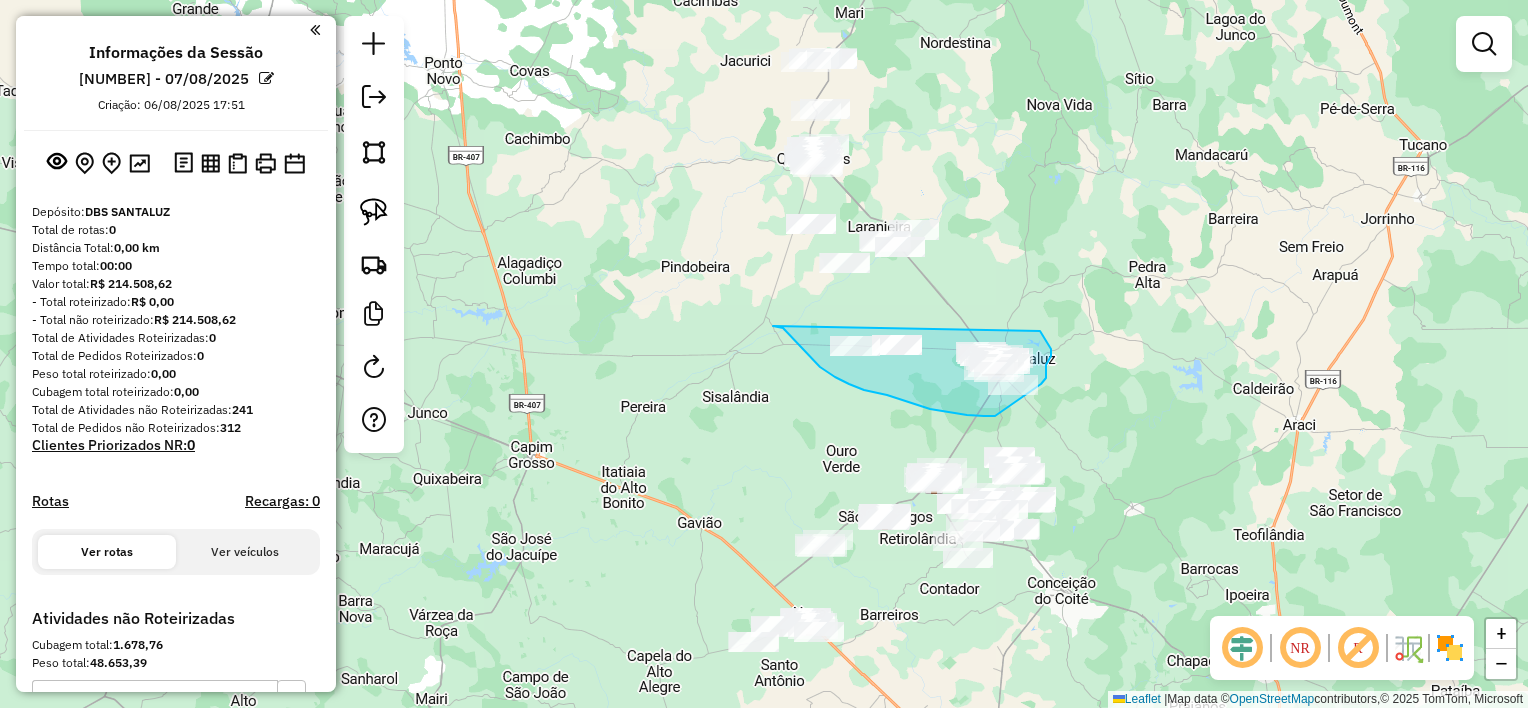 drag, startPoint x: 774, startPoint y: 326, endPoint x: 1040, endPoint y: 331, distance: 266.047 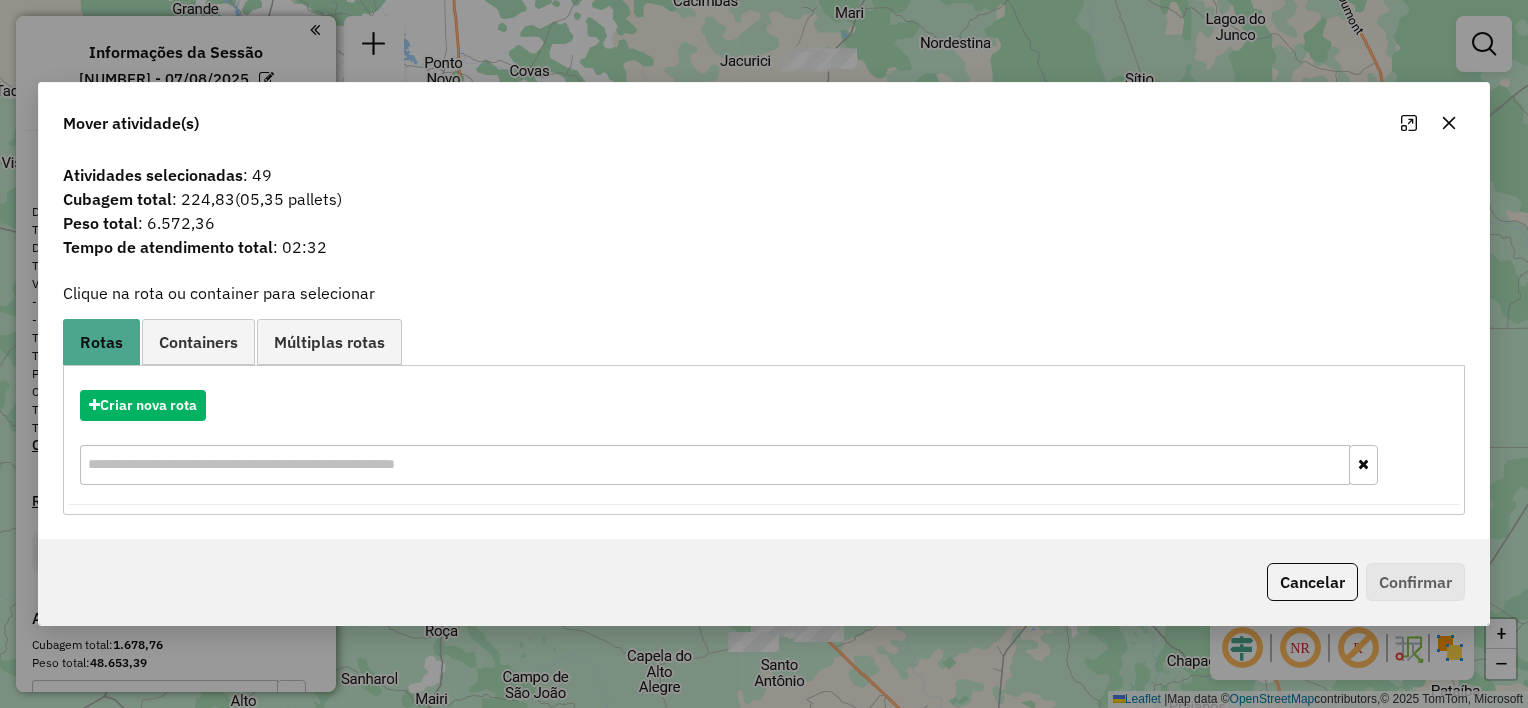 click 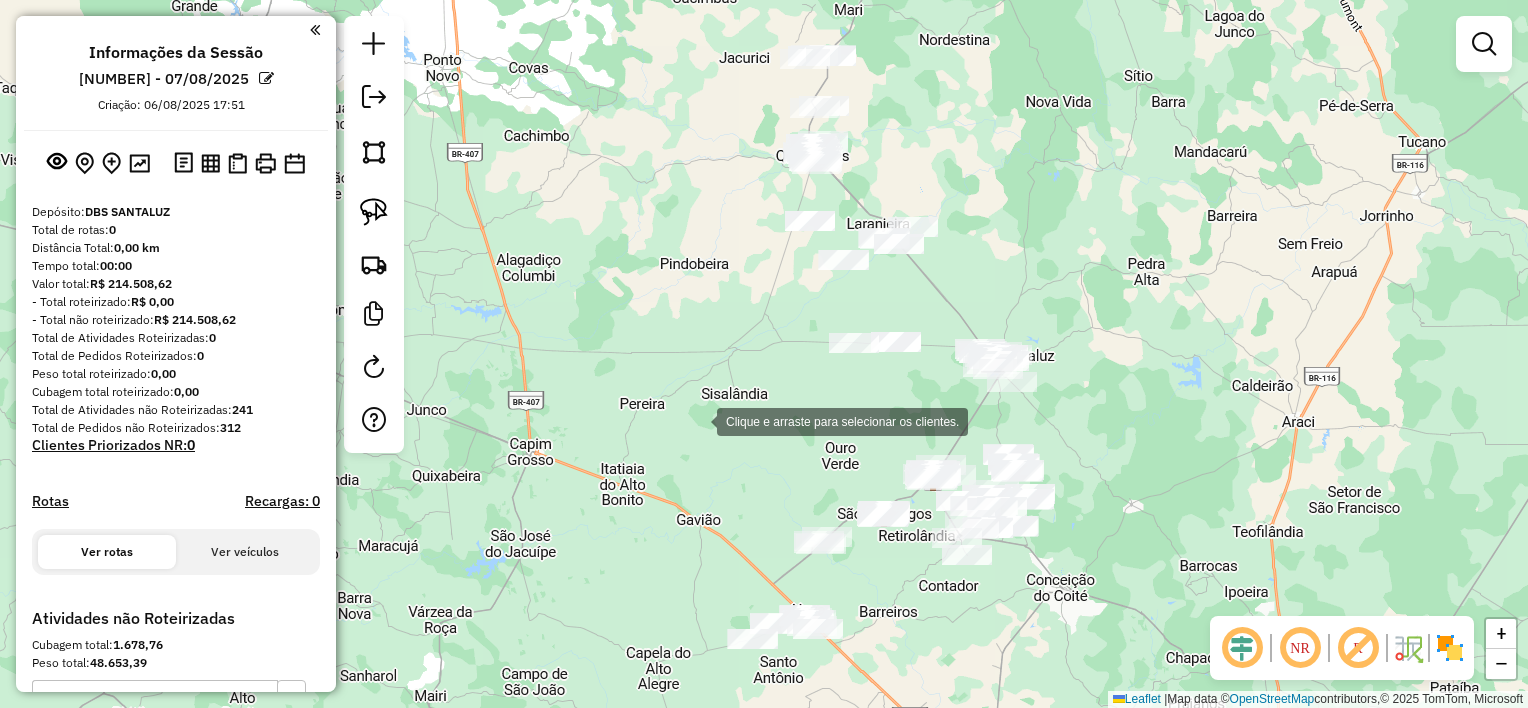 click on "Clique e arraste para selecionar os clientes. Janela de atendimento Grade de atendimento Capacidade Transportadoras Veículos Cliente Pedidos  Rotas Selecione os dias de semana para filtrar as janelas de atendimento  Seg   Ter   Qua   Qui   Sex   Sáb   Dom  Informe o período da janela de atendimento: De: Até:  Filtrar exatamente a janela do cliente  Considerar janela de atendimento padrão  Selecione os dias de semana para filtrar as grades de atendimento  Seg   Ter   Qua   Qui   Sex   Sáb   Dom   Considerar clientes sem dia de atendimento cadastrado  Clientes fora do dia de atendimento selecionado Filtrar as atividades entre os valores definidos abaixo:  Peso mínimo:   Peso máximo:   Cubagem mínima:   Cubagem máxima:   De:   Até:  Filtrar as atividades entre o tempo de atendimento definido abaixo:  De:   Até:   Considerar capacidade total dos clientes não roteirizados Transportadora: Selecione um ou mais itens Tipo de veículo: Selecione um ou mais itens Veículo: Selecione um ou mais itens Nome:" 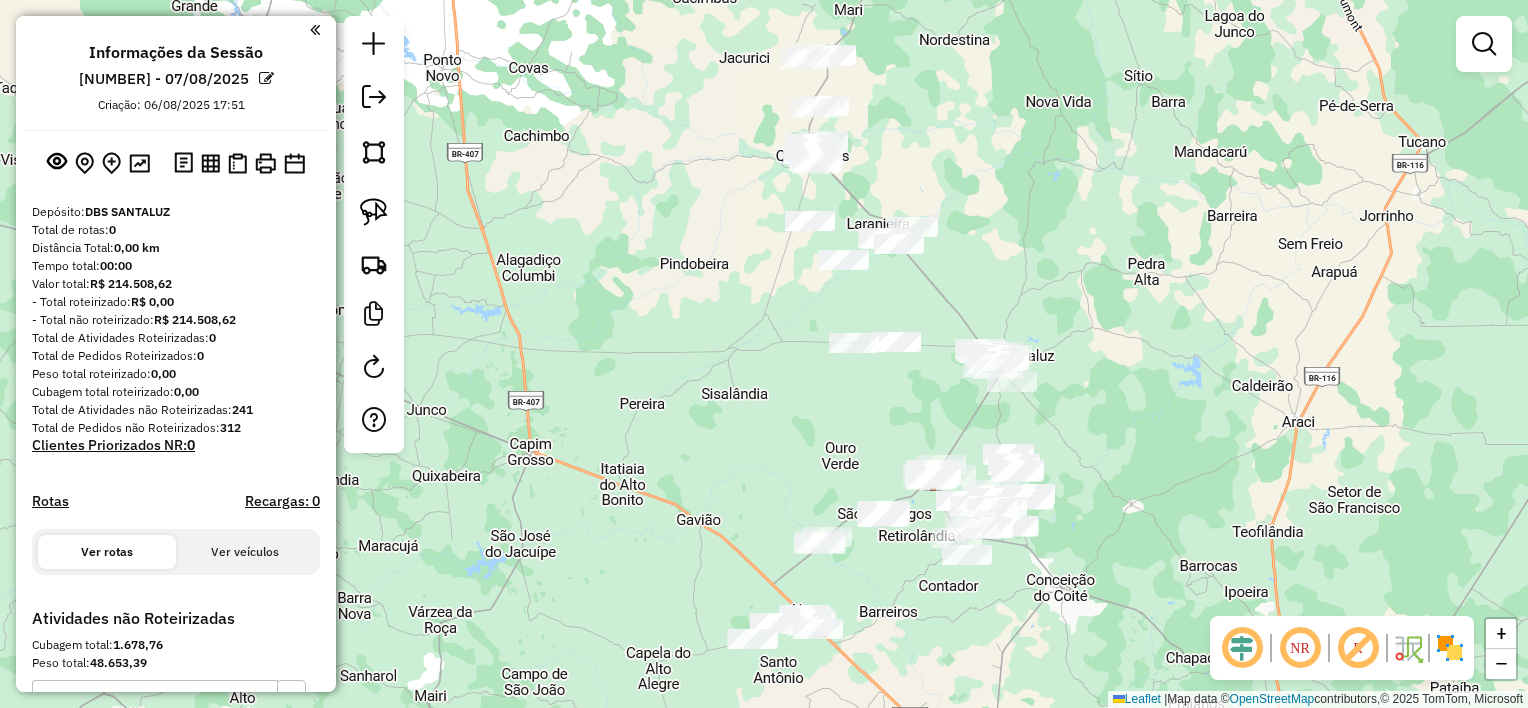 click on "Janela de atendimento Grade de atendimento Capacidade Transportadoras Veículos Cliente Pedidos  Rotas Selecione os dias de semana para filtrar as janelas de atendimento  Seg   Ter   Qua   Qui   Sex   Sáb   Dom  Informe o período da janela de atendimento: De: Até:  Filtrar exatamente a janela do cliente  Considerar janela de atendimento padrão  Selecione os dias de semana para filtrar as grades de atendimento  Seg   Ter   Qua   Qui   Sex   Sáb   Dom   Considerar clientes sem dia de atendimento cadastrado  Clientes fora do dia de atendimento selecionado Filtrar as atividades entre os valores definidos abaixo:  Peso mínimo:   Peso máximo:   Cubagem mínima:   Cubagem máxima:   De:   Até:  Filtrar as atividades entre o tempo de atendimento definido abaixo:  De:   Até:   Considerar capacidade total dos clientes não roteirizados Transportadora: Selecione um ou mais itens Tipo de veículo: Selecione um ou mais itens Veículo: Selecione um ou mais itens Motorista: Selecione um ou mais itens Nome: Rótulo:" 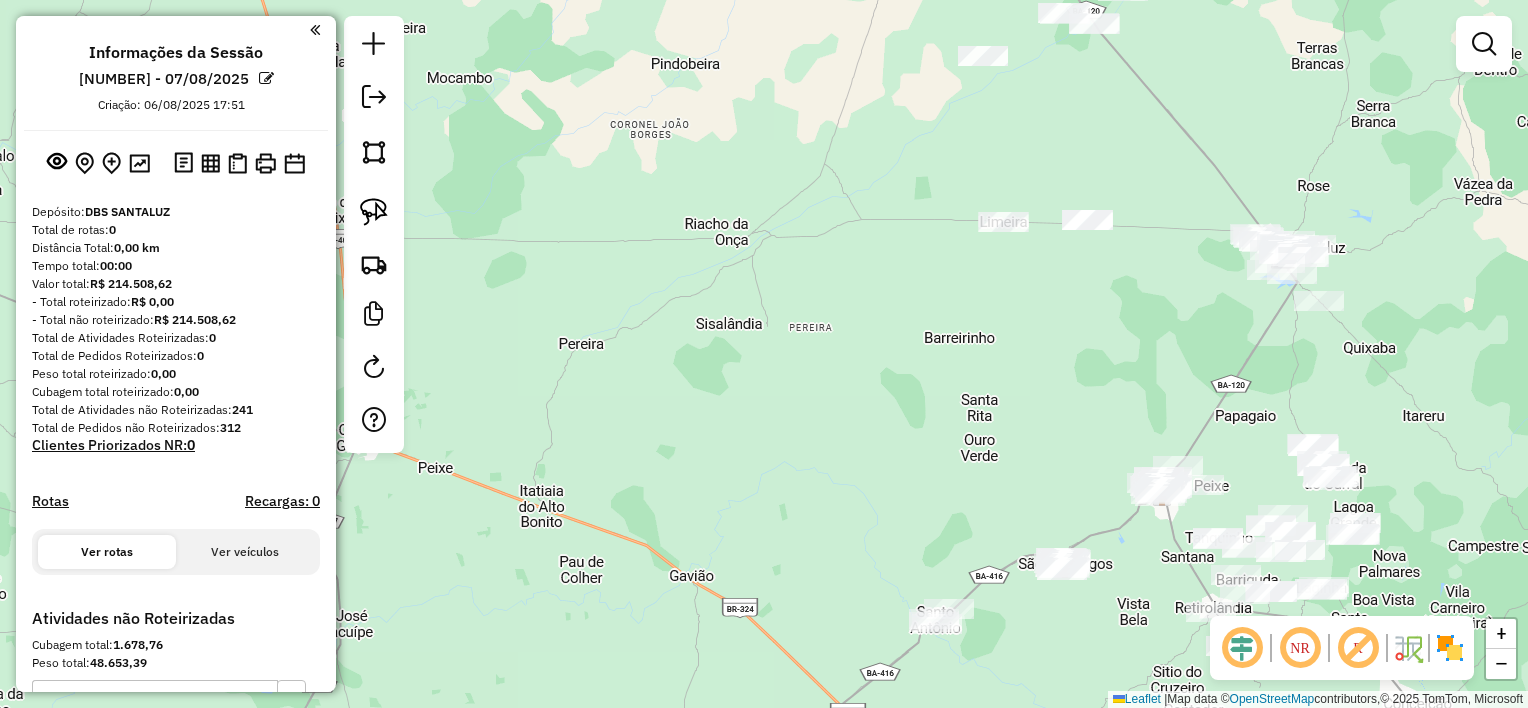 click on "Janela de atendimento Grade de atendimento Capacidade Transportadoras Veículos Cliente Pedidos  Rotas Selecione os dias de semana para filtrar as janelas de atendimento  Seg   Ter   Qua   Qui   Sex   Sáb   Dom  Informe o período da janela de atendimento: De: Até:  Filtrar exatamente a janela do cliente  Considerar janela de atendimento padrão  Selecione os dias de semana para filtrar as grades de atendimento  Seg   Ter   Qua   Qui   Sex   Sáb   Dom   Considerar clientes sem dia de atendimento cadastrado  Clientes fora do dia de atendimento selecionado Filtrar as atividades entre os valores definidos abaixo:  Peso mínimo:   Peso máximo:   Cubagem mínima:   Cubagem máxima:   De:   Até:  Filtrar as atividades entre o tempo de atendimento definido abaixo:  De:   Até:   Considerar capacidade total dos clientes não roteirizados Transportadora: Selecione um ou mais itens Tipo de veículo: Selecione um ou mais itens Veículo: Selecione um ou mais itens Motorista: Selecione um ou mais itens Nome: Rótulo:" 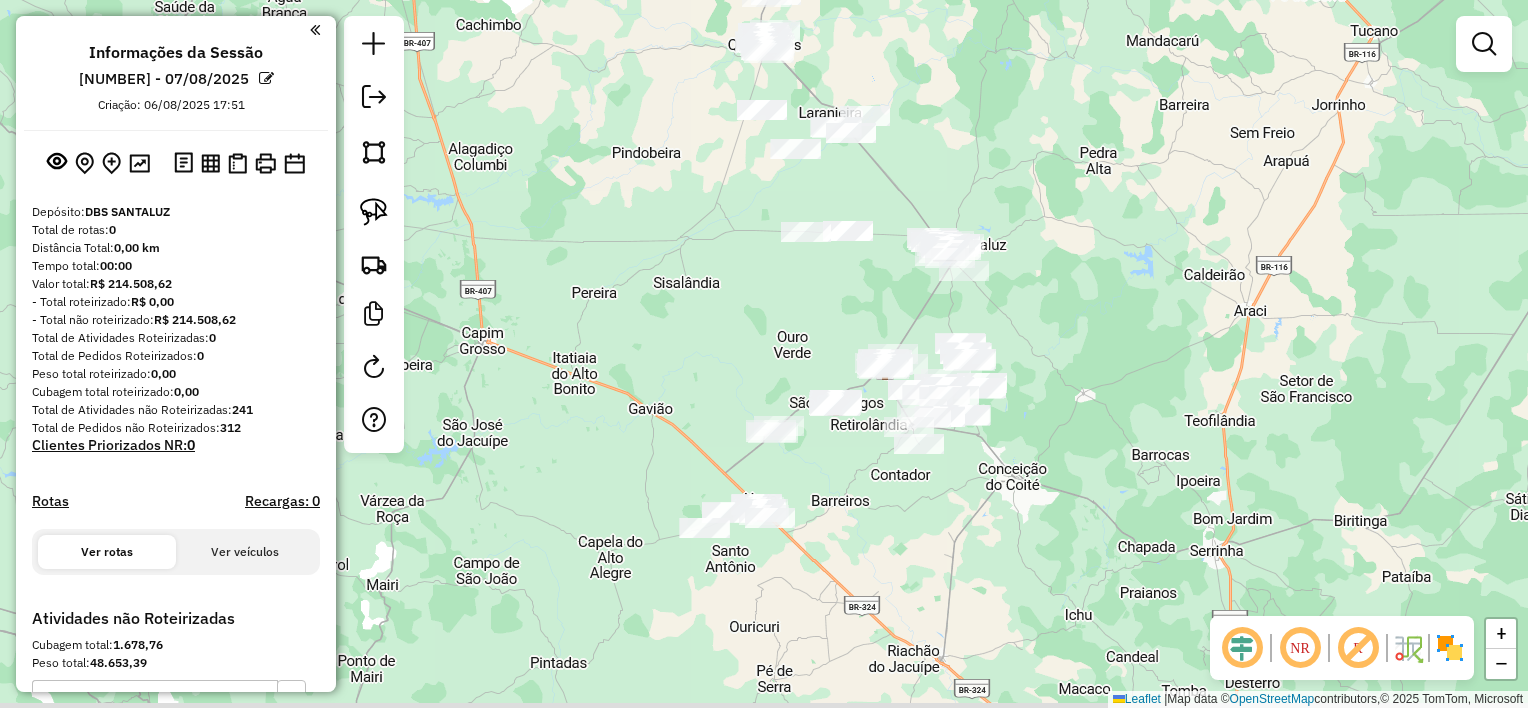 drag, startPoint x: 650, startPoint y: 409, endPoint x: 831, endPoint y: 260, distance: 234.43976 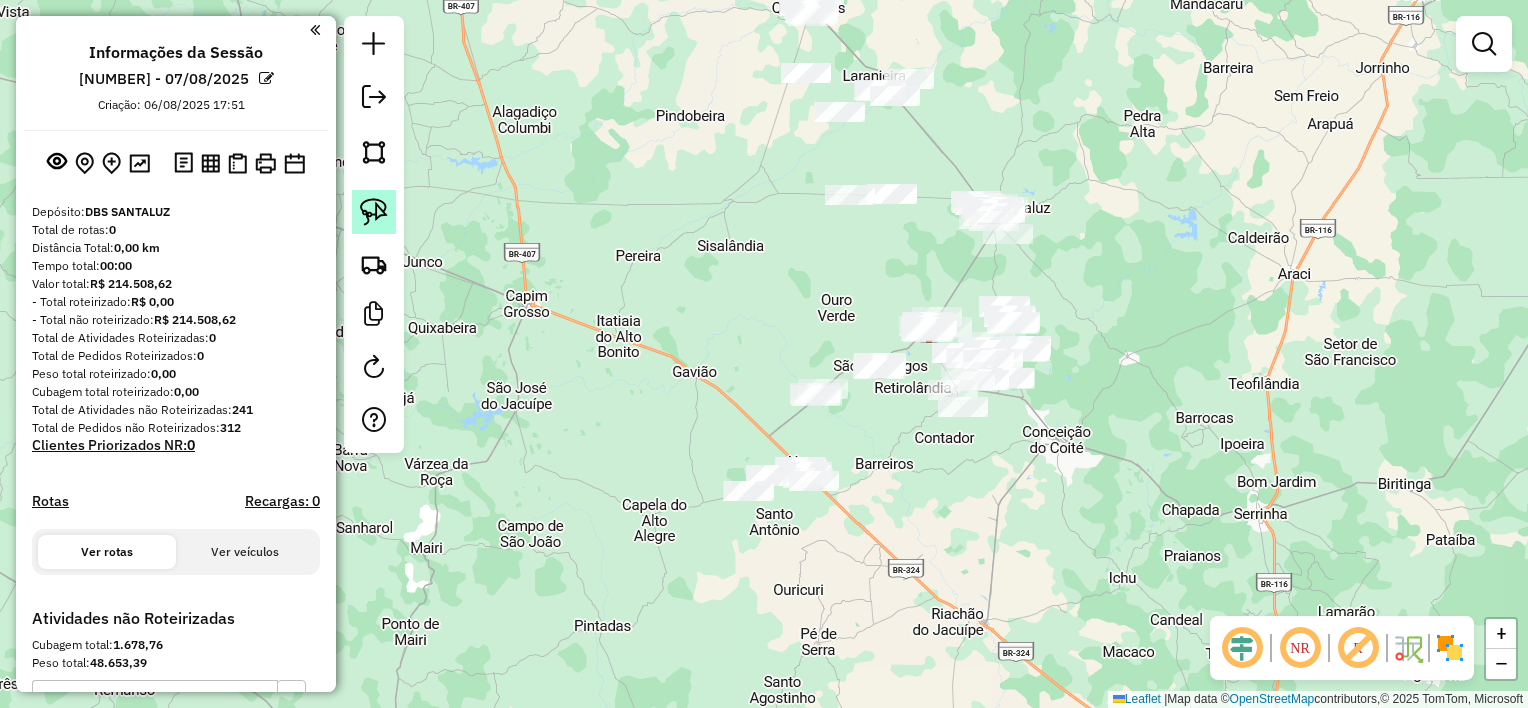 click 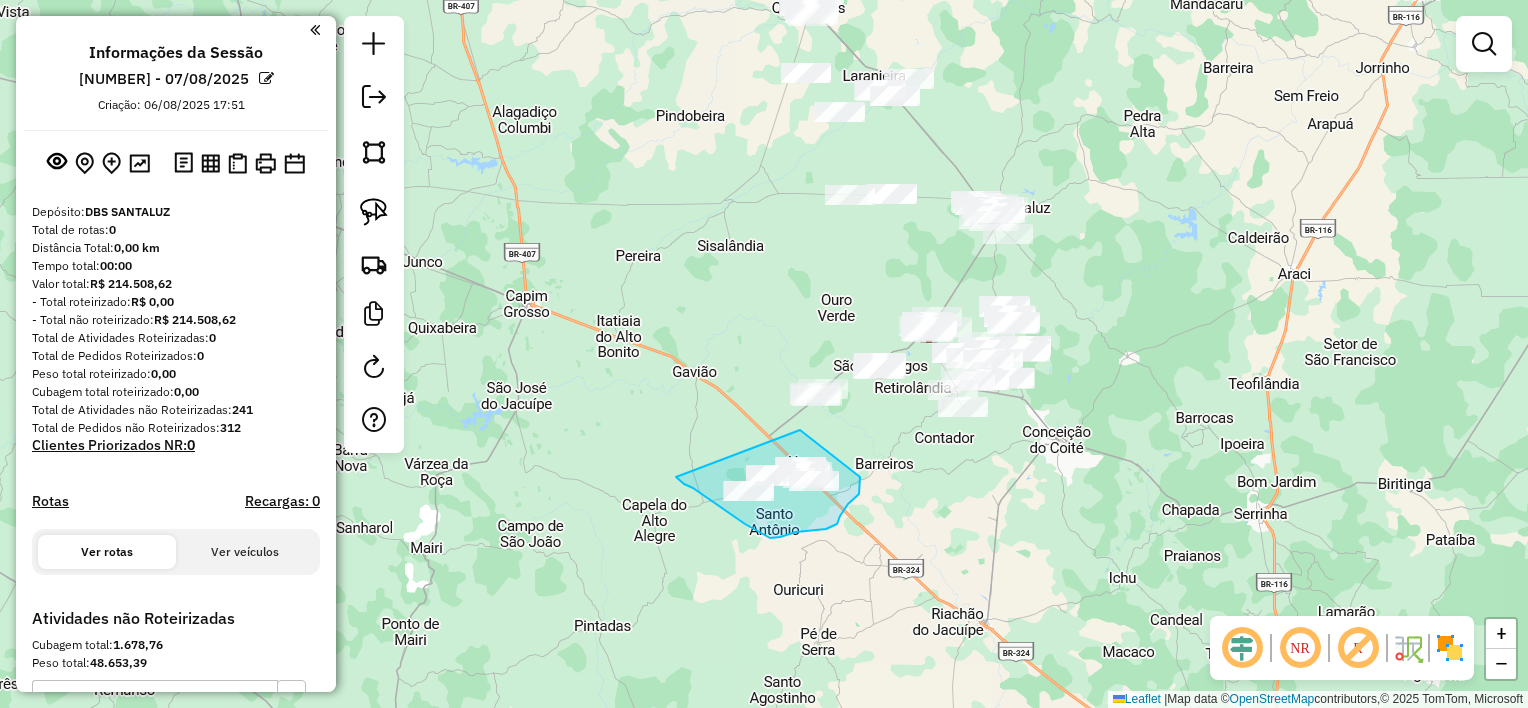 drag, startPoint x: 676, startPoint y: 477, endPoint x: 800, endPoint y: 430, distance: 132.60844 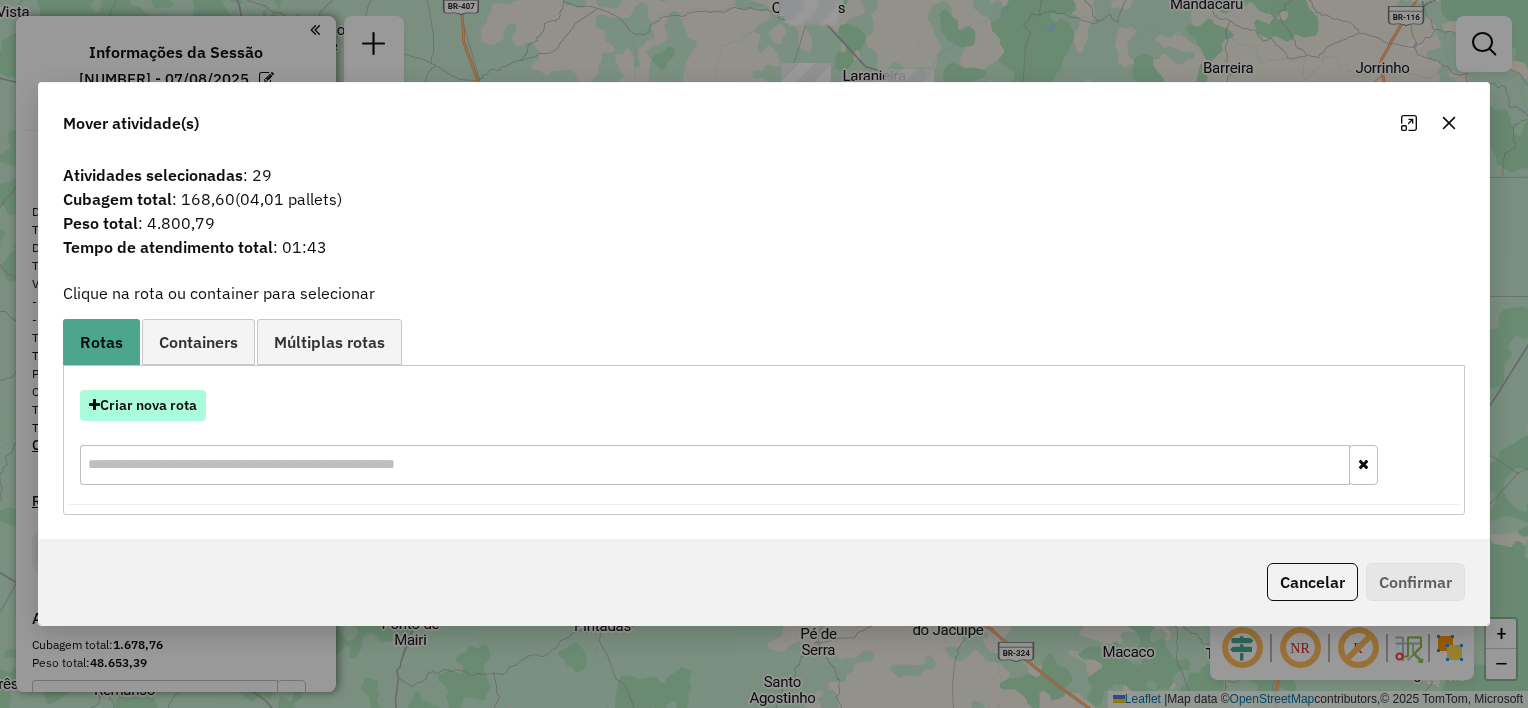 click on "Criar nova rota" at bounding box center (143, 405) 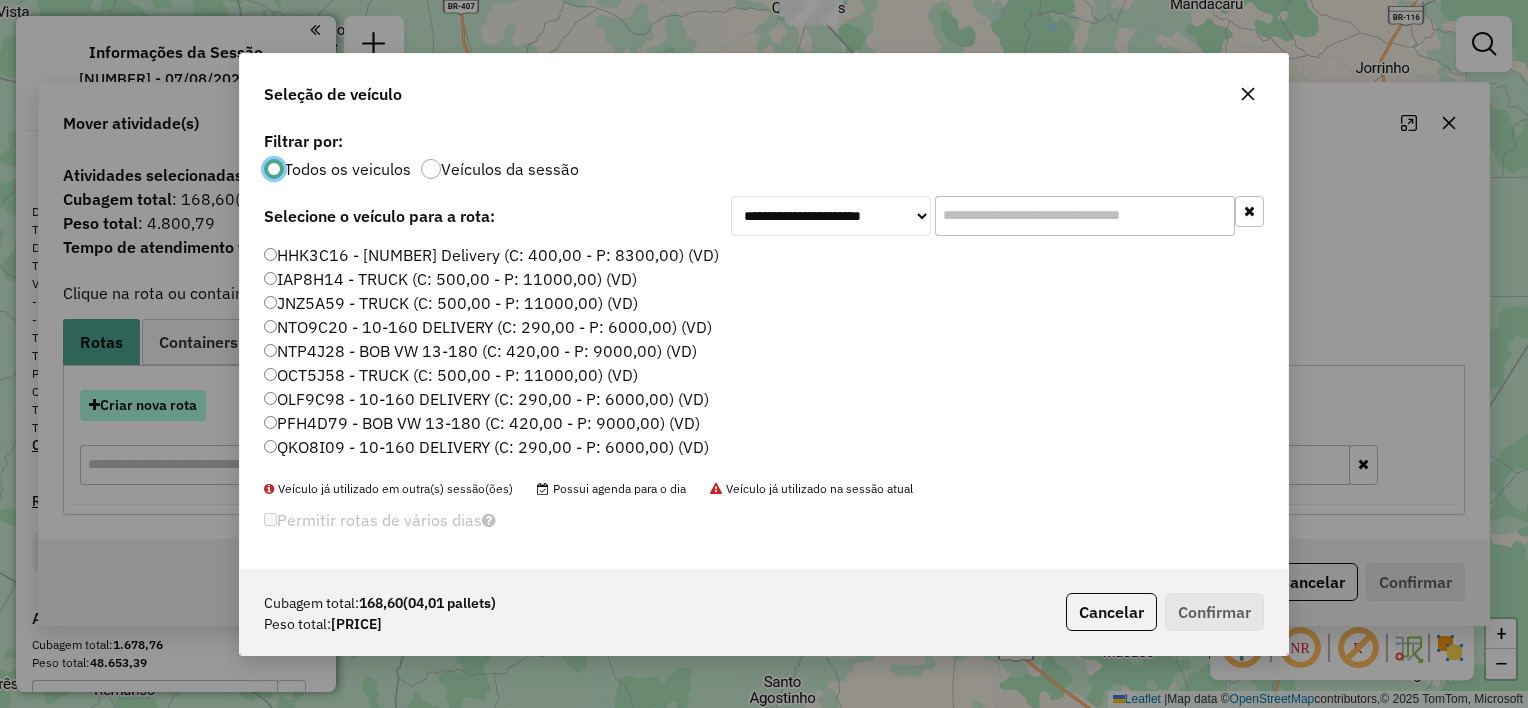 scroll, scrollTop: 10, scrollLeft: 6, axis: both 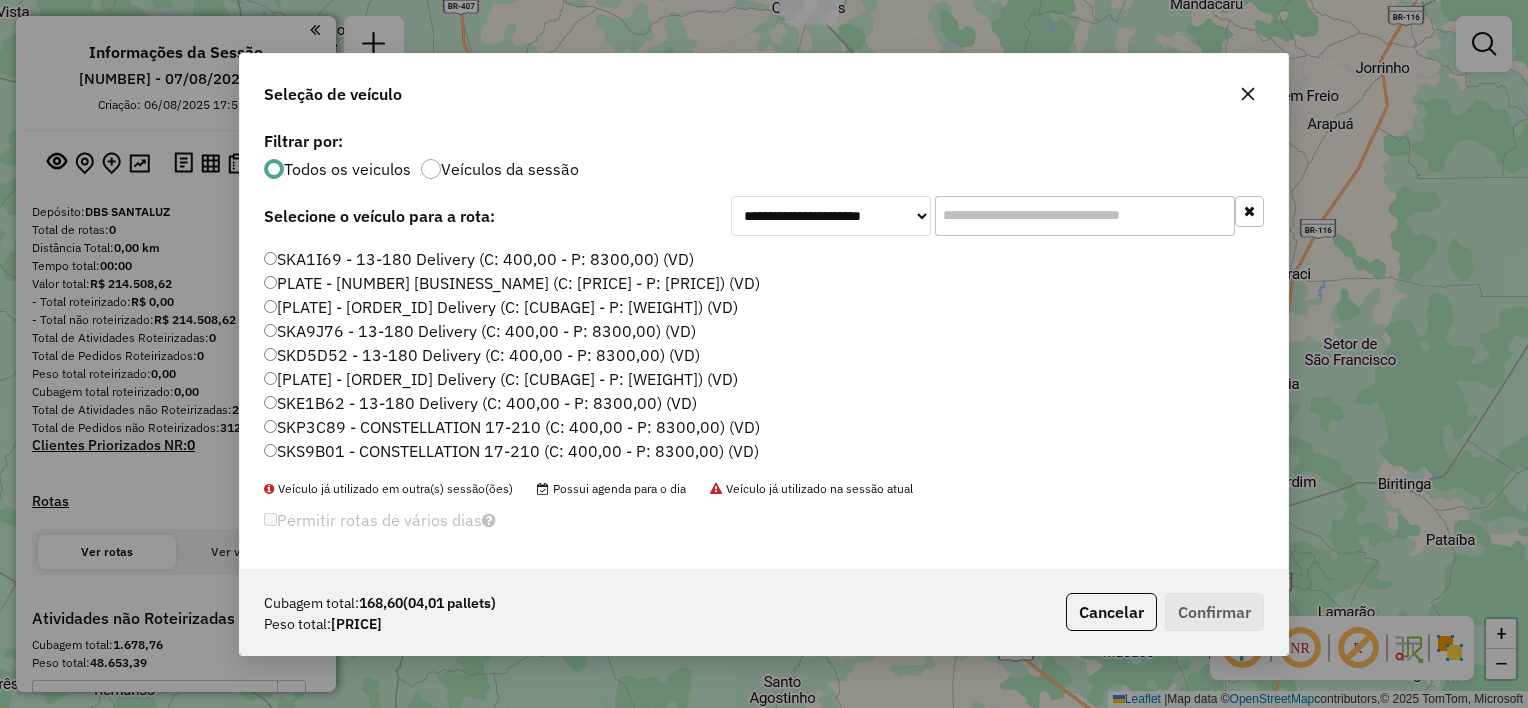 click on "SKP3C89 - CONSTELLATION 17-210 (C: 400,00 - P: 8300,00) (VD)" 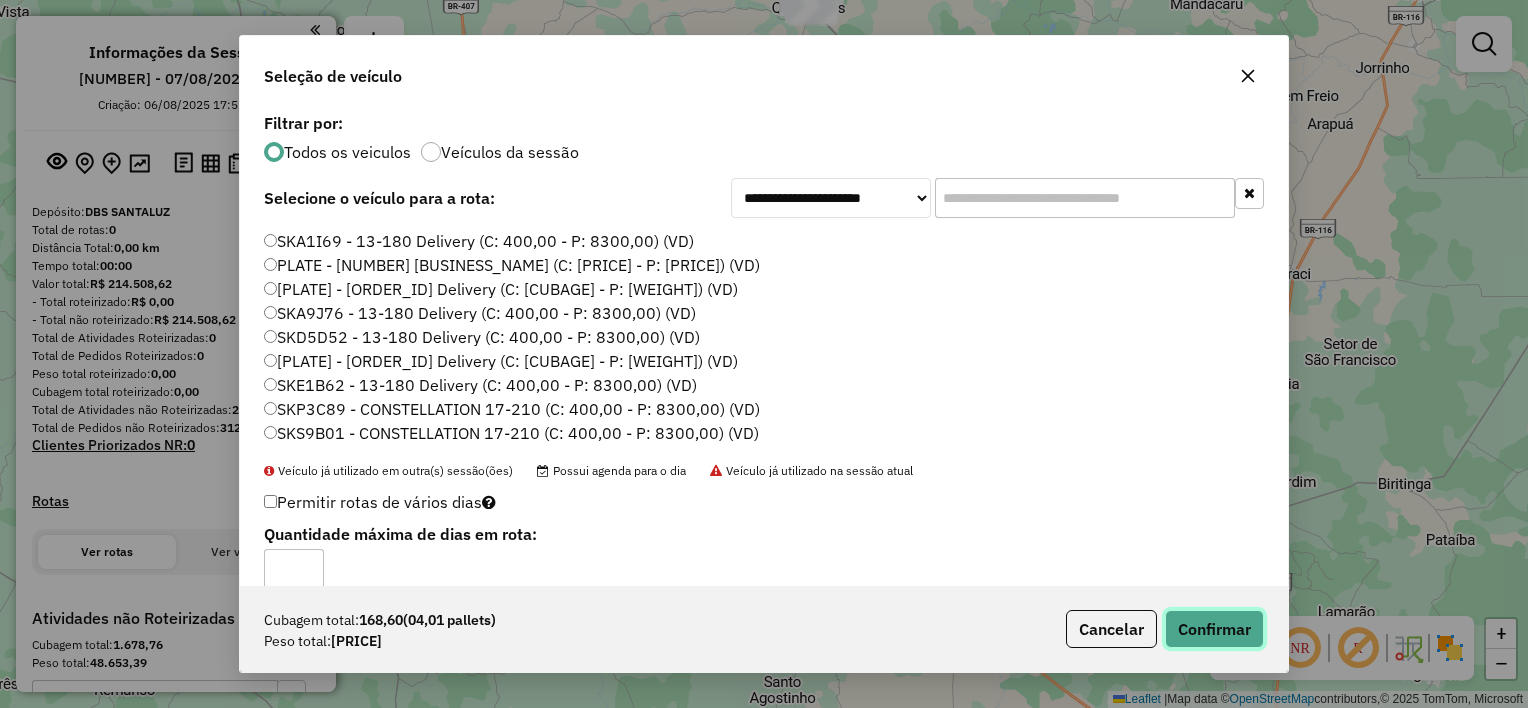 click on "Confirmar" 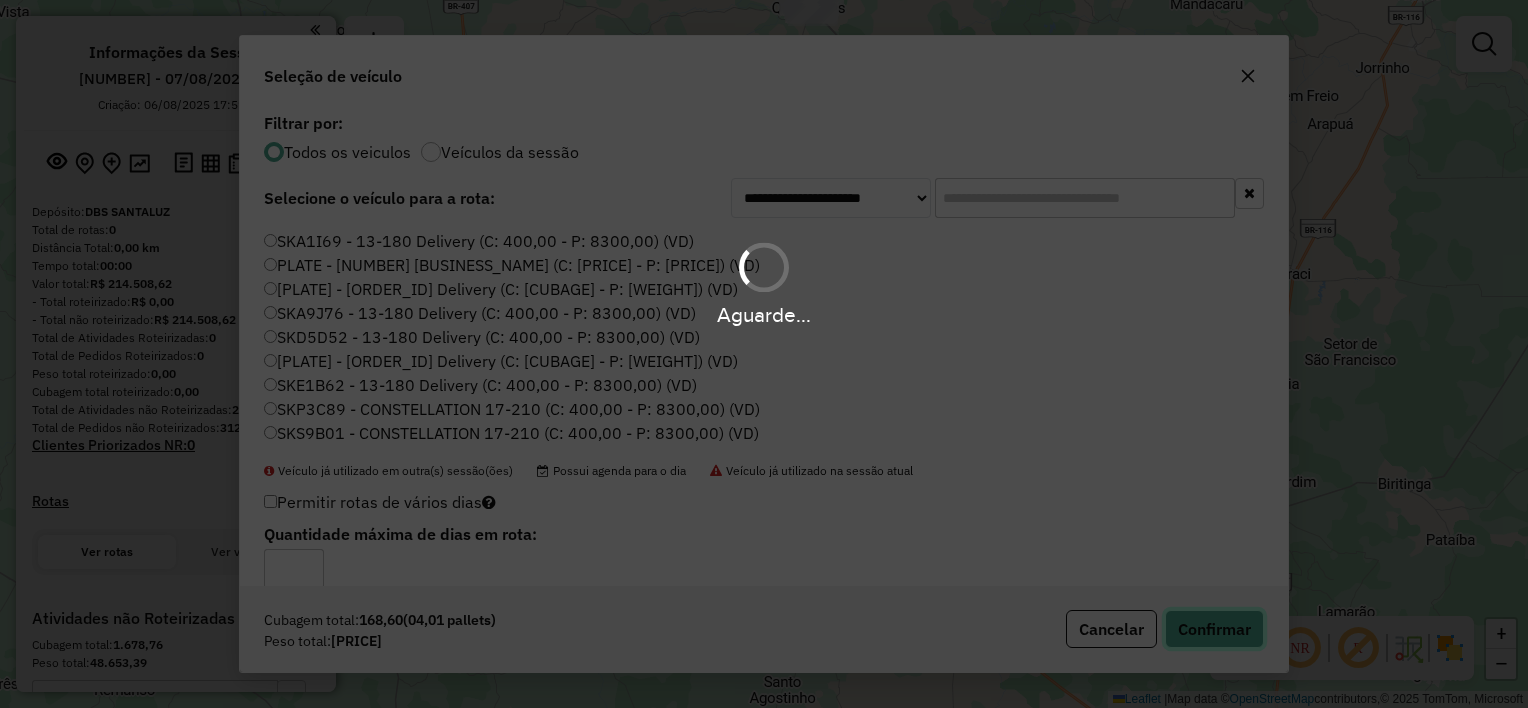 type 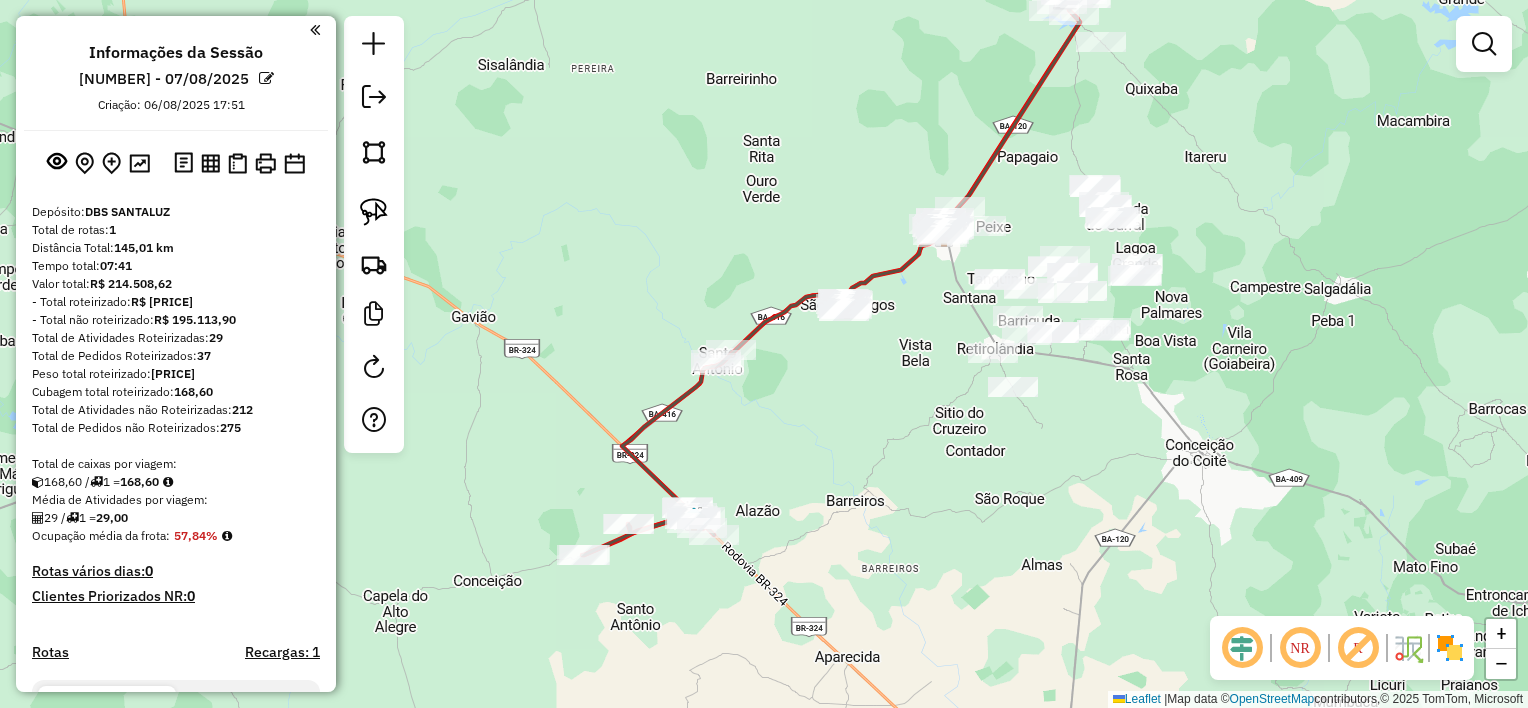 drag, startPoint x: 896, startPoint y: 408, endPoint x: 802, endPoint y: 411, distance: 94.04786 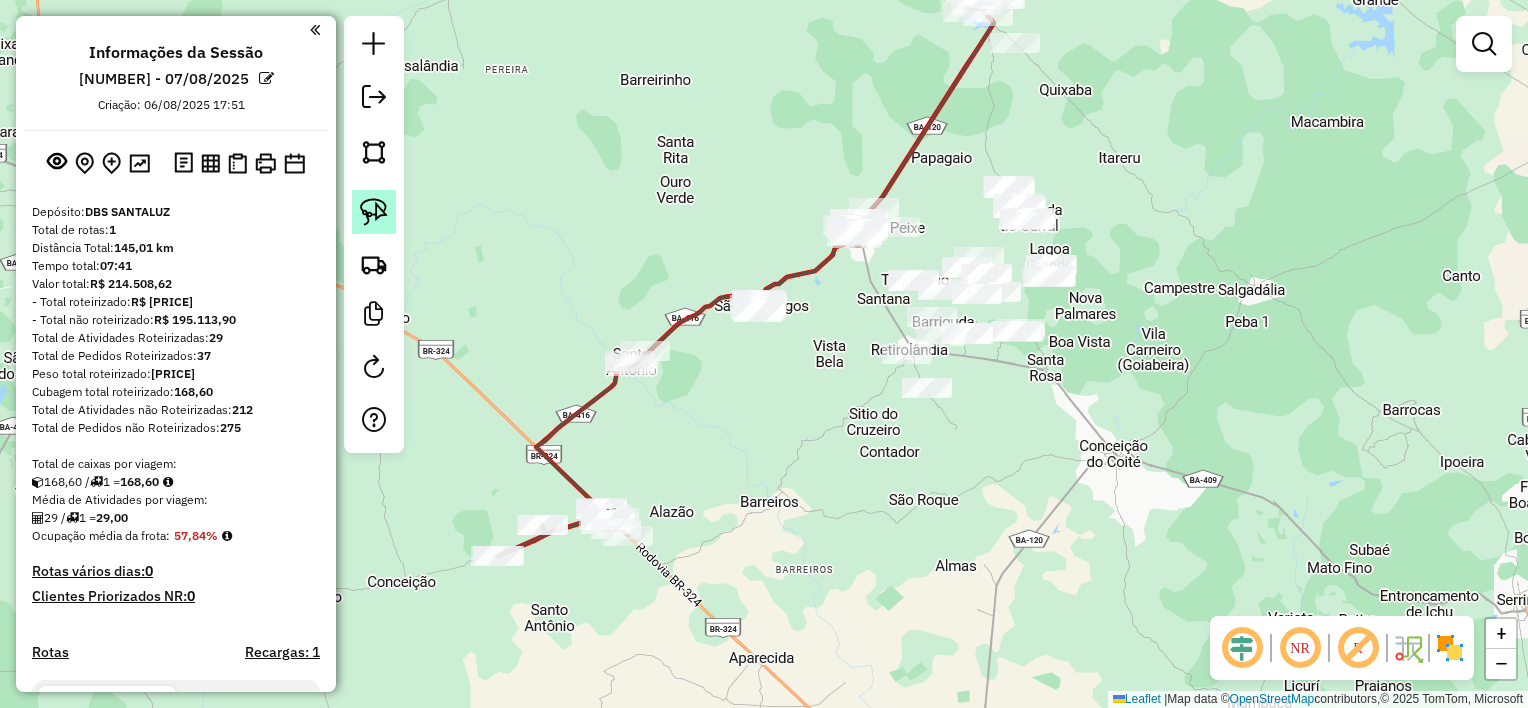 click 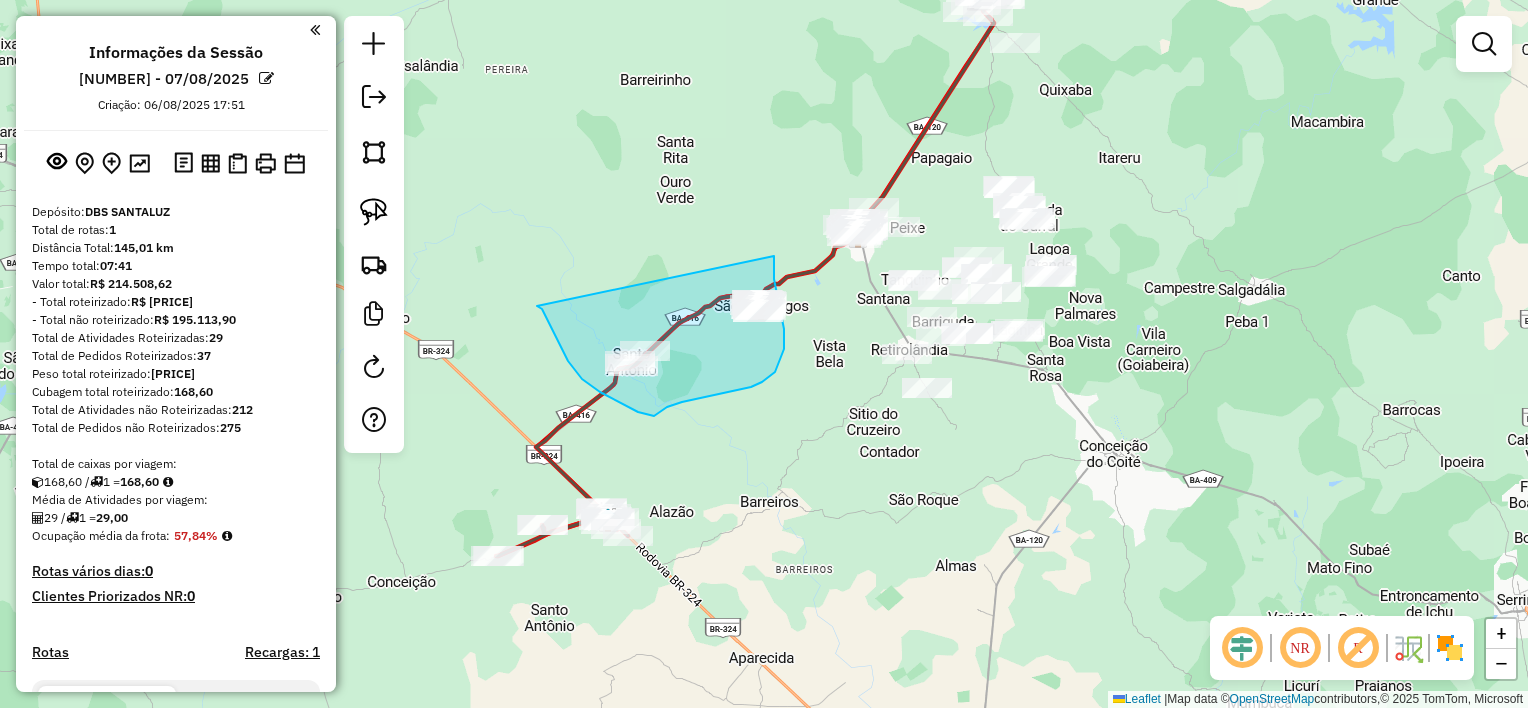 drag, startPoint x: 542, startPoint y: 309, endPoint x: 774, endPoint y: 256, distance: 237.97688 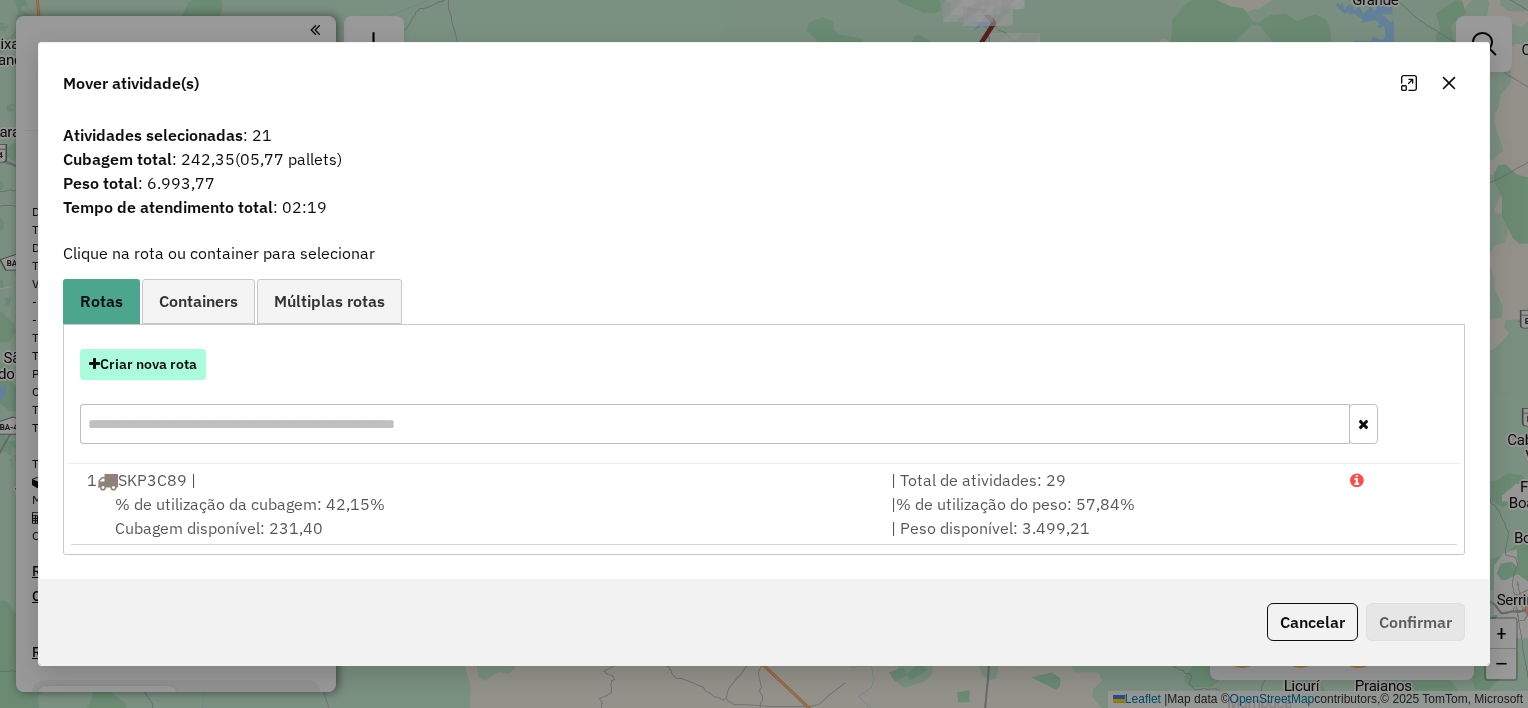 click on "Criar nova rota" at bounding box center (143, 364) 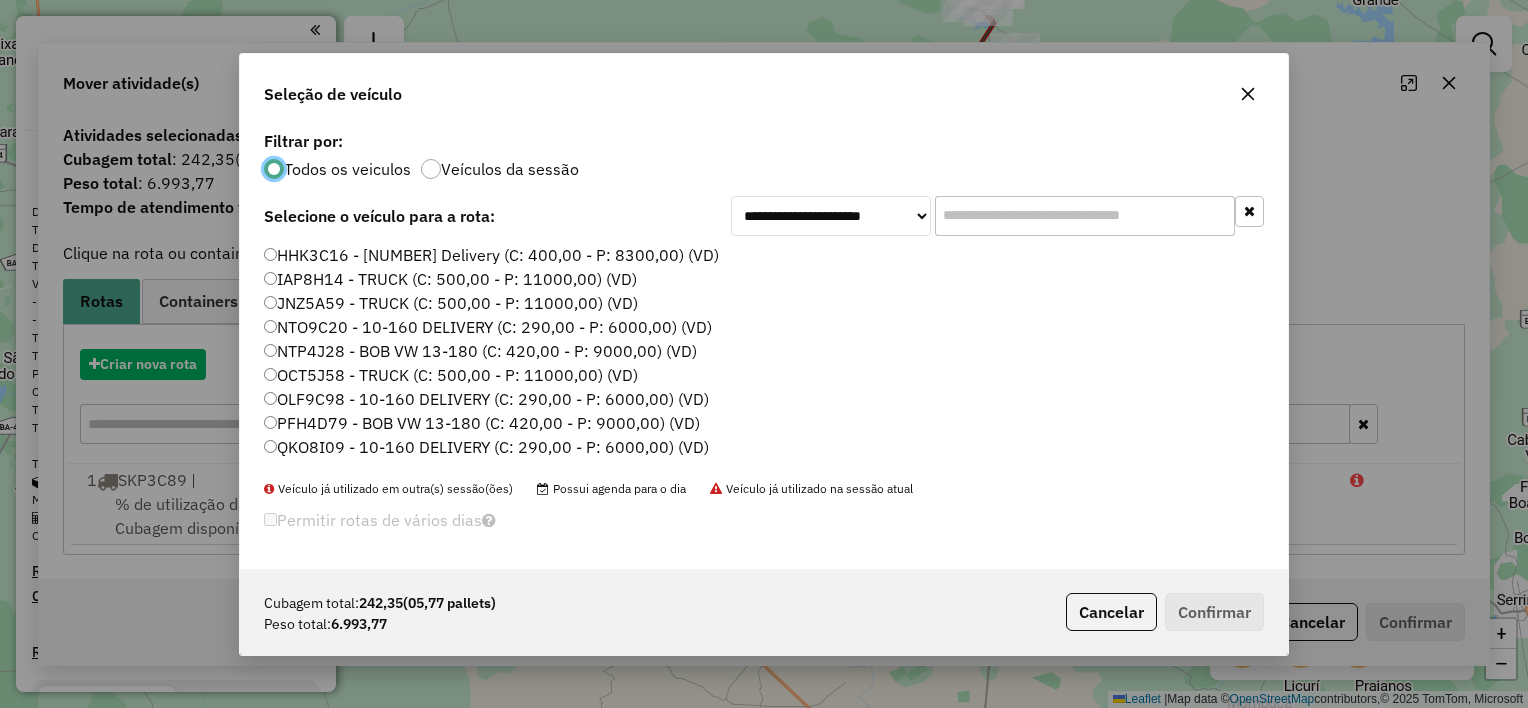 scroll, scrollTop: 10, scrollLeft: 6, axis: both 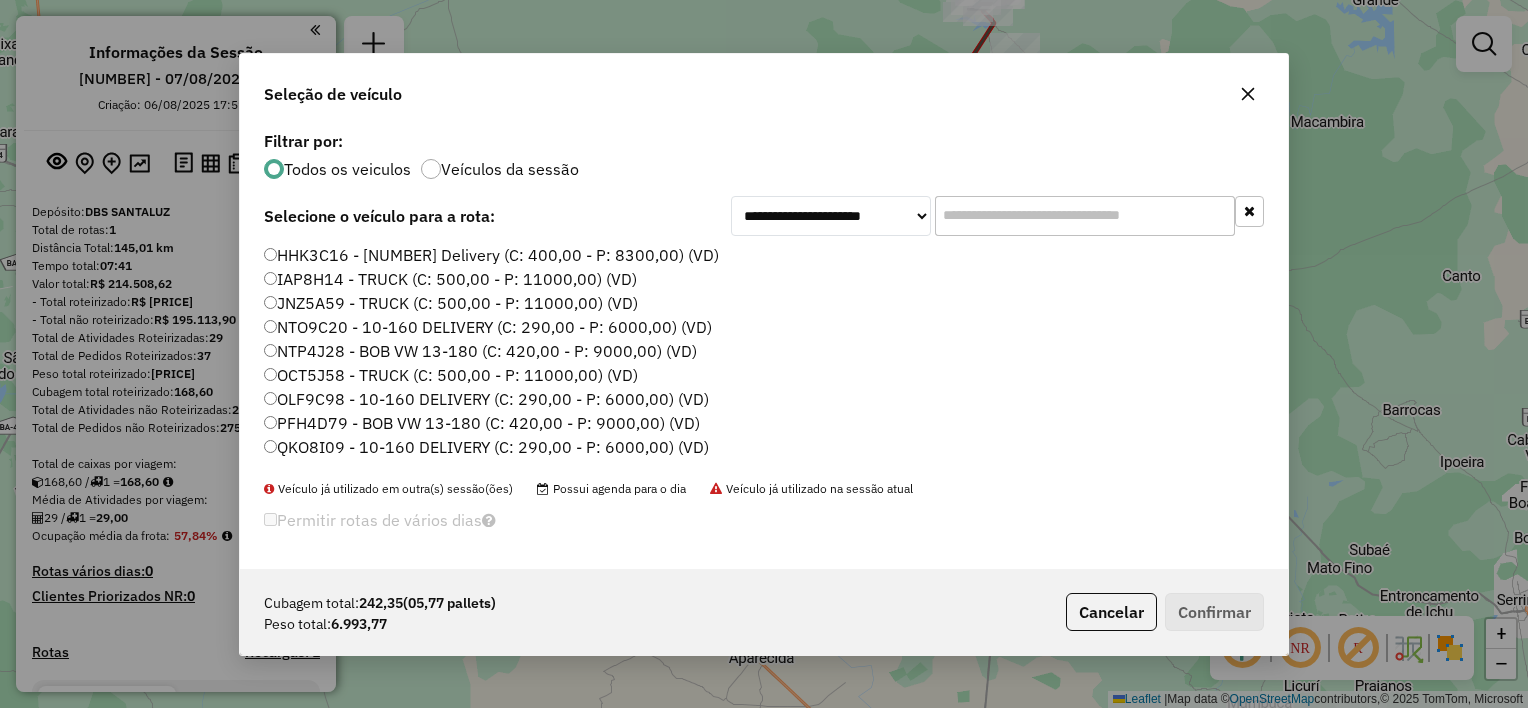 click on "OCT5J58 - TRUCK  (C: 500,00 - P: 11000,00) (VD)" 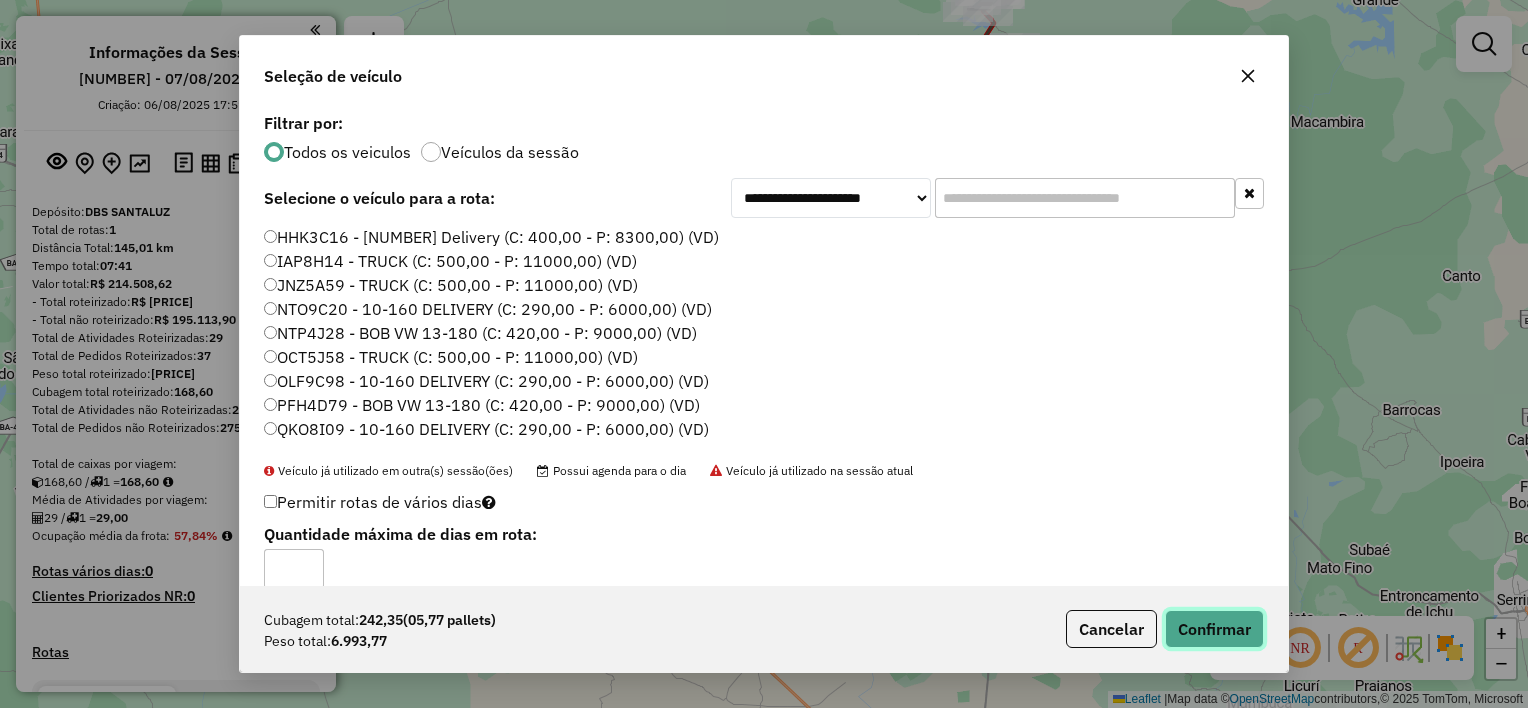 click on "Confirmar" 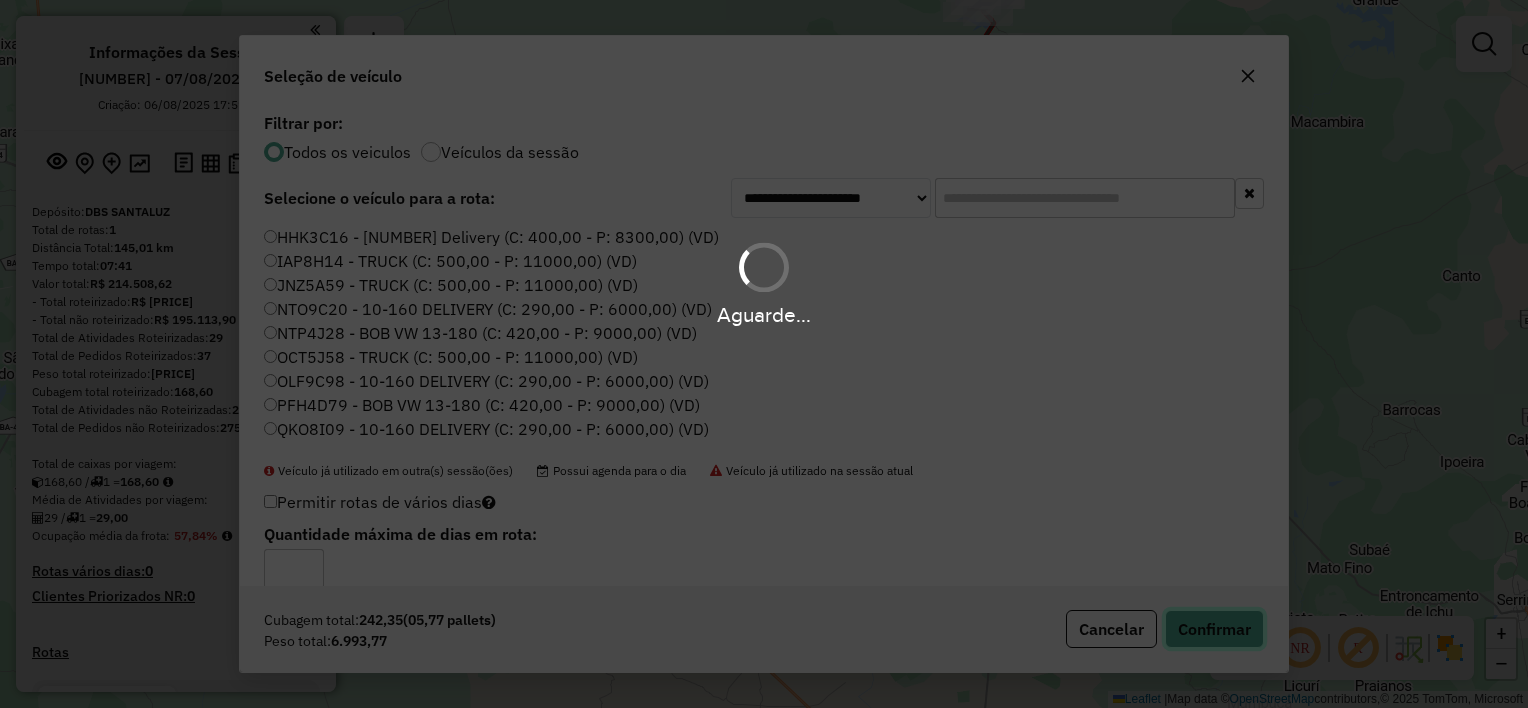 type 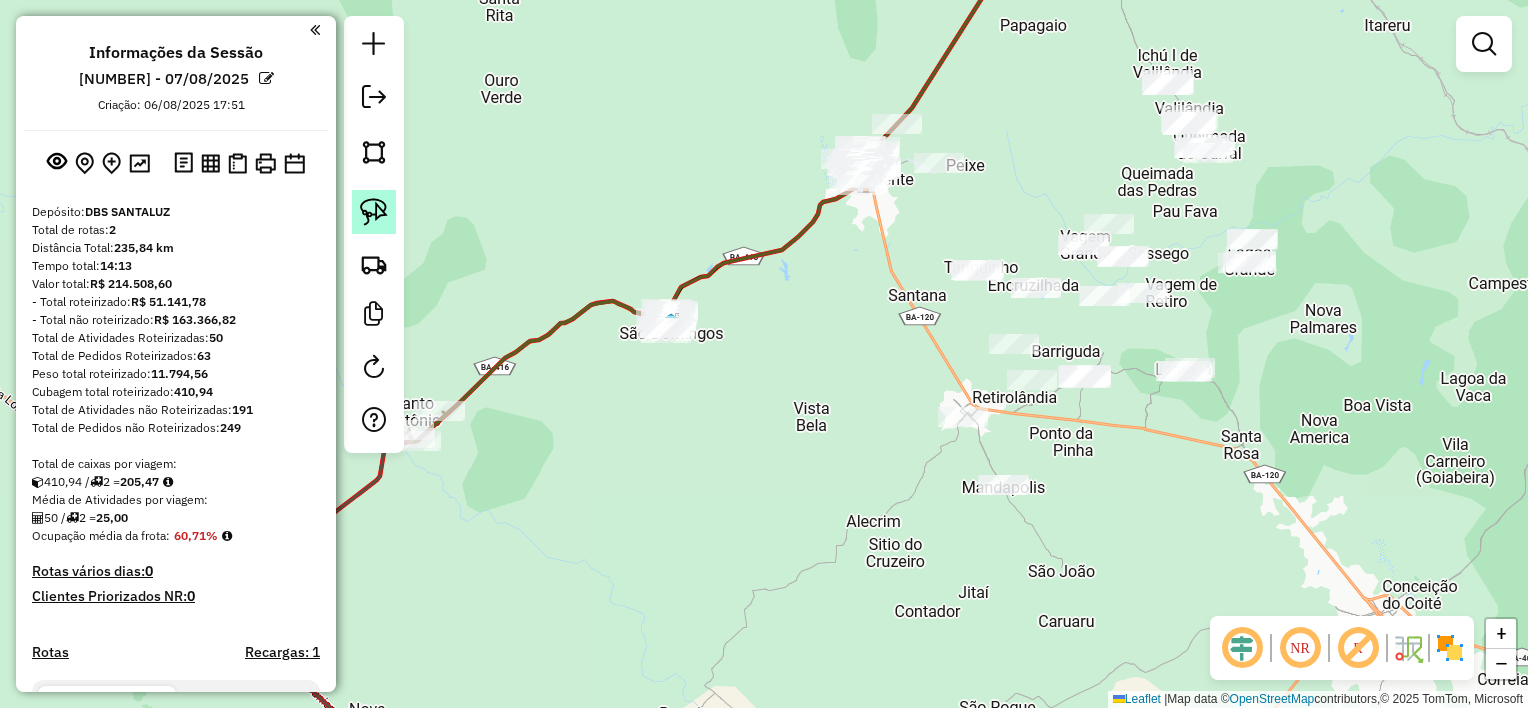 click 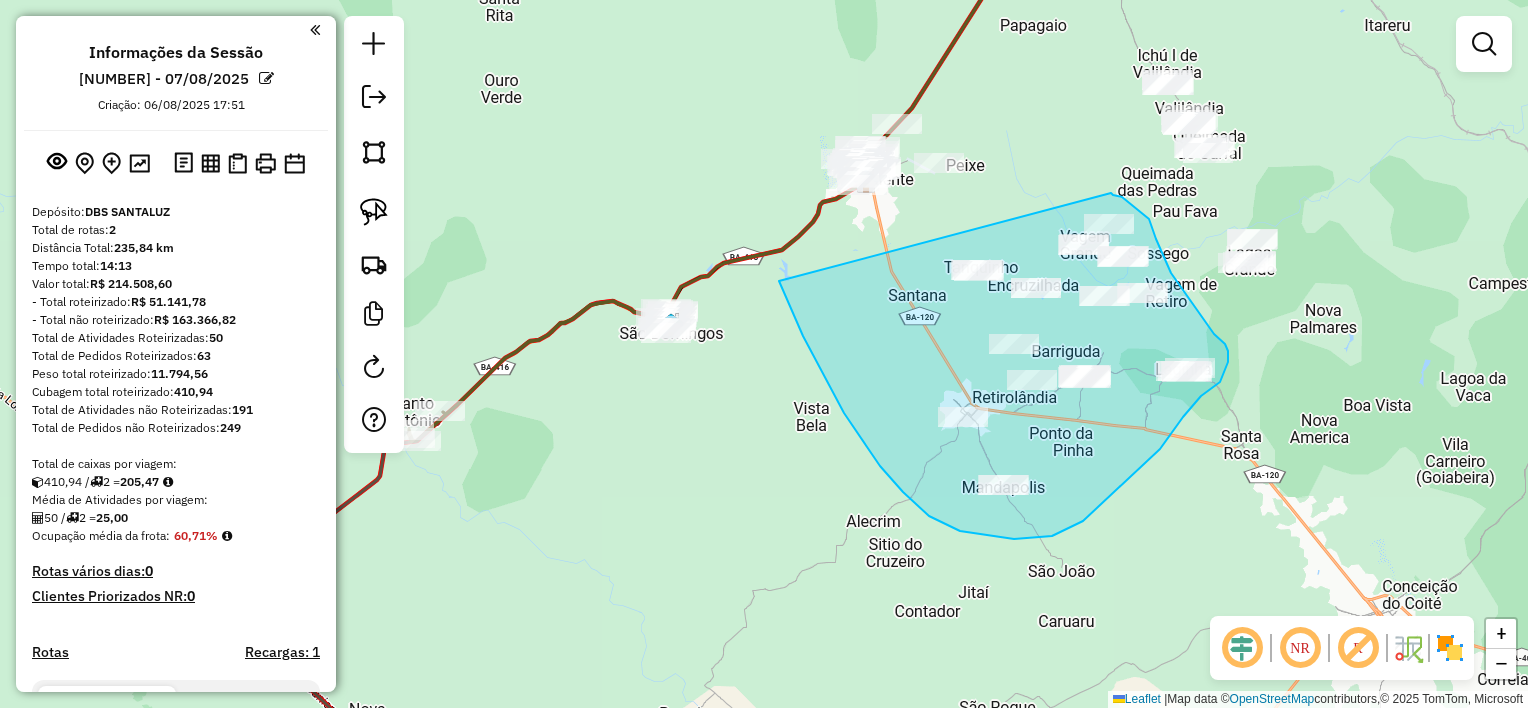 drag, startPoint x: 787, startPoint y: 300, endPoint x: 1110, endPoint y: 193, distance: 340.26166 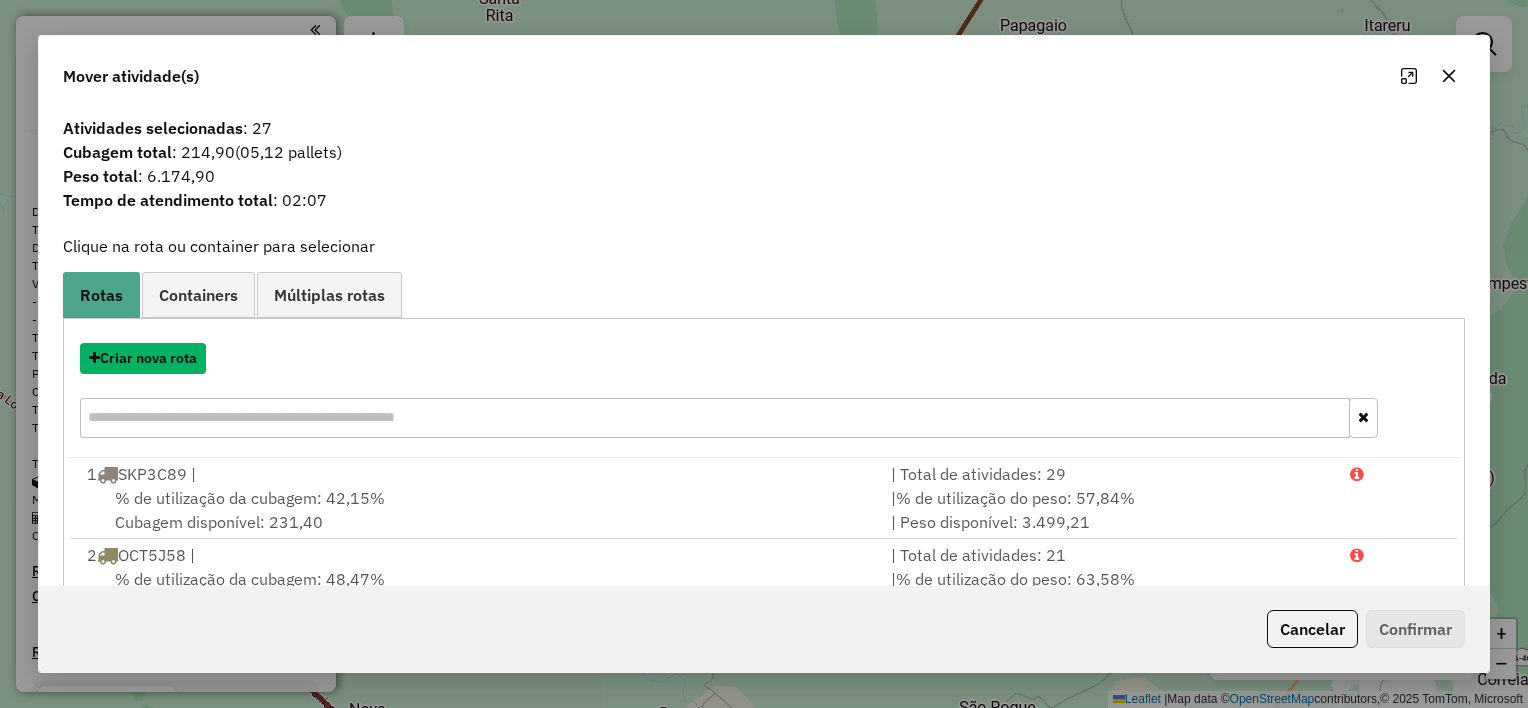 click on "Criar nova rota" at bounding box center (143, 358) 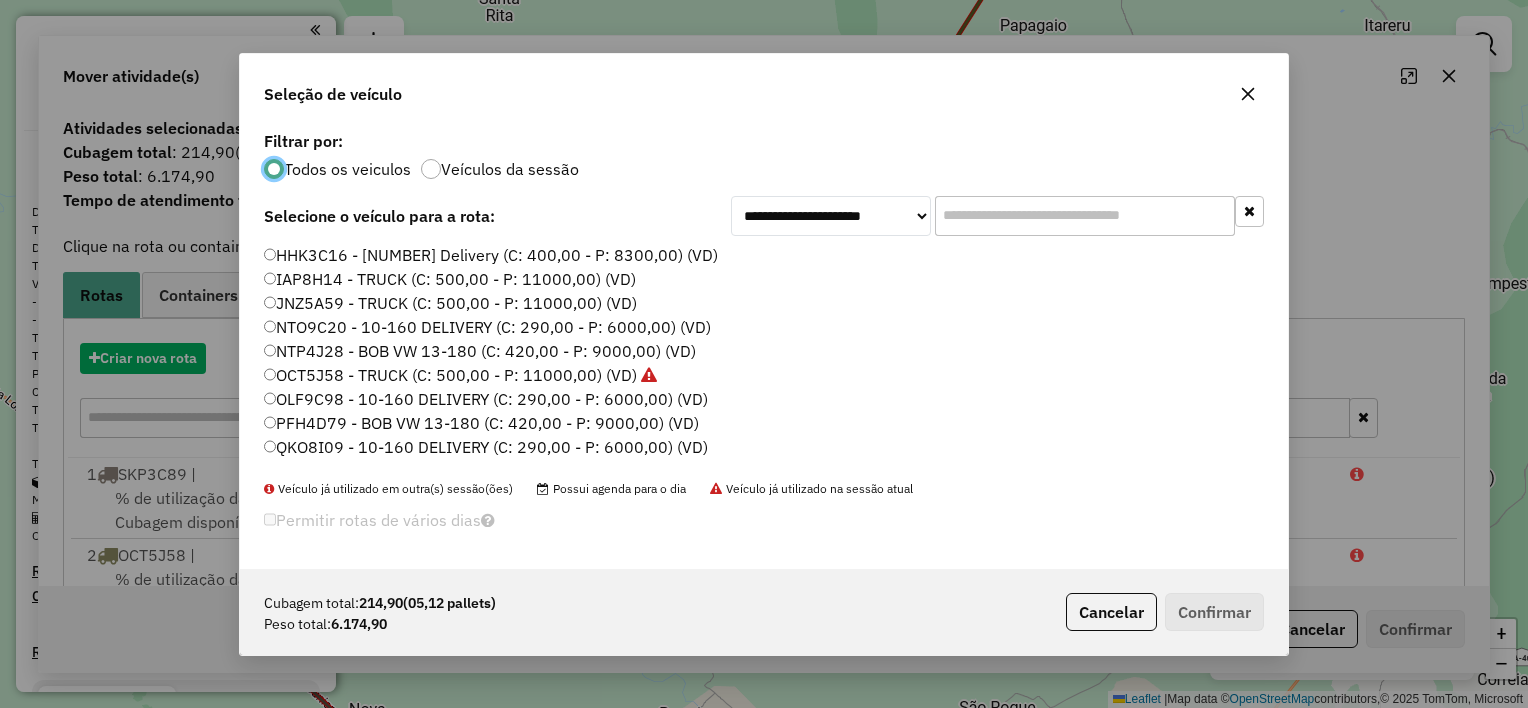 scroll, scrollTop: 10, scrollLeft: 6, axis: both 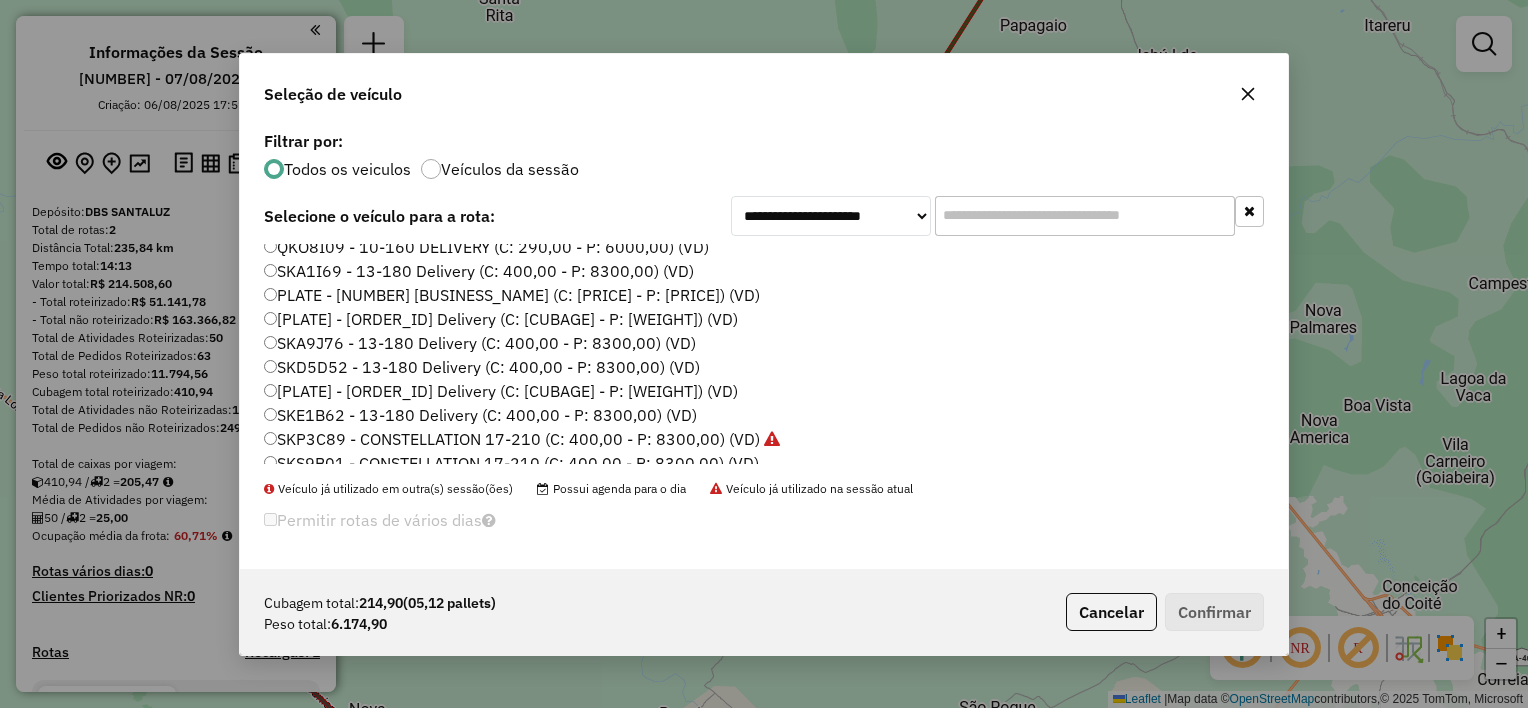 click on "[PLATE] - [ORDER_ID] Delivery  (C: [CUBAGE] - P: [WEIGHT]) (VD)" 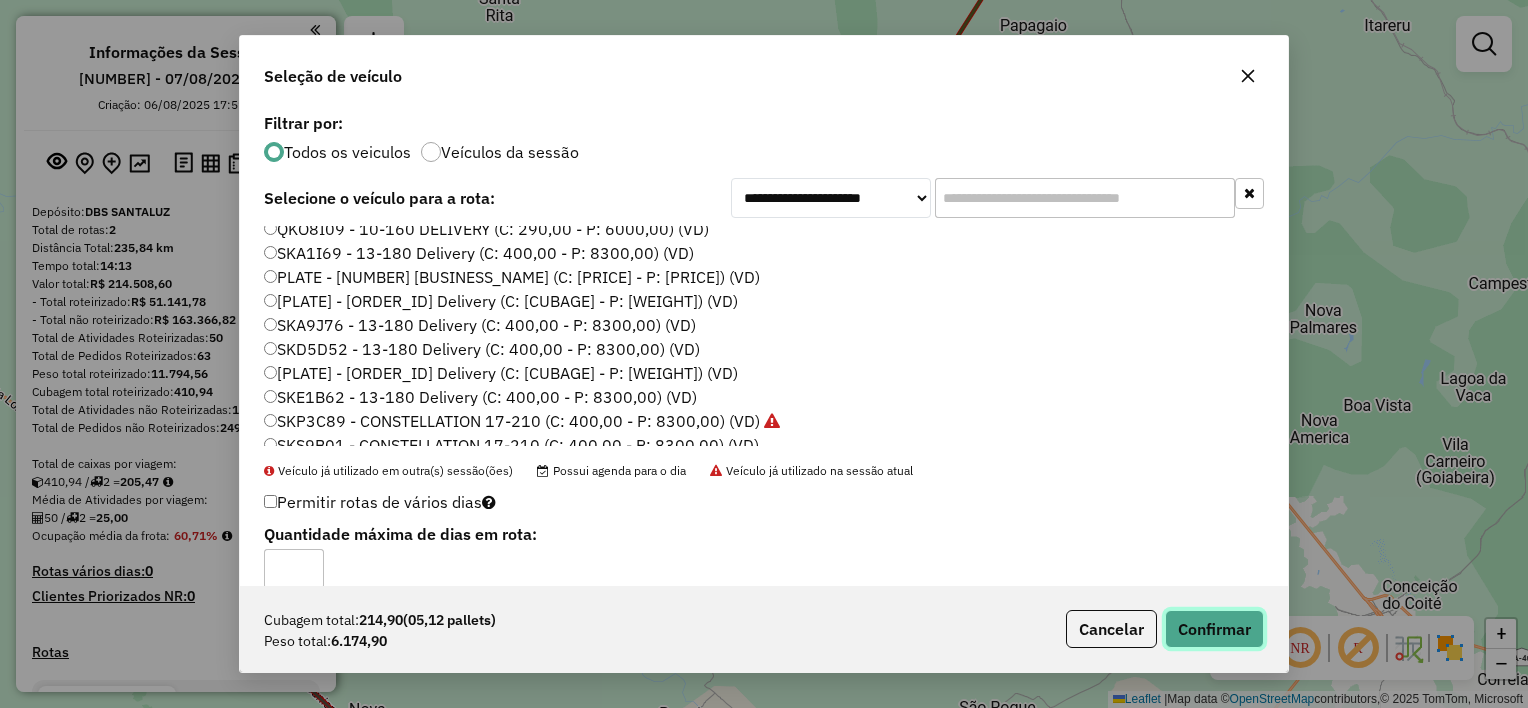click on "Confirmar" 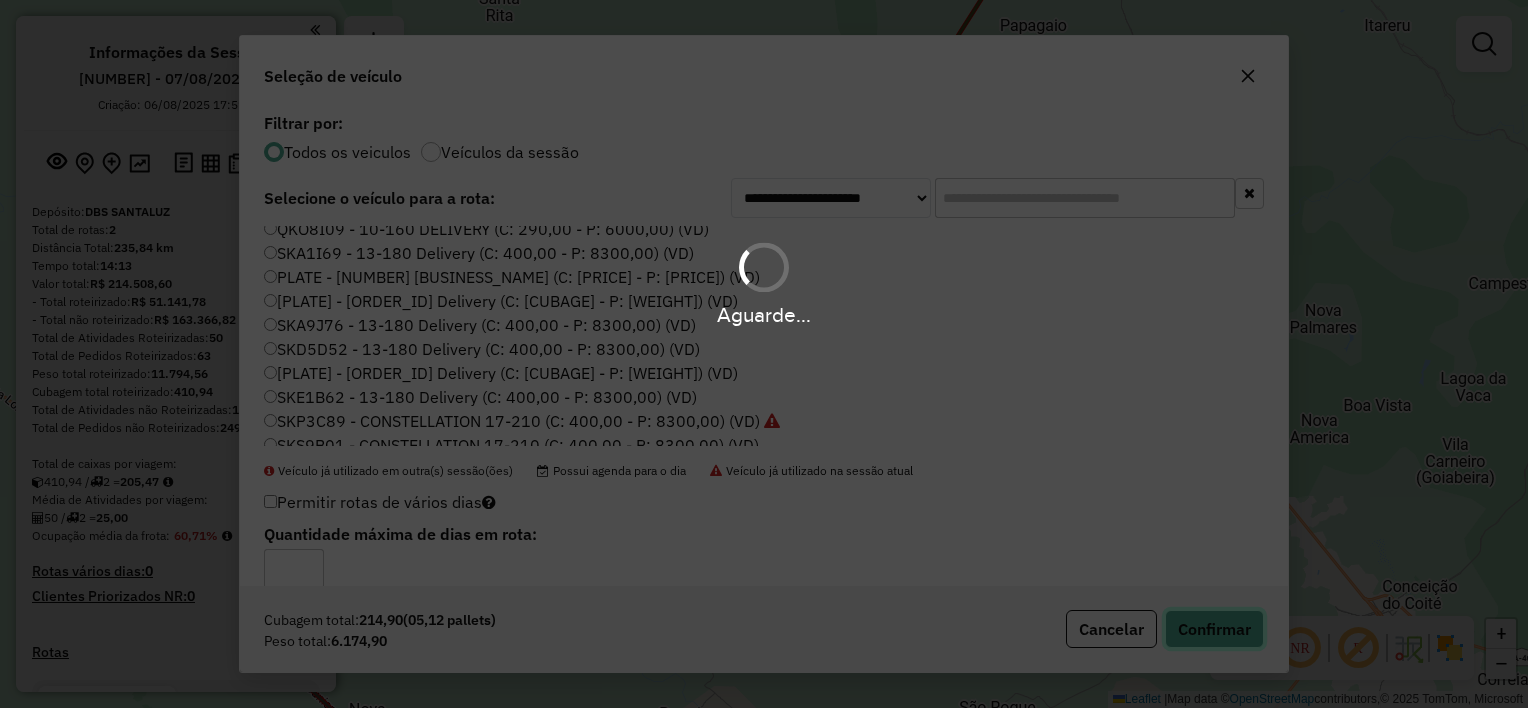 type 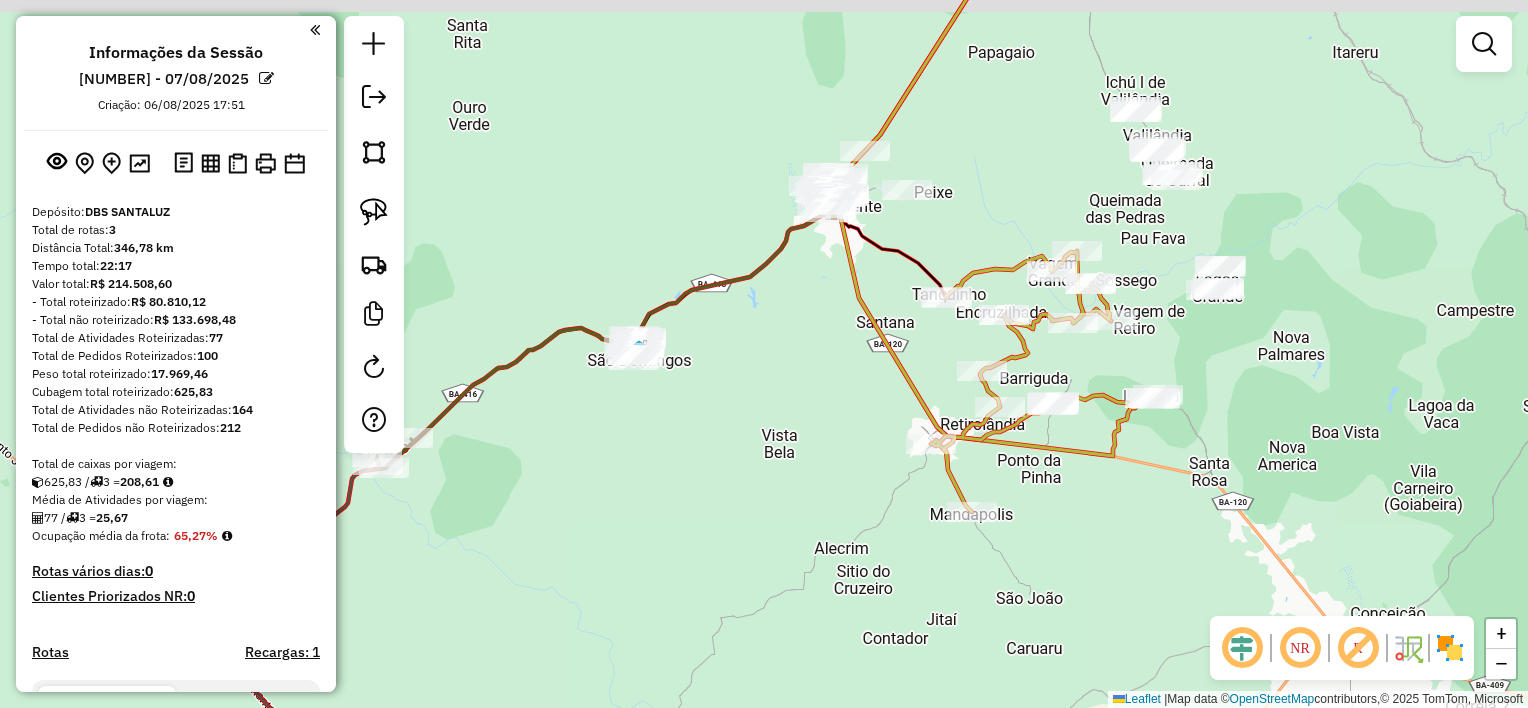 drag, startPoint x: 856, startPoint y: 317, endPoint x: 792, endPoint y: 357, distance: 75.47185 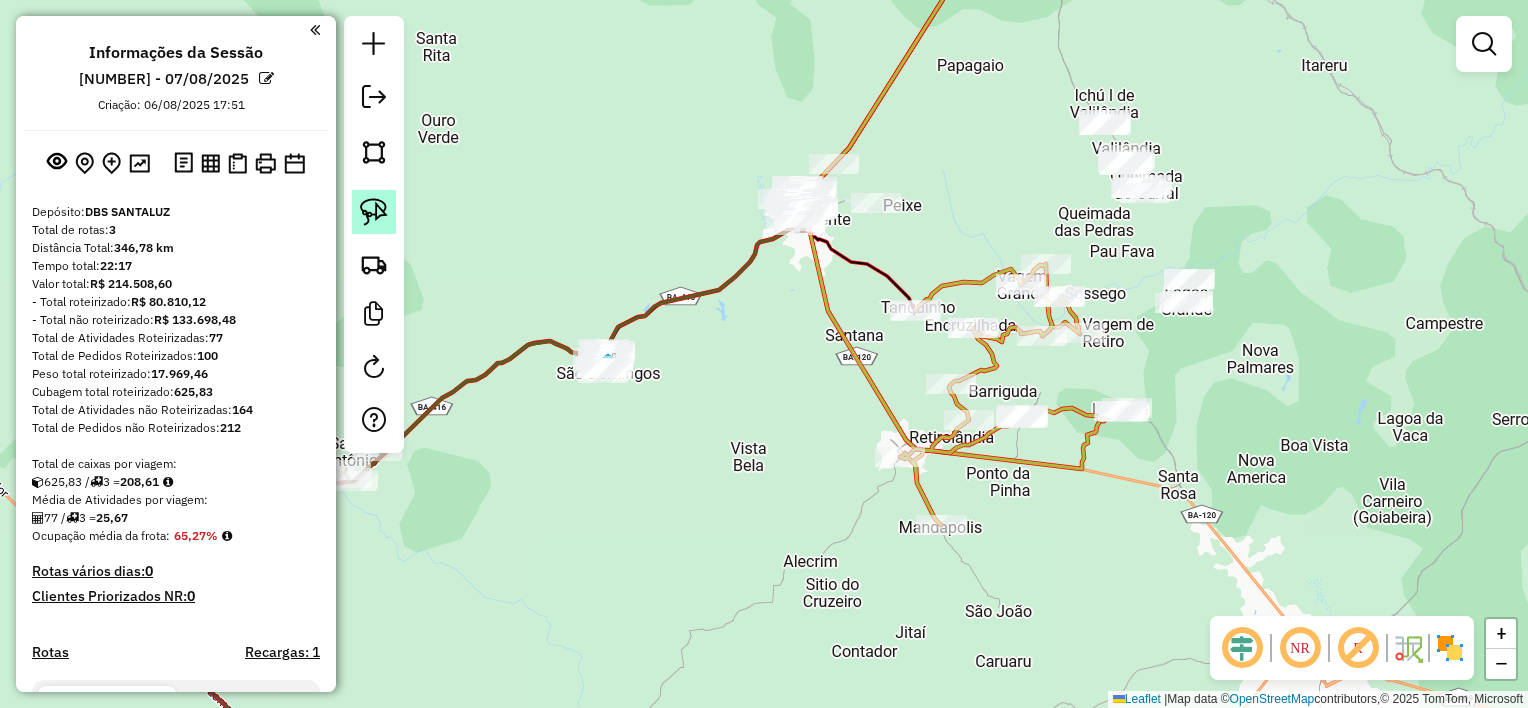 click 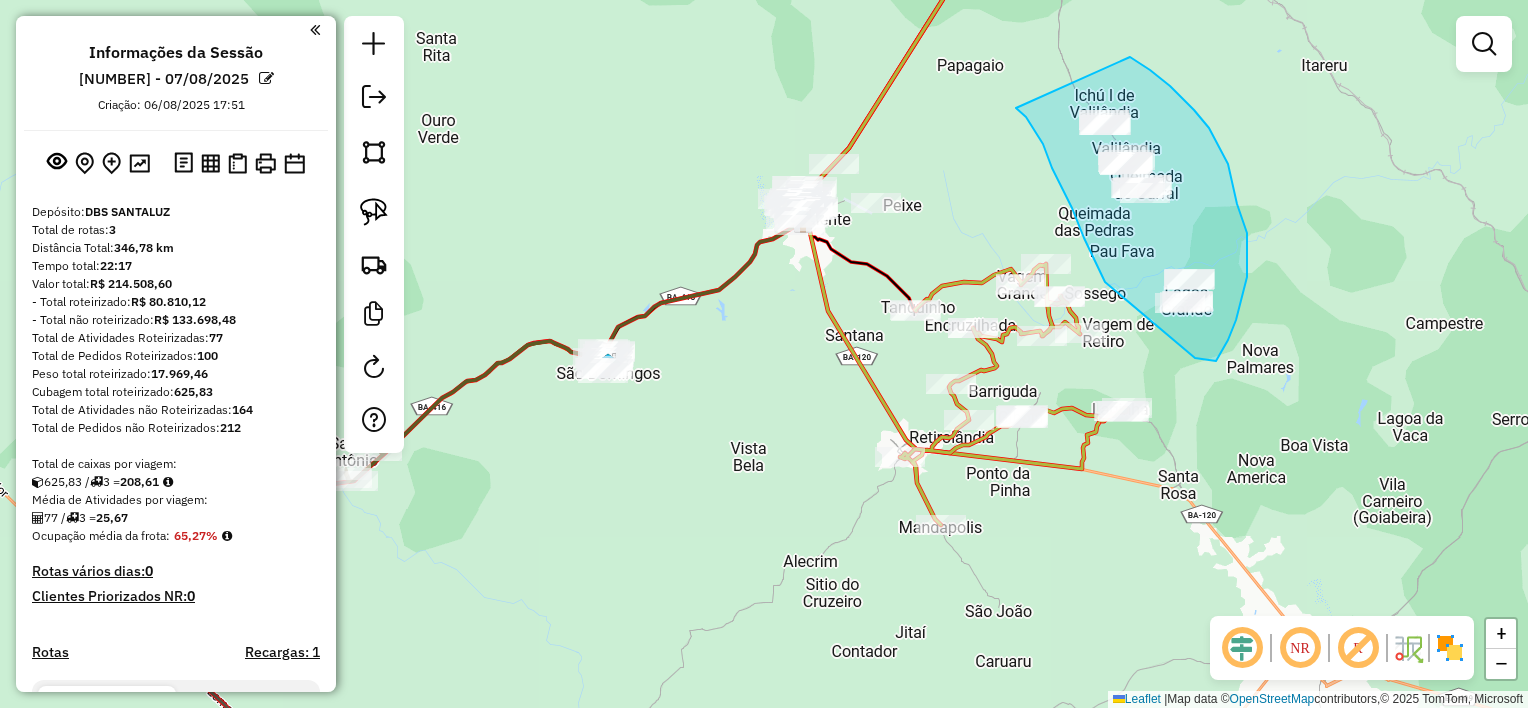 drag, startPoint x: 1026, startPoint y: 117, endPoint x: 1124, endPoint y: 53, distance: 117.047 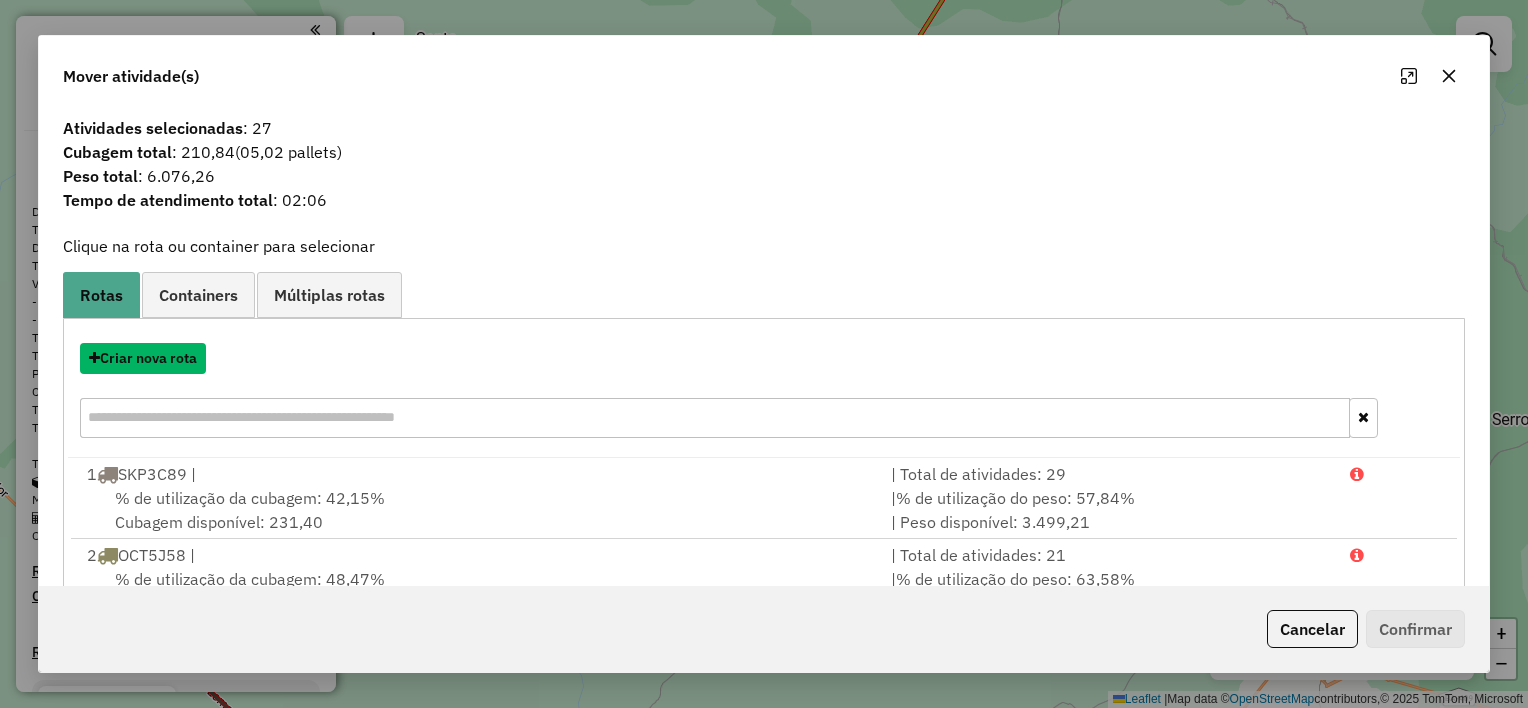 click on "Criar nova rota" at bounding box center (143, 358) 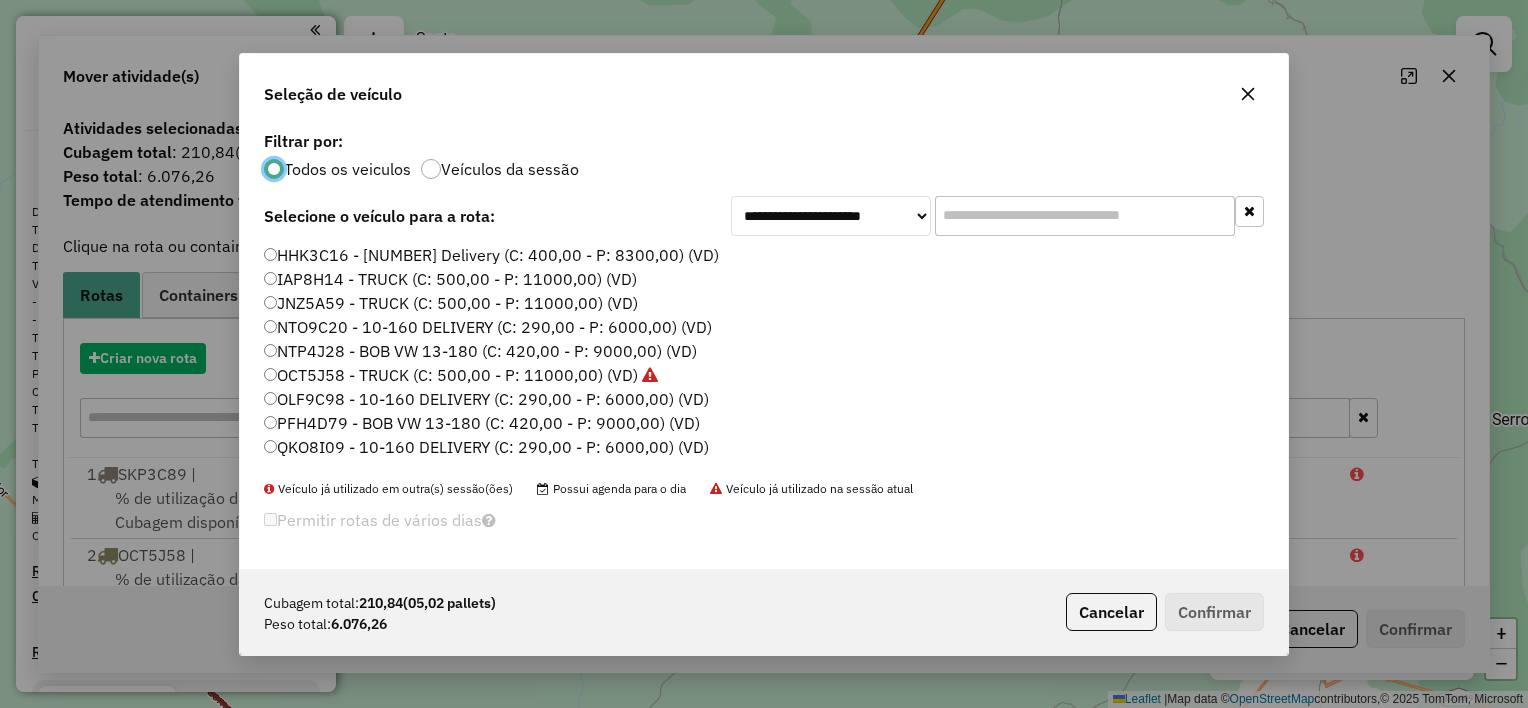 scroll, scrollTop: 10, scrollLeft: 6, axis: both 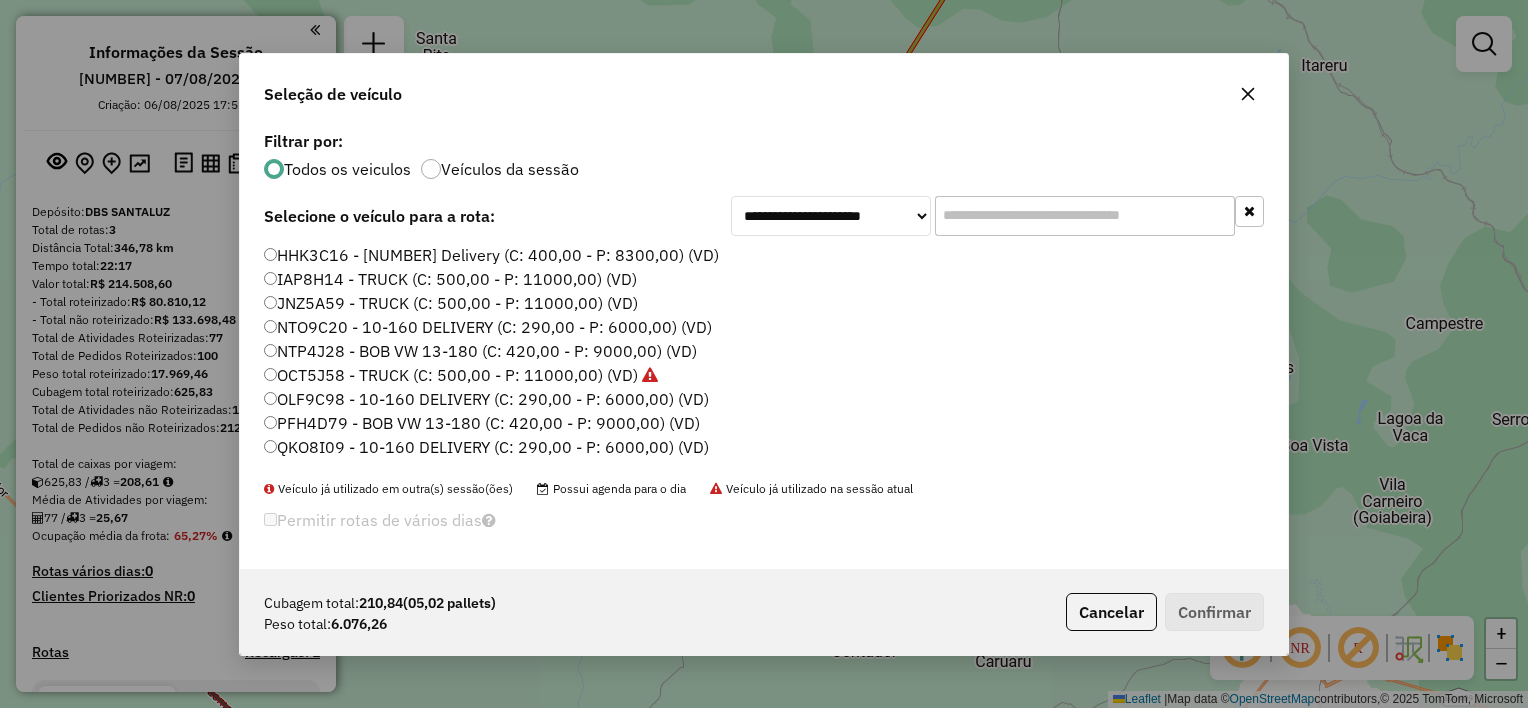 click on "PFH4D79 - BOB VW 13-180 (C: 420,00 - P: 9000,00) (VD)" 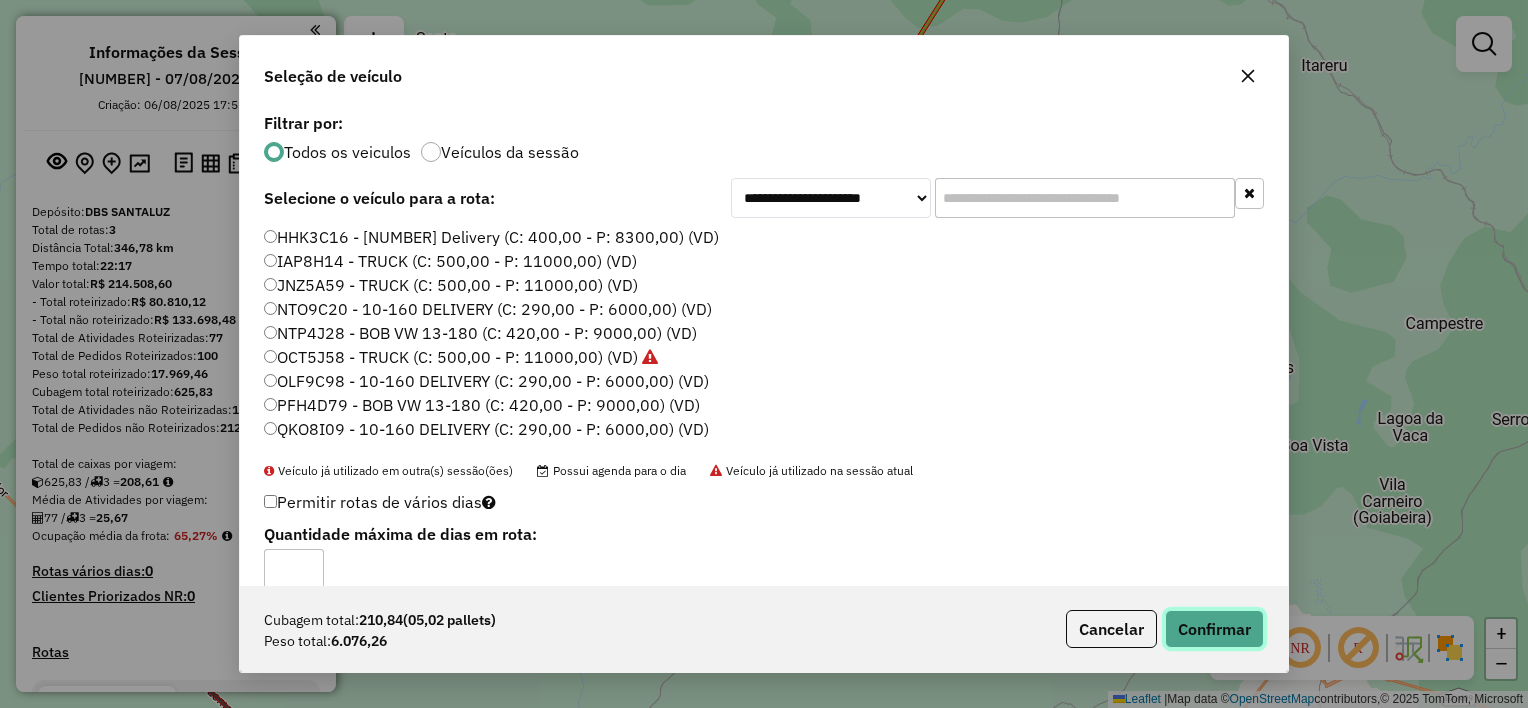 click on "Confirmar" 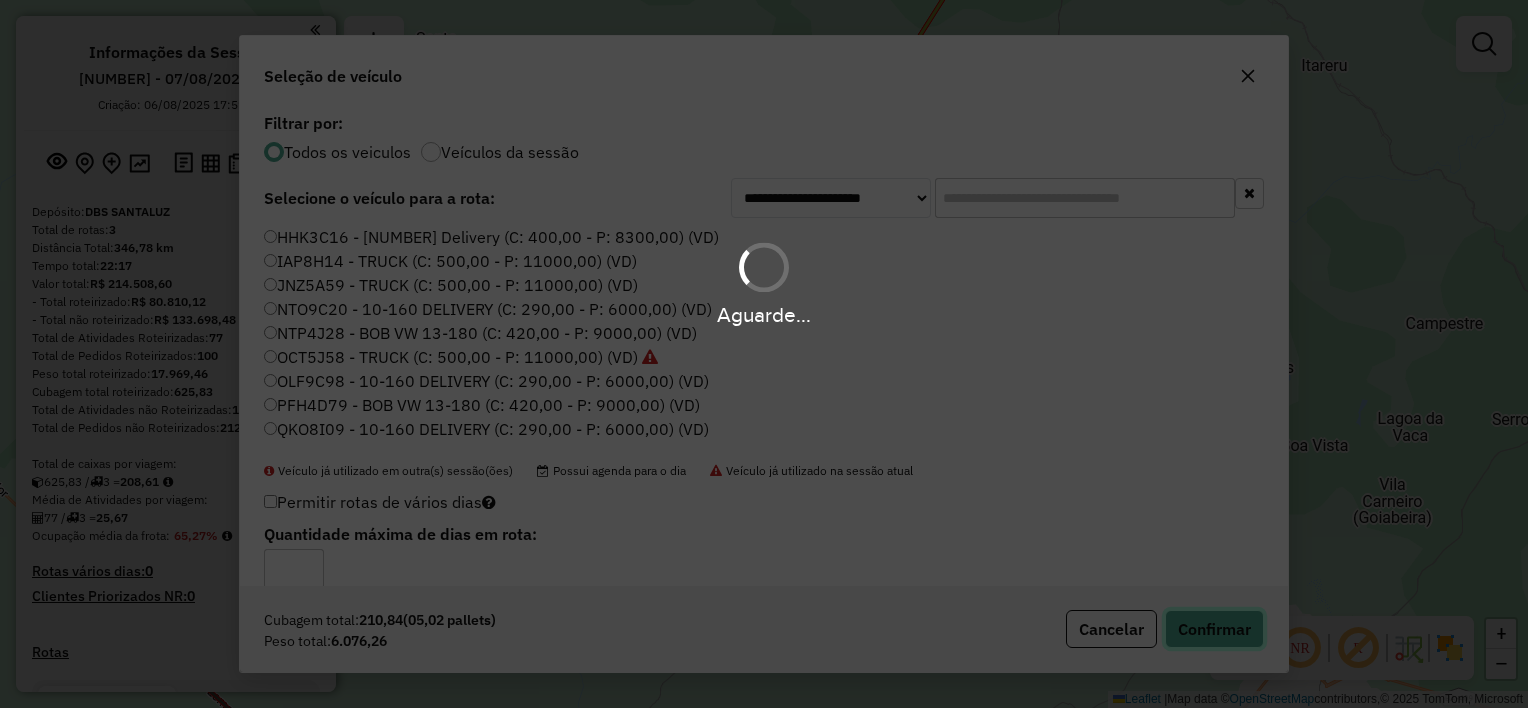 type 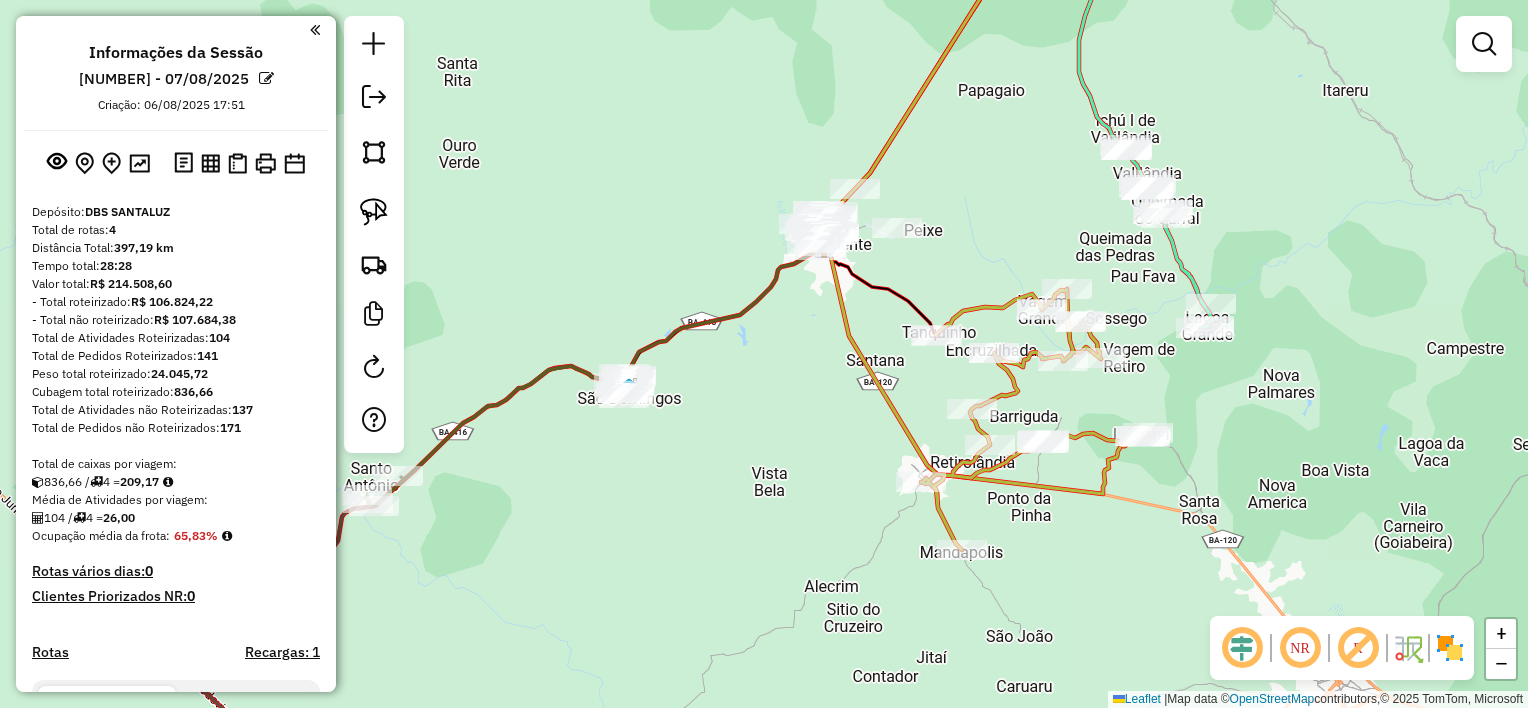 drag, startPoint x: 808, startPoint y: 328, endPoint x: 816, endPoint y: 342, distance: 16.124516 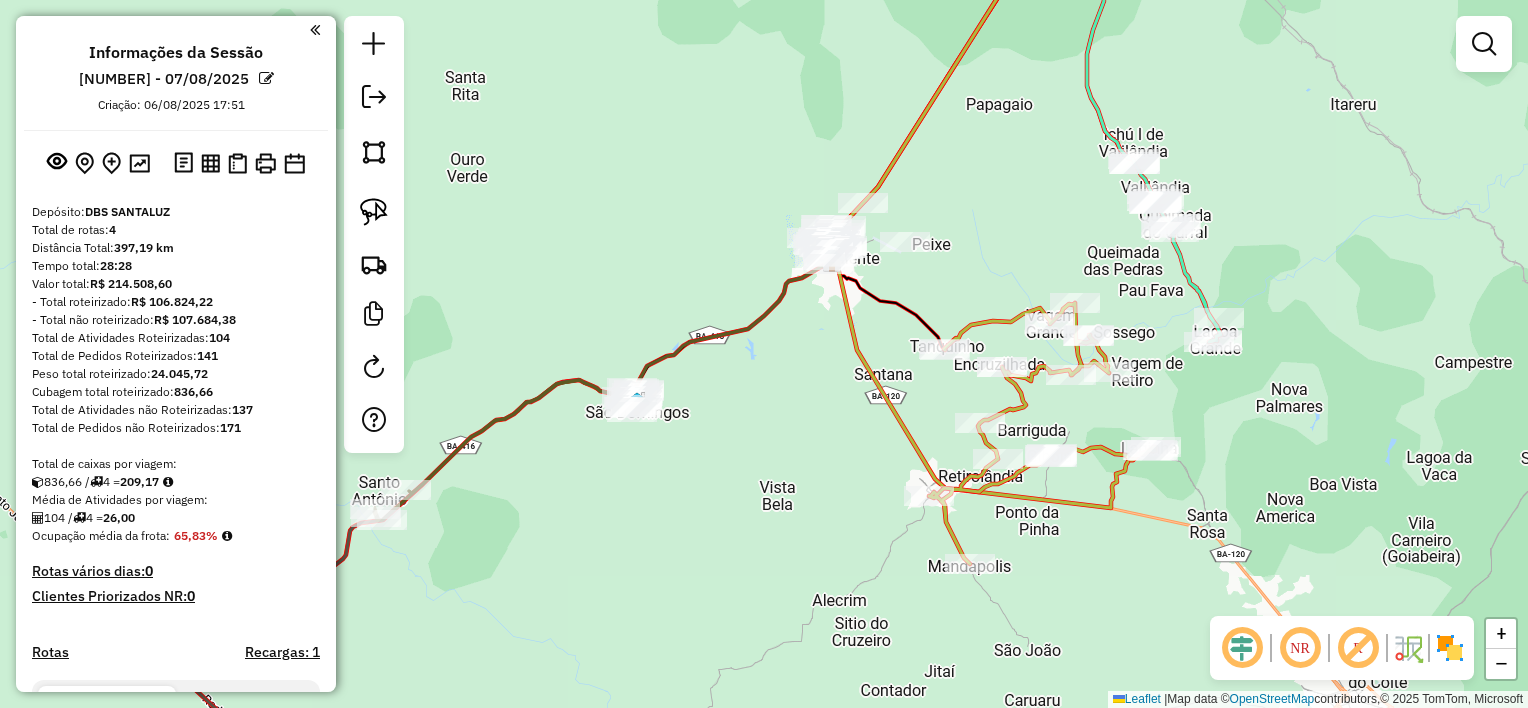 drag, startPoint x: 719, startPoint y: 204, endPoint x: 690, endPoint y: 261, distance: 63.953106 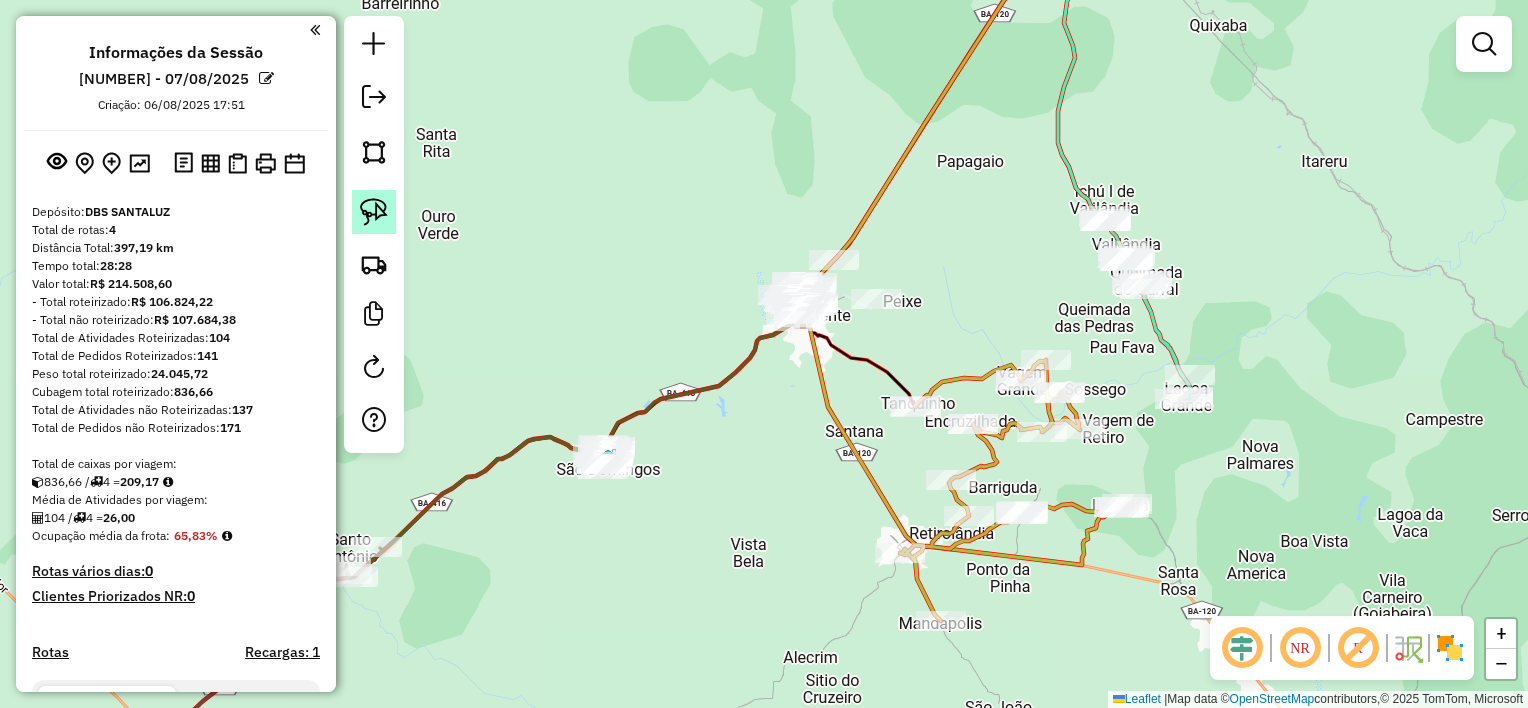 click 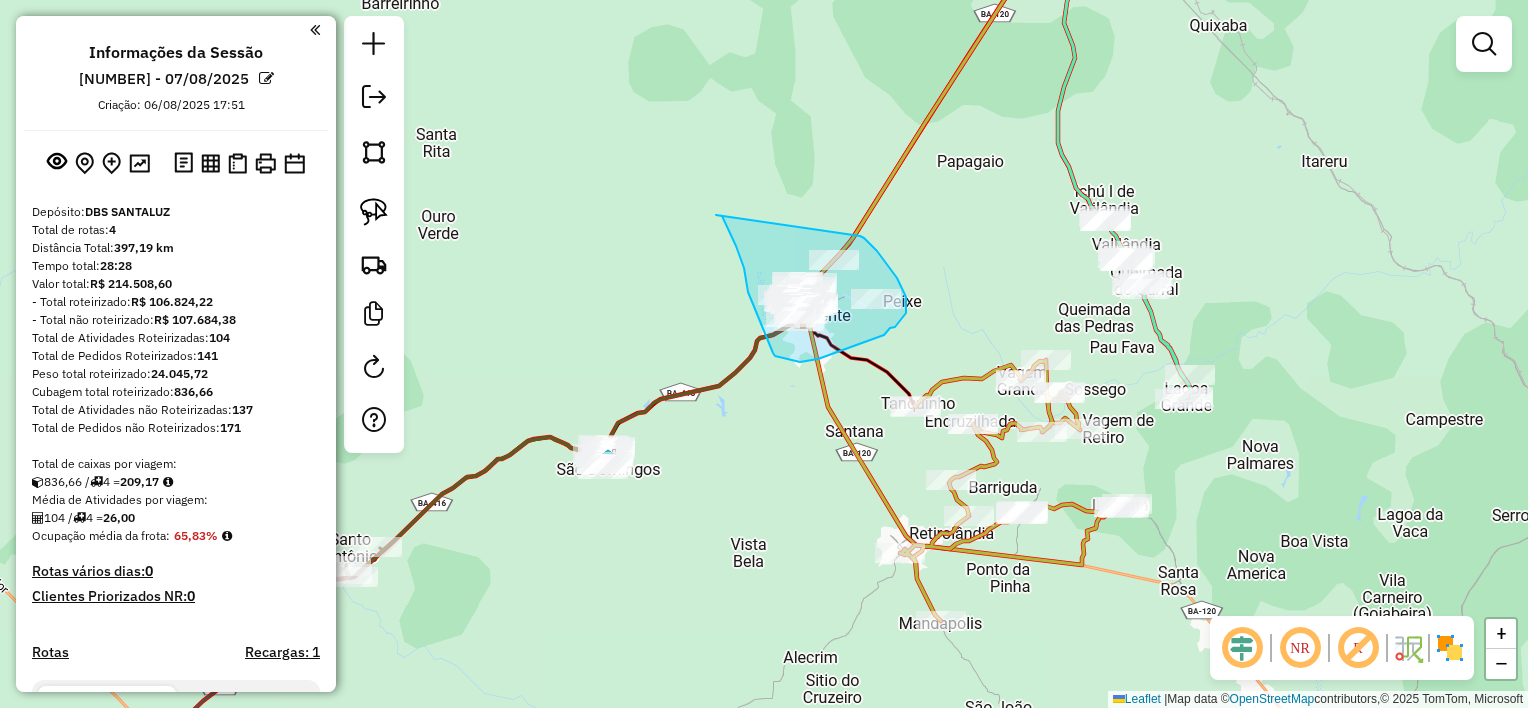 drag, startPoint x: 716, startPoint y: 215, endPoint x: 860, endPoint y: 236, distance: 145.5232 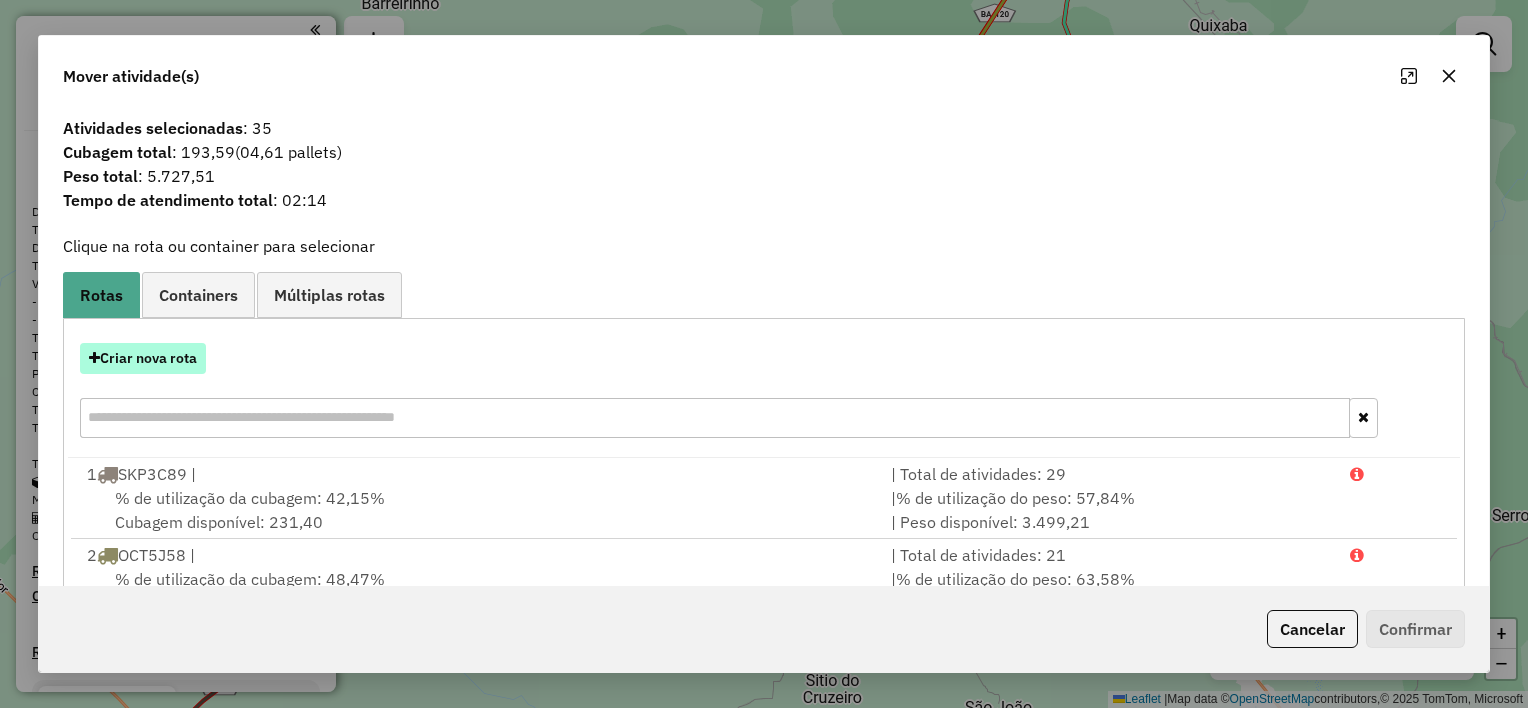 click on "Criar nova rota" at bounding box center (143, 358) 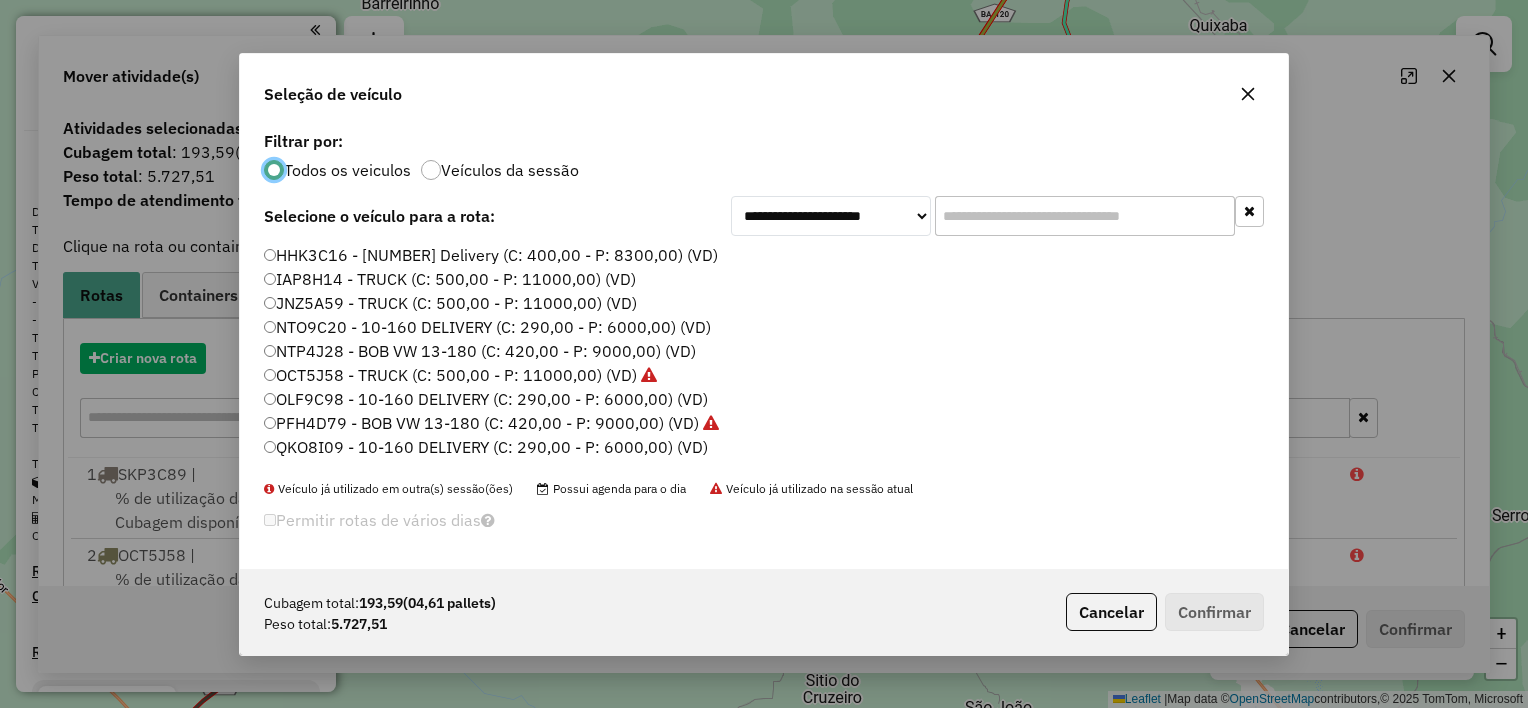 scroll, scrollTop: 10, scrollLeft: 6, axis: both 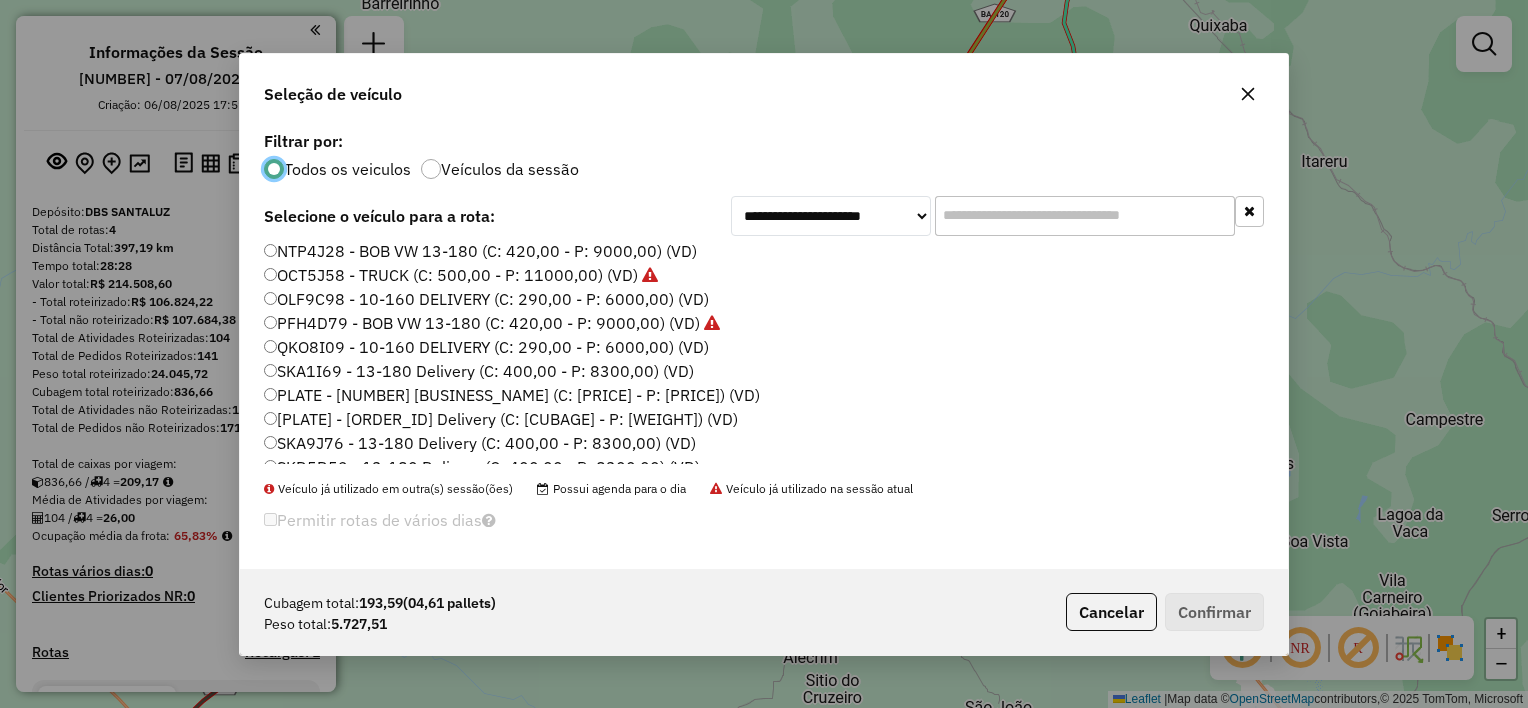 click on "PLATE - [NUMBER] [BUSINESS_NAME] (C: [PRICE] - P: [PRICE]) (VD)" 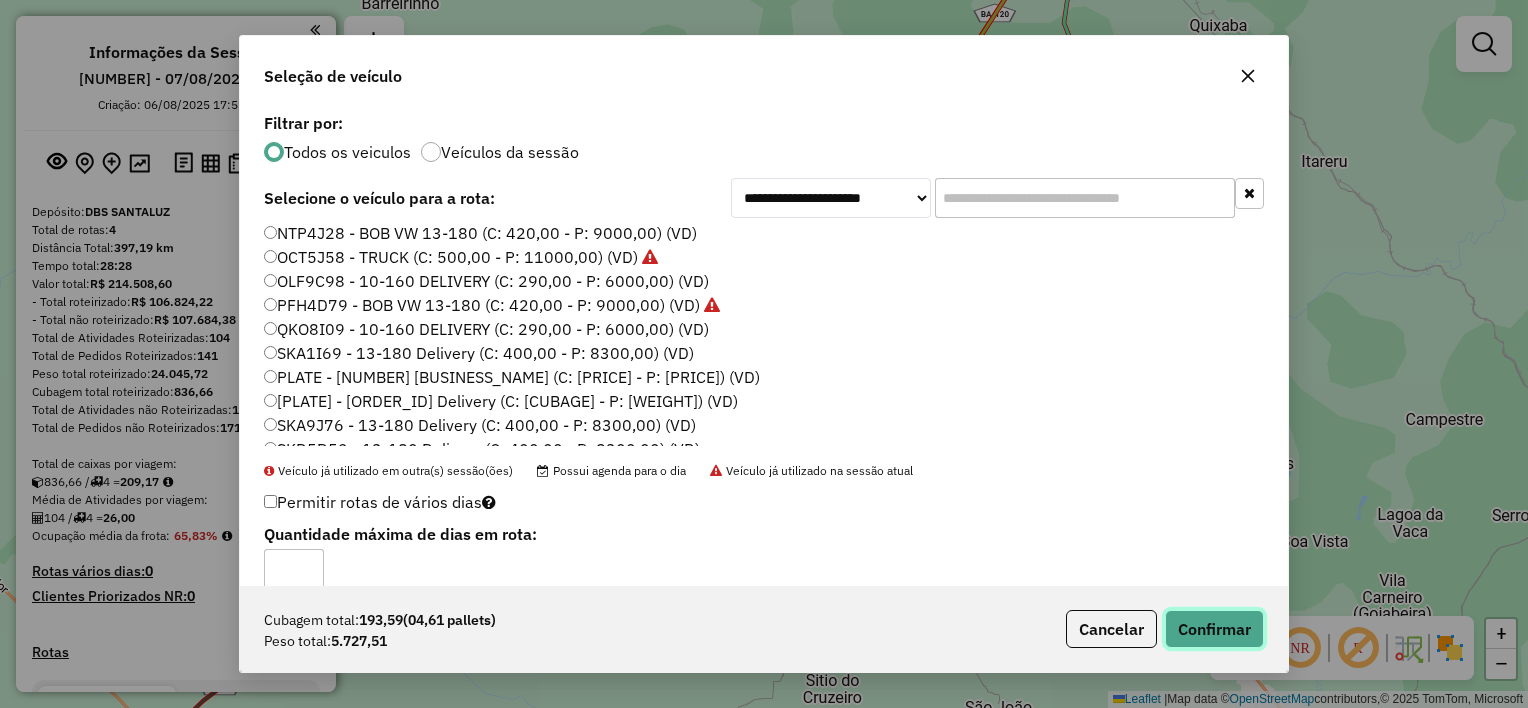 click on "Confirmar" 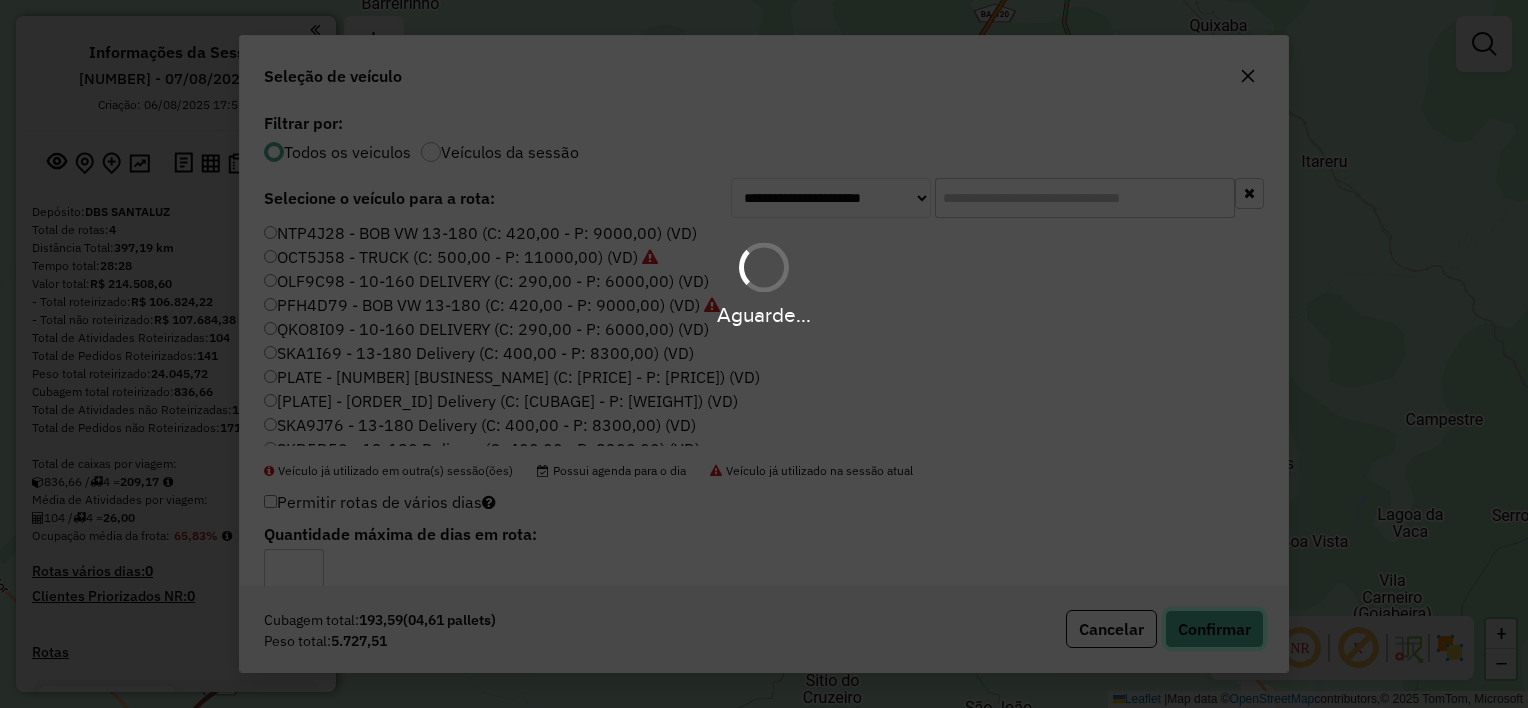 type 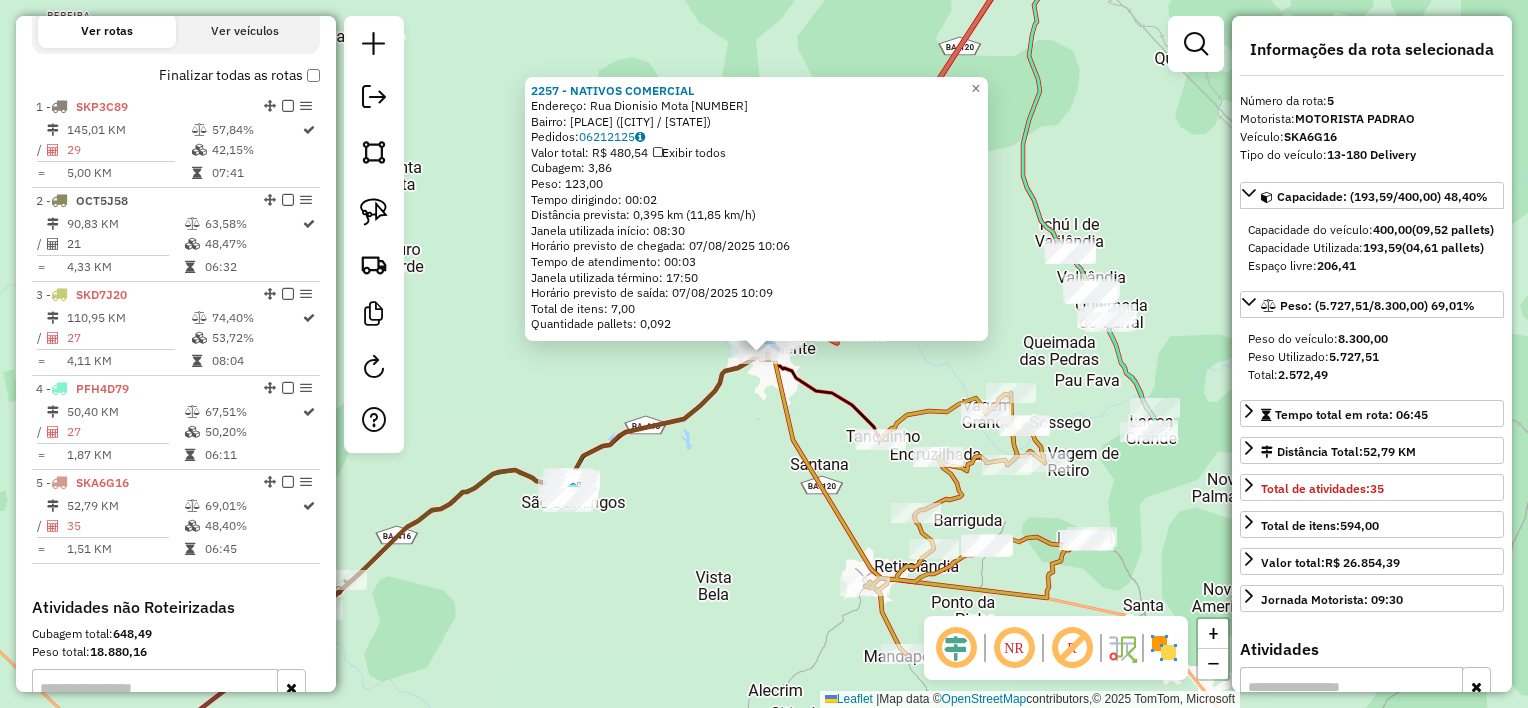 scroll, scrollTop: 935, scrollLeft: 0, axis: vertical 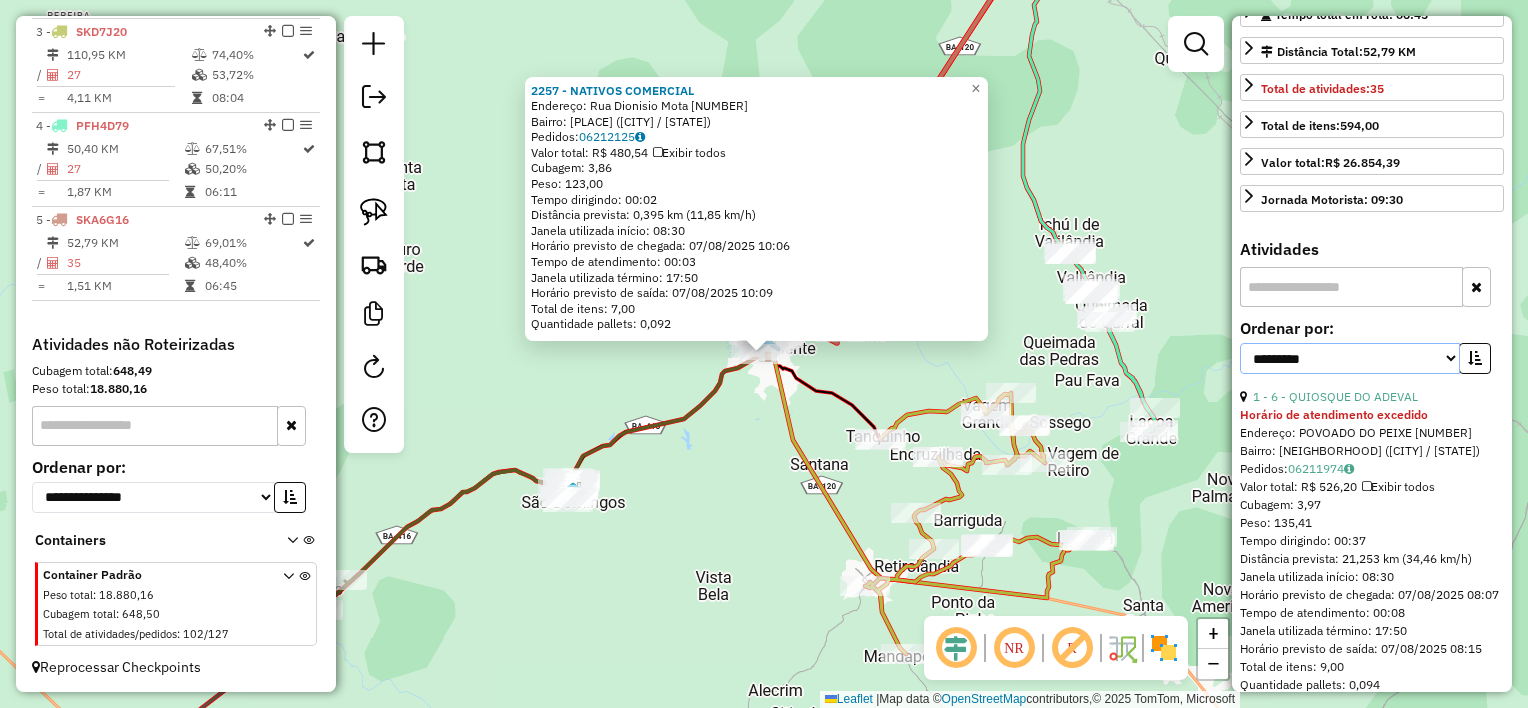 click on "**********" at bounding box center [1350, 358] 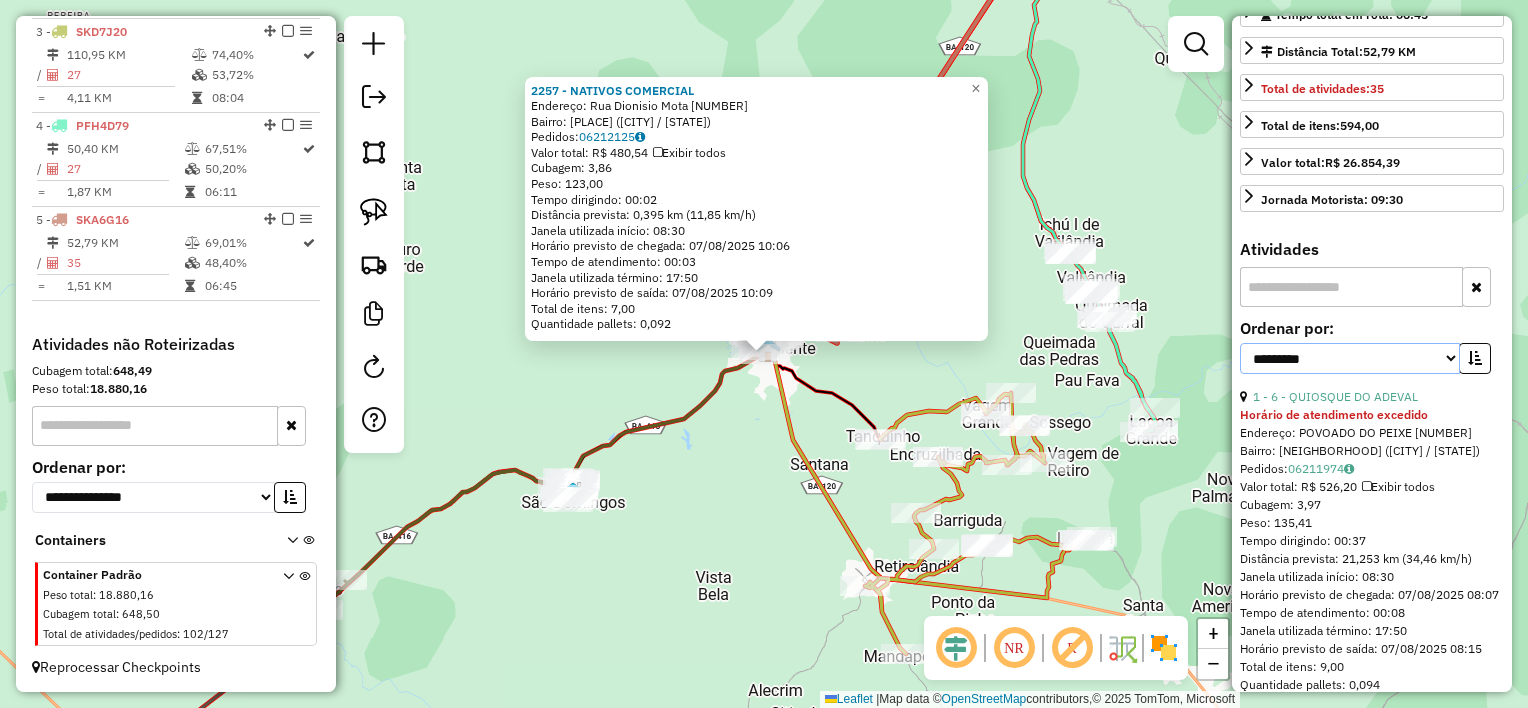 select on "*********" 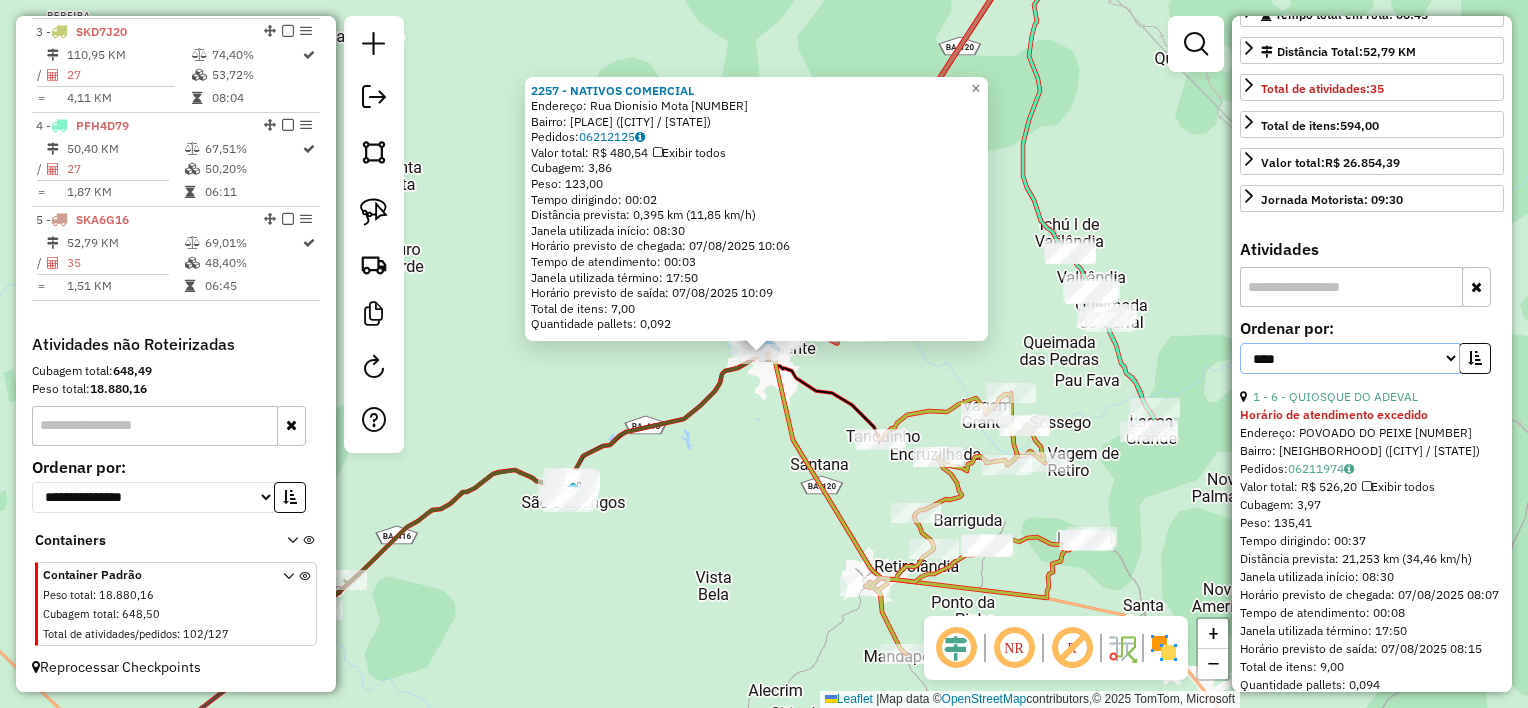 click on "**********" at bounding box center (1350, 358) 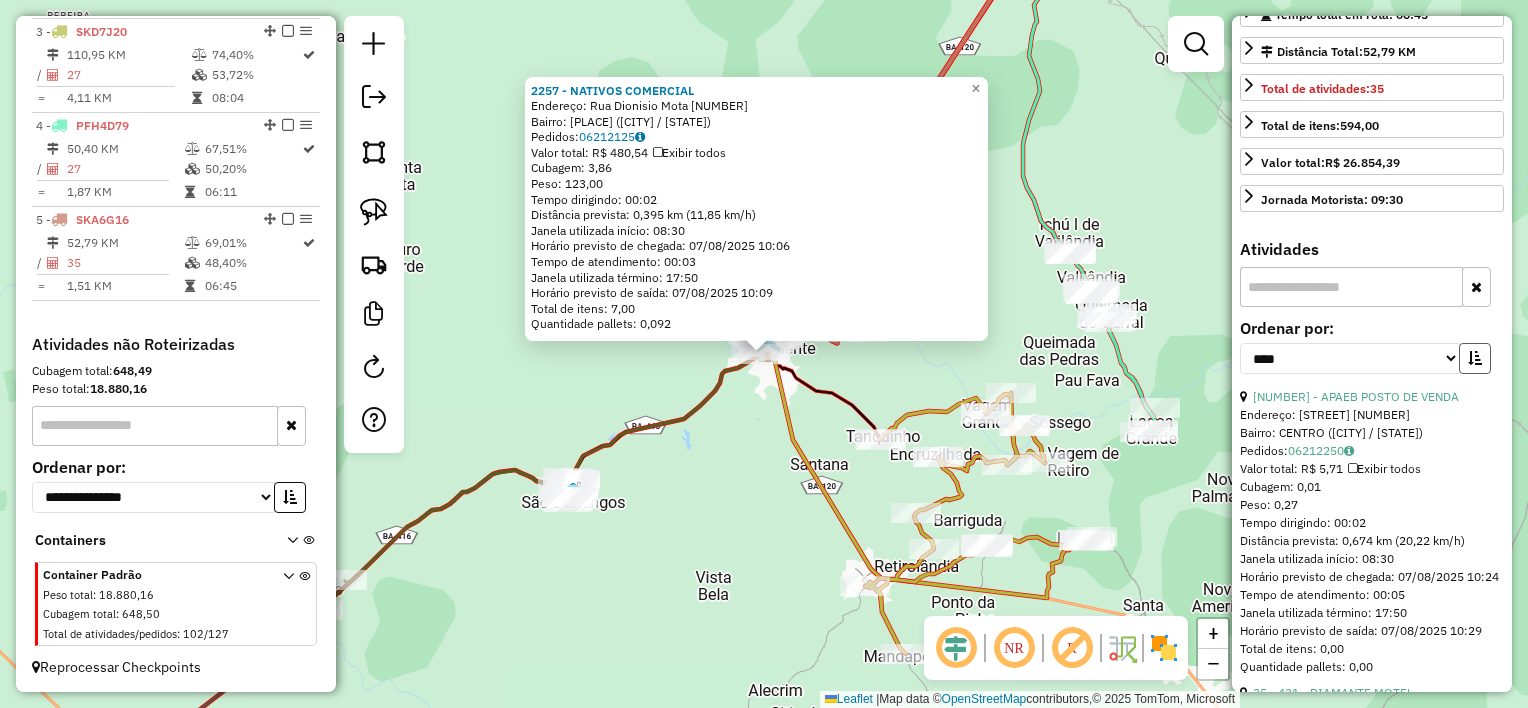 click at bounding box center [1475, 358] 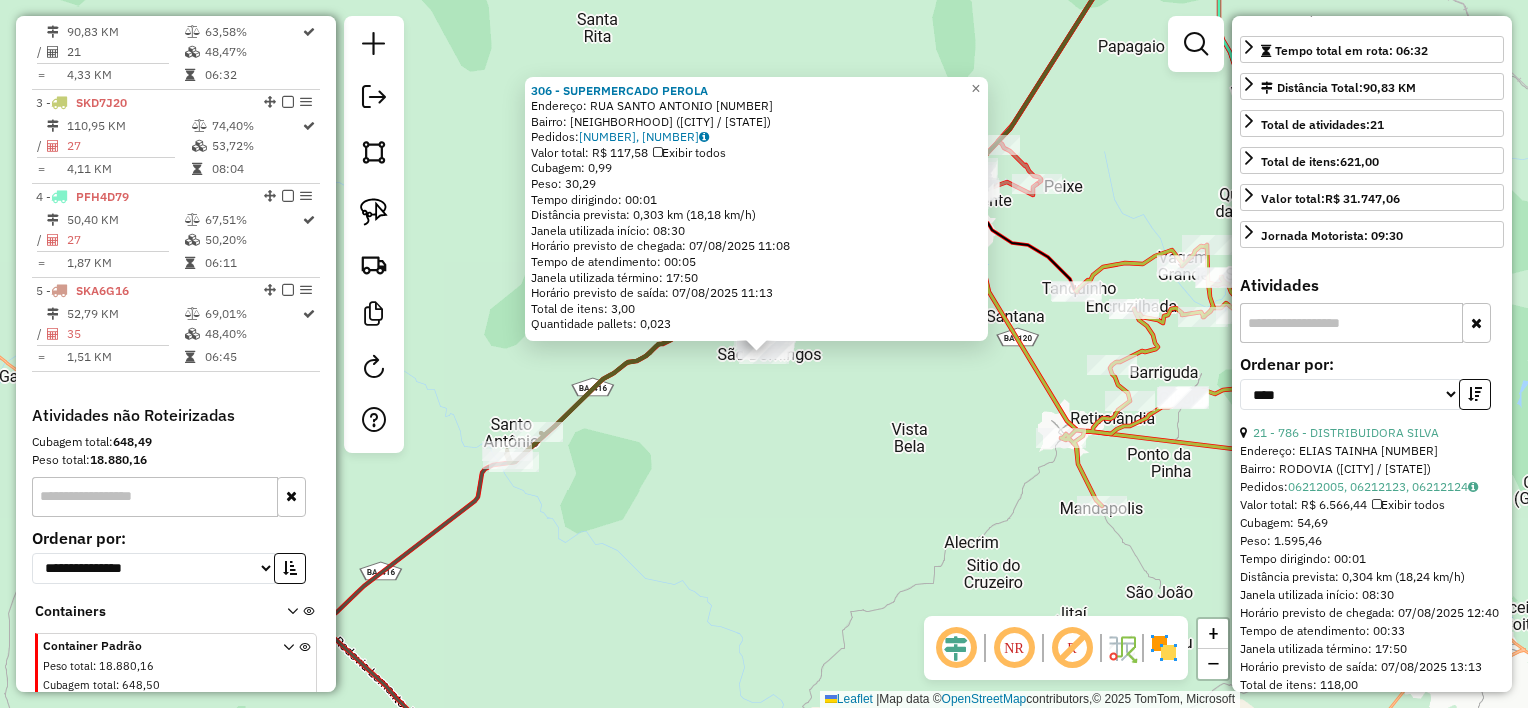 scroll, scrollTop: 843, scrollLeft: 0, axis: vertical 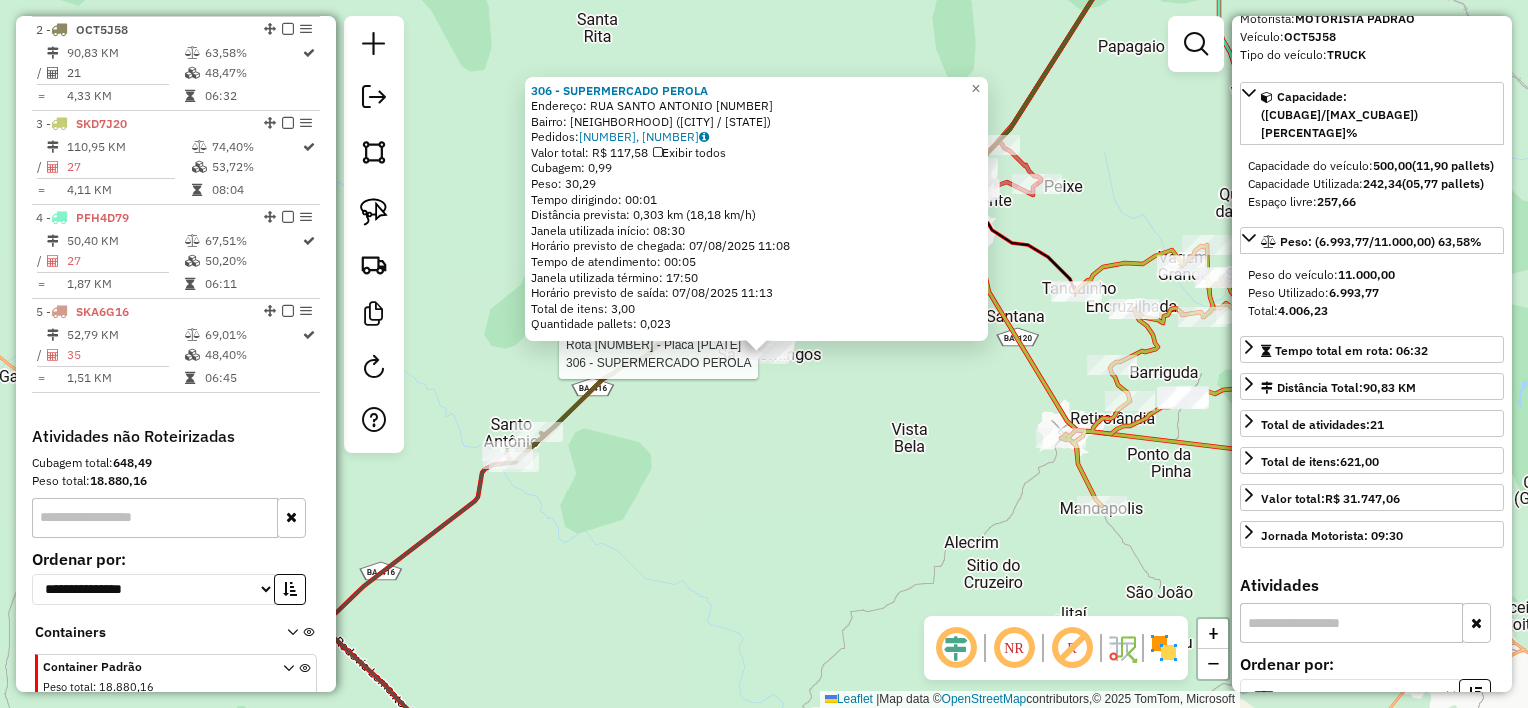 click on "Rota [NUMBER] - Placa [PLATE] [NUMBER] - [BUSINESS_NAME] [NUMBER] - [BUSINESS_NAME] Endereço: RUA [NAME] [NUMBER] Bairro: [PLACE] ([CITY] / [STATE]) Pedidos: [NUMBER], [NUMBER] Valor total: R$ [PRICE] Exibir todos Cubagem: [QUANTITY] Peso: [QUANTITY] Tempo dirigindo: [TIME] Distância prevista: [QUANTITY] km ([SPEED] km/h) Janela utilizada início: [TIME] Horário previsto de chegada: [DATE] [TIME] Tempo de atendimento: [TIME] Janela utilizada término: [TIME] Horário previsto de saída: [DATE] [TIME] Total de itens: [QUANTITY] Quantidade pallets: [QUANTITY] × Janela de atendimento Grade de atendimento Capacidade Transportadoras Veículos Cliente Pedidos Rotas Selecione os dias de semana para filtrar as janelas de atendimento Seg Ter Qua Qui Sex Sáb Dom Informe o período da janela de atendimento: De: Até: Filtrar exatamente a janela do cliente Considerar janela de atendimento padrão Selecione os dias de semana para filtrar as grades de atendimento Seg Ter Qua Qui Sex Sáb +" 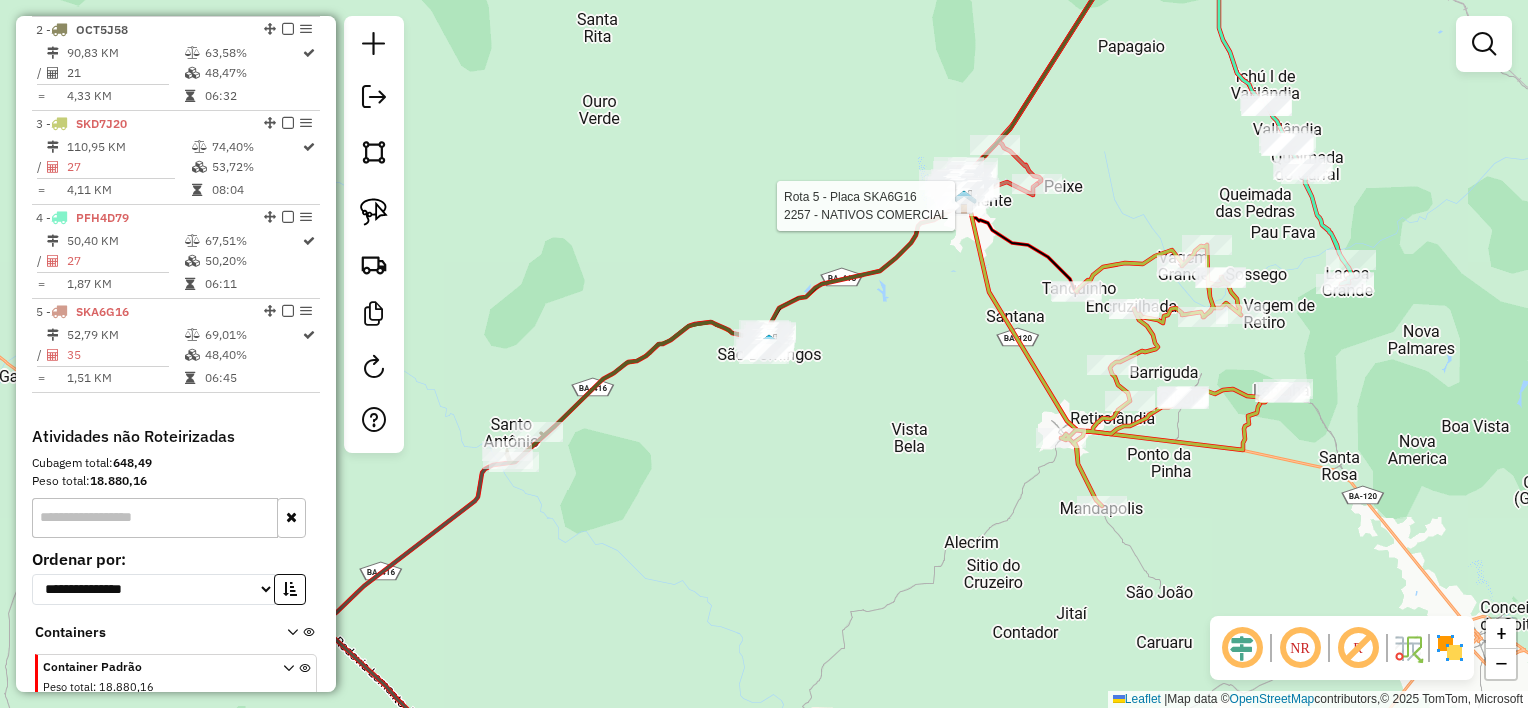 select on "*********" 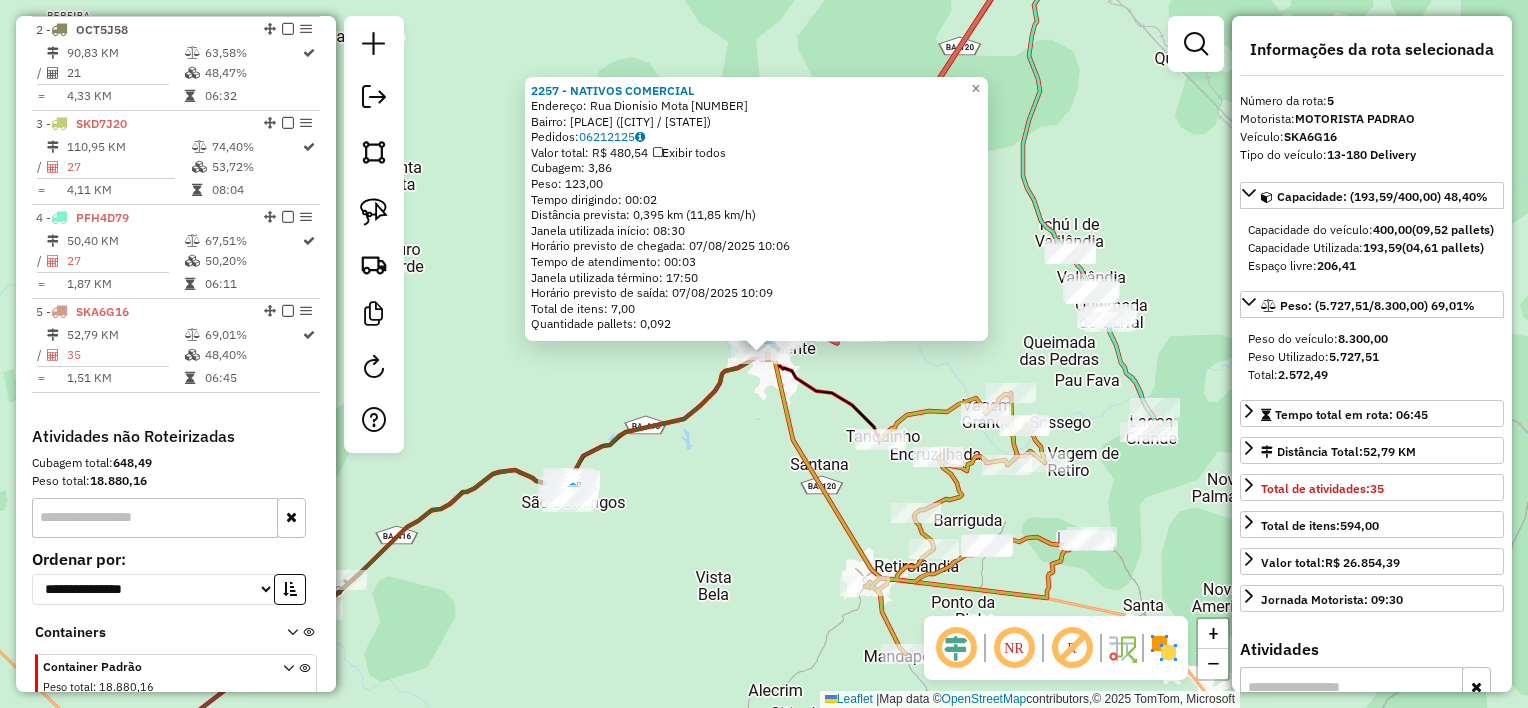 scroll, scrollTop: 935, scrollLeft: 0, axis: vertical 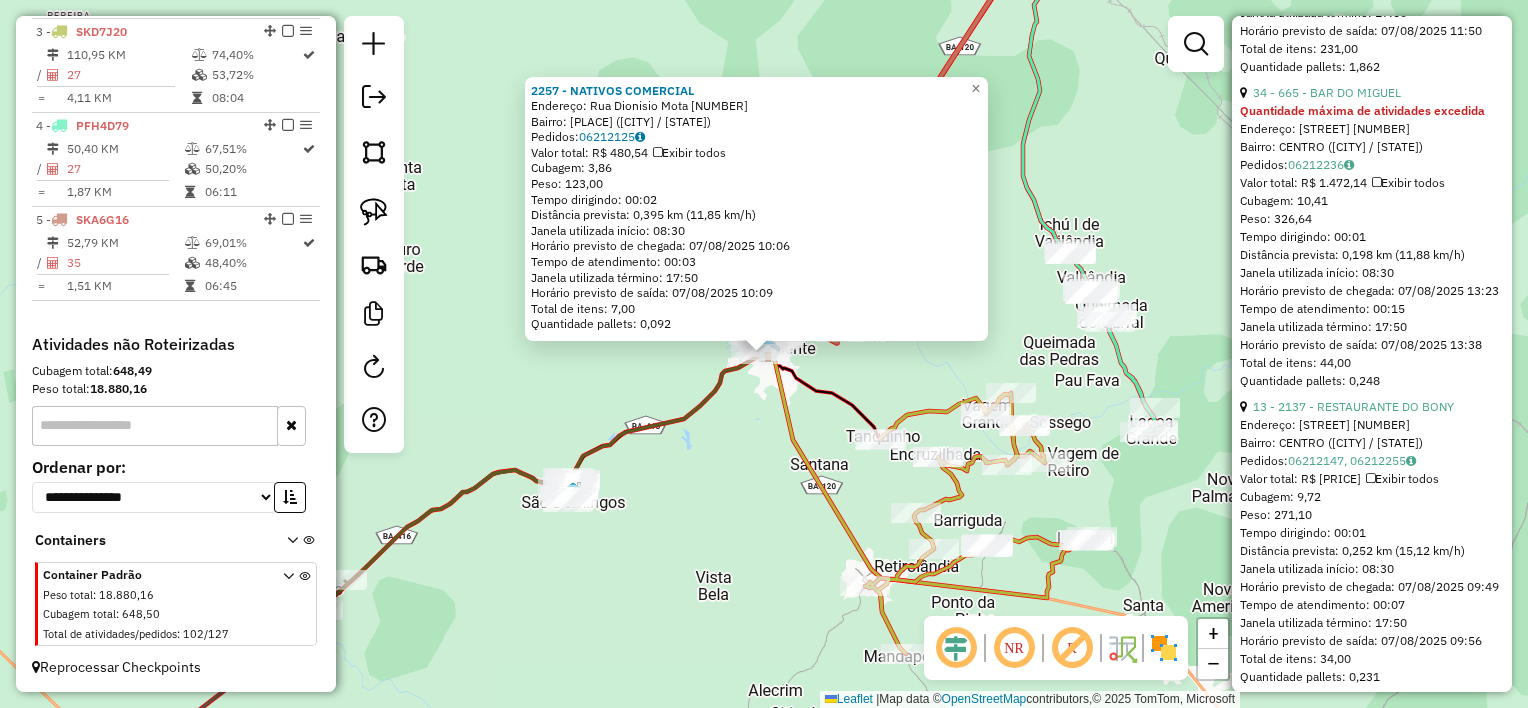 click on "2257 - NATIVOS COMERCIAL Endereço: [STREET] [NUMBER] Bairro: [NEIGHBORHOOD] ([CITY] / [STATE]) Pedidos: 06212125 Valor total: R$ 480,54 Exibir todos Cubagem: 3,86 Peso: 123,00 Tempo dirigindo: 00:02 Distância prevista: 0,395 km (11,85 km/h) Janela utilizada início: 08:30 Horário previsto de chegada: 07/08/2025 10:06 Tempo de atendimento: 00:03 Janela utilizada término: 17:50 Horário previsto de saída: 07/08/2025 10:09 Total de itens: 7,00 Quantidade pallets: 0,092 × Janela de atendimento Grade de atendimento Capacidade Transportadoras Veículos Cliente Pedidos Rotas Selecione os dias de semana para filtrar as janelas de atendimento Seg Ter Qua Qui Sex Sáb Dom Informe o período da janela de atendimento: De: Até: Filtrar exatamente a janela do cliente Considerar janela de atendimento padrão Selecione os dias de semana para filtrar as grades de atendimento Seg Ter Qua Qui Sex Sáb Dom Considerar clientes sem dia de atendimento cadastrado" 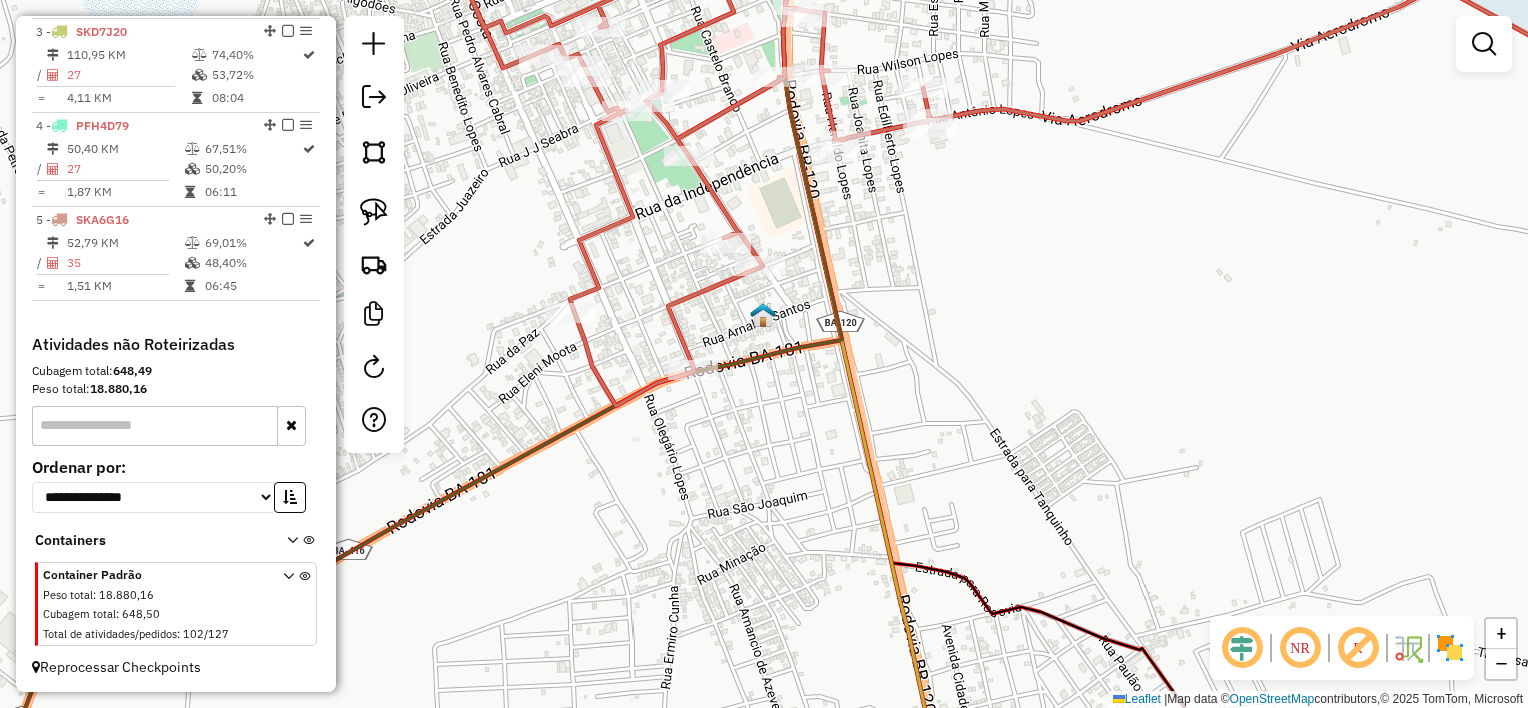 drag, startPoint x: 798, startPoint y: 311, endPoint x: 827, endPoint y: 316, distance: 29.427877 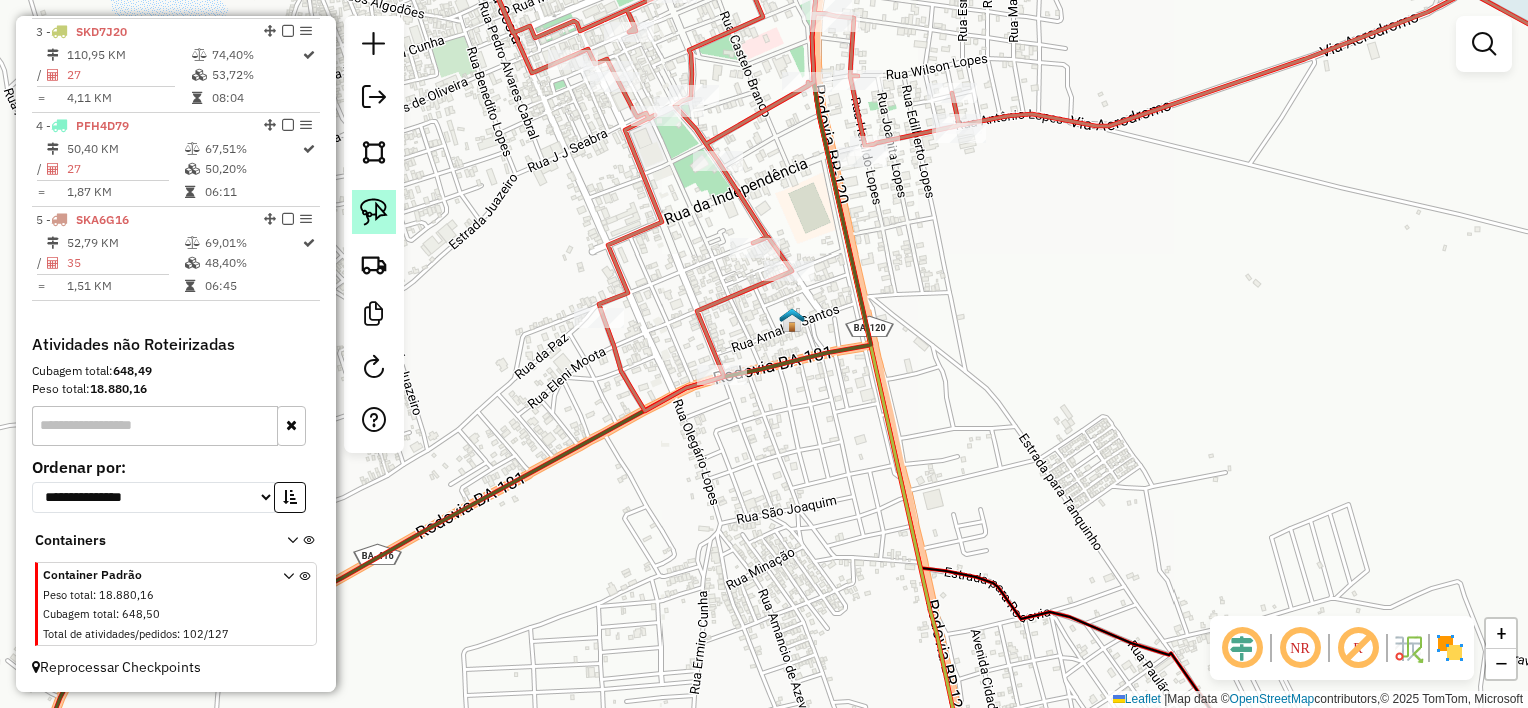 click 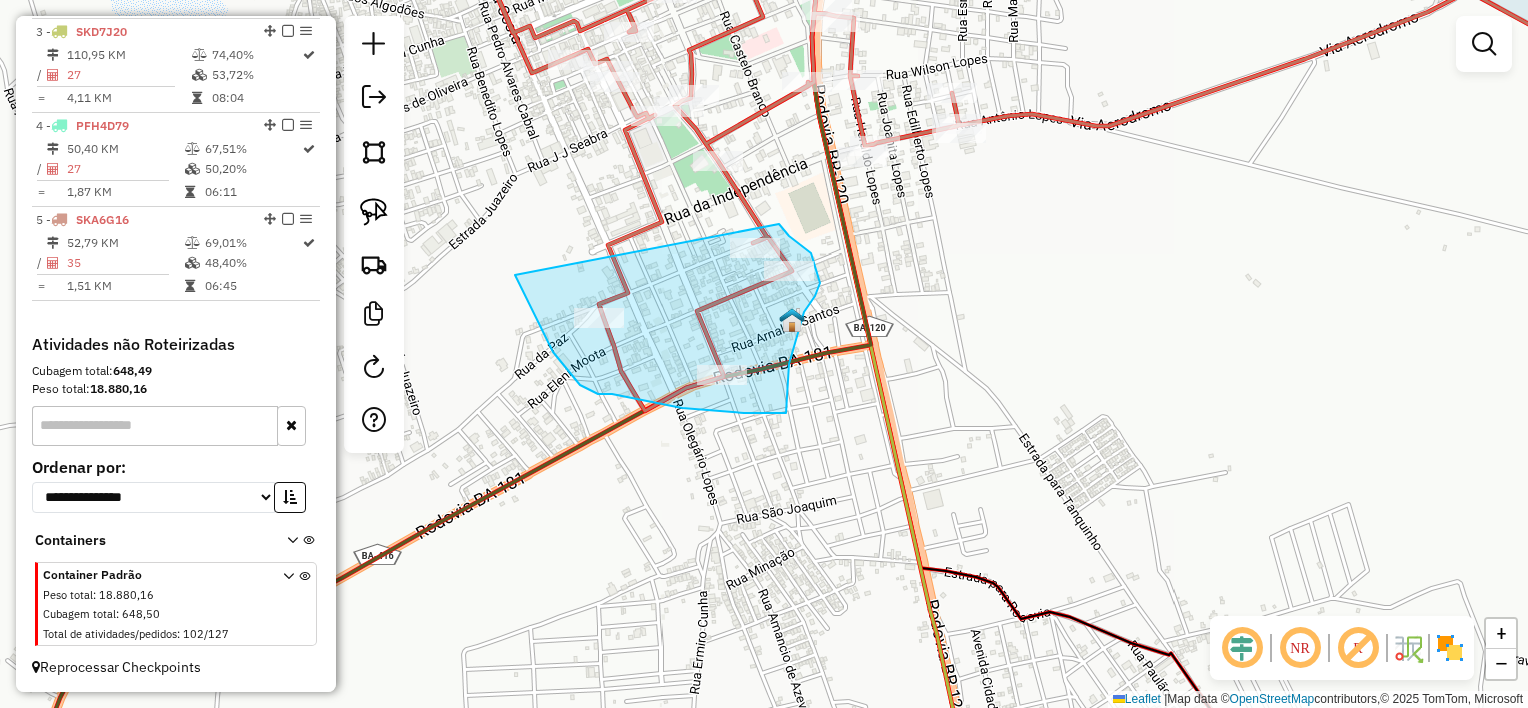 drag, startPoint x: 515, startPoint y: 275, endPoint x: 779, endPoint y: 224, distance: 268.881 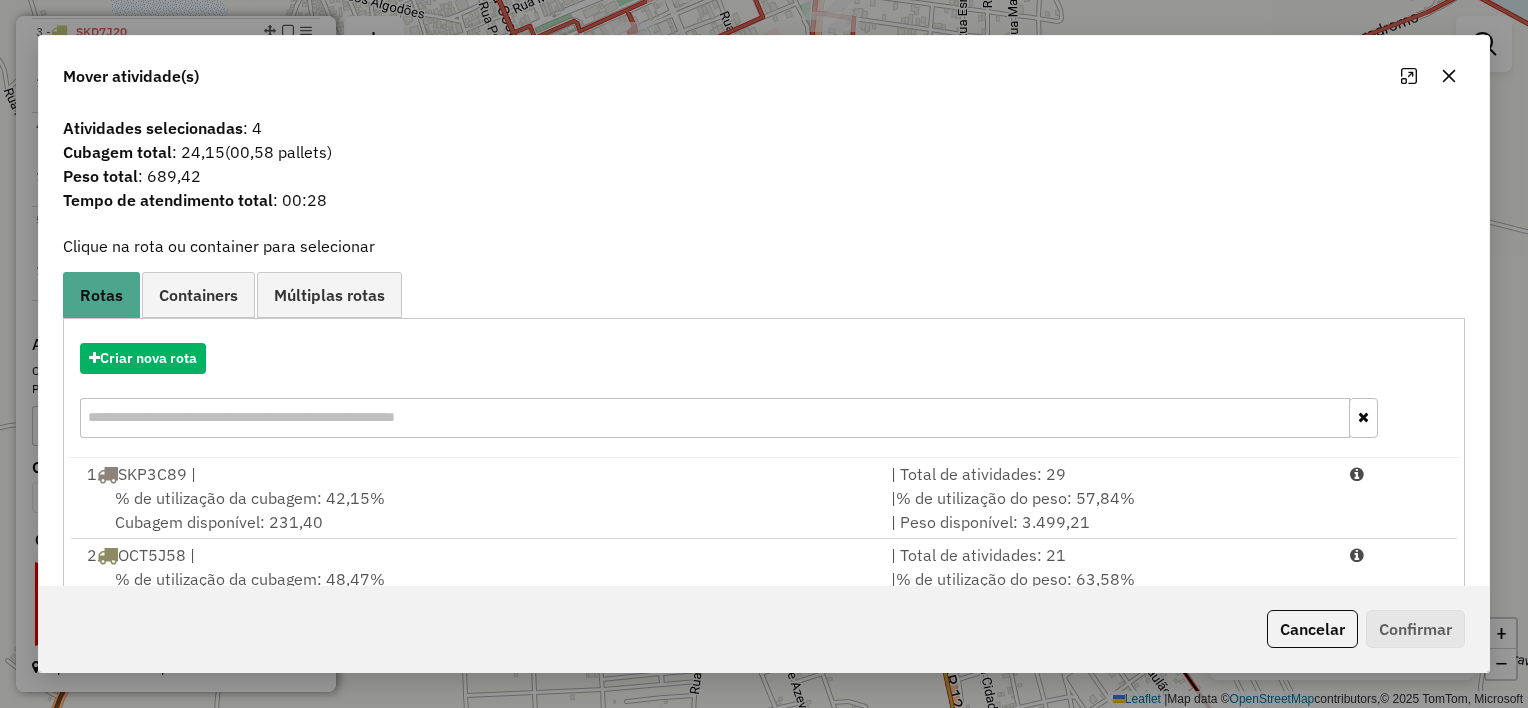 scroll, scrollTop: 100, scrollLeft: 0, axis: vertical 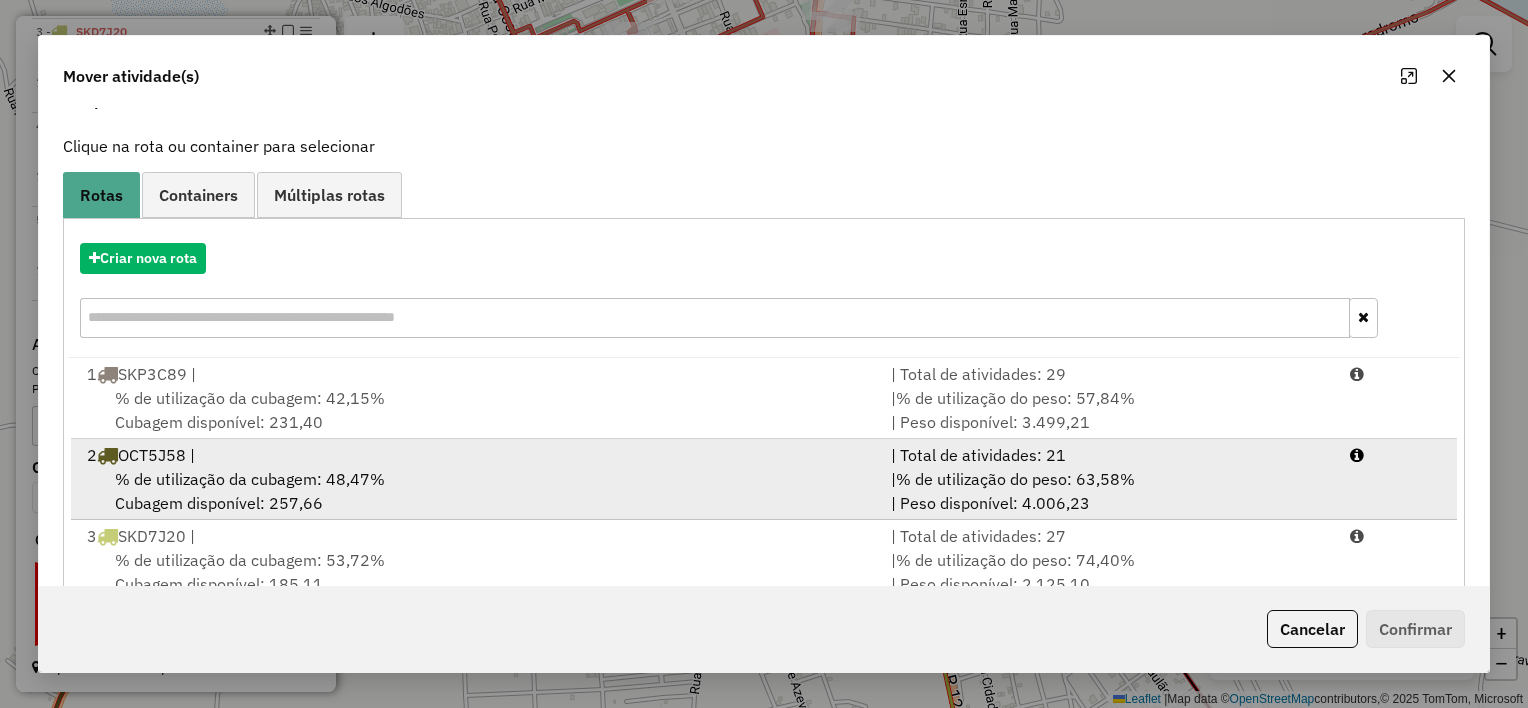 click on "2 OCT5J58 |" at bounding box center [477, 455] 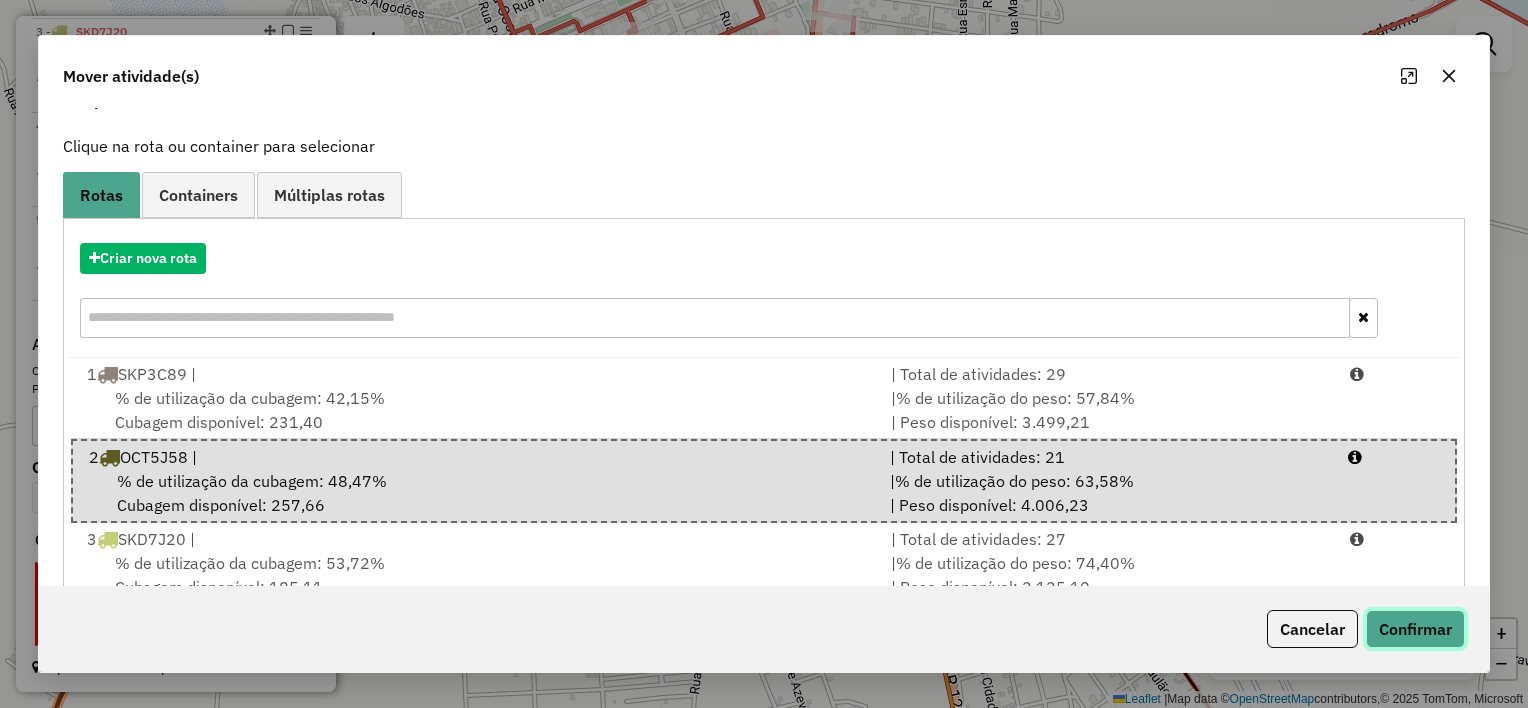 click on "Confirmar" 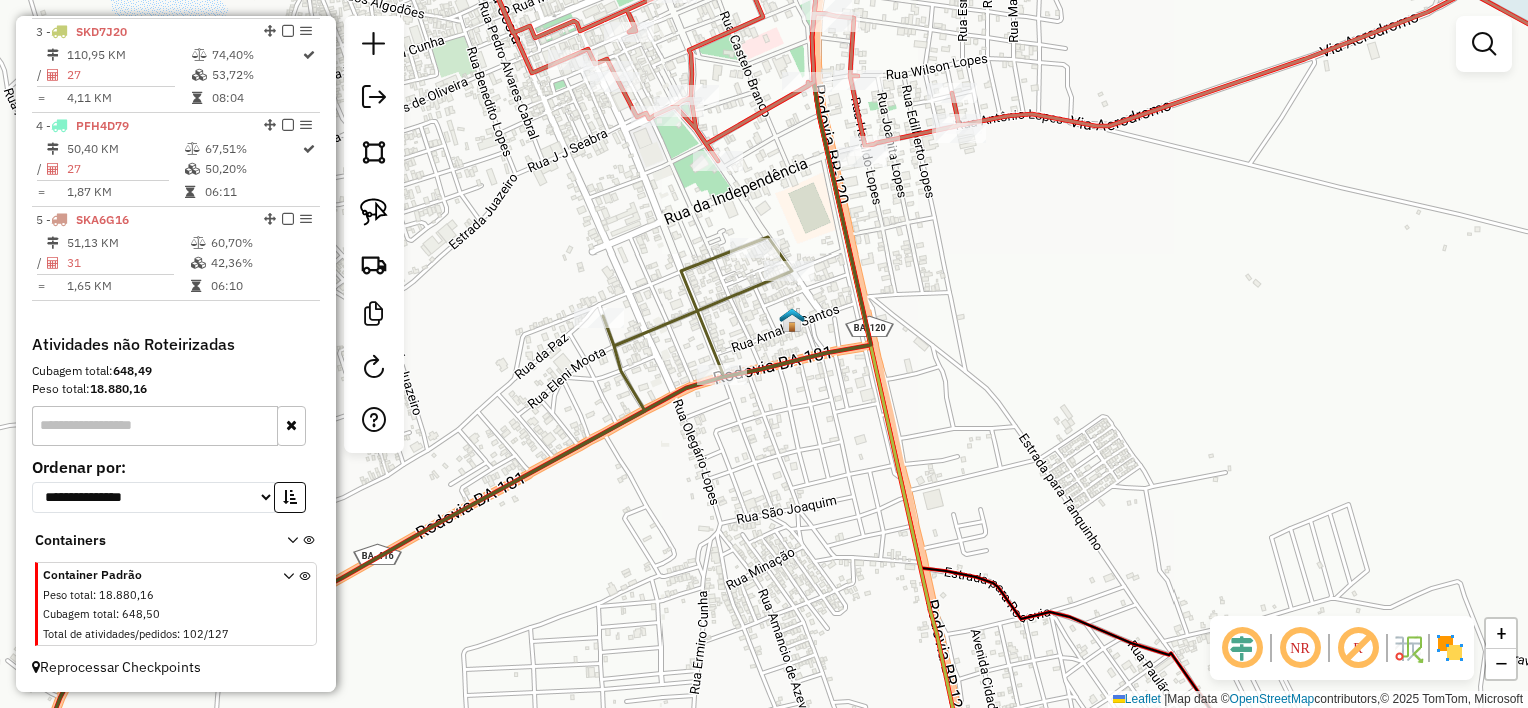 scroll, scrollTop: 0, scrollLeft: 0, axis: both 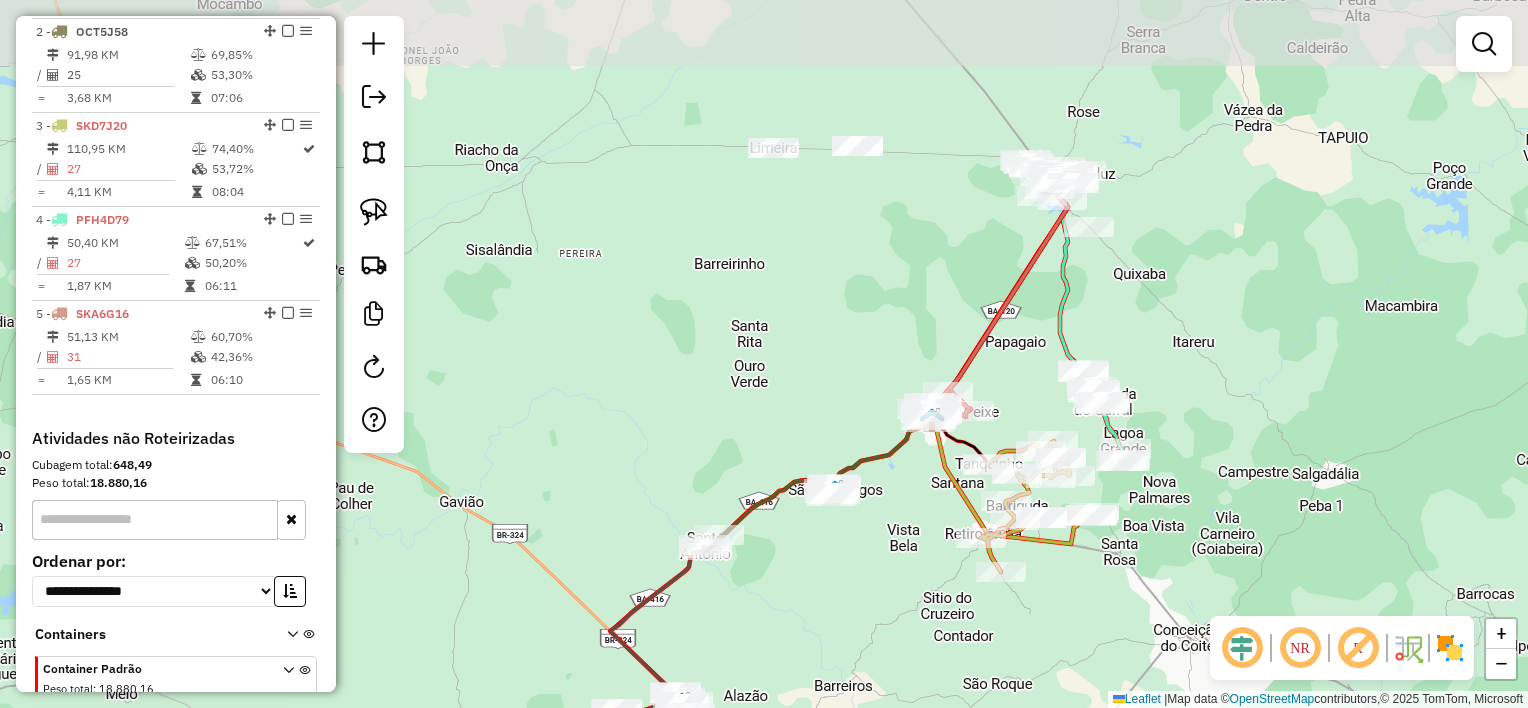 drag, startPoint x: 1060, startPoint y: 240, endPoint x: 1017, endPoint y: 359, distance: 126.53063 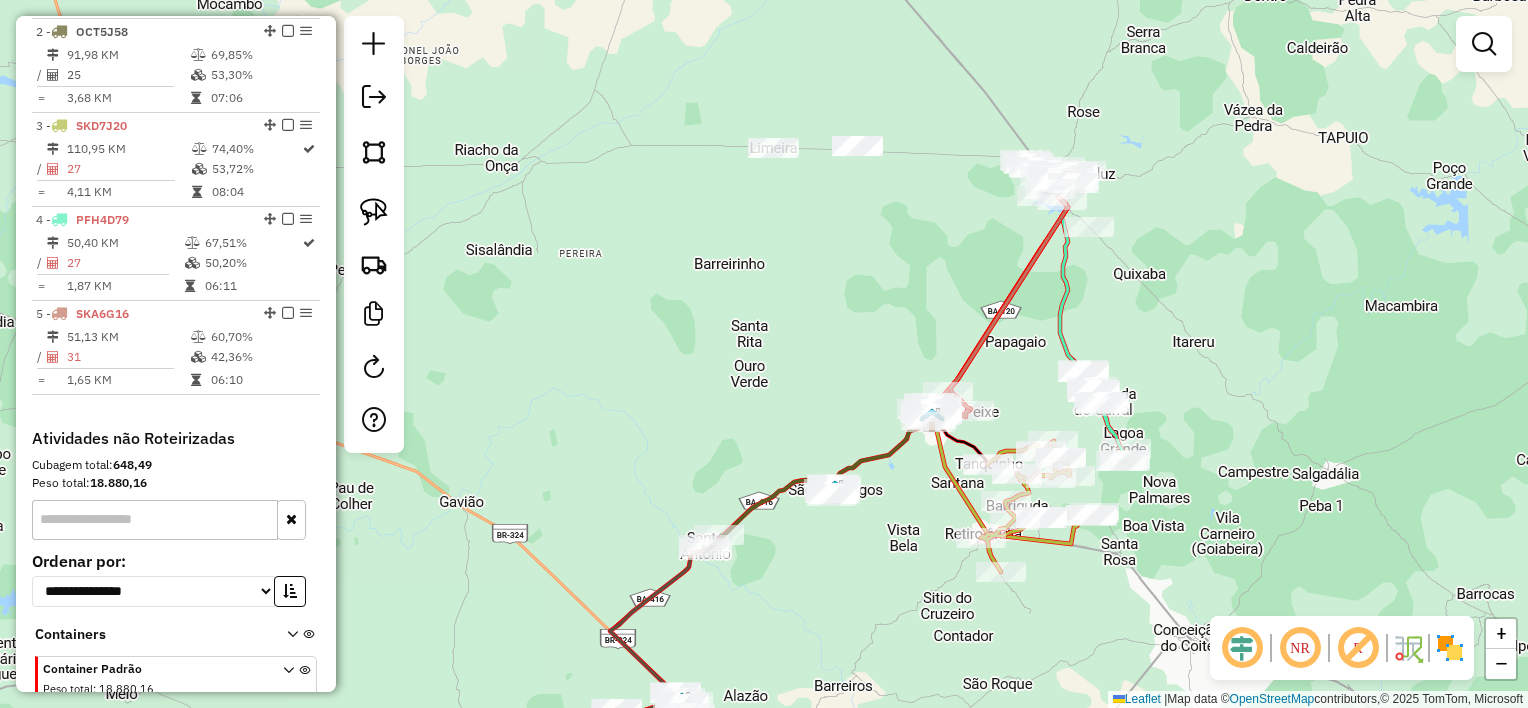 drag, startPoint x: 904, startPoint y: 249, endPoint x: 919, endPoint y: 311, distance: 63.788715 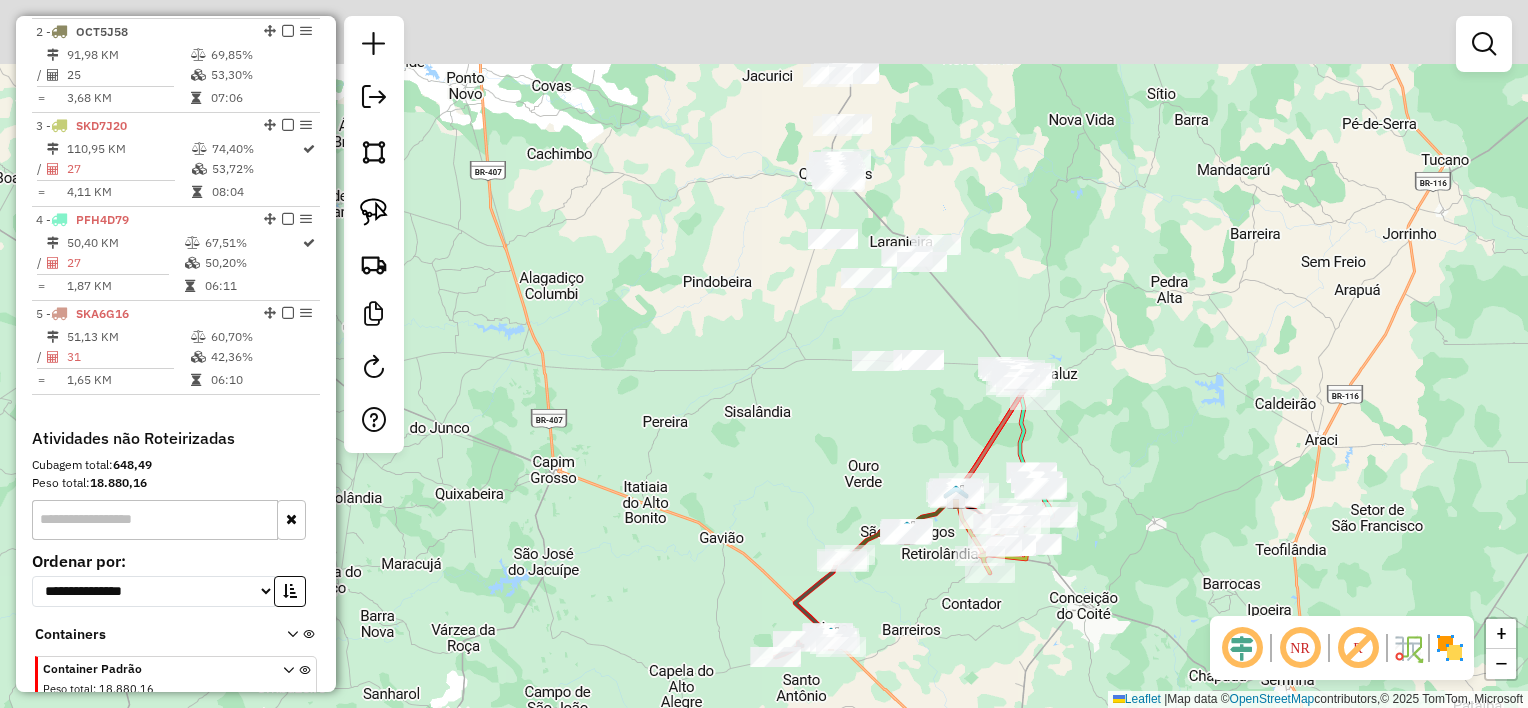 drag, startPoint x: 992, startPoint y: 129, endPoint x: 1016, endPoint y: 293, distance: 165.7468 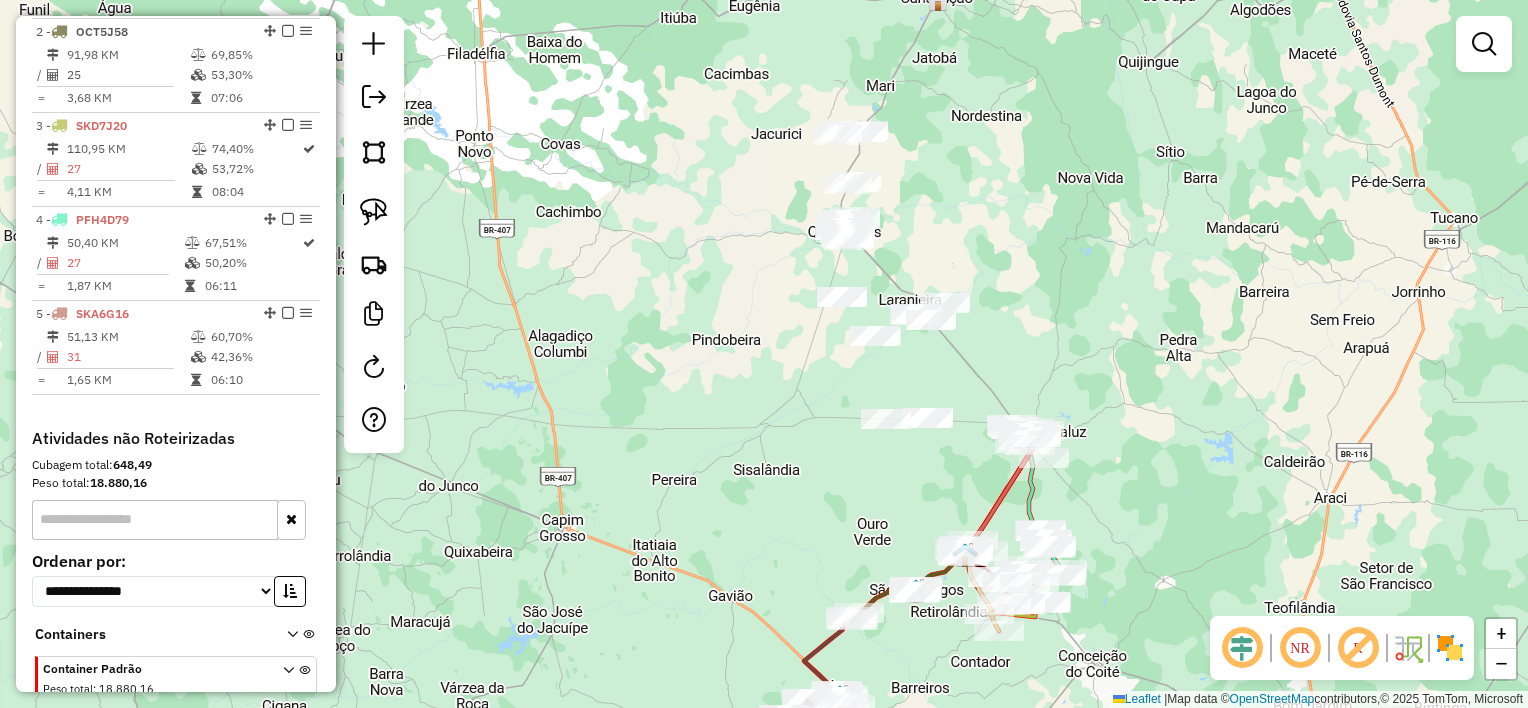 drag, startPoint x: 944, startPoint y: 163, endPoint x: 945, endPoint y: 228, distance: 65.00769 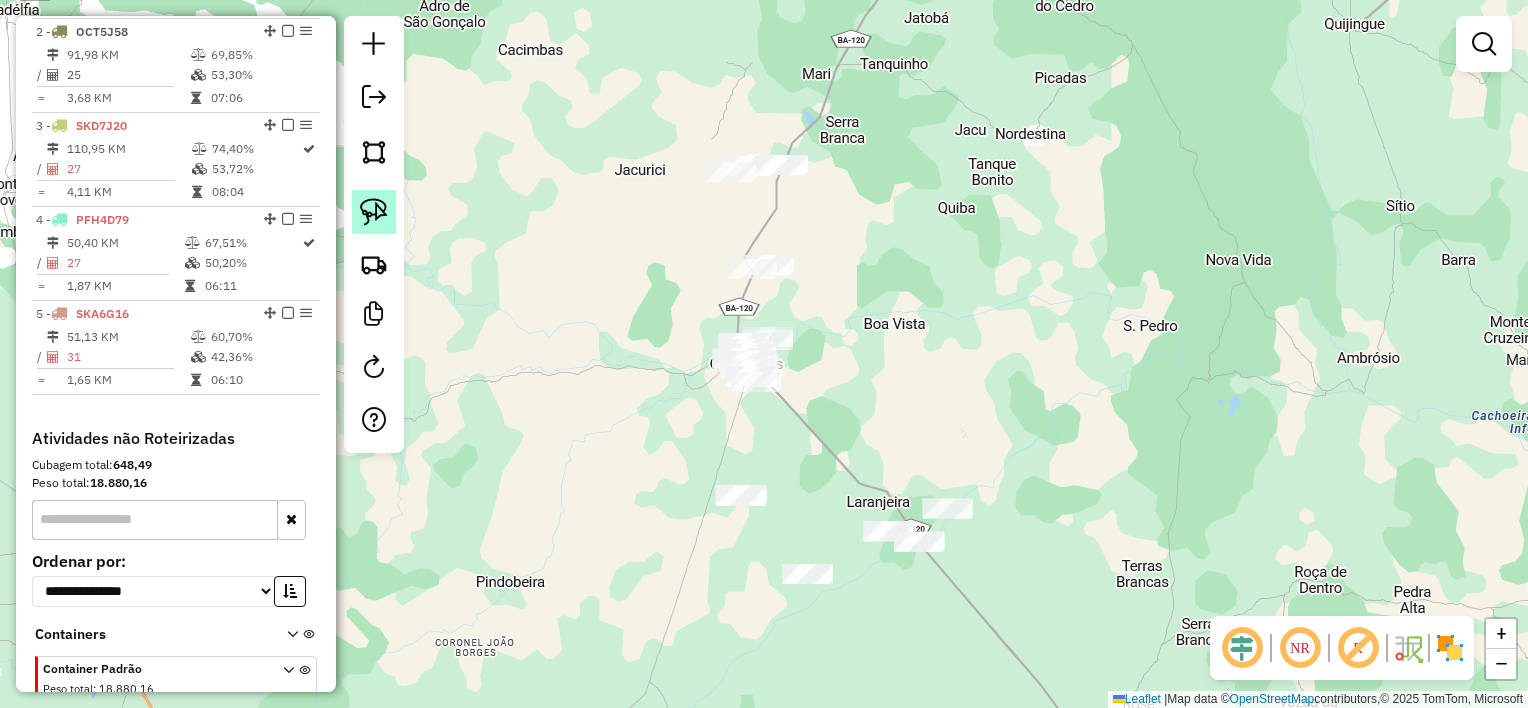 click 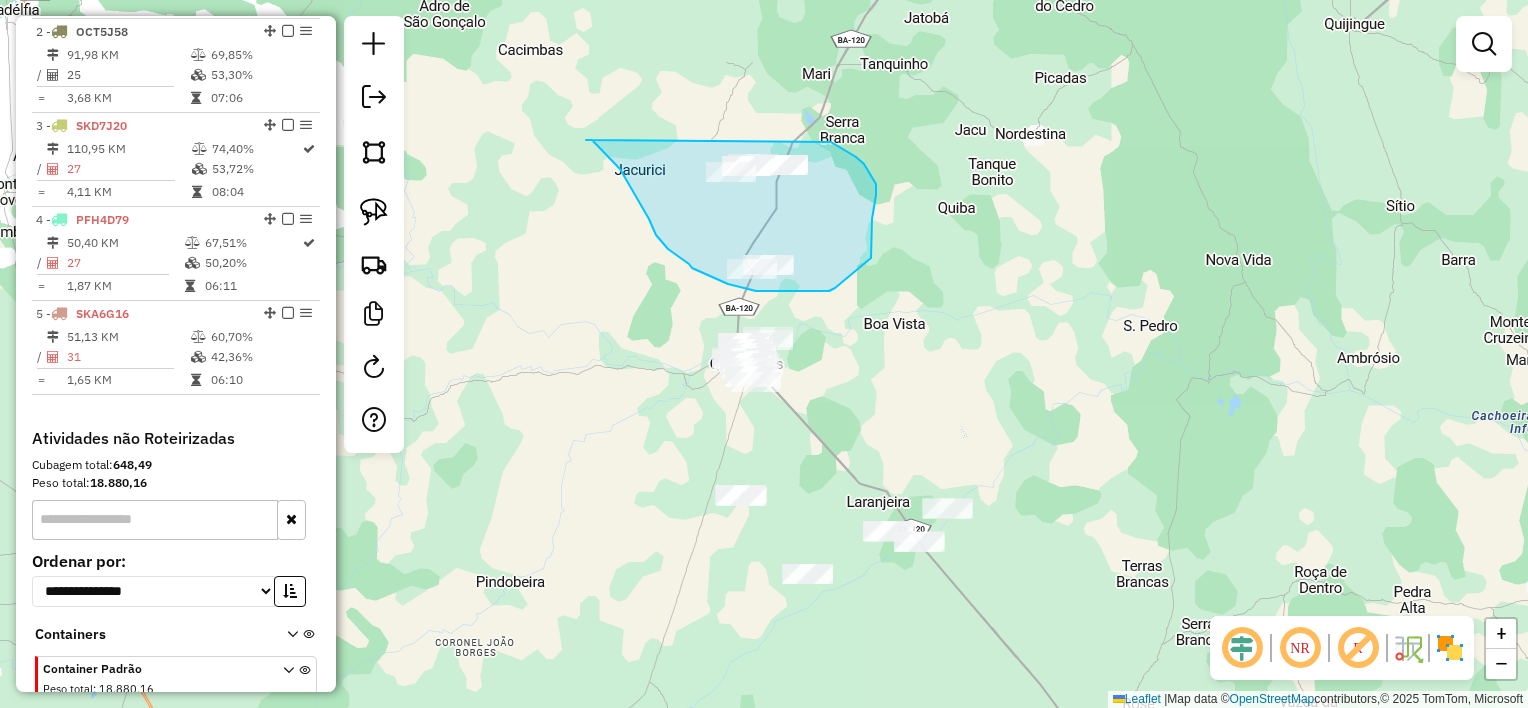 drag, startPoint x: 634, startPoint y: 192, endPoint x: 831, endPoint y: 142, distance: 203.24615 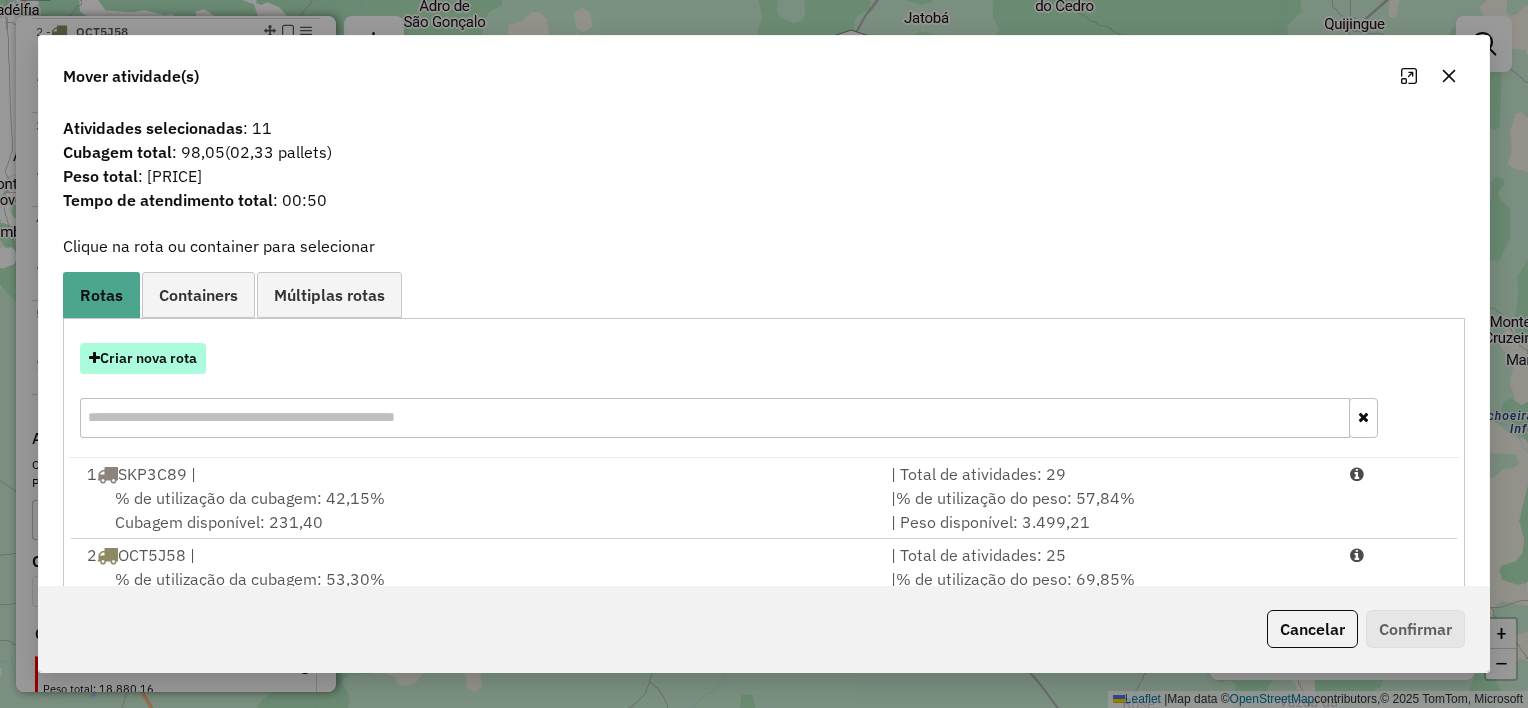 click on "Criar nova rota" at bounding box center (143, 358) 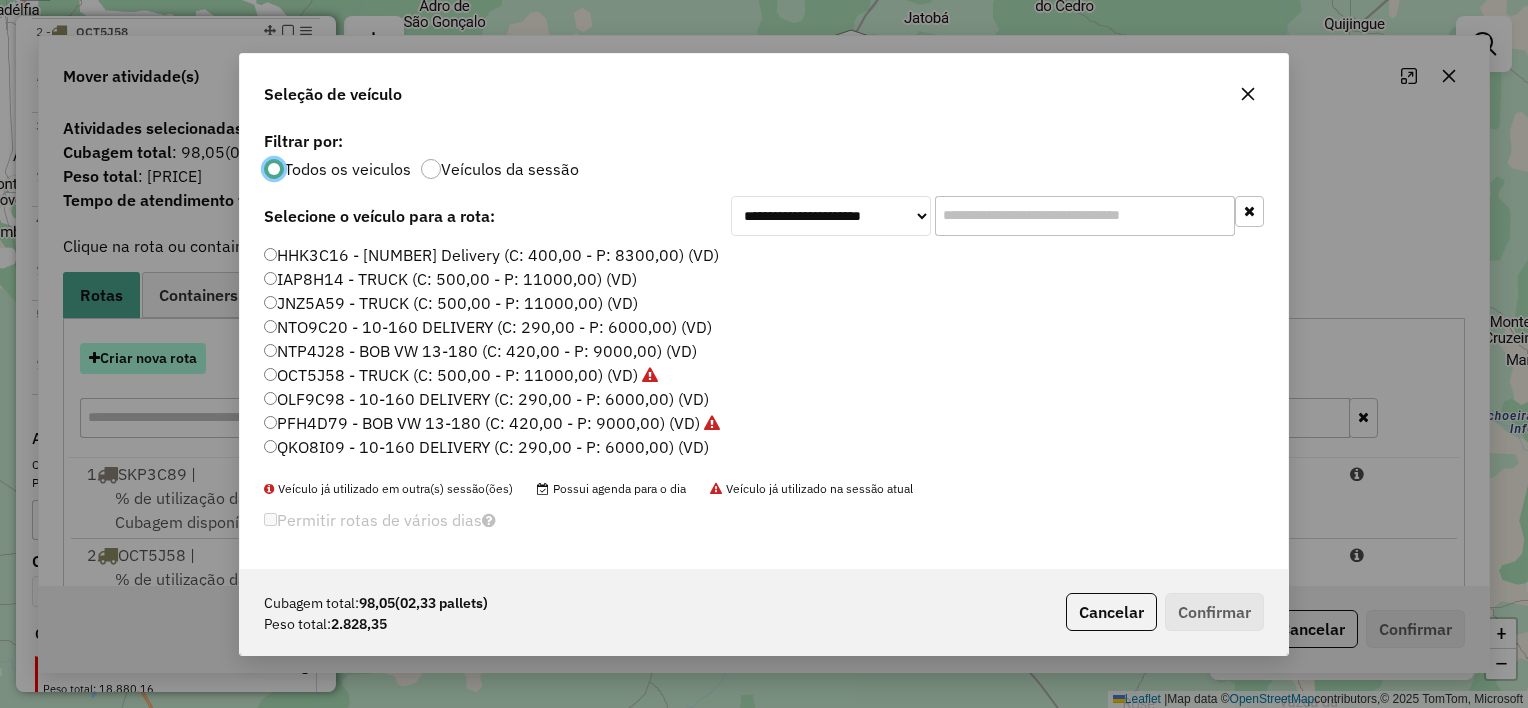 scroll, scrollTop: 10, scrollLeft: 6, axis: both 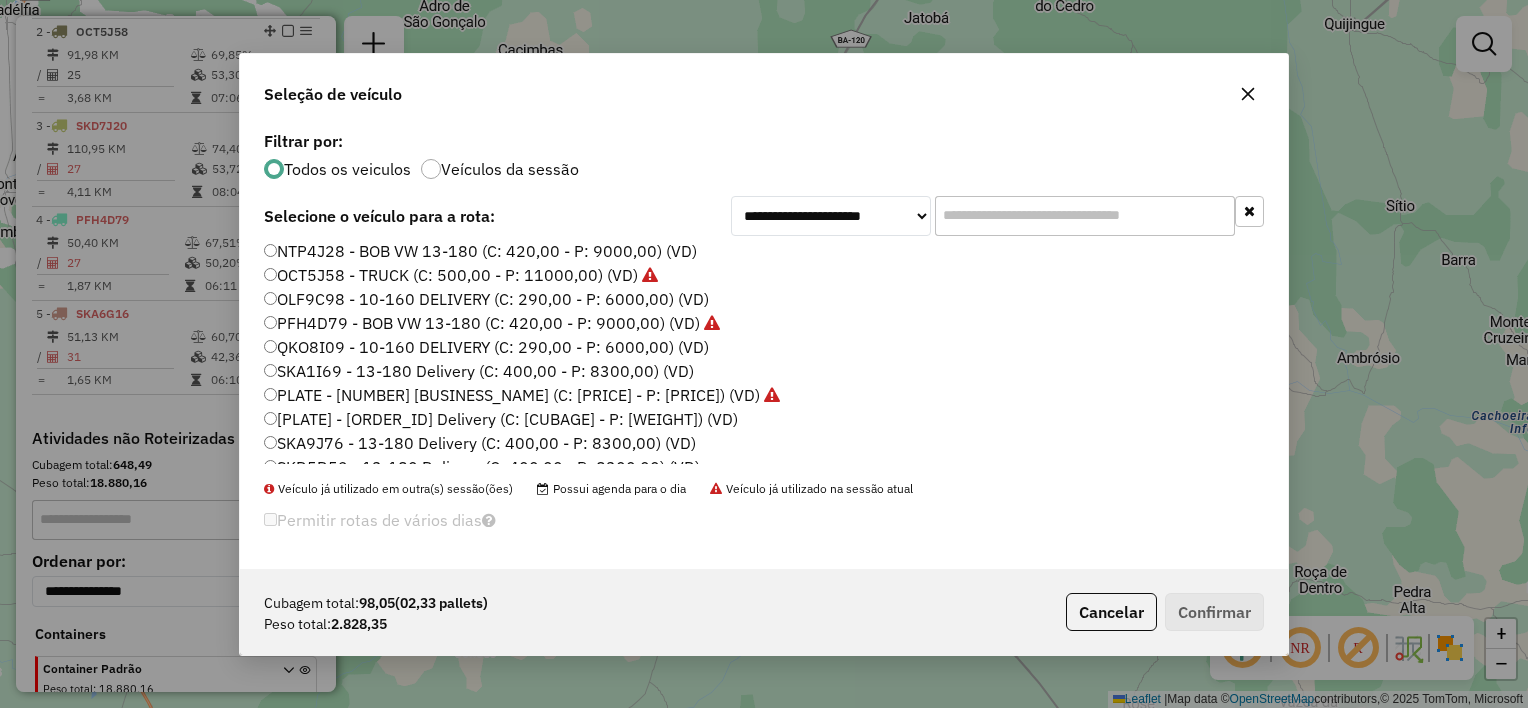 click on "[PLATE] - [ORDER_ID] Delivery  (C: [CUBAGE] - P: [WEIGHT]) (VD)" 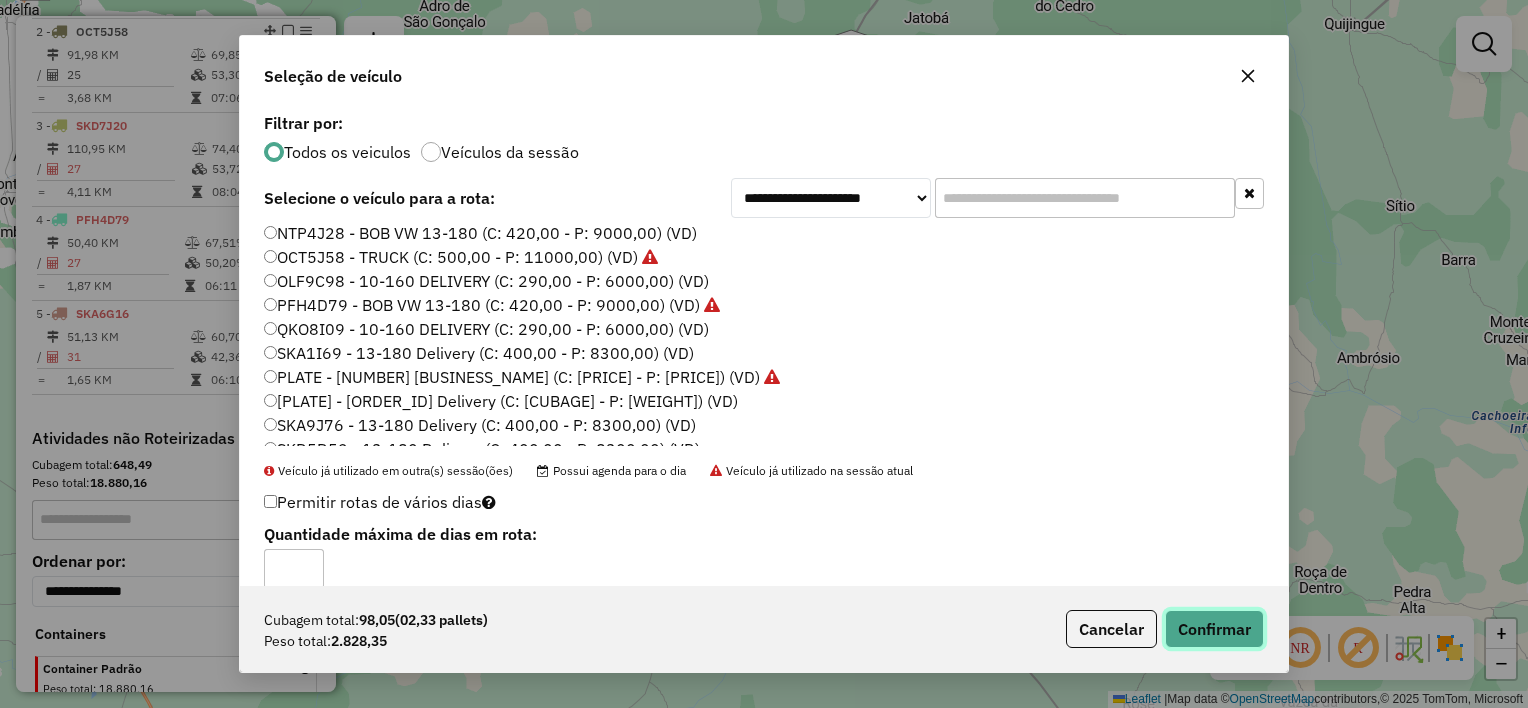 click on "Confirmar" 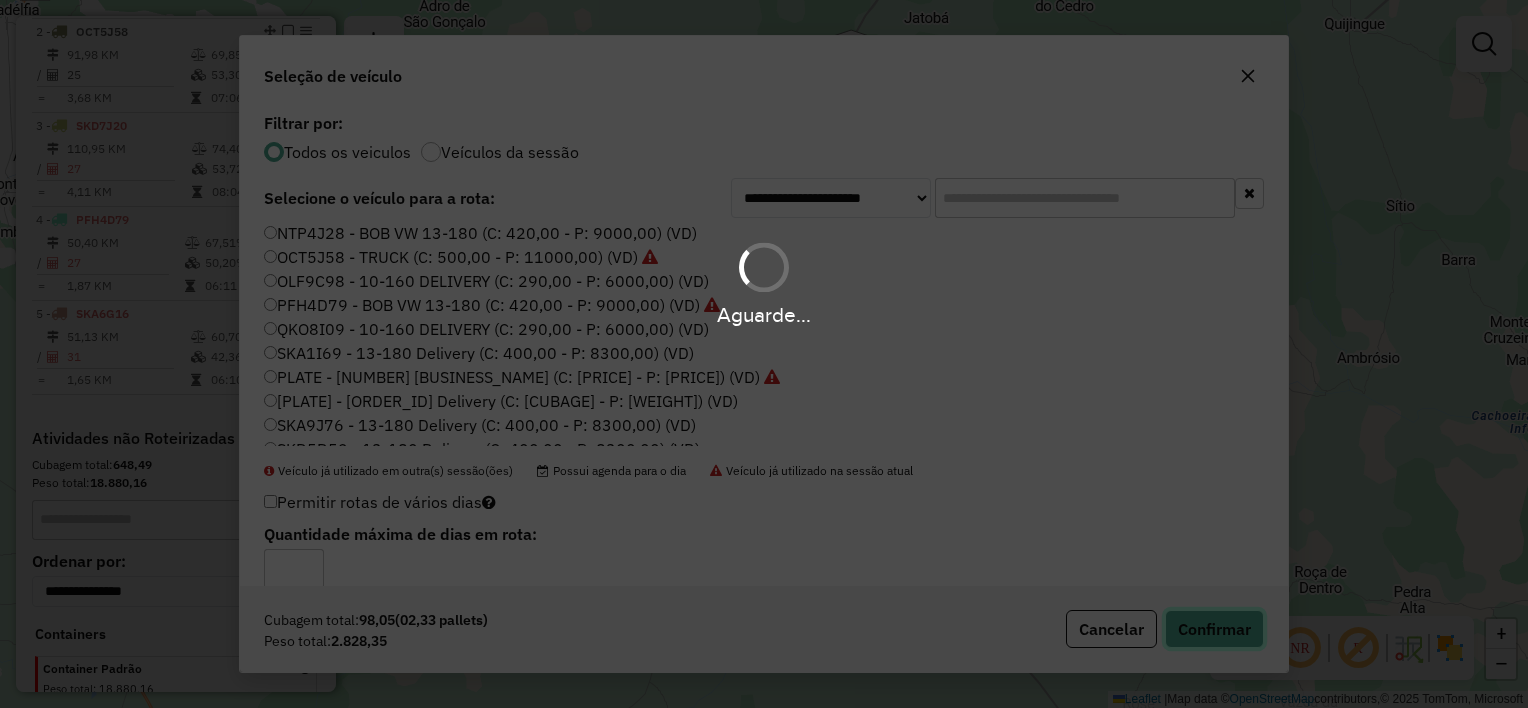 type 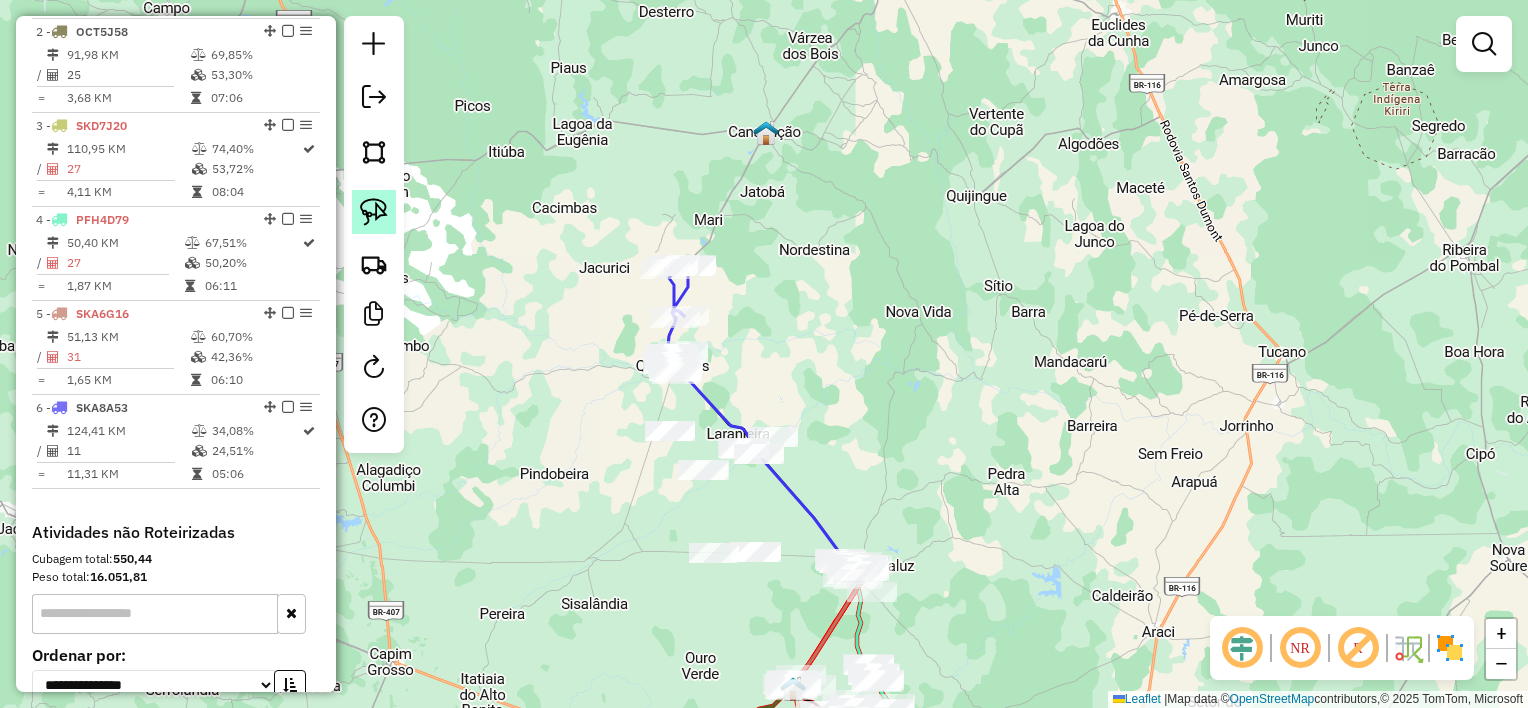 click 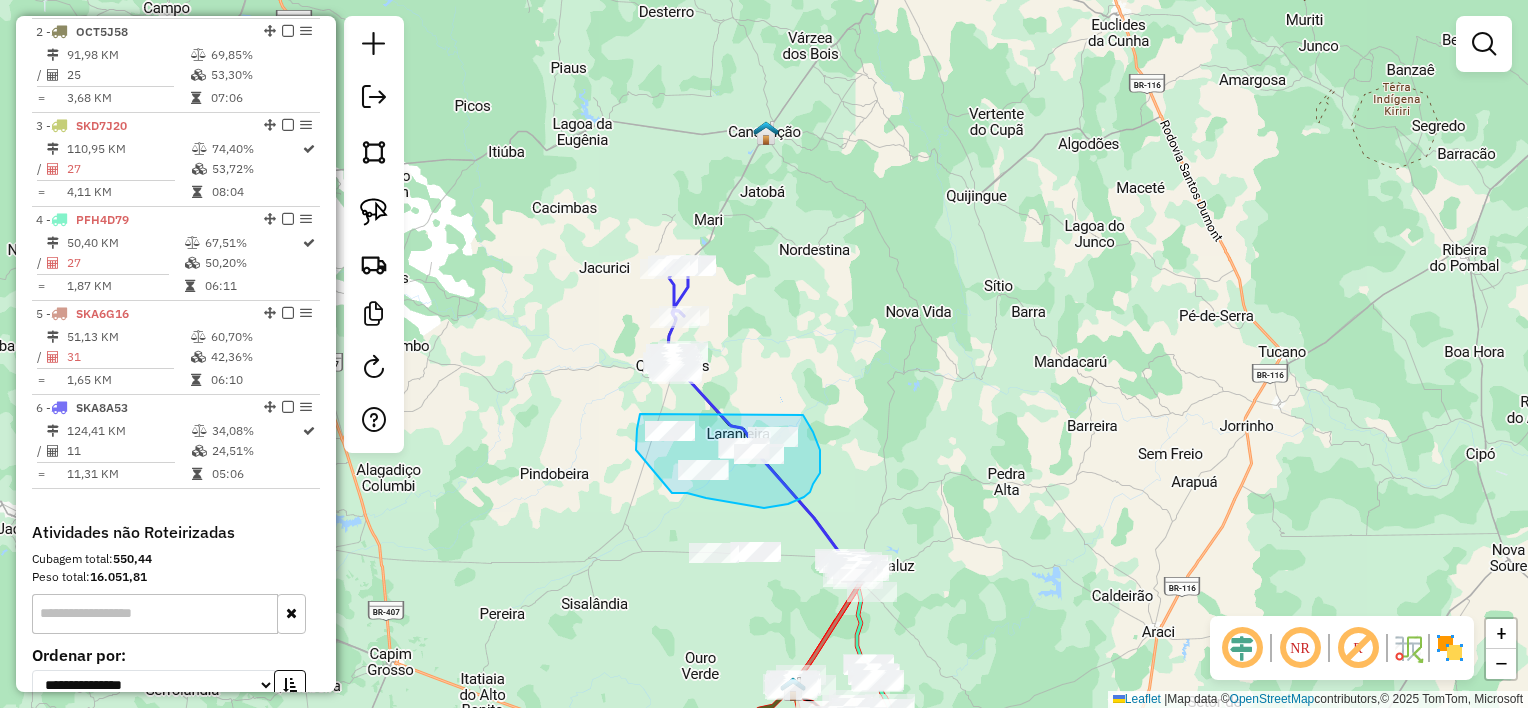 drag, startPoint x: 640, startPoint y: 414, endPoint x: 792, endPoint y: 395, distance: 153.18289 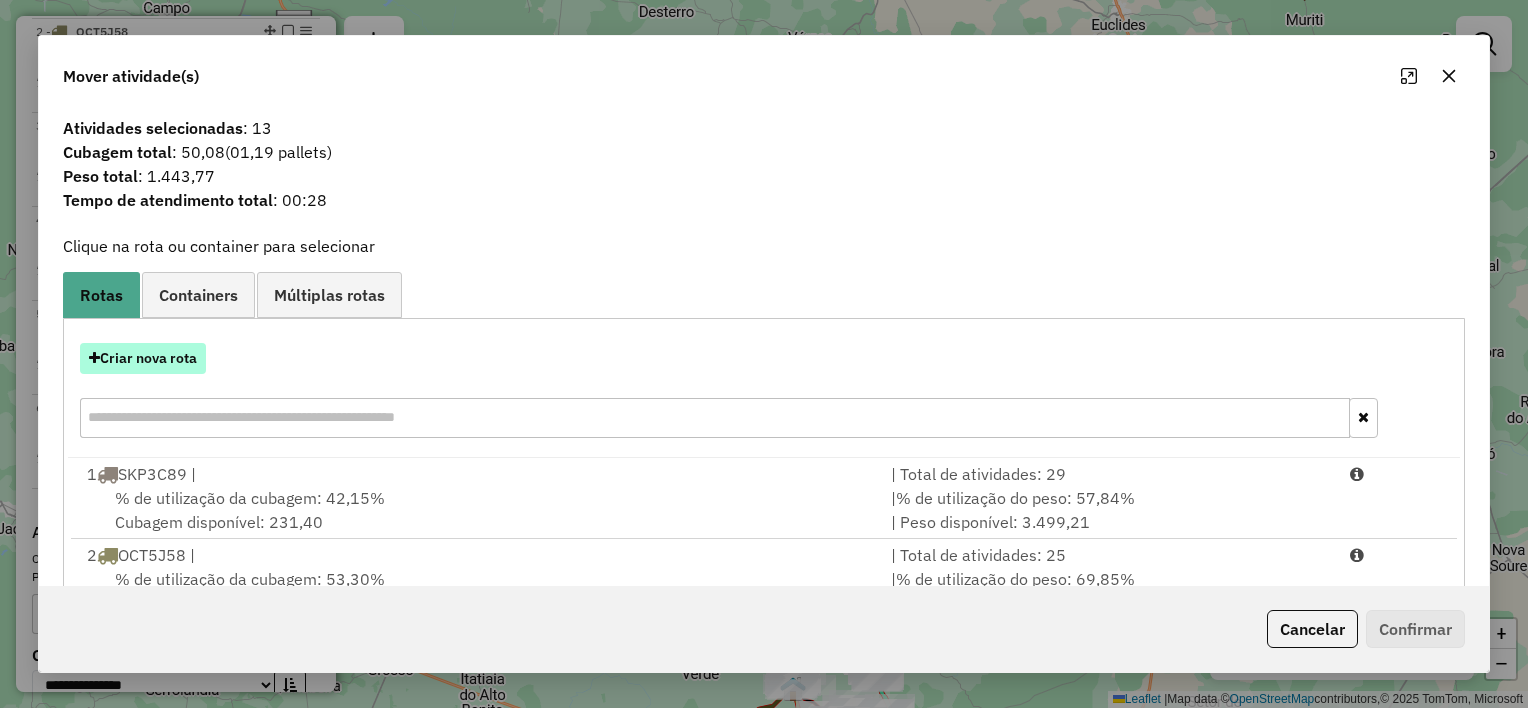 click on "Criar nova rota" at bounding box center [143, 358] 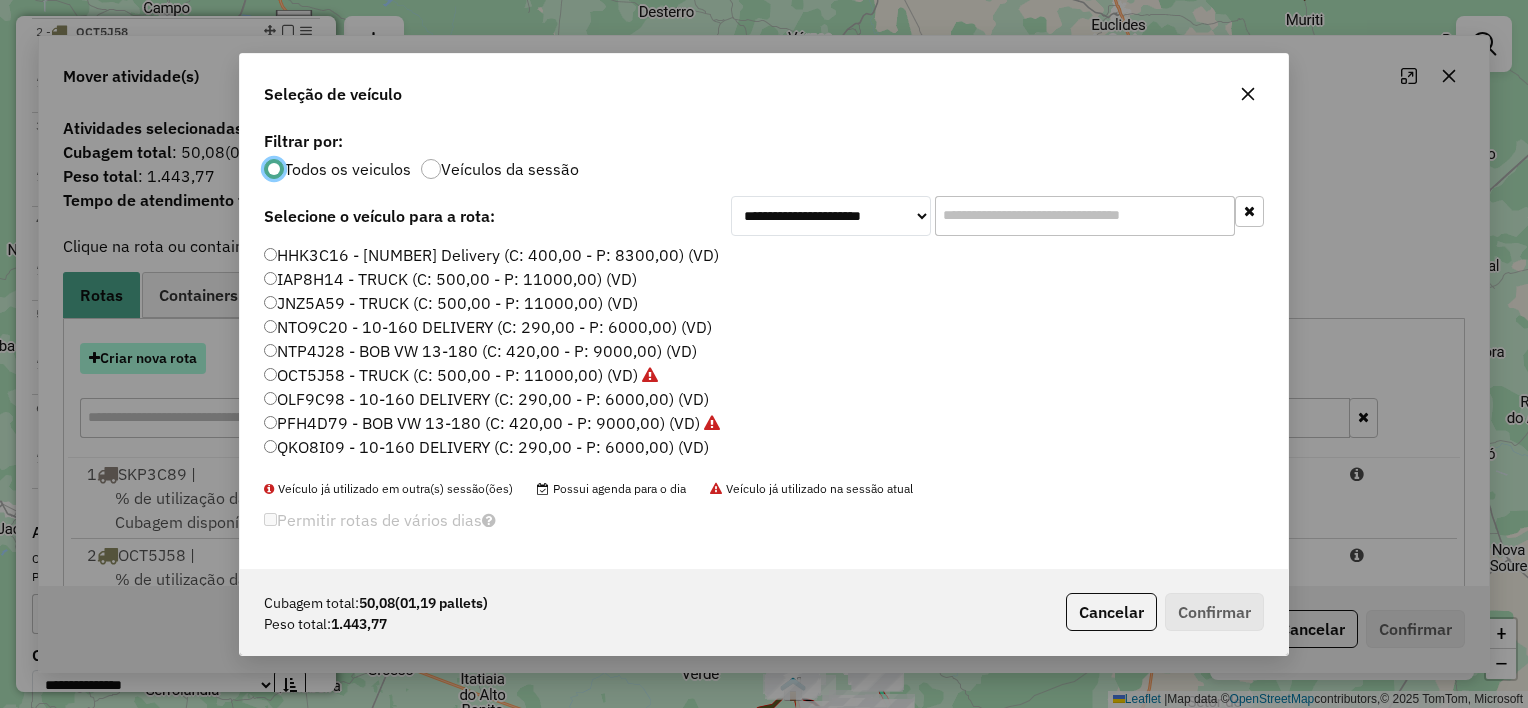 scroll, scrollTop: 10, scrollLeft: 6, axis: both 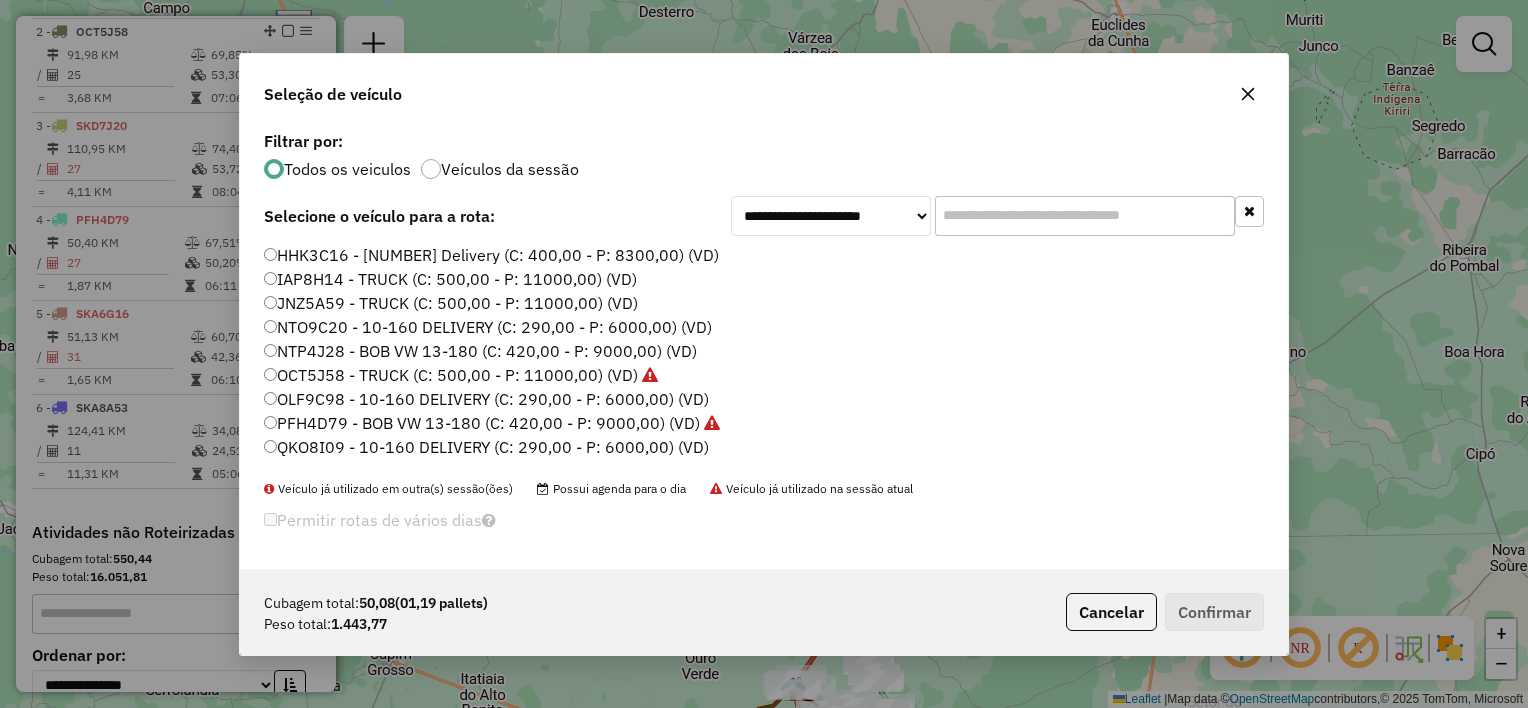 click on "HHK3C16 - [NUMBER] Delivery (C: 400,00 - P: 8300,00) (VD)" 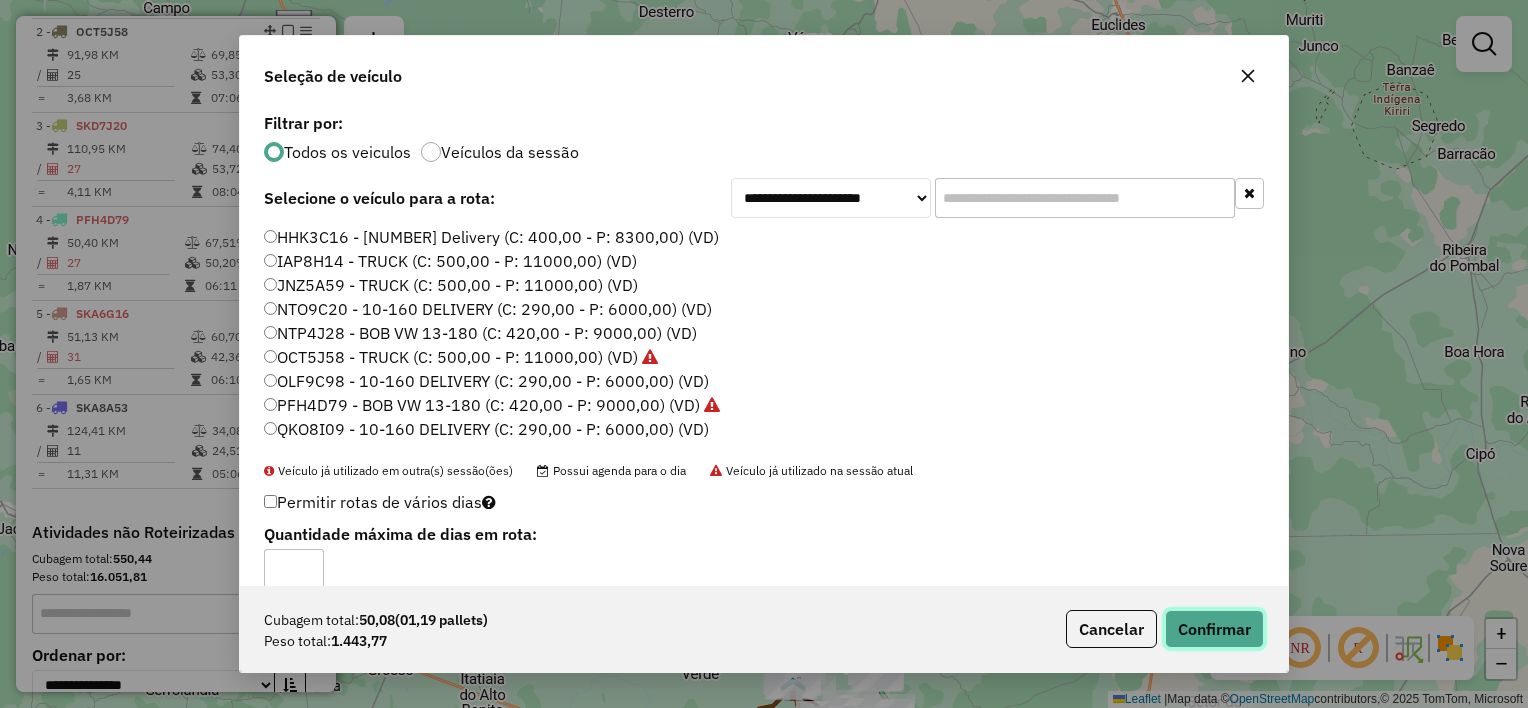 click on "Confirmar" 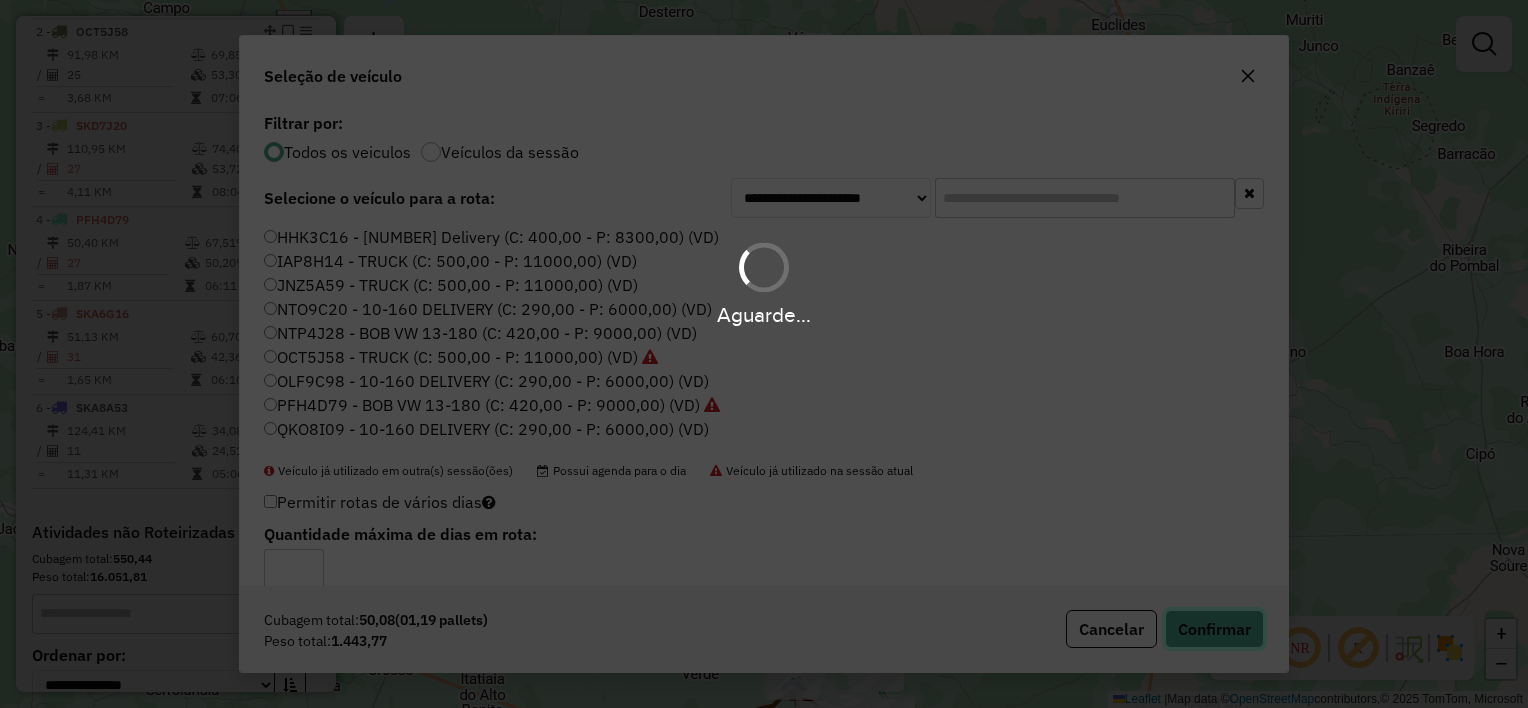 type 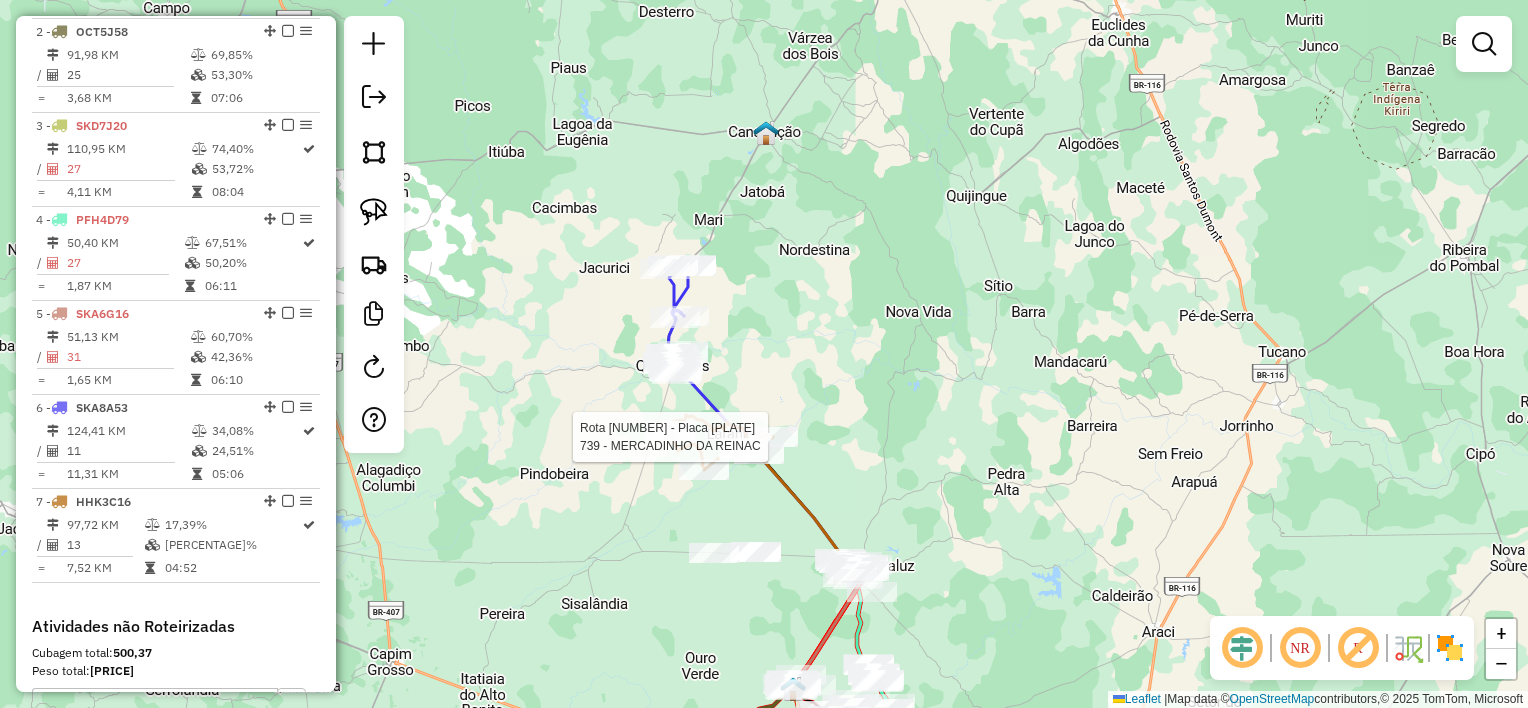 select on "*********" 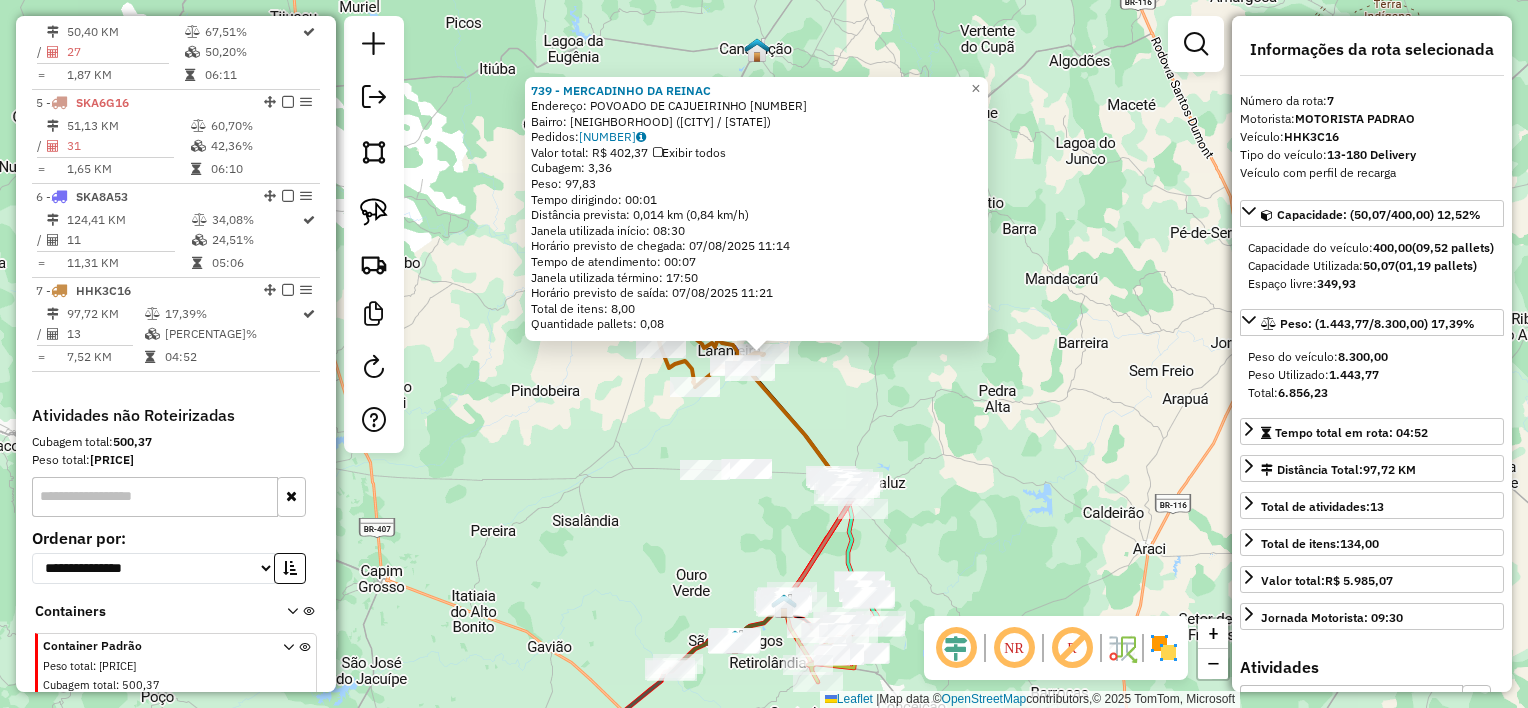 scroll, scrollTop: 1122, scrollLeft: 0, axis: vertical 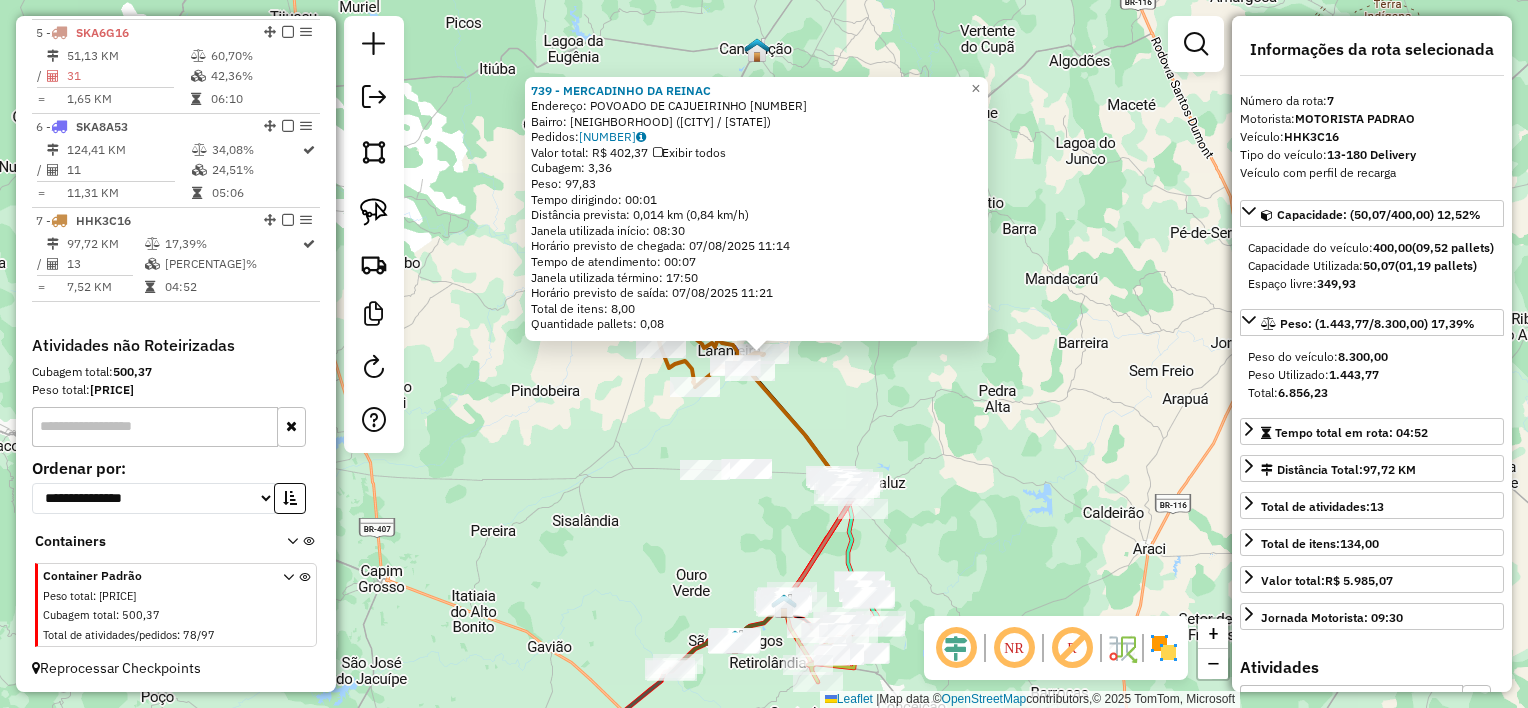 click on "Endereço:  [STREET] [NUMBER]   Bairro: [NEIGHBORHOOD] ([CITY] / [STATE])   Pedidos:  [ORDER_ID]   Valor total: R$ [PRICE]   Exibir todos   Cubagem: [CUBAGE]  Peso: [WEIGHT]  Tempo dirigindo: [TIME]   Distância prevista: [DISTANCE] km ([SPEED] km/h)   Janela utilizada início: [TIME]   Horário previsto de chegada: [DATE] [TIME]   Tempo de atendimento: [TIME]   Janela utilizada término: [TIME]   Horário previsto de saída: [DATE] [TIME]   Total de itens: [ITEMS]   Quantidade pallets: [PALLETS]  × Janela de atendimento Grade de atendimento Capacidade Transportadoras Veículos Cliente Pedidos  Rotas Selecione os dias de semana para filtrar as janelas de atendimento  Seg   Ter   Qua   Qui   Sex   Sáb   Dom  Informe o período da janela de atendimento: De: Até:  Filtrar exatamente a janela do cliente  Considerar janela de atendimento padrão  Selecione os dias de semana para filtrar as grades de atendimento  Seg   Ter   Qua   Qui   Sex   Sáb   Dom   Considerar clientes sem dia de atendimento cadastrado +" 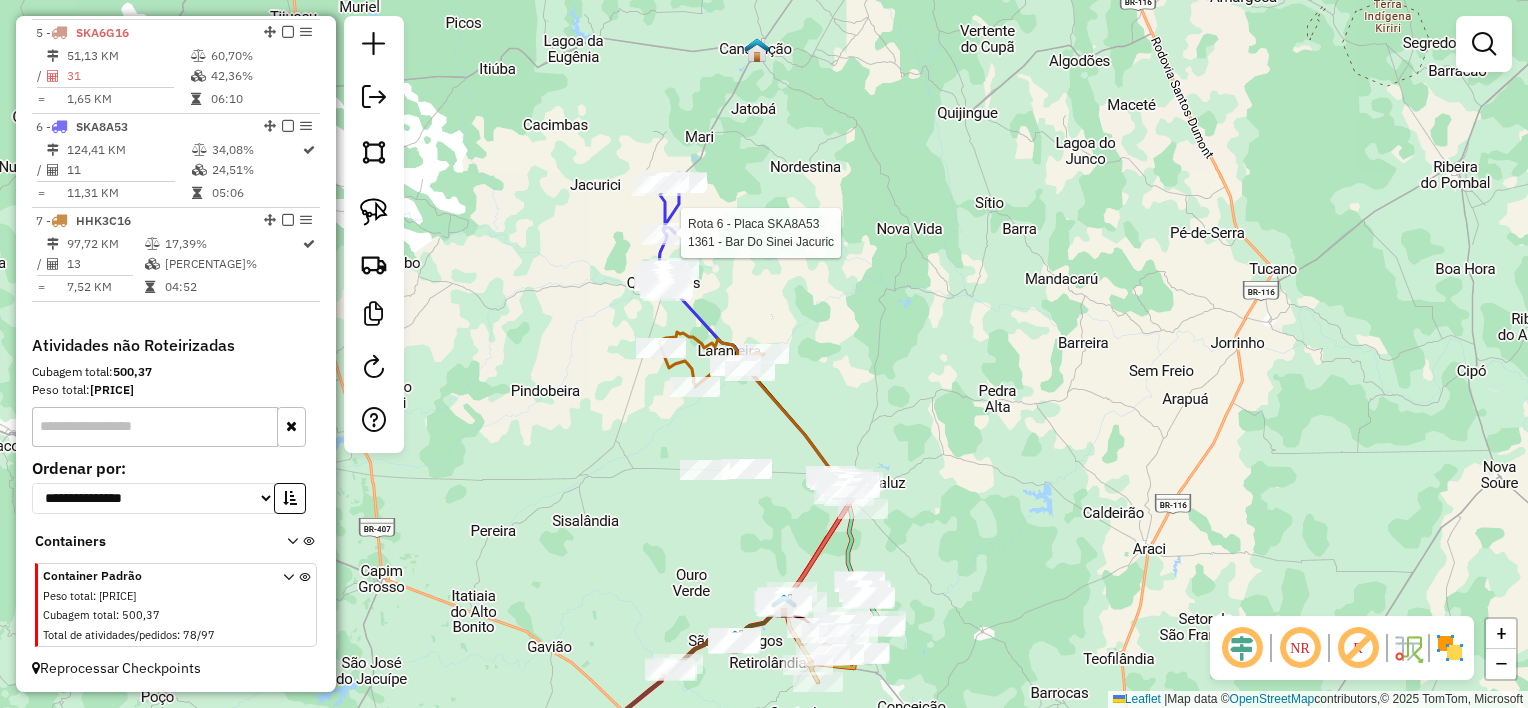 select on "*********" 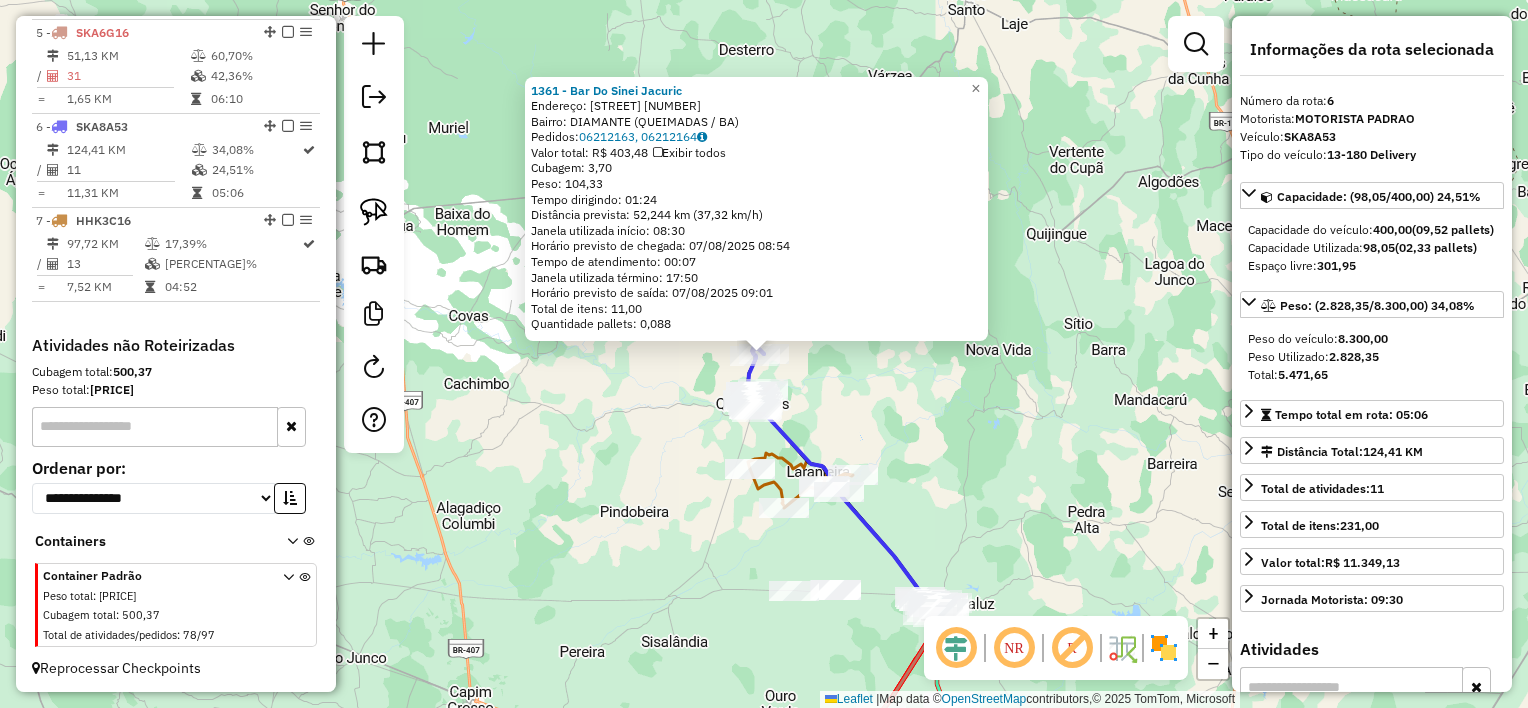 click on "[NUMBER] - Bar Do Sinei Jacuric  Endereço:  Diamante [NUMBER]   Bairro: DIAMANTE ([CITY] / [STATE])   Pedidos:  [PHONE], [PHONE]   Valor total: R$ [PRICE]   Exibir todos   Cubagem: [CUBAGE]  Peso: [WEIGHT]  Tempo dirigindo: [TIME]   Distância prevista: [DISTANCE] ([SPEED])   Janela utilizada início: [TIME]   Horário previsto de chegada: [DATE] [TIME]   Tempo de atendimento: [TIME]   Janela utilizada término: [TIME]   Horário previsto de saída: [DATE] [TIME]   Total de itens: [ITEMS]   Quantidade pallets: [PALLETS]  × Janela de atendimento Grade de atendimento Capacidade Transportadoras Veículos Cliente Pedidos  Rotas Selecione os dias de semana para filtrar as janelas de atendimento  Seg   Ter   Qua   Qui   Sex   Sáb   Dom  Informe o período da janela de atendimento: De: Até:  Filtrar exatamente a janela do cliente  Considerar janela de atendimento padrão  Selecione os dias de semana para filtrar as grades de atendimento  Seg   Ter   Qua   Qui   Sex   Sáb   Dom   Clientes fora do dia de atendimento selecionado De:" 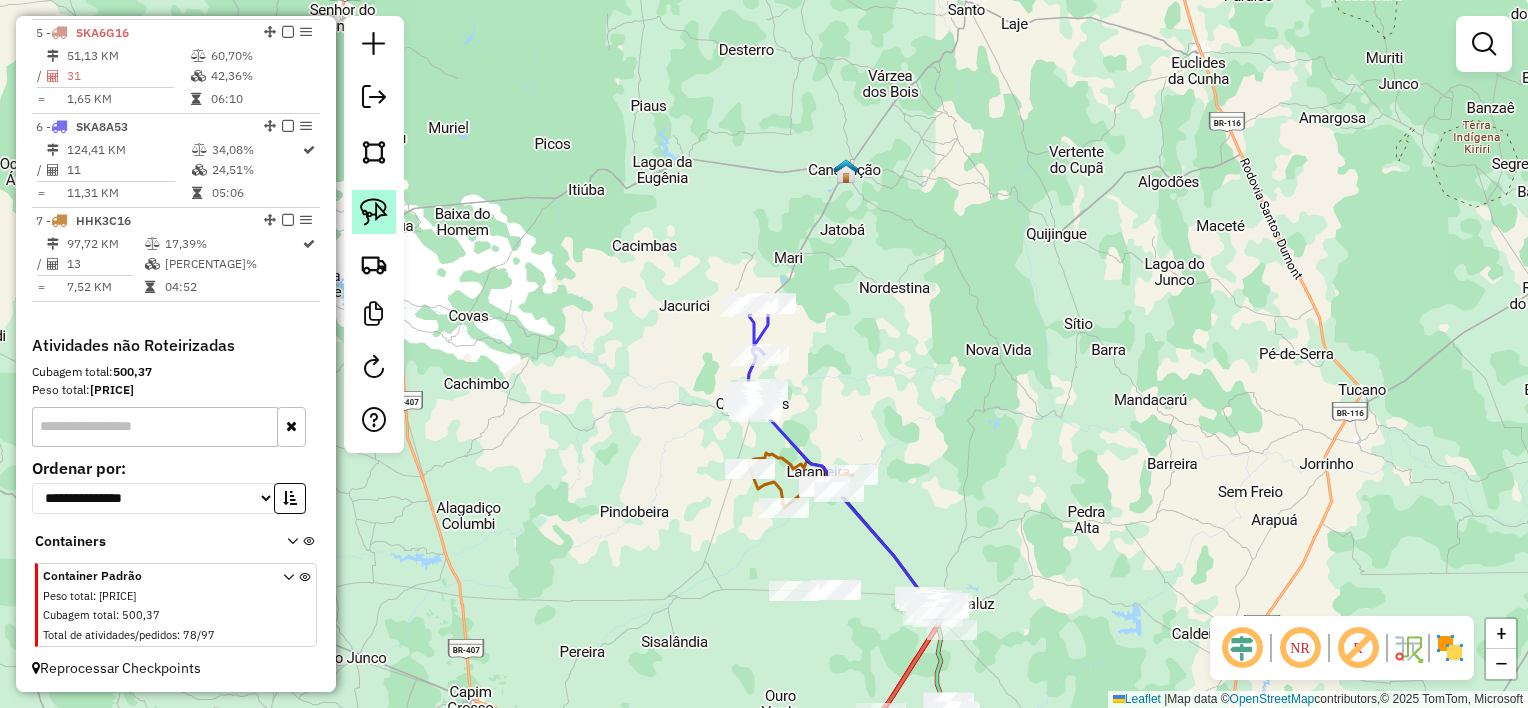 click 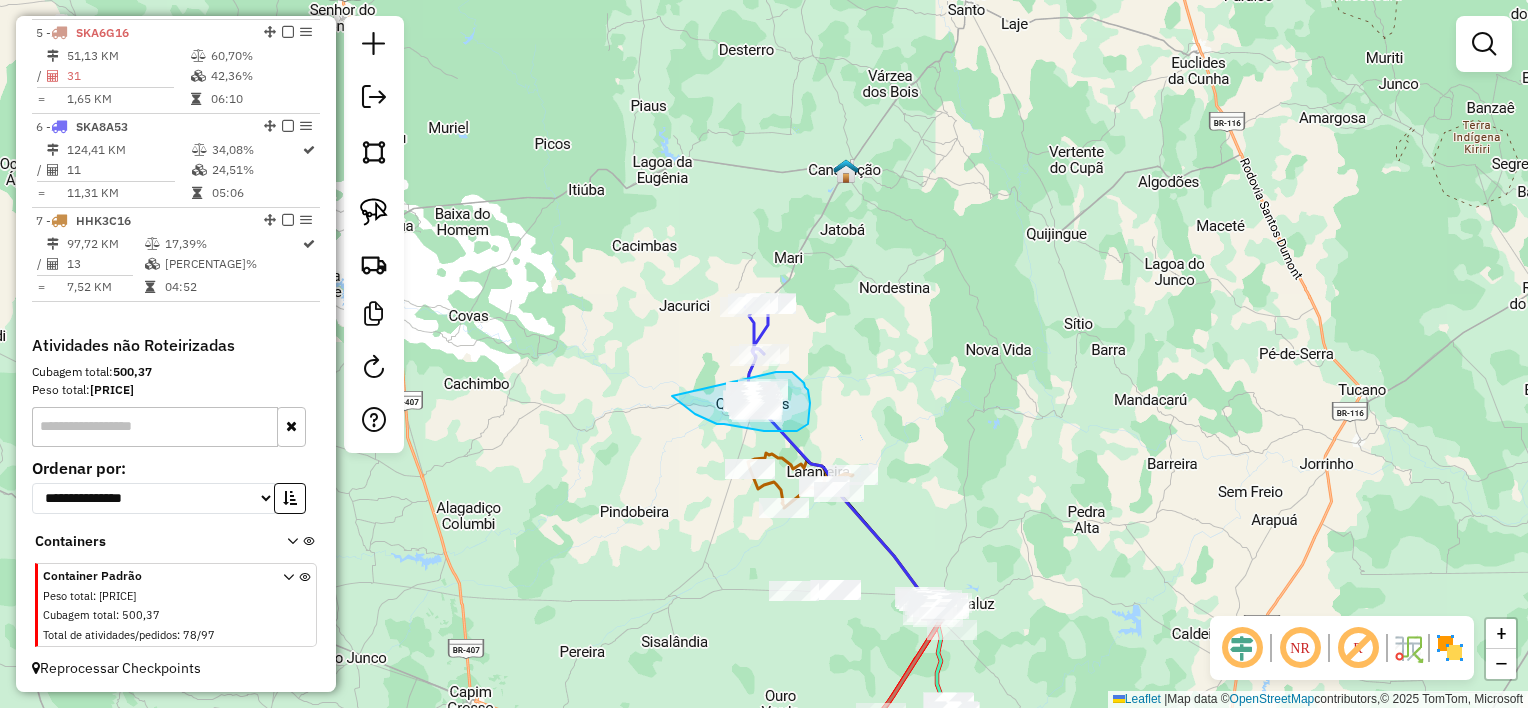 drag, startPoint x: 672, startPoint y: 397, endPoint x: 776, endPoint y: 372, distance: 106.96261 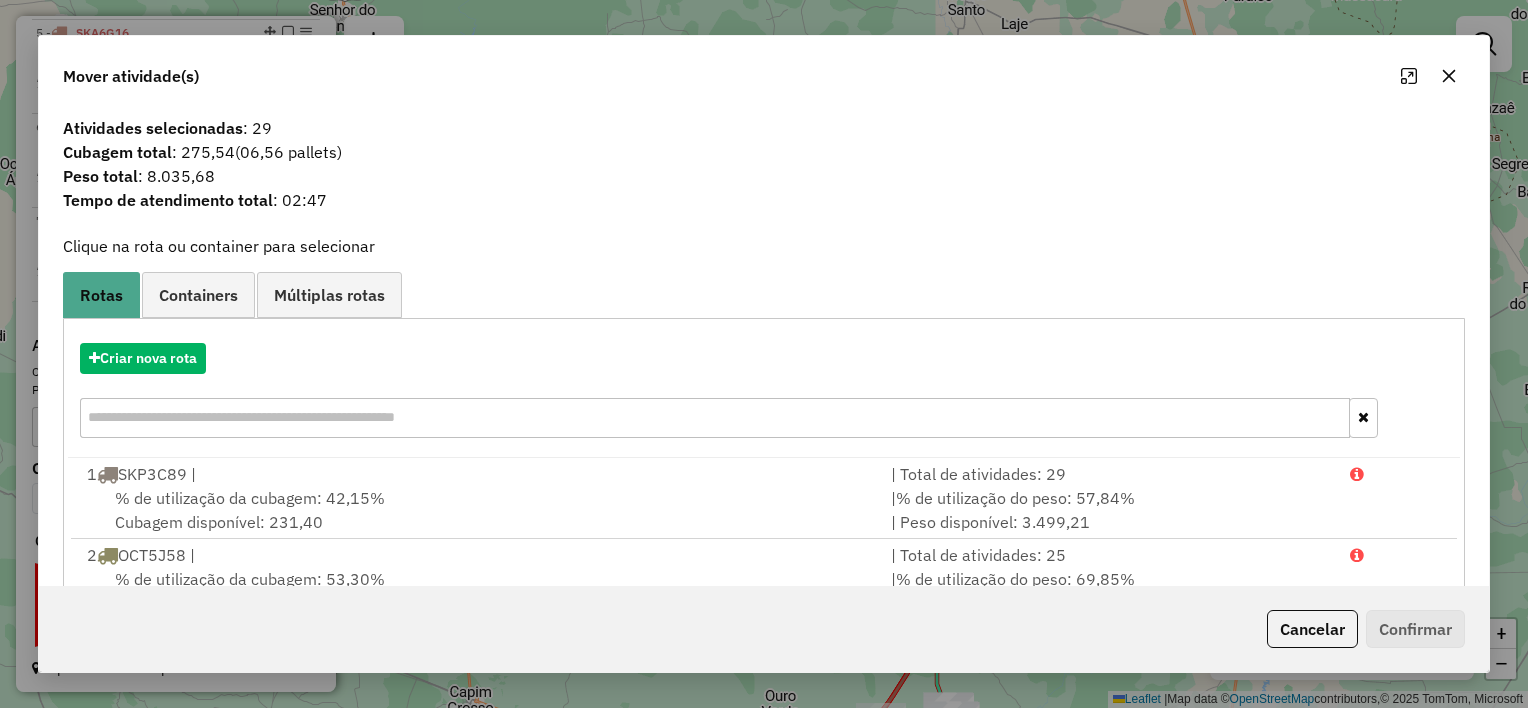 click 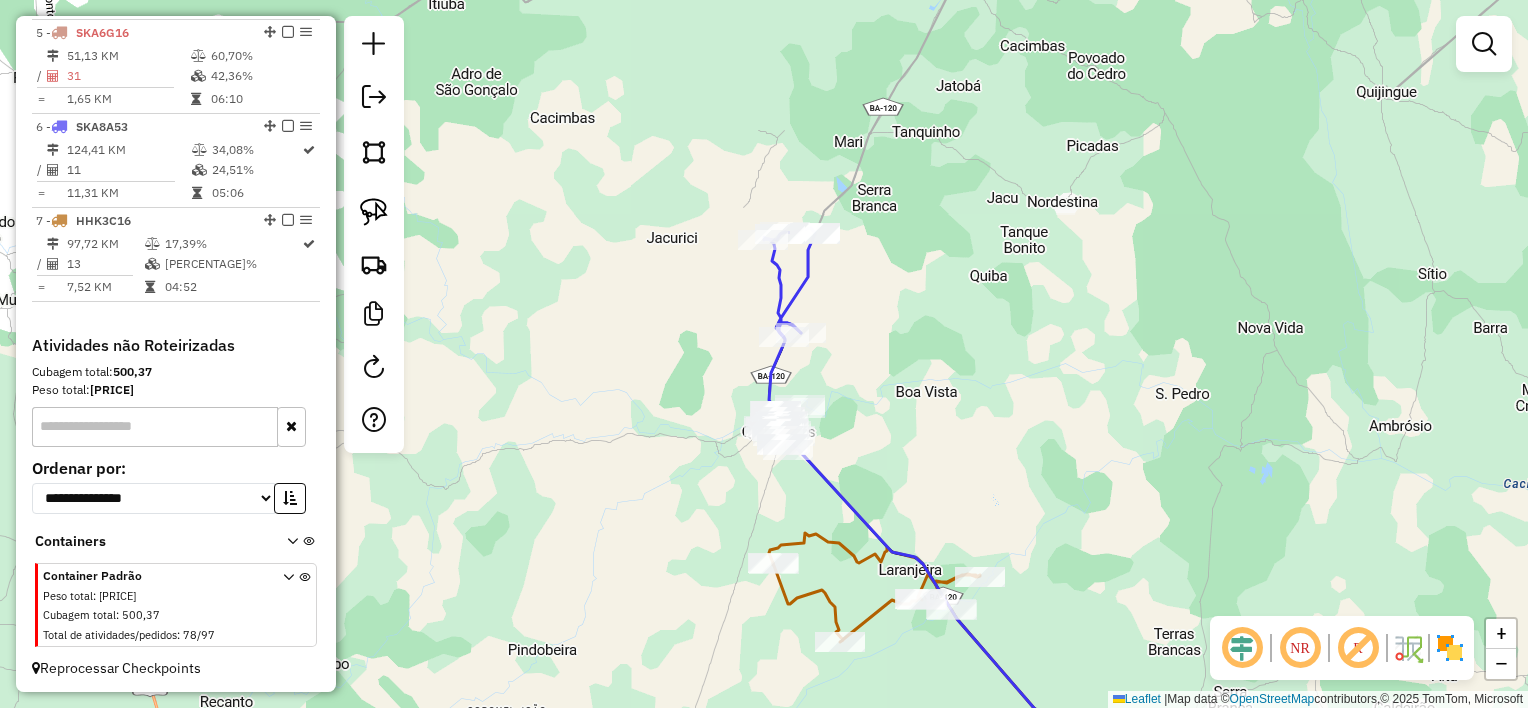drag, startPoint x: 874, startPoint y: 419, endPoint x: 931, endPoint y: 304, distance: 128.35107 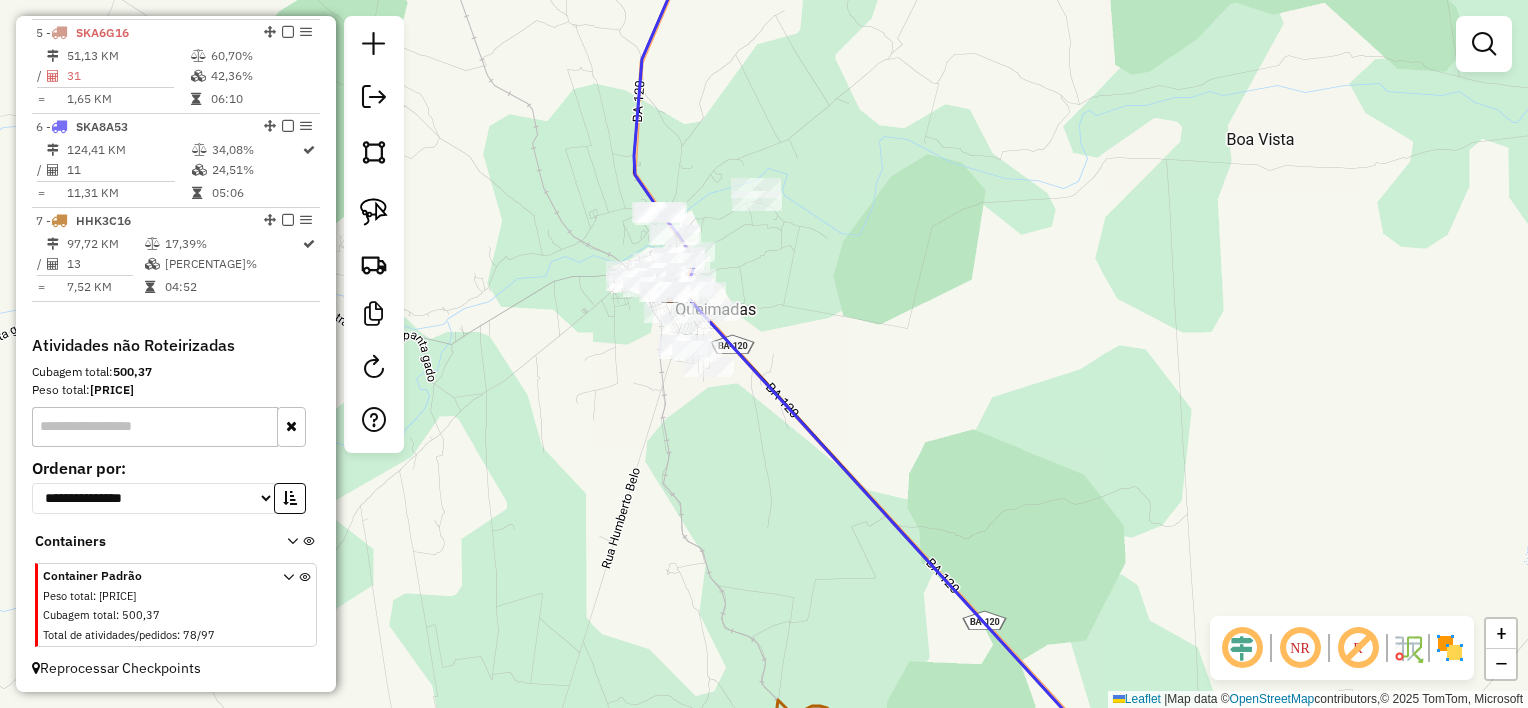 drag, startPoint x: 822, startPoint y: 325, endPoint x: 988, endPoint y: 317, distance: 166.19266 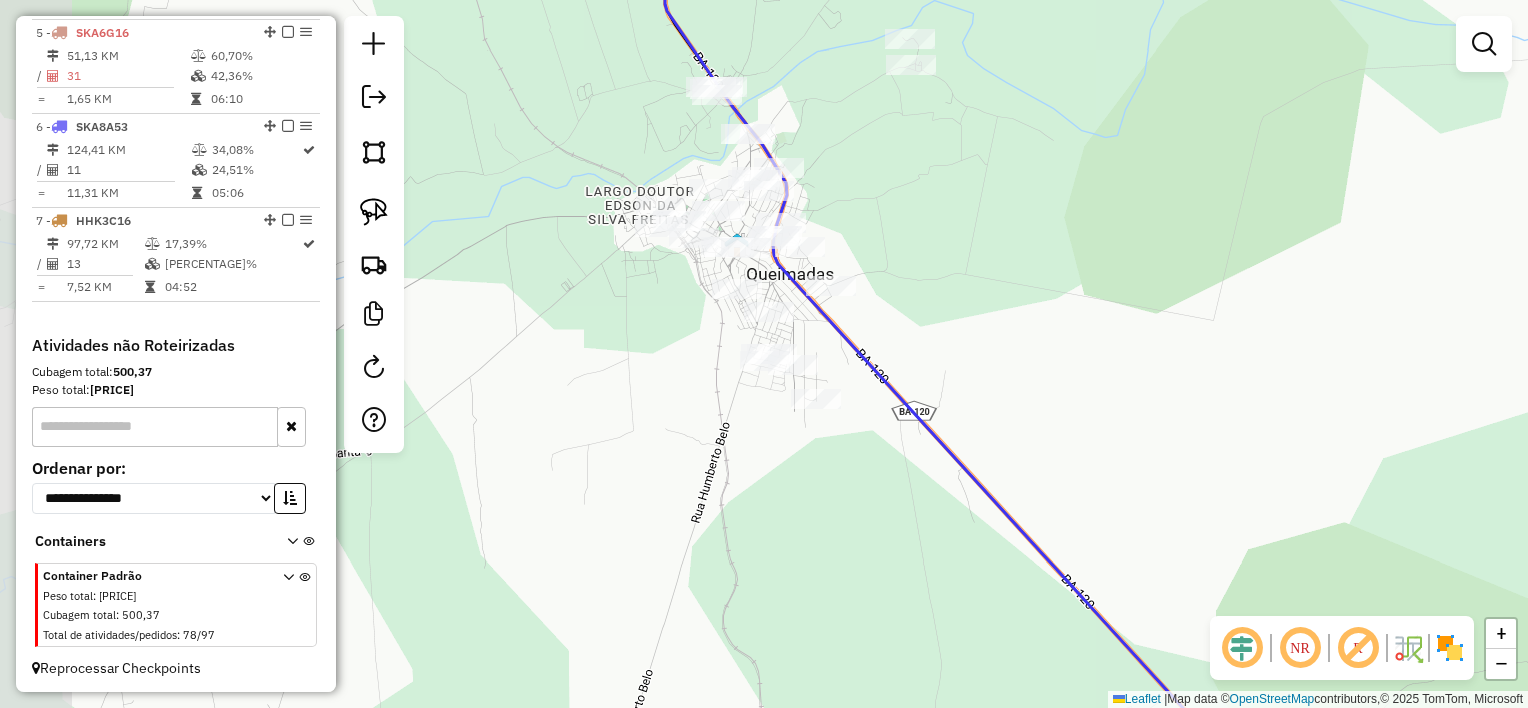 drag, startPoint x: 848, startPoint y: 312, endPoint x: 962, endPoint y: 309, distance: 114.03947 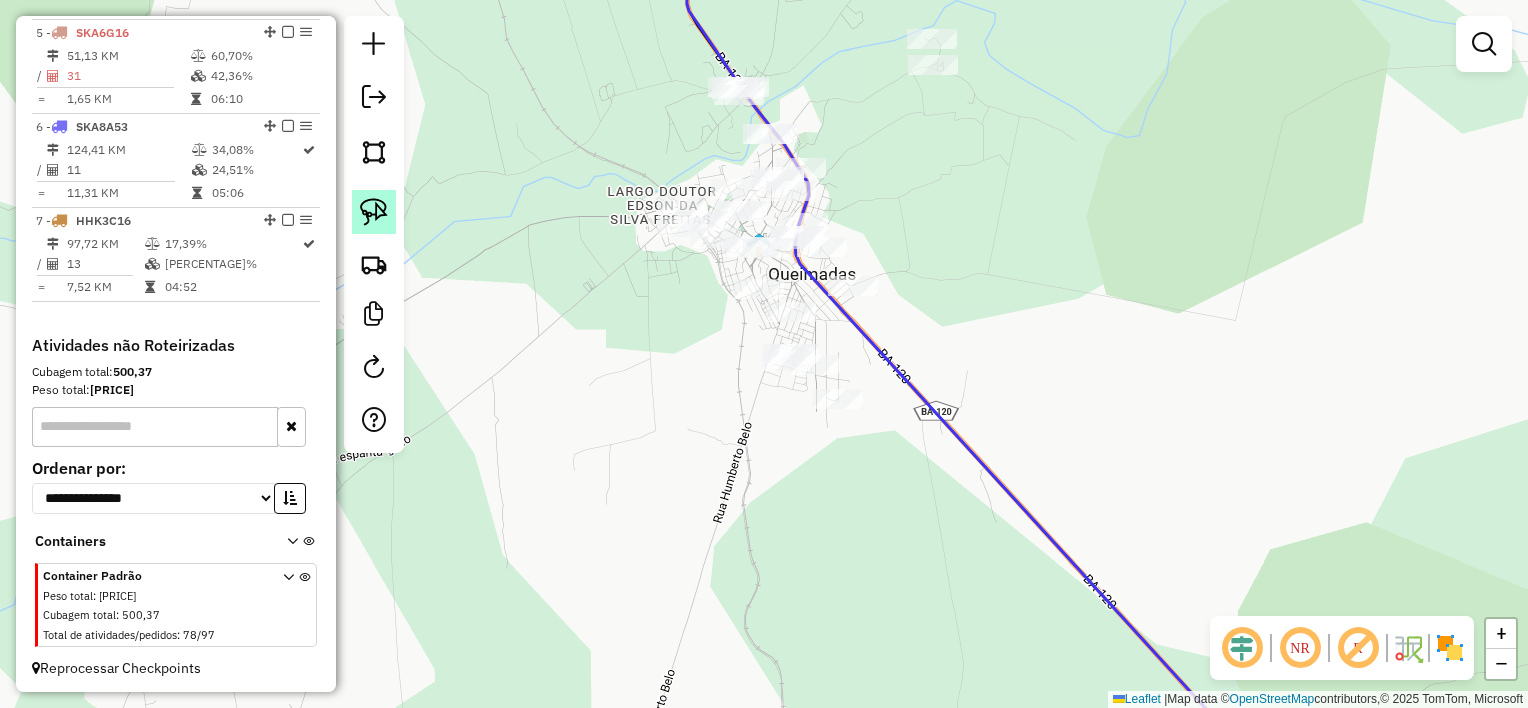 click 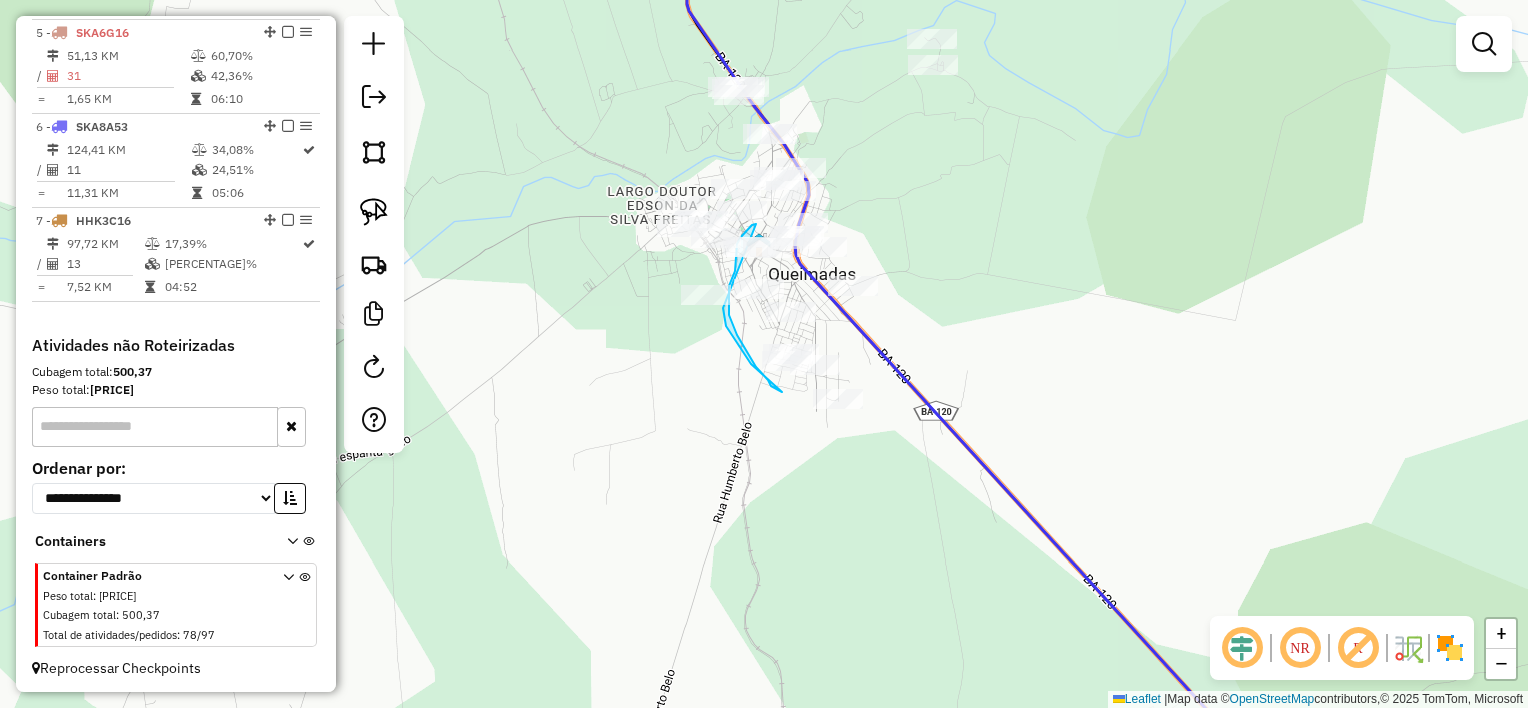 drag, startPoint x: 756, startPoint y: 224, endPoint x: 720, endPoint y: 299, distance: 83.19255 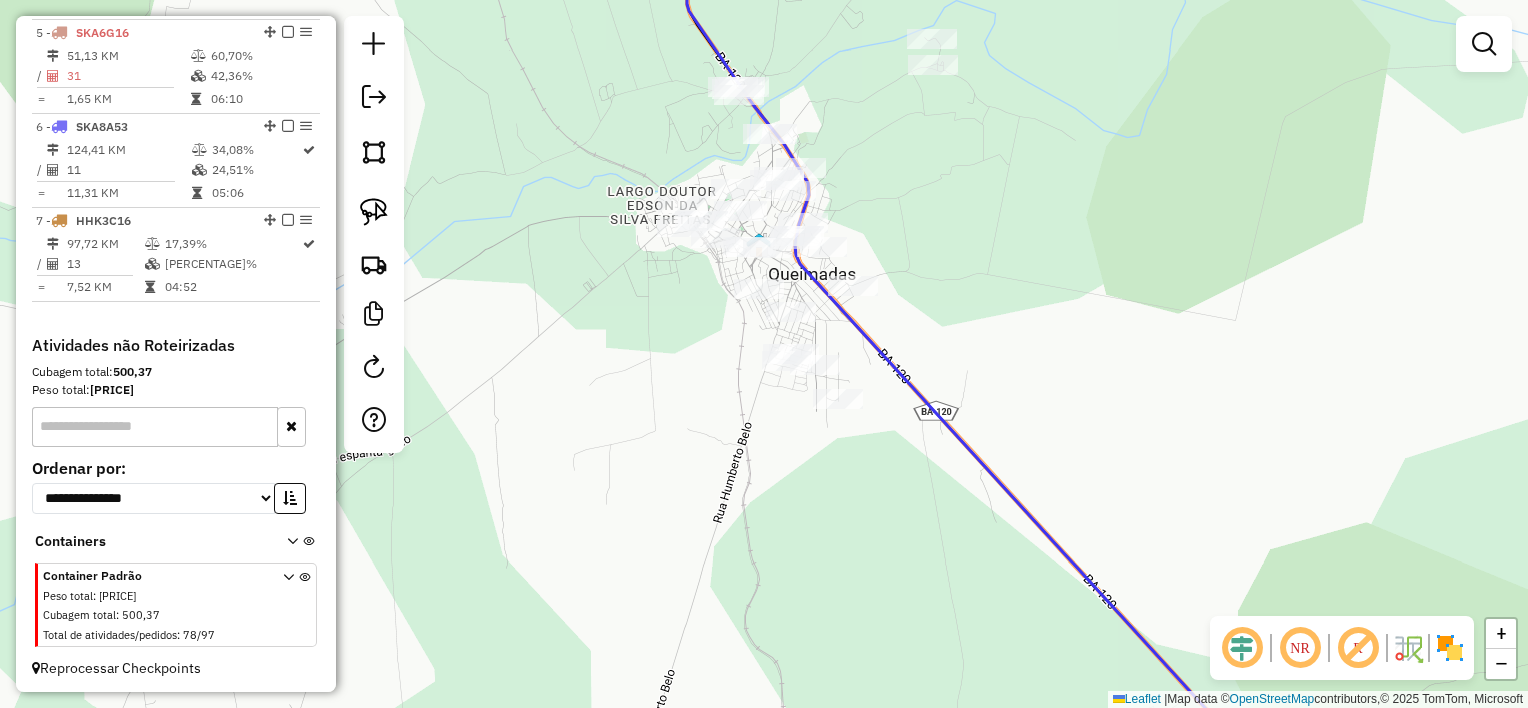 click on "Janela de atendimento Grade de atendimento Capacidade Transportadoras Veículos Cliente Pedidos  Rotas Selecione os dias de semana para filtrar as janelas de atendimento  Seg   Ter   Qua   Qui   Sex   Sáb   Dom  Informe o período da janela de atendimento: De: Até:  Filtrar exatamente a janela do cliente  Considerar janela de atendimento padrão  Selecione os dias de semana para filtrar as grades de atendimento  Seg   Ter   Qua   Qui   Sex   Sáb   Dom   Considerar clientes sem dia de atendimento cadastrado  Clientes fora do dia de atendimento selecionado Filtrar as atividades entre os valores definidos abaixo:  Peso mínimo:   Peso máximo:   Cubagem mínima:   Cubagem máxima:   De:   Até:  Filtrar as atividades entre o tempo de atendimento definido abaixo:  De:   Até:   Considerar capacidade total dos clientes não roteirizados Transportadora: Selecione um ou mais itens Tipo de veículo: Selecione um ou mais itens Veículo: Selecione um ou mais itens Motorista: Selecione um ou mais itens Nome: Rótulo:" 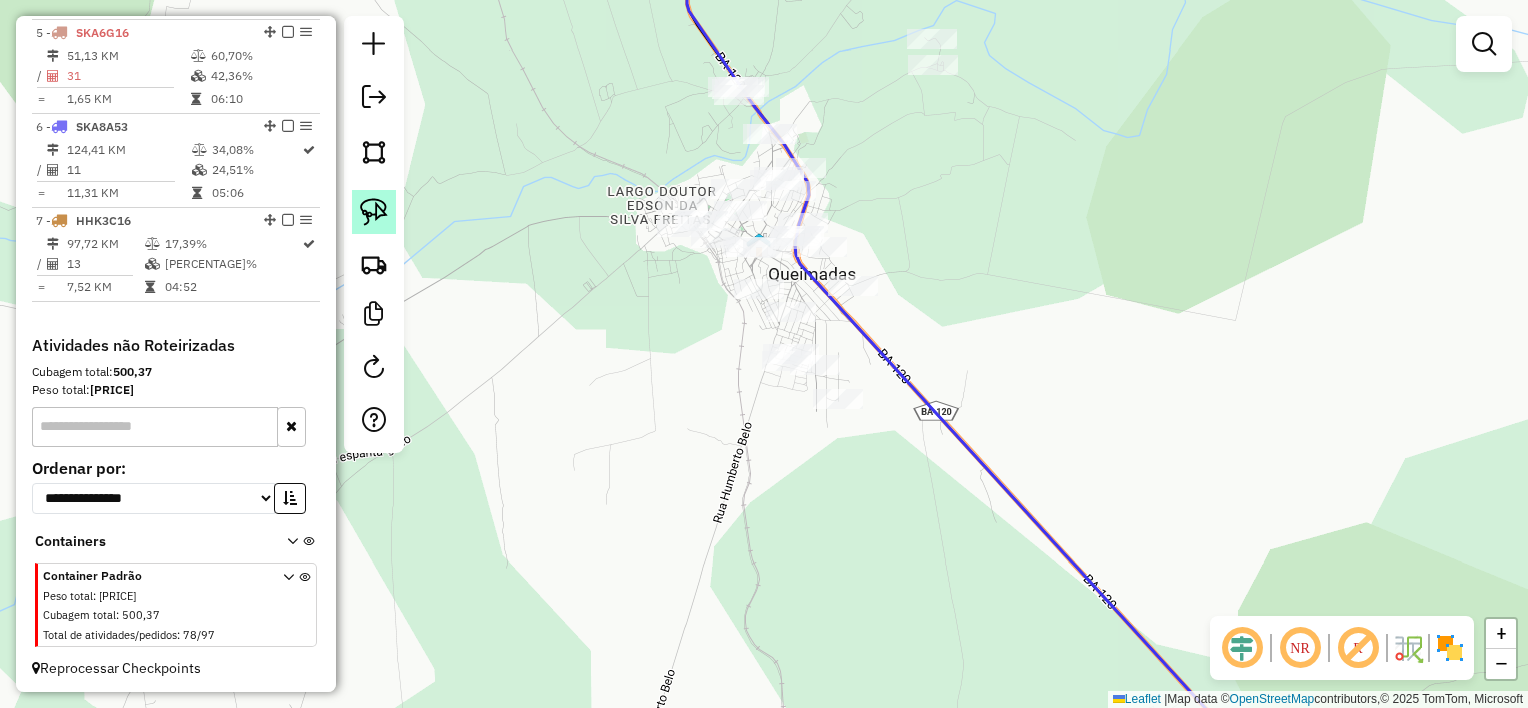 click 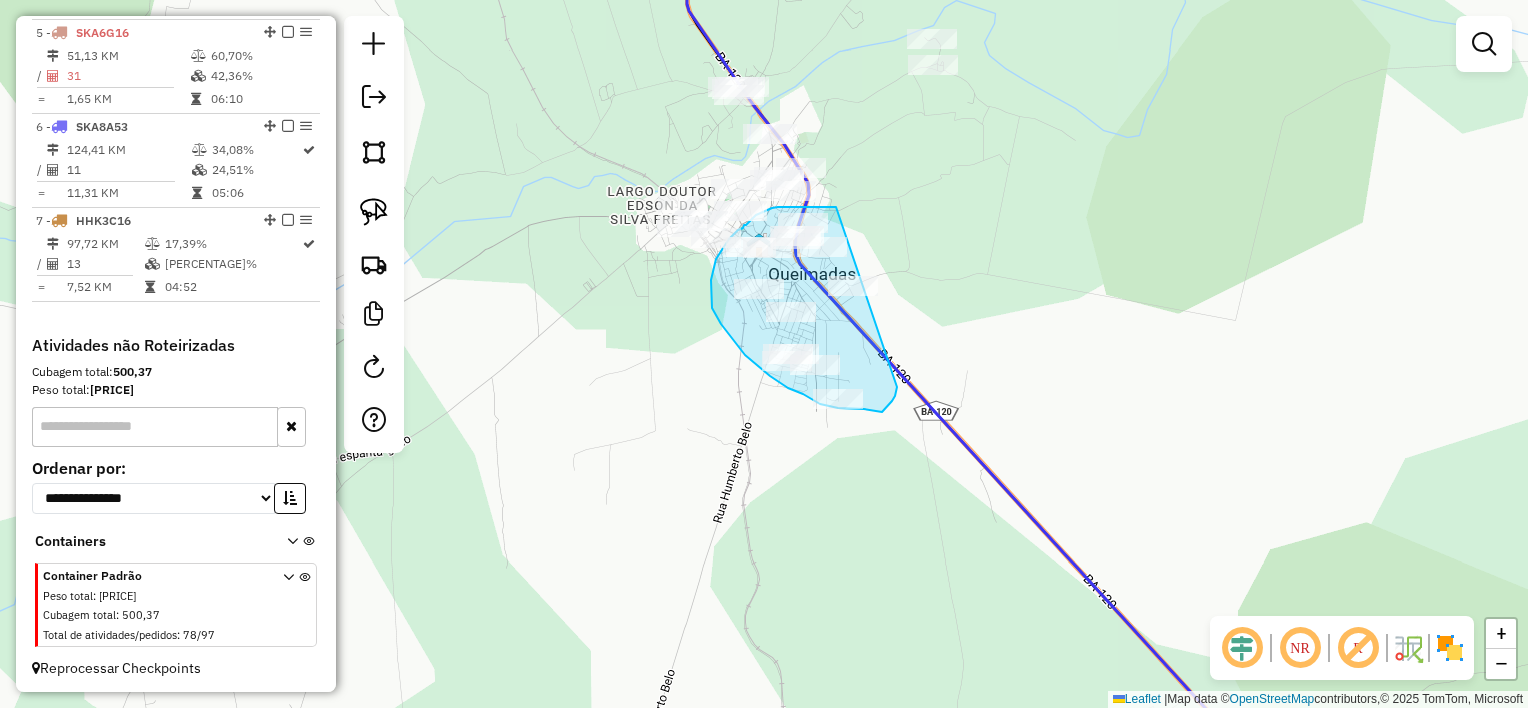 drag, startPoint x: 836, startPoint y: 207, endPoint x: 897, endPoint y: 387, distance: 190.05525 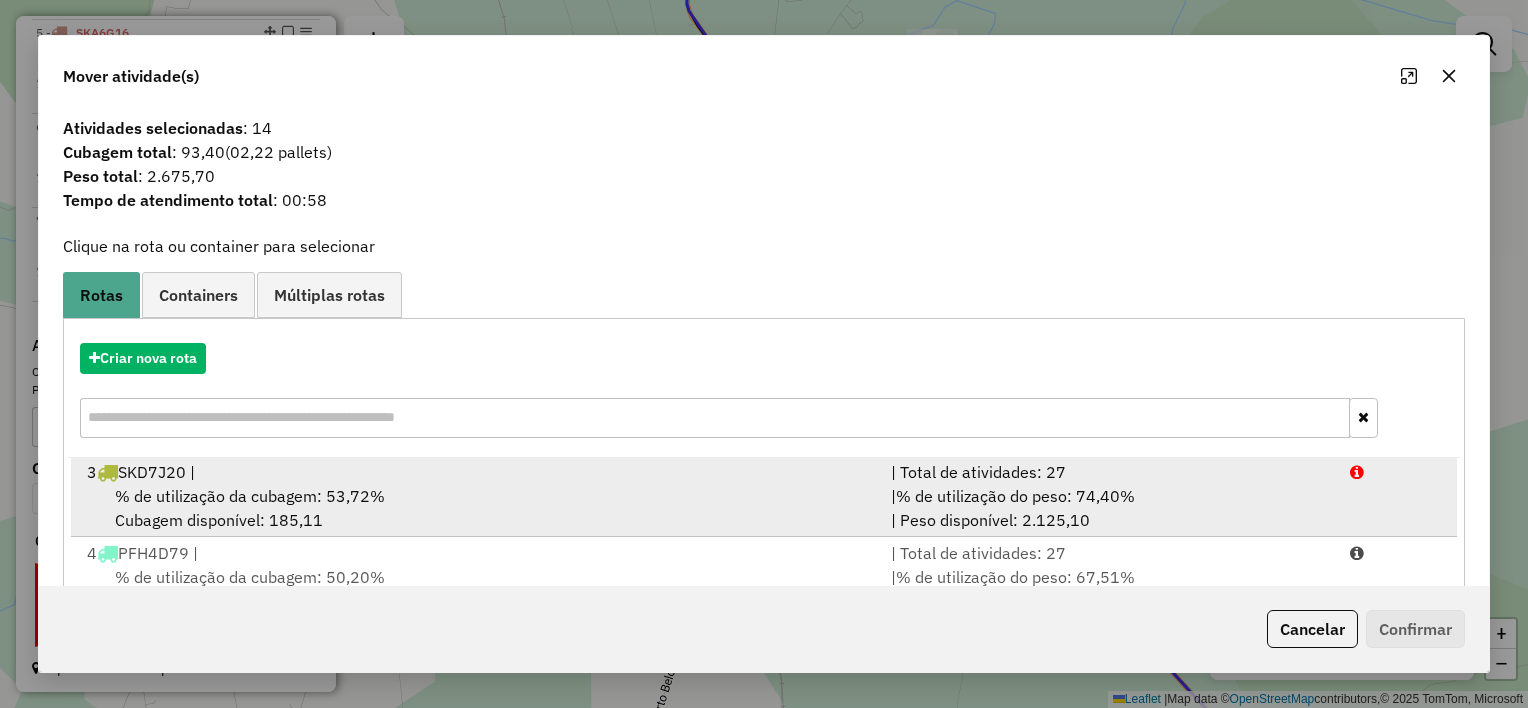 scroll, scrollTop: 165, scrollLeft: 0, axis: vertical 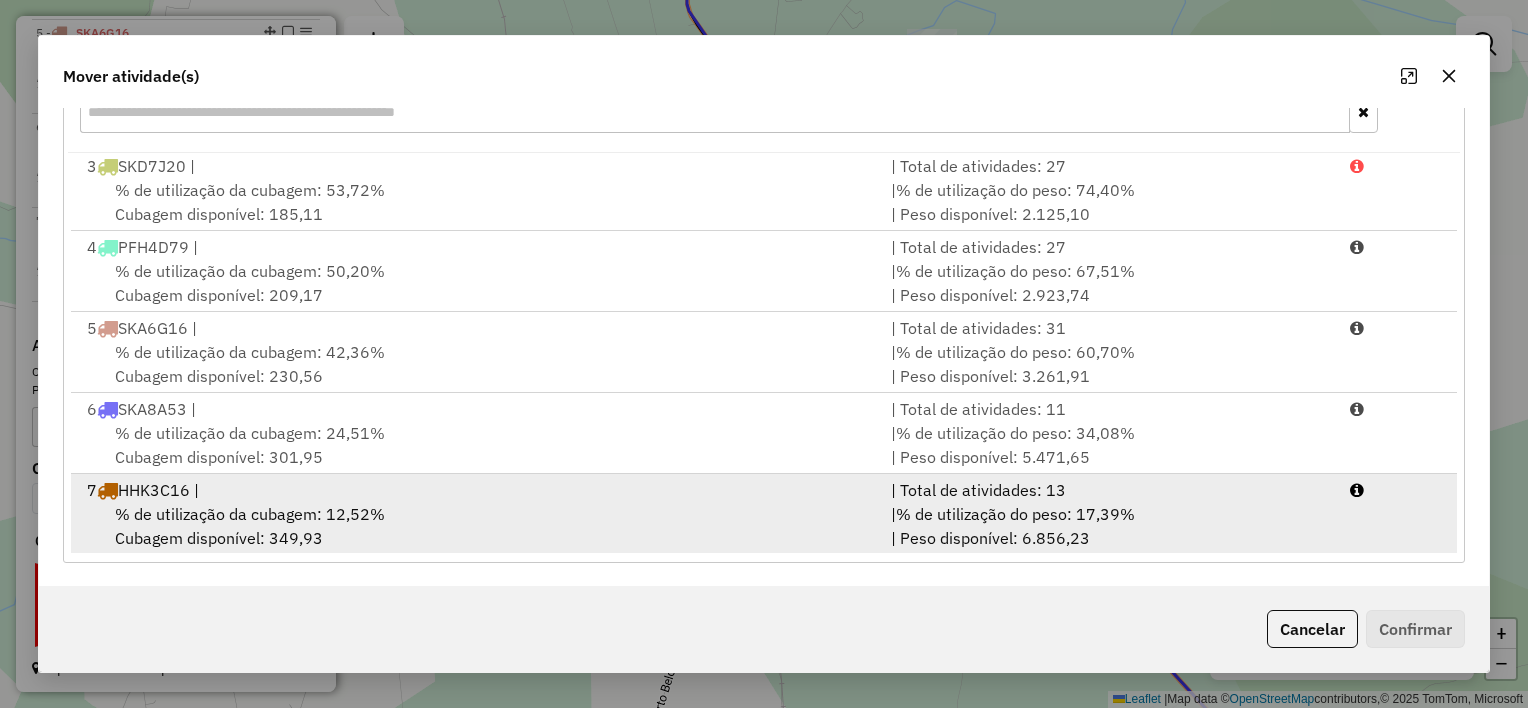 click on "% de utilização da cubagem: [PERCENTAGE]%  Cubagem disponível: [QUANTITY]" at bounding box center [477, 526] 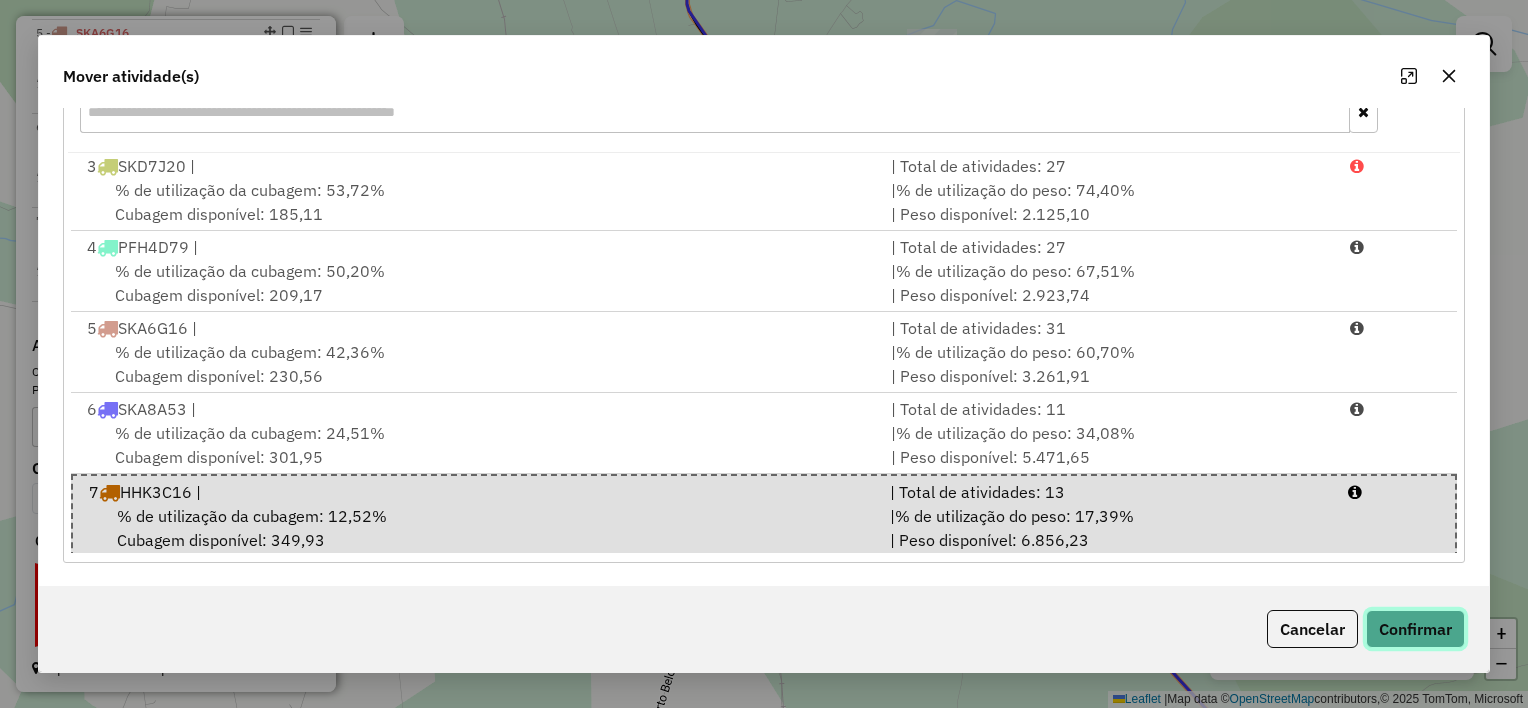 click on "Confirmar" 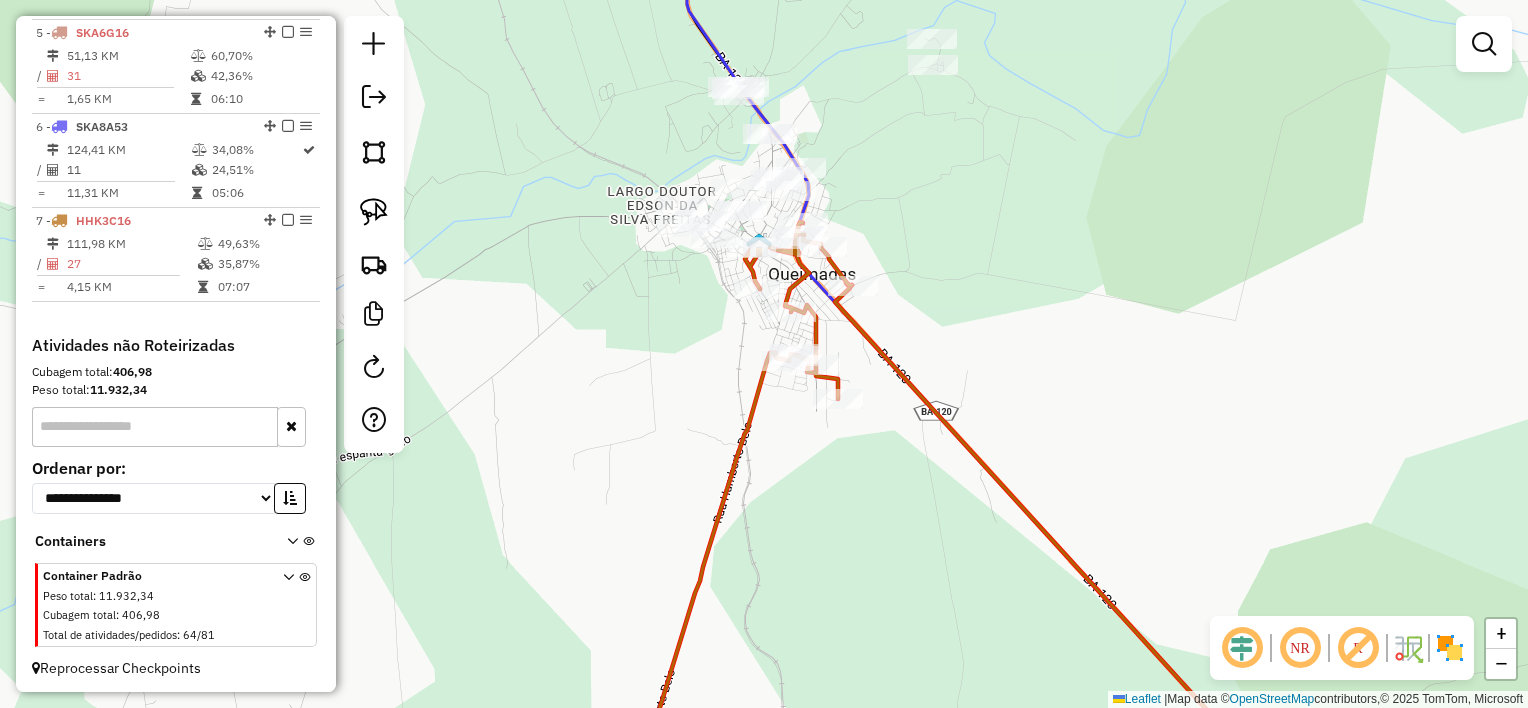 scroll, scrollTop: 0, scrollLeft: 0, axis: both 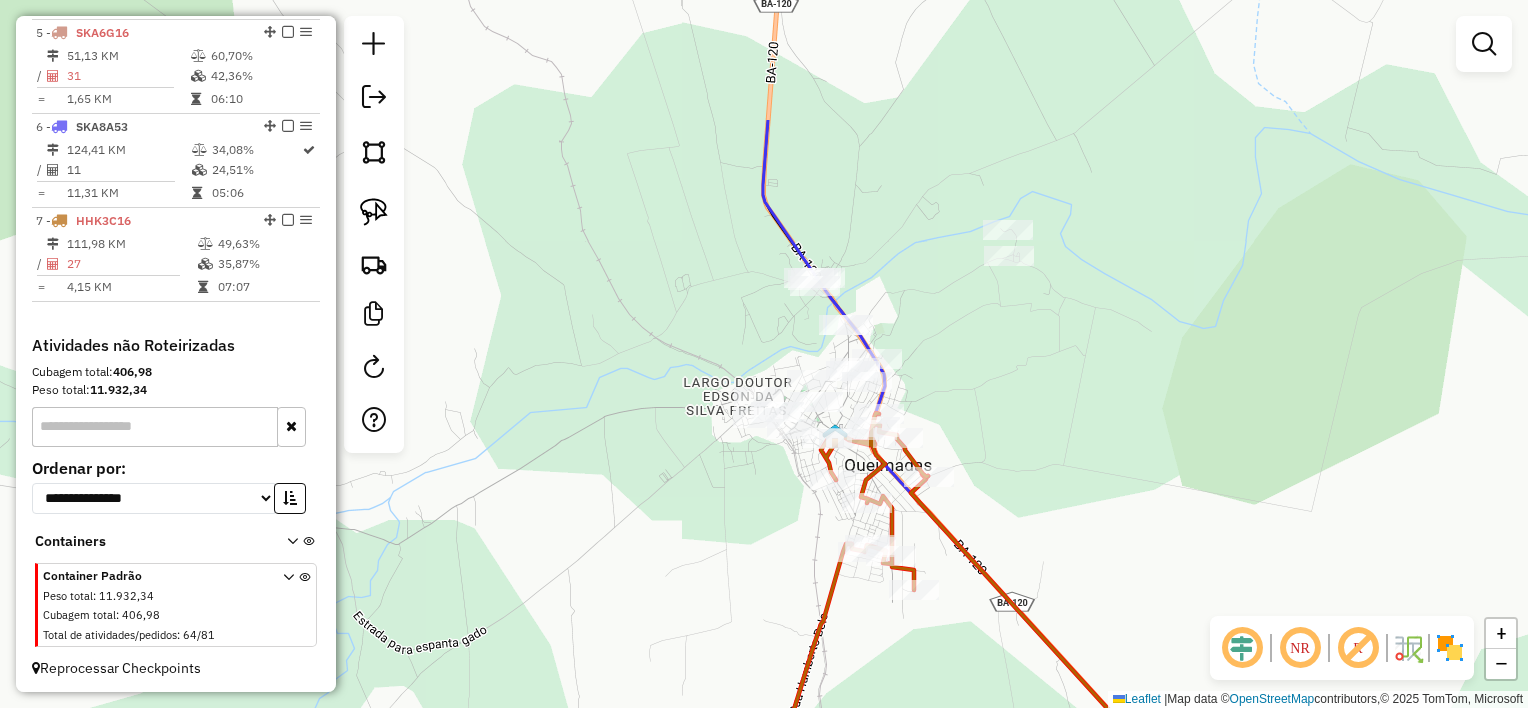 drag, startPoint x: 919, startPoint y: 212, endPoint x: 995, endPoint y: 403, distance: 205.56508 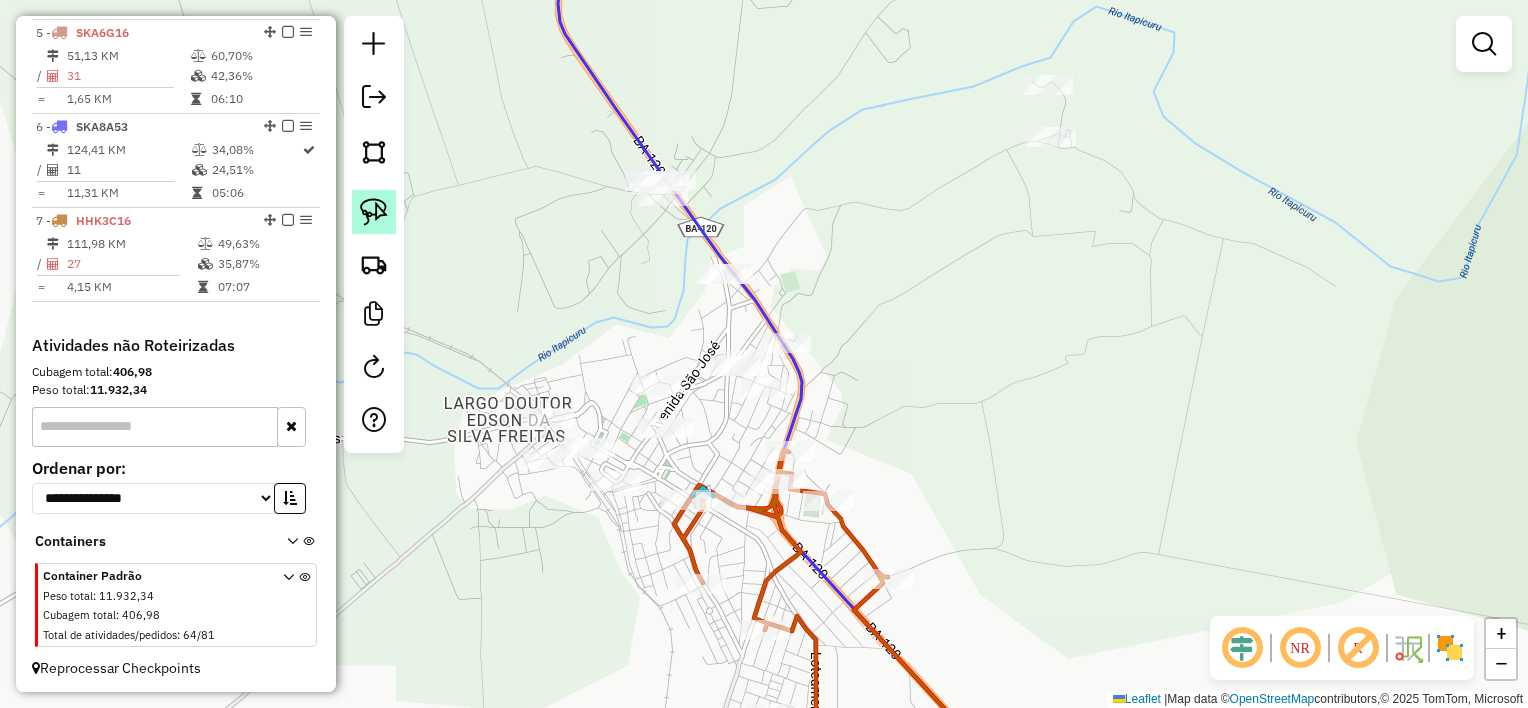 click 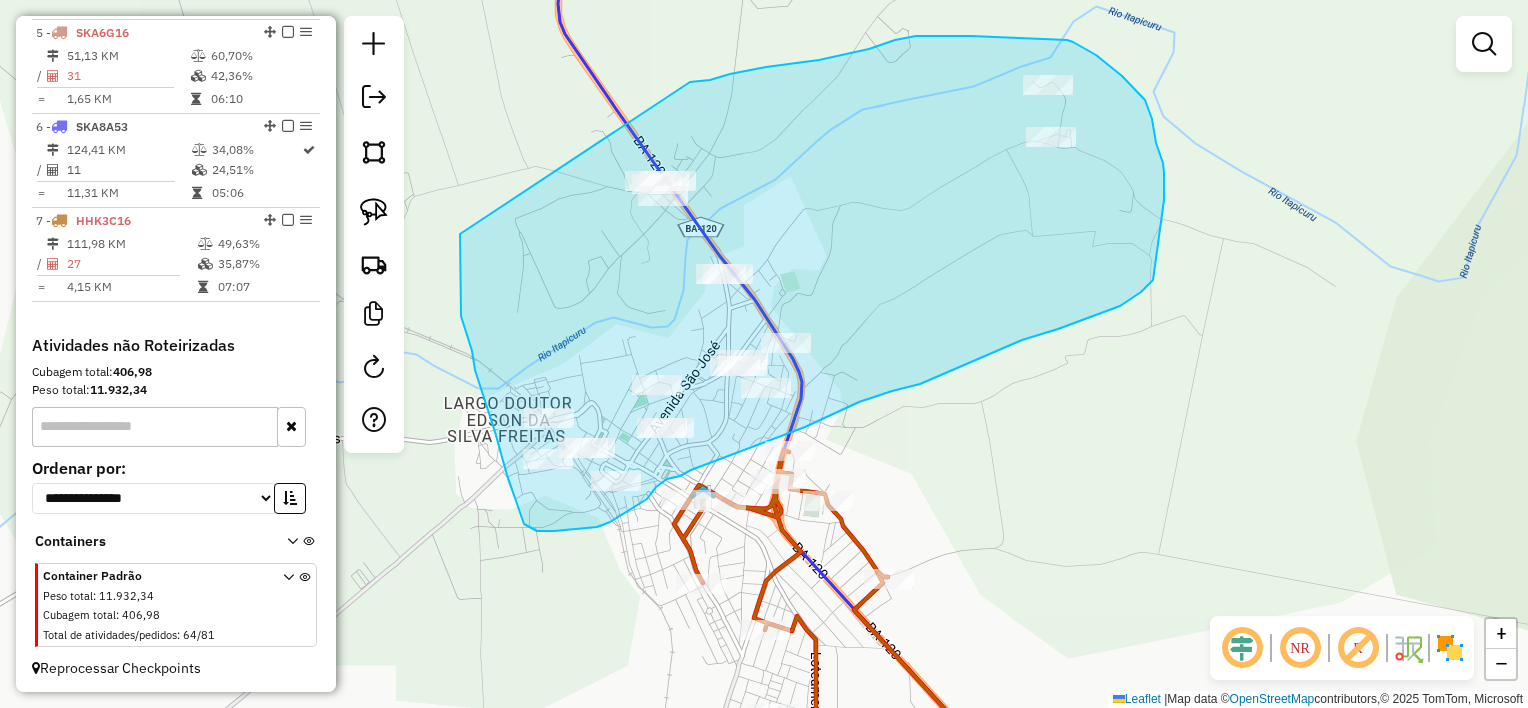drag, startPoint x: 460, startPoint y: 235, endPoint x: 690, endPoint y: 82, distance: 276.24084 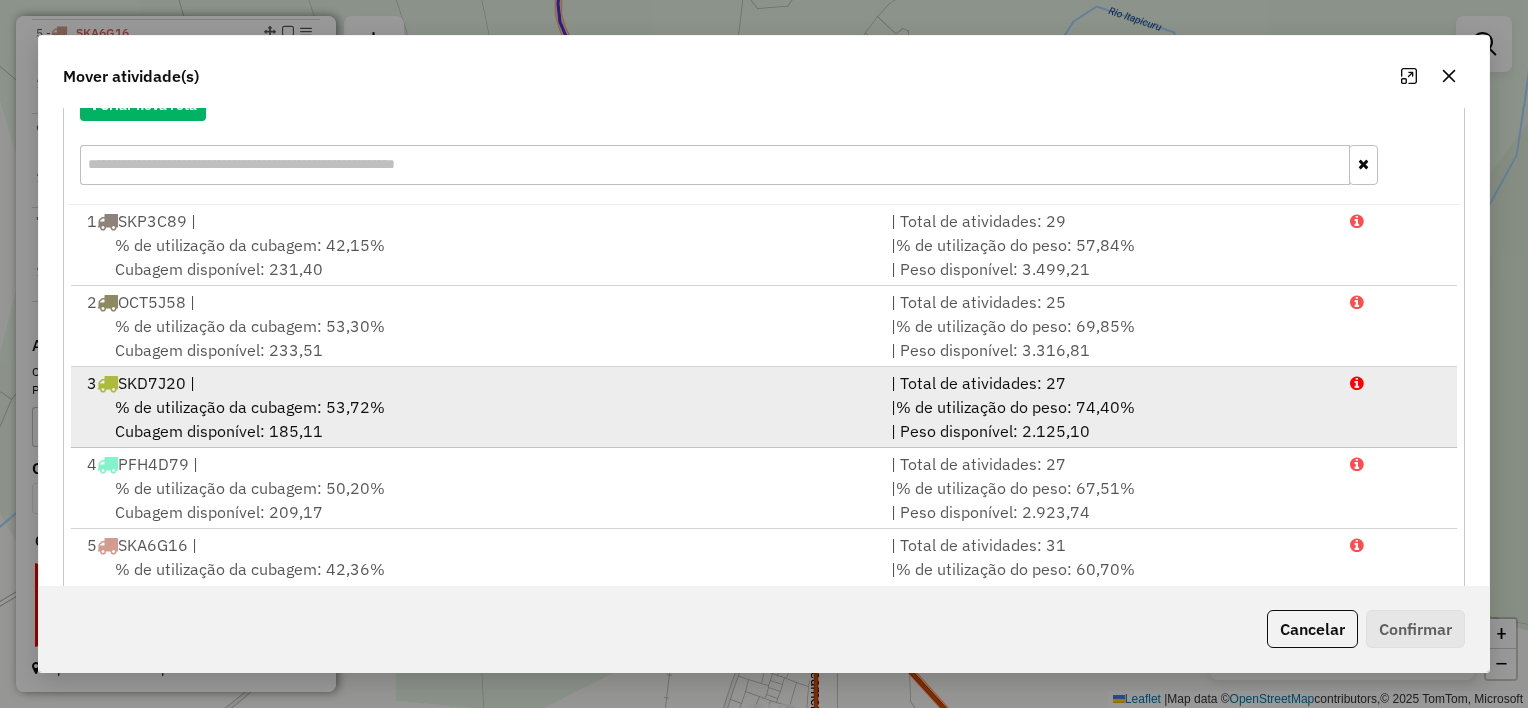 scroll, scrollTop: 300, scrollLeft: 0, axis: vertical 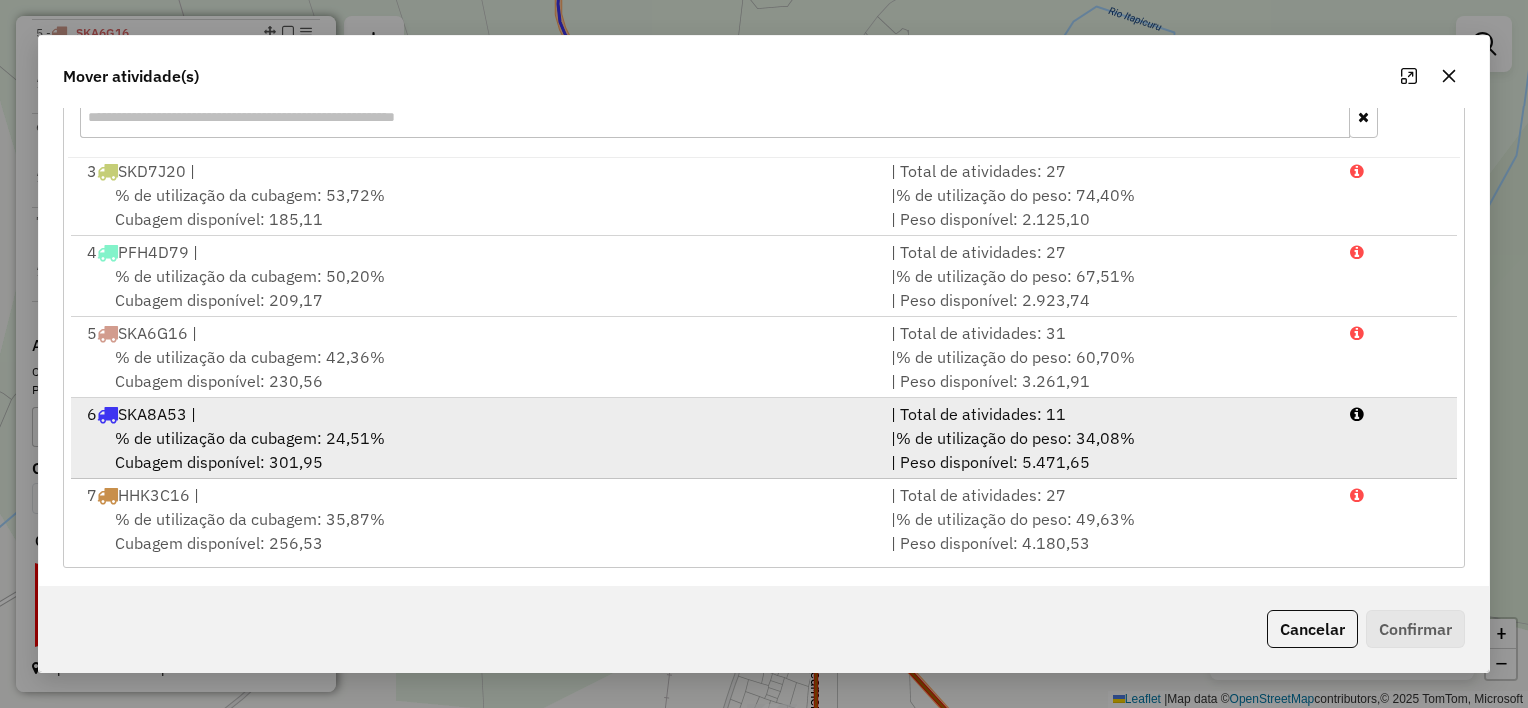 click on "6  SKA8A53 |" at bounding box center [477, 414] 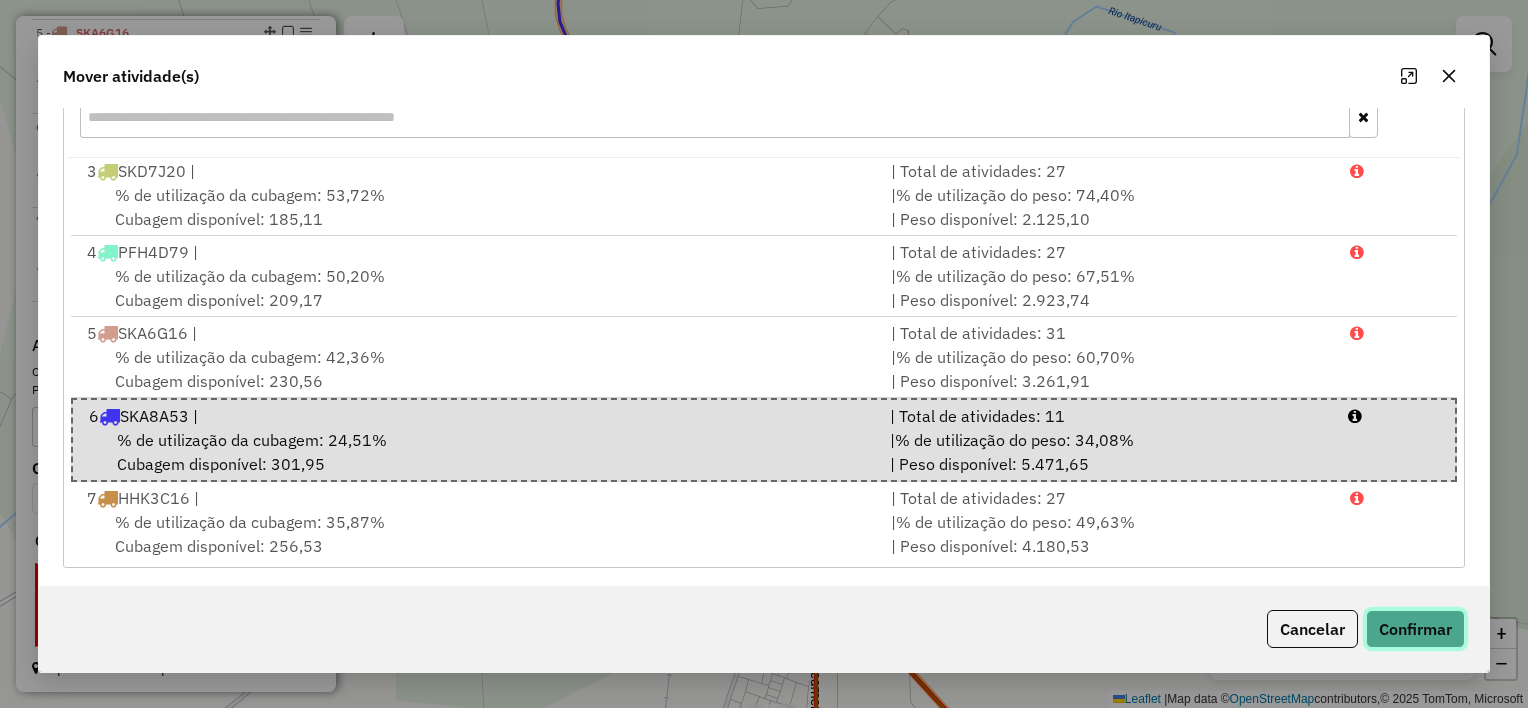 click on "Confirmar" 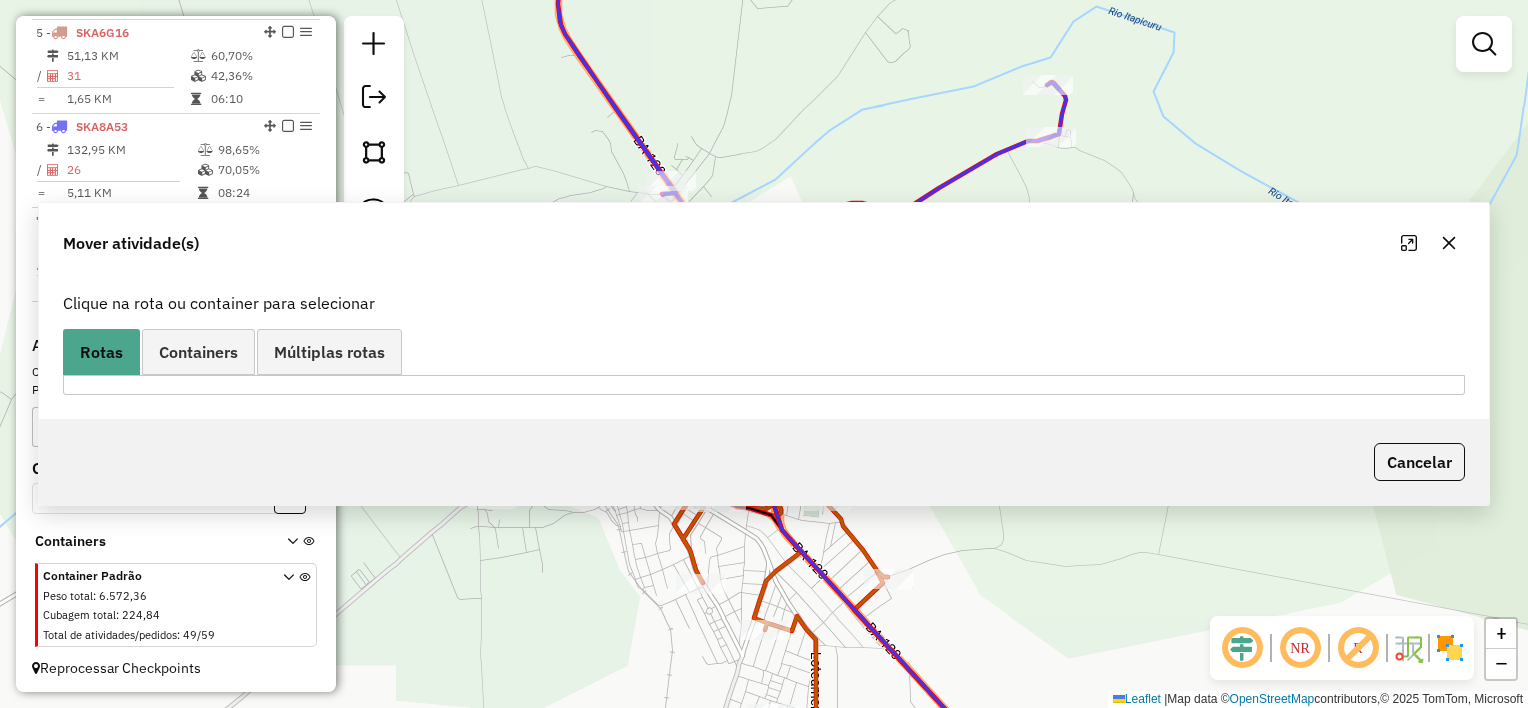 scroll, scrollTop: 0, scrollLeft: 0, axis: both 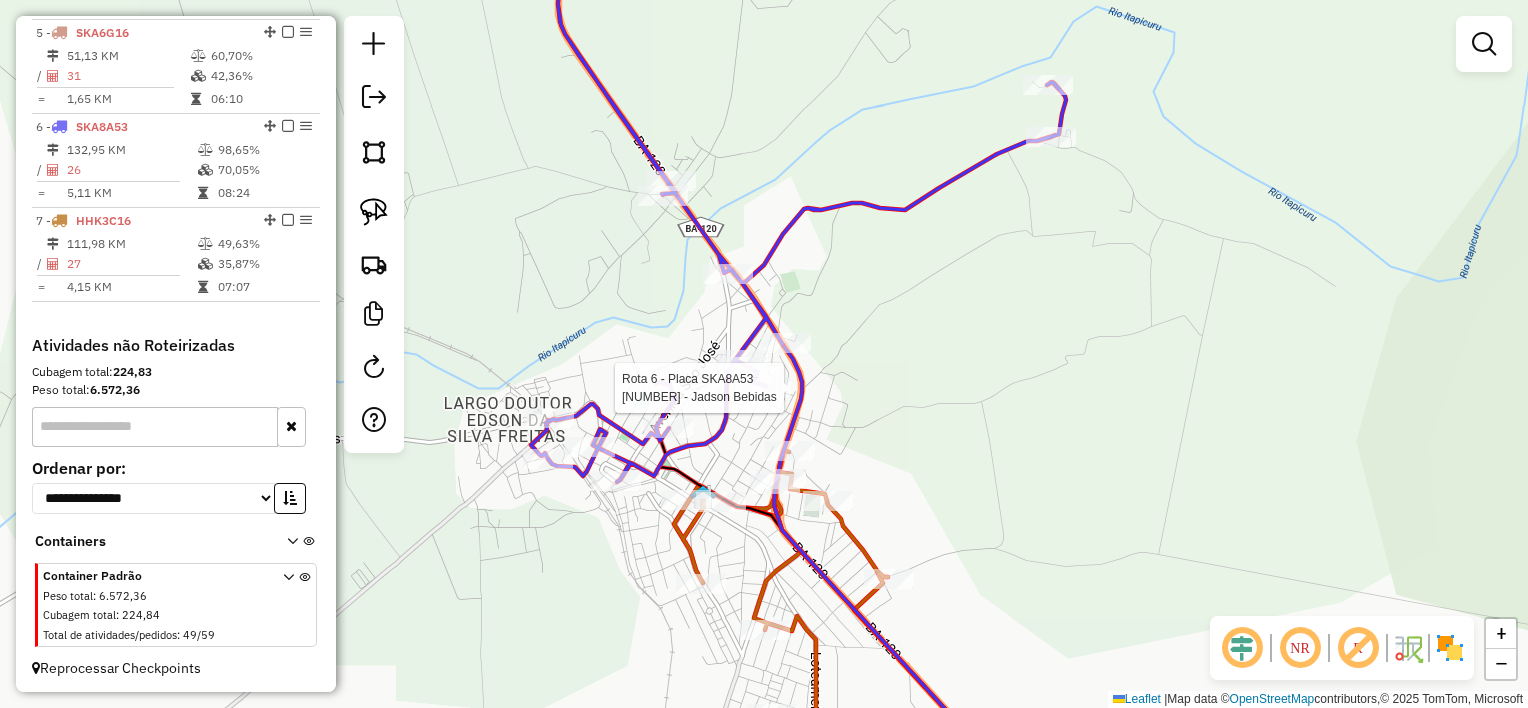 select on "*********" 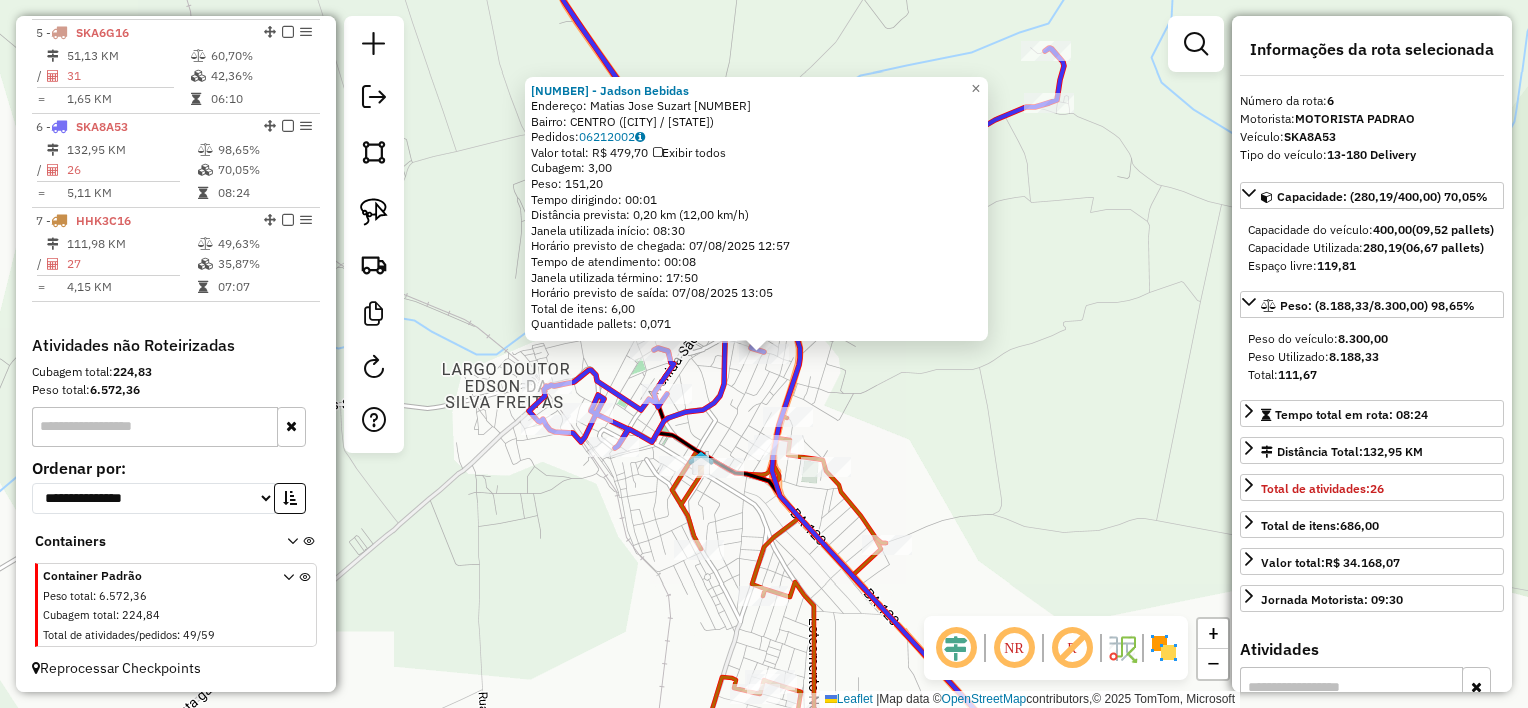 click on "[ORDER_ID] - [NAME]  Endereço:  [STREET] [NUMBER]   Bairro: [NEIGHBORHOOD] ([CITY] / [STATE])   Pedidos:  [ORDER_ID]   Valor total: R$ [PRICE]   Exibir todos   Cubagem: [CUBAGE]  Peso: [WEIGHT]  Tempo dirigindo: [TIME]   Distância prevista: [DISTANCE] km ([SPEED] km/h)   Janela utilizada início: [TIME]   Horário previsto de chegada: [DATE] [TIME]   Tempo de atendimento: [TIME]   Janela utilizada término: [TIME]   Horário previsto de saída: [DATE] [TIME]   Total de itens: [ITEMS]   Quantidade pallets: [PALLETS]  × Janela de atendimento Grade de atendimento Capacidade Transportadoras Veículos Cliente Pedidos  Rotas Selecione os dias de semana para filtrar as janelas de atendimento  Seg   Ter   Qua   Qui   Sex   Sáb   Dom  Informe o período da janela de atendimento: De: Até:  Filtrar exatamente a janela do cliente  Considerar janela de atendimento padrão  Selecione os dias de semana para filtrar as grades de atendimento  Seg   Ter   Qua   Qui   Sex   Sáb   Dom   Considerar clientes sem dia de atendimento cadastrado  De:  +" 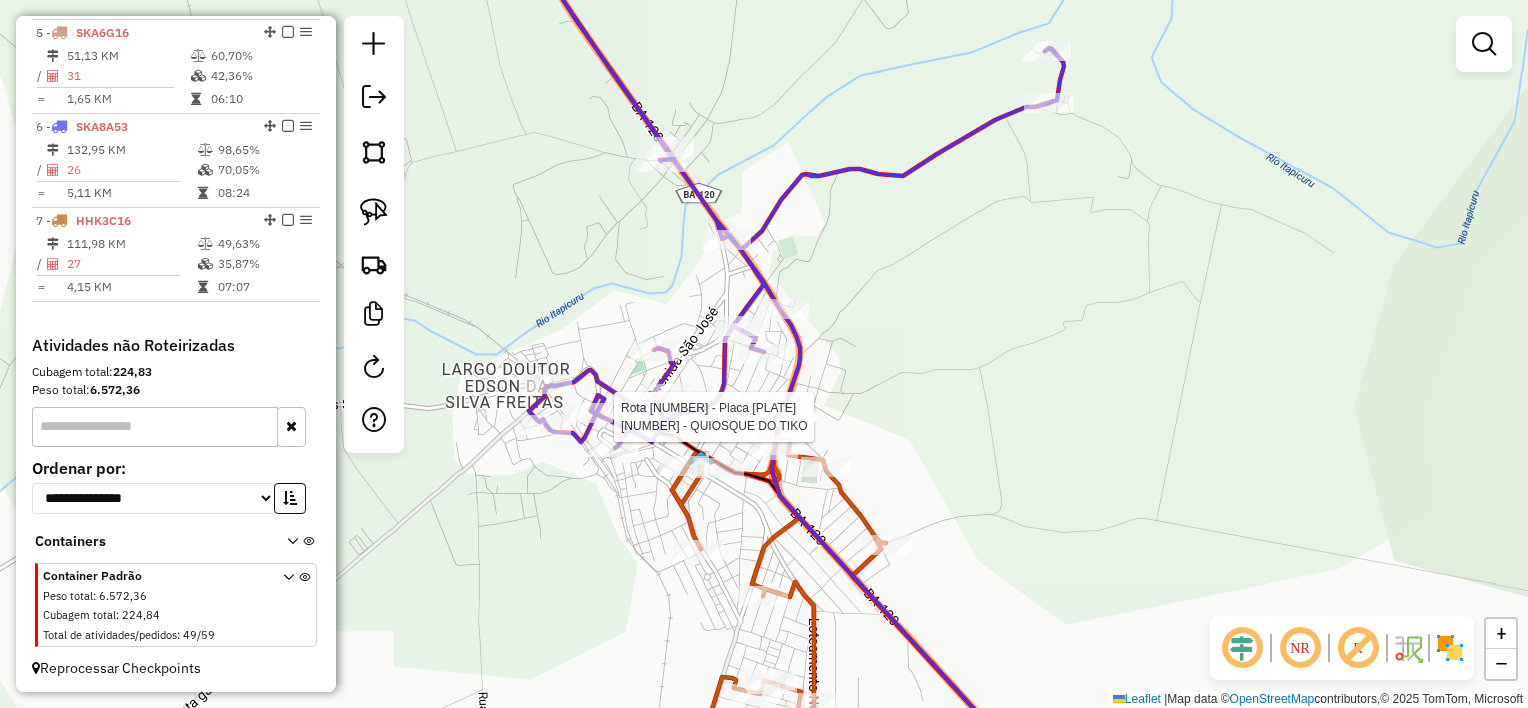 select on "*********" 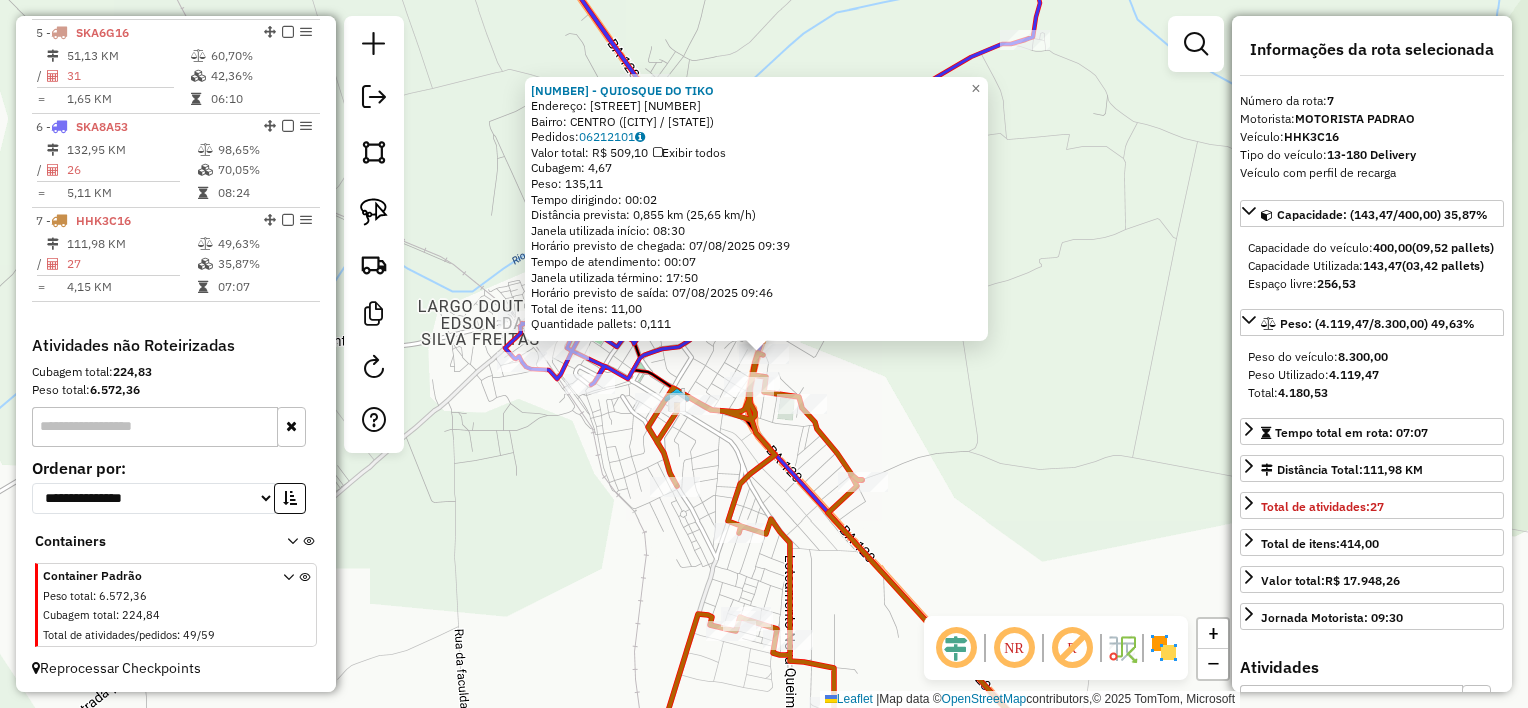 click on "[NUMBER] - QUIOSQUE DO TIKO Endereço: R RUA DO UMBUZEIRO [NUMBER] Bairro: CENTRO ([CITY] / [STATE]) Pedidos: [ORDER_ID] Valor total: R$ 509,10 Exibir todos Cubagem: 4,67 Peso: 135,11 Tempo dirigindo: 00:02 Distância prevista: 0,855 km (25,65 km/h) Janela utilizada início: 08:30 Horário previsto de chegada: 07/08/2025 09:39 Tempo de atendimento: 00:07 Janela utilizada término: 17:50 Horário previsto de saída: 07/08/2025 09:46 Total de itens: 11,00 Quantidade pallets: 0,111 × Janela de atendimento Grade de atendimento Capacidade Transportadoras Veículos Cliente Pedidos Rotas Selecione os dias de semana para filtrar as janelas de atendimento Seg Ter Qua Qui Sex Sáb Dom Informe o período da janela de atendimento: De: Até: Filtrar exatamente a janela do cliente Considerar janela de atendimento padrão Selecione os dias de semana para filtrar as grades de atendimento Seg Ter Qua Qui Sex Sáb Dom Considerar clientes sem dia de atendimento cadastrado De:" 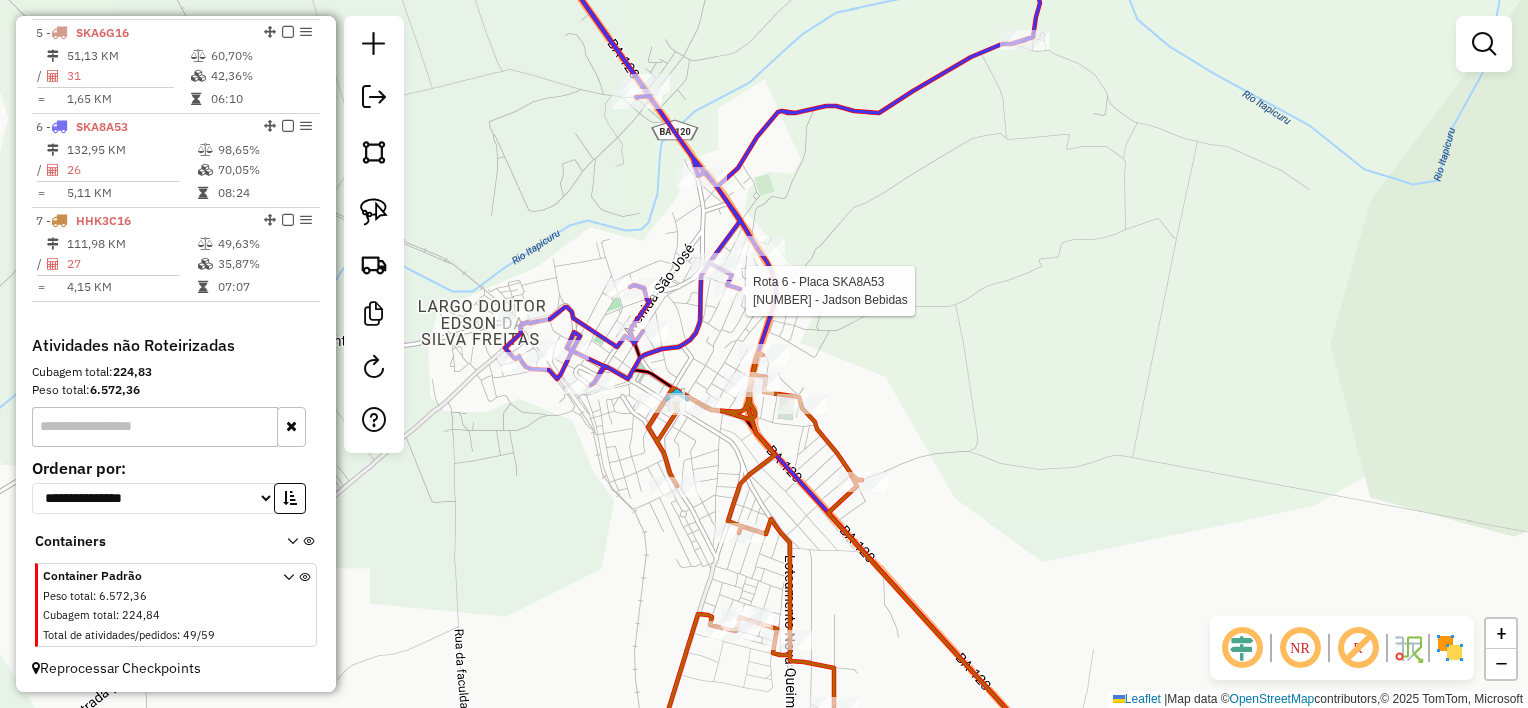 select on "*********" 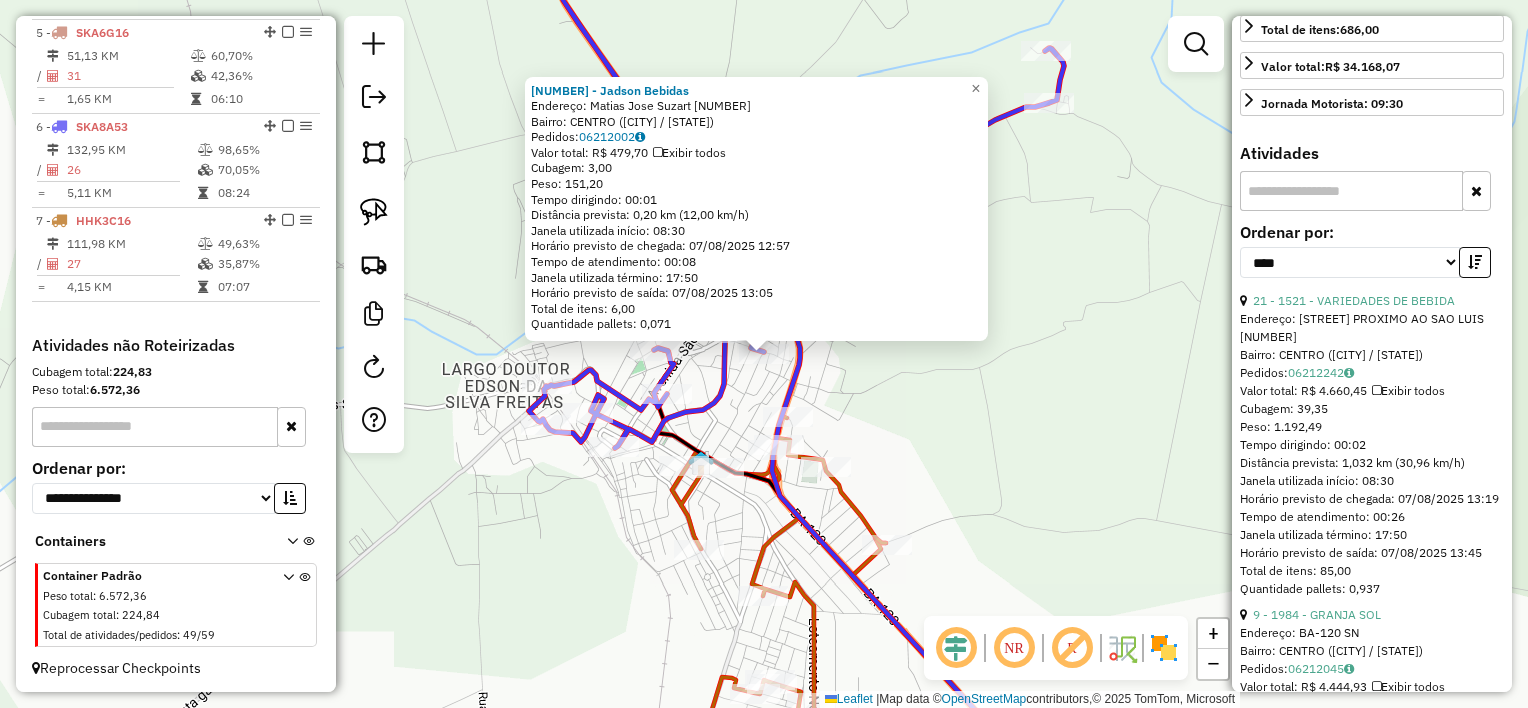 scroll, scrollTop: 500, scrollLeft: 0, axis: vertical 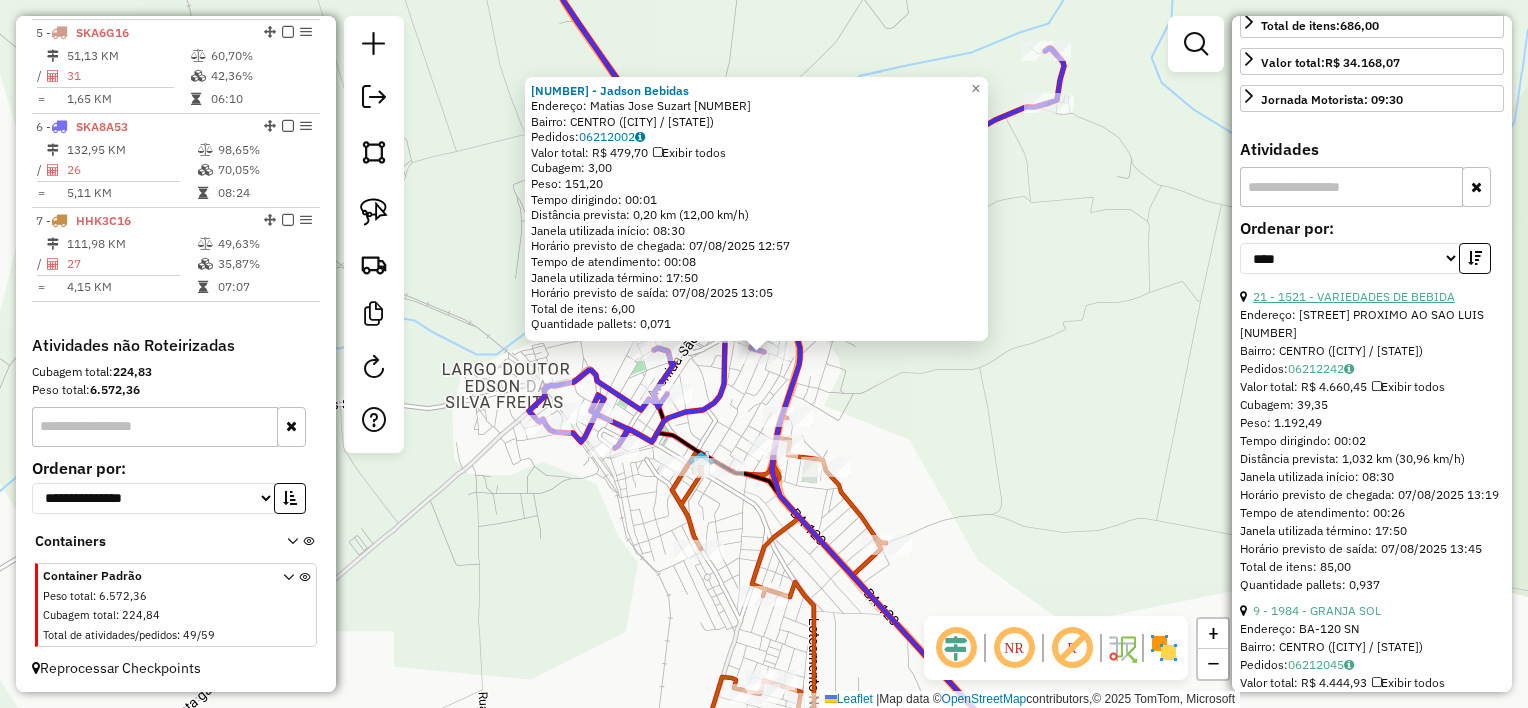 click on "21 - 1521 - VARIEDADES DE BEBIDA" at bounding box center [1354, 296] 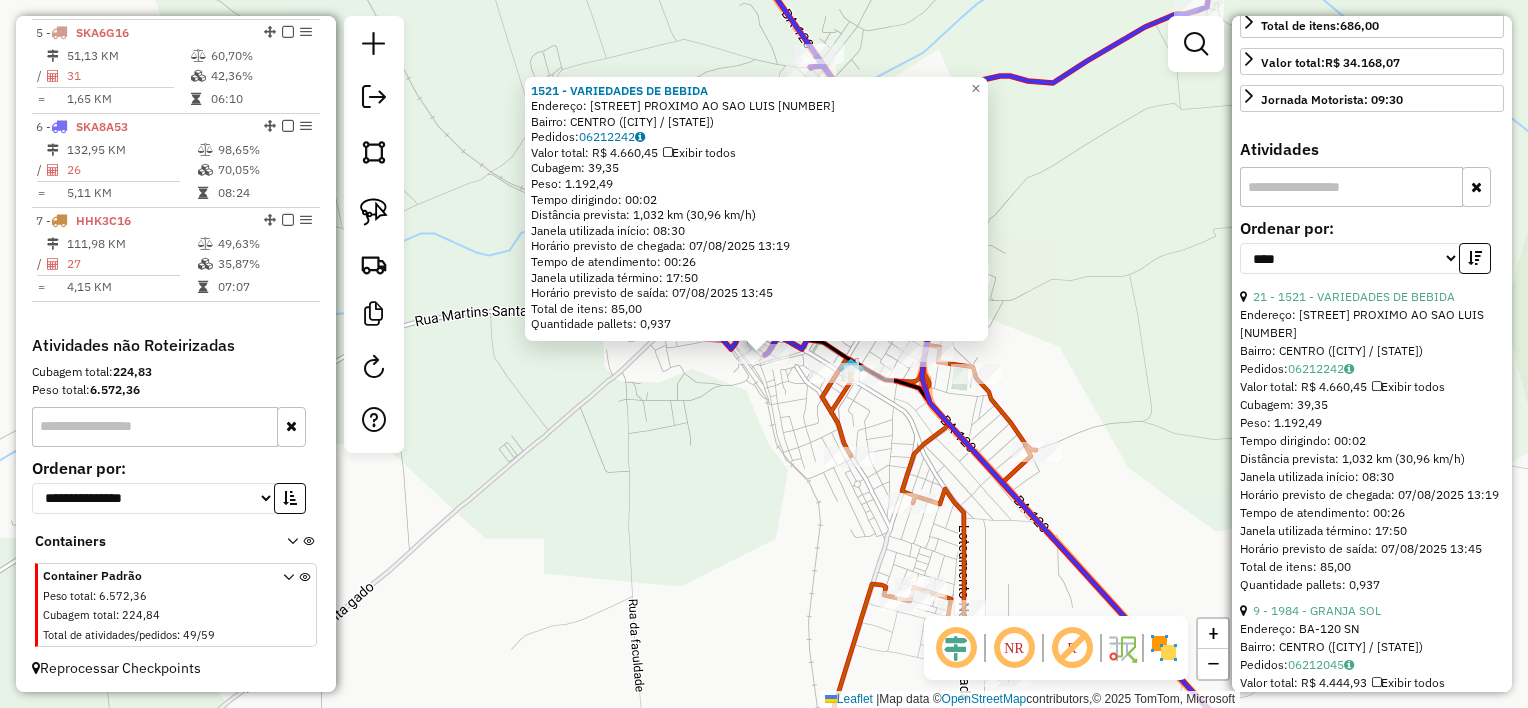 click on "[ORDER_ID] - [BUSINESS_NAME]  Endereço:  [STREET] [NUMBER]   Bairro: [NEIGHBORHOOD] ([CITY] / [STATE])   Pedidos:  [ORDER_ID]   Valor total: R$ [PRICE]   Exibir todos   Cubagem: [CUBAGE]  Peso: [WEIGHT]  Tempo dirigindo: [TIME]   Distância prevista: [DISTANCE] km ([SPEED] km/h)   Janela utilizada início: [TIME]   Horário previsto de chegada: [DATE] [TIME]   Tempo de atendimento: [TIME]   Janela utilizada término: [TIME]   Horário previsto de saída: [DATE] [TIME]   Total de itens: [ITEMS]   Quantidade pallets: [PALLETS]  × Janela de atendimento Grade de atendimento Capacidade Transportadoras Veículos Cliente Pedidos  Rotas Selecione os dias de semana para filtrar as janelas de atendimento  Seg   Ter   Qua   Qui   Sex   Sáb   Dom  Informe o período da janela de atendimento: De: Até:  Filtrar exatamente a janela do cliente  Considerar janela de atendimento padrão  Selecione os dias de semana para filtrar as grades de atendimento  Seg   Ter   Qua   Qui   Sex   Sáb   Dom   Peso mínimo:   Peso máximo:   De:" 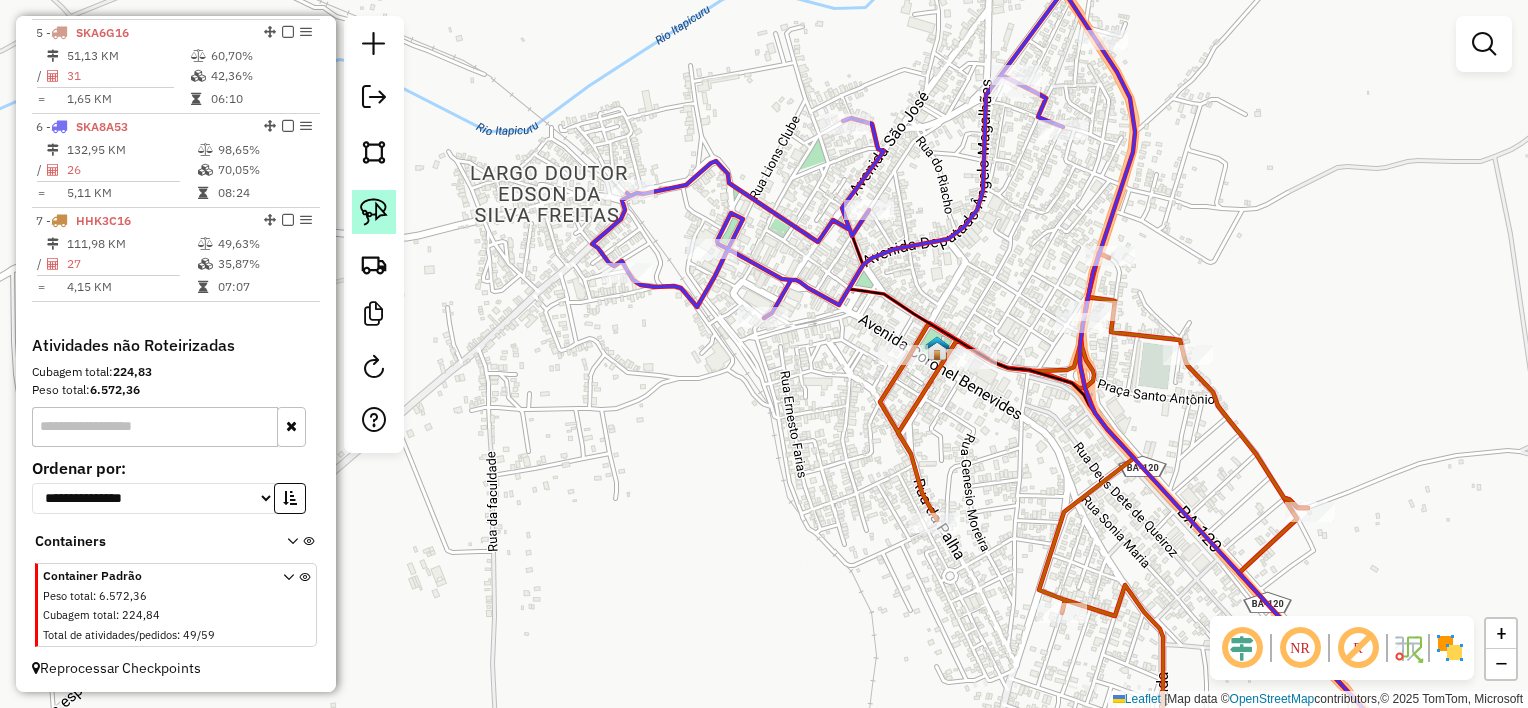 click 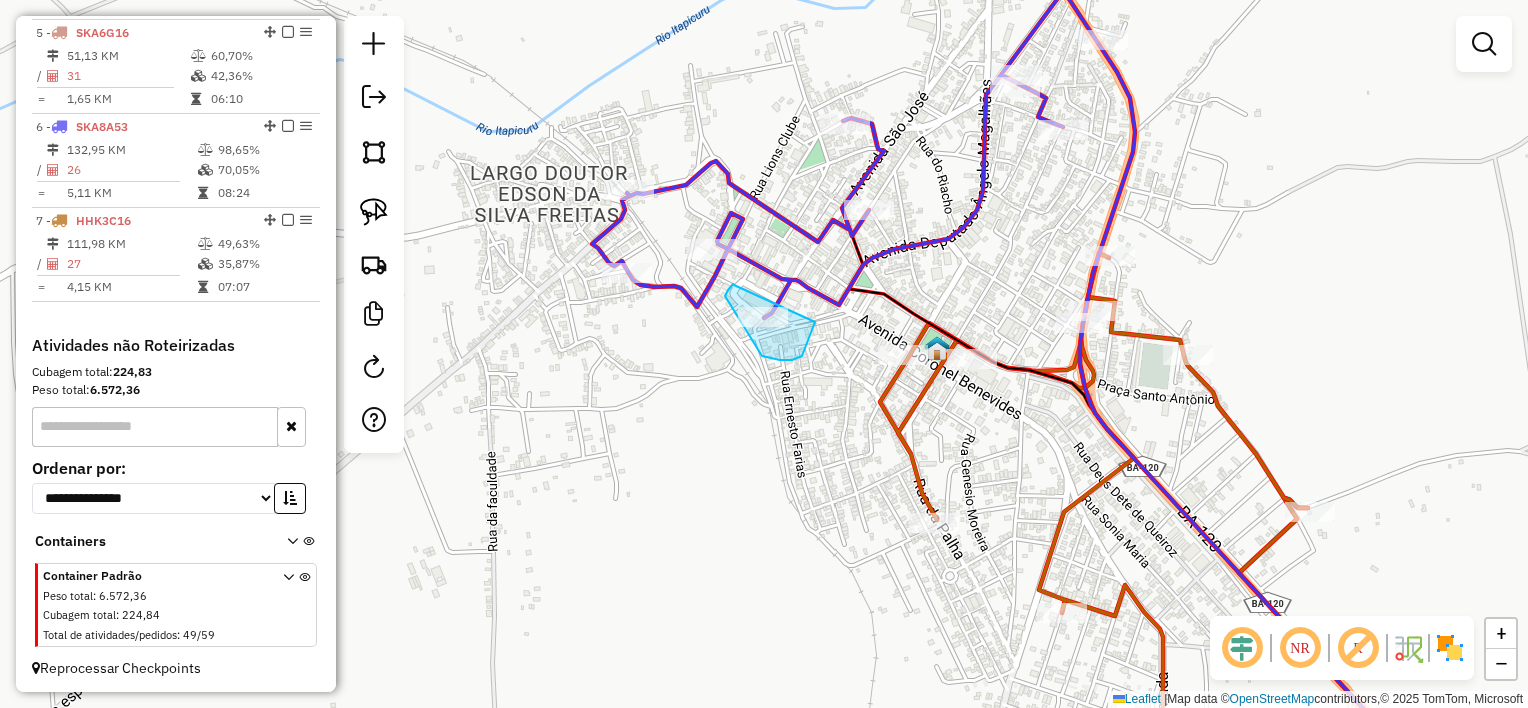 drag, startPoint x: 734, startPoint y: 285, endPoint x: 817, endPoint y: 313, distance: 87.595665 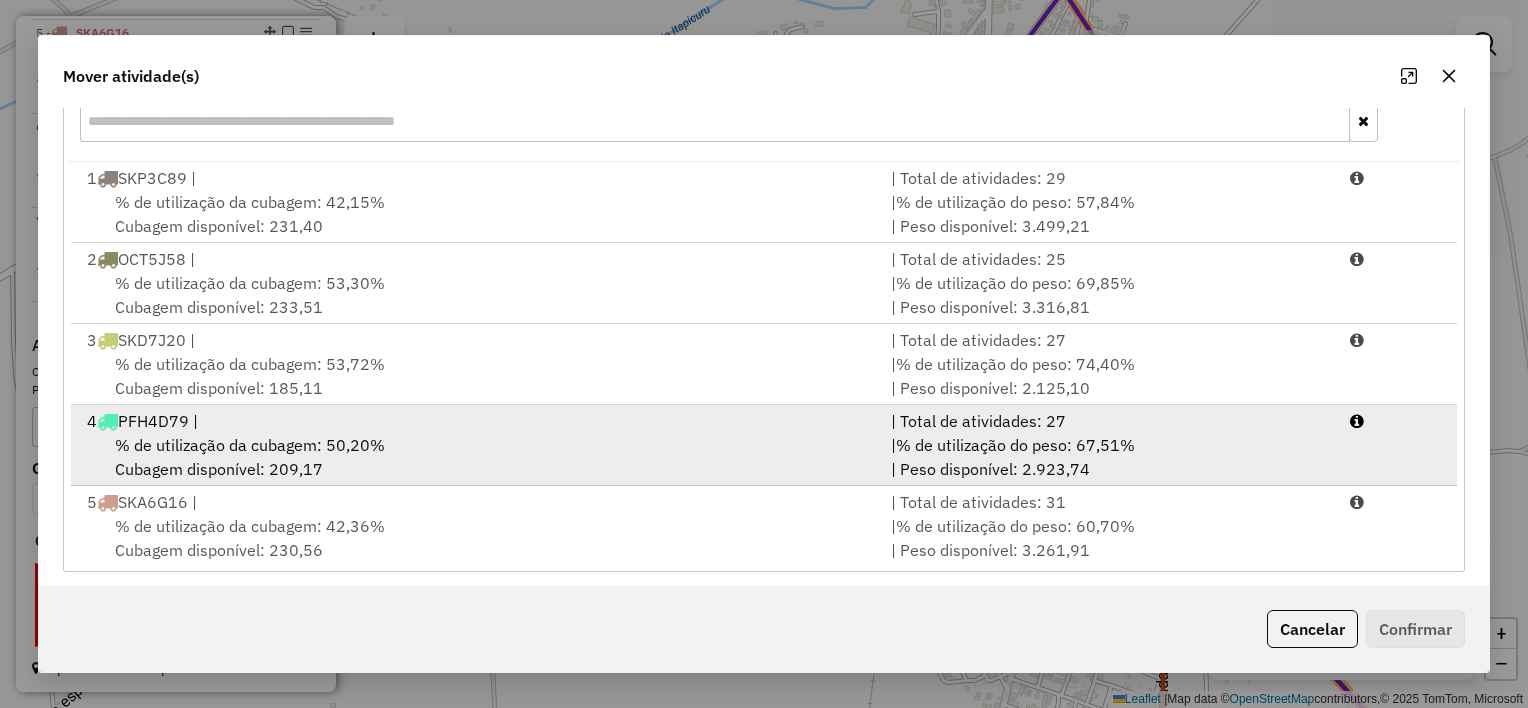 scroll, scrollTop: 300, scrollLeft: 0, axis: vertical 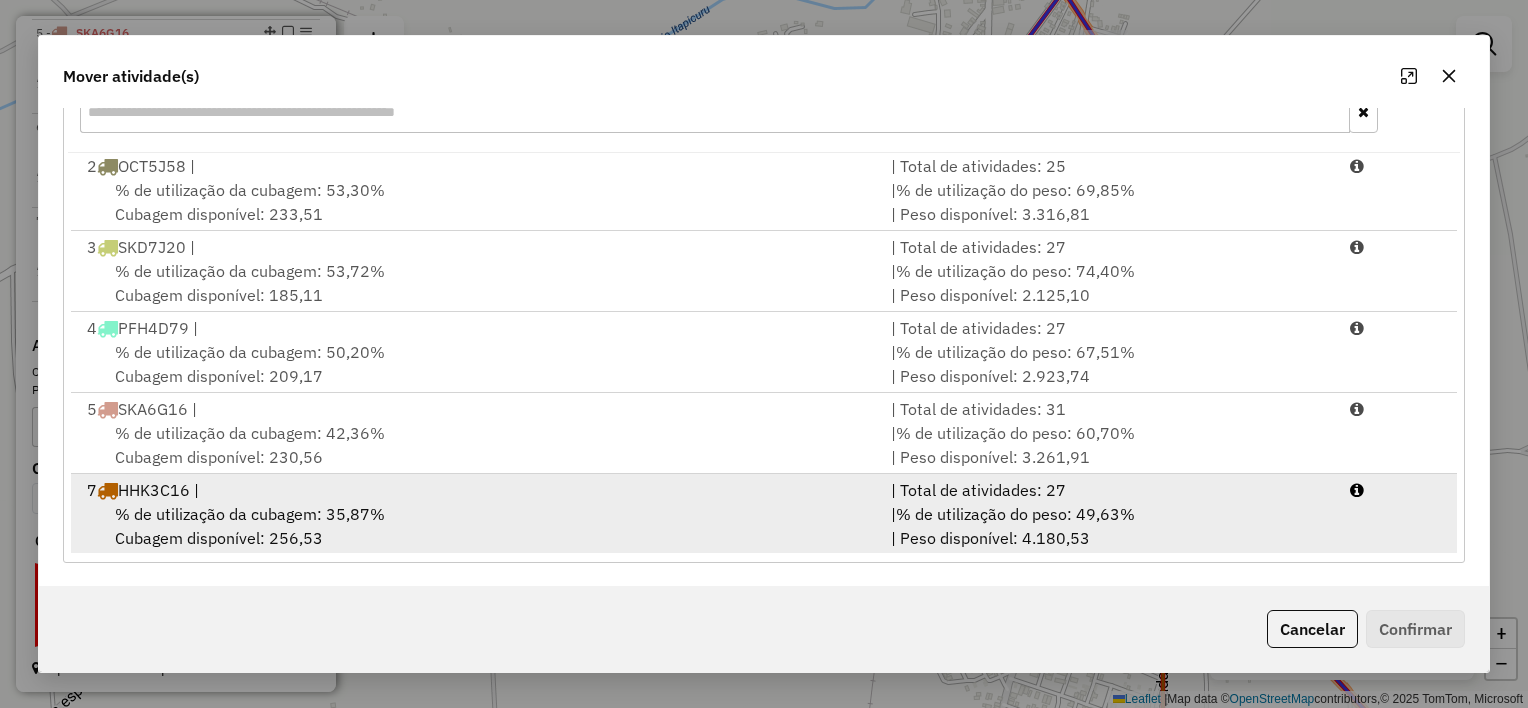 click on "[NUMBER] HHK3C16 |" at bounding box center (477, 490) 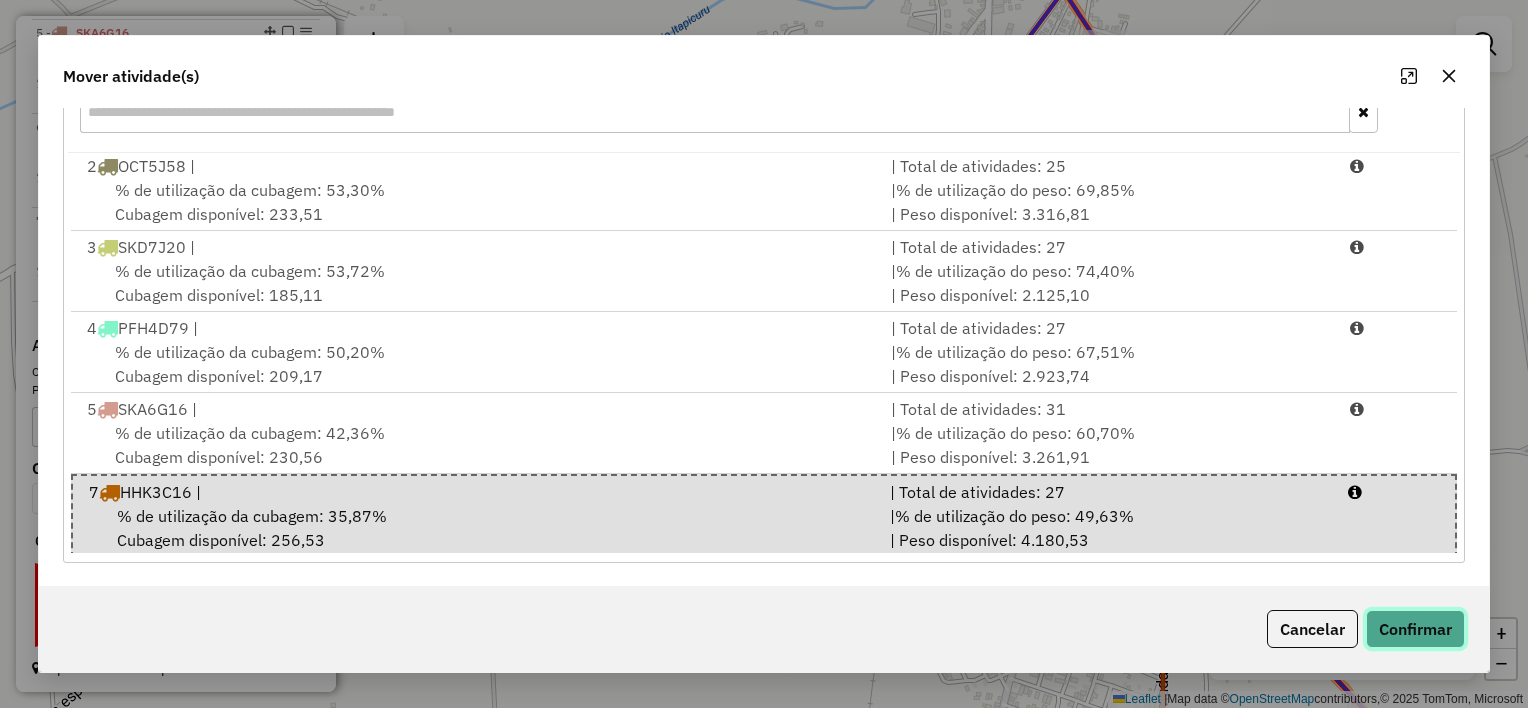 click on "Confirmar" 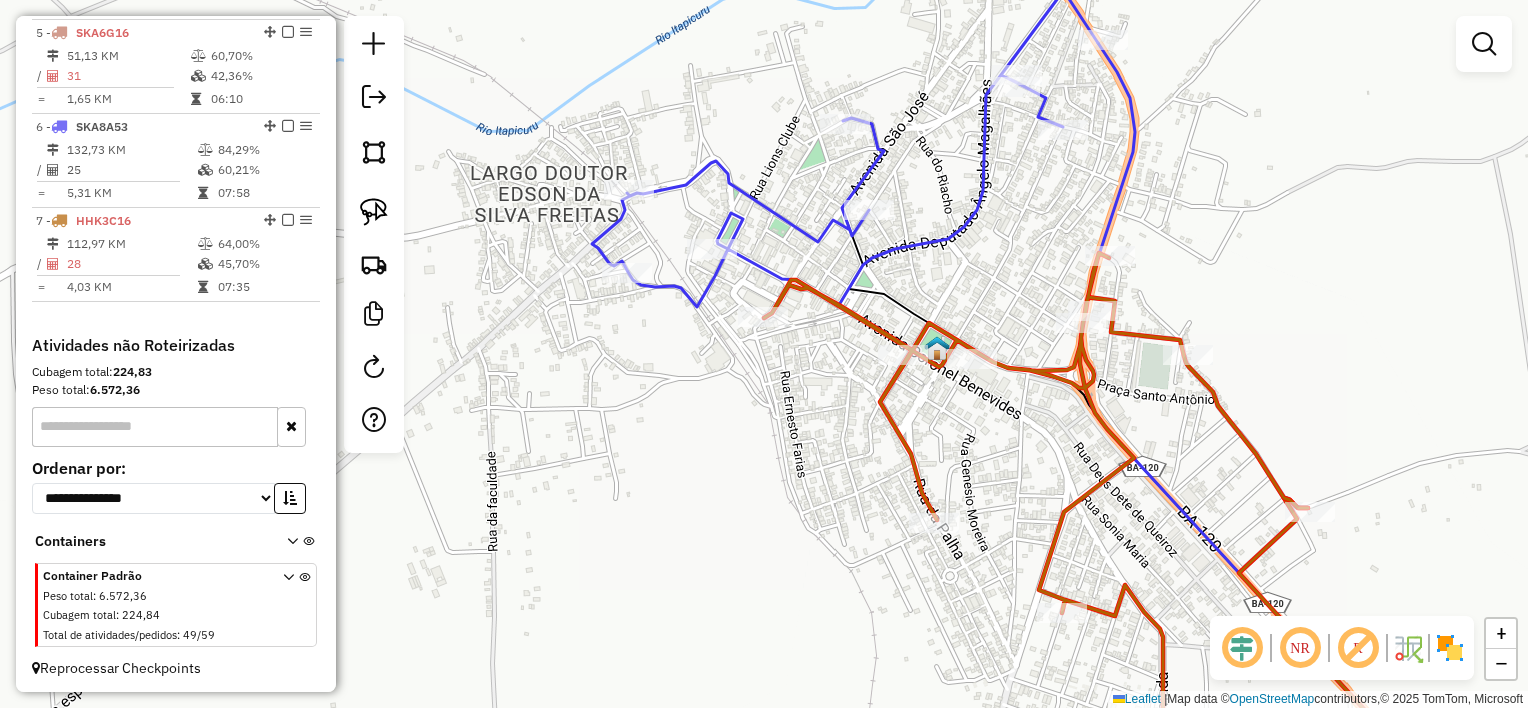 scroll, scrollTop: 0, scrollLeft: 0, axis: both 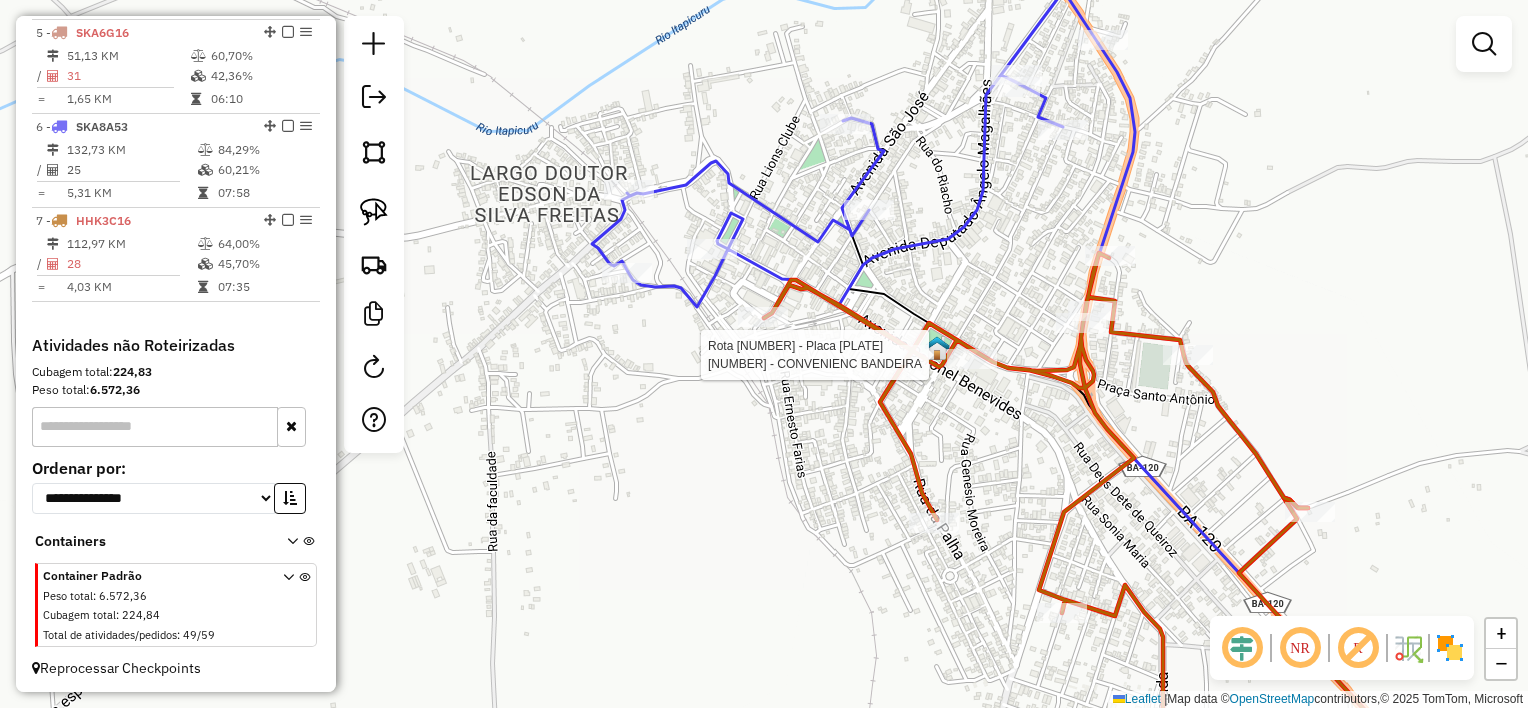 select on "*********" 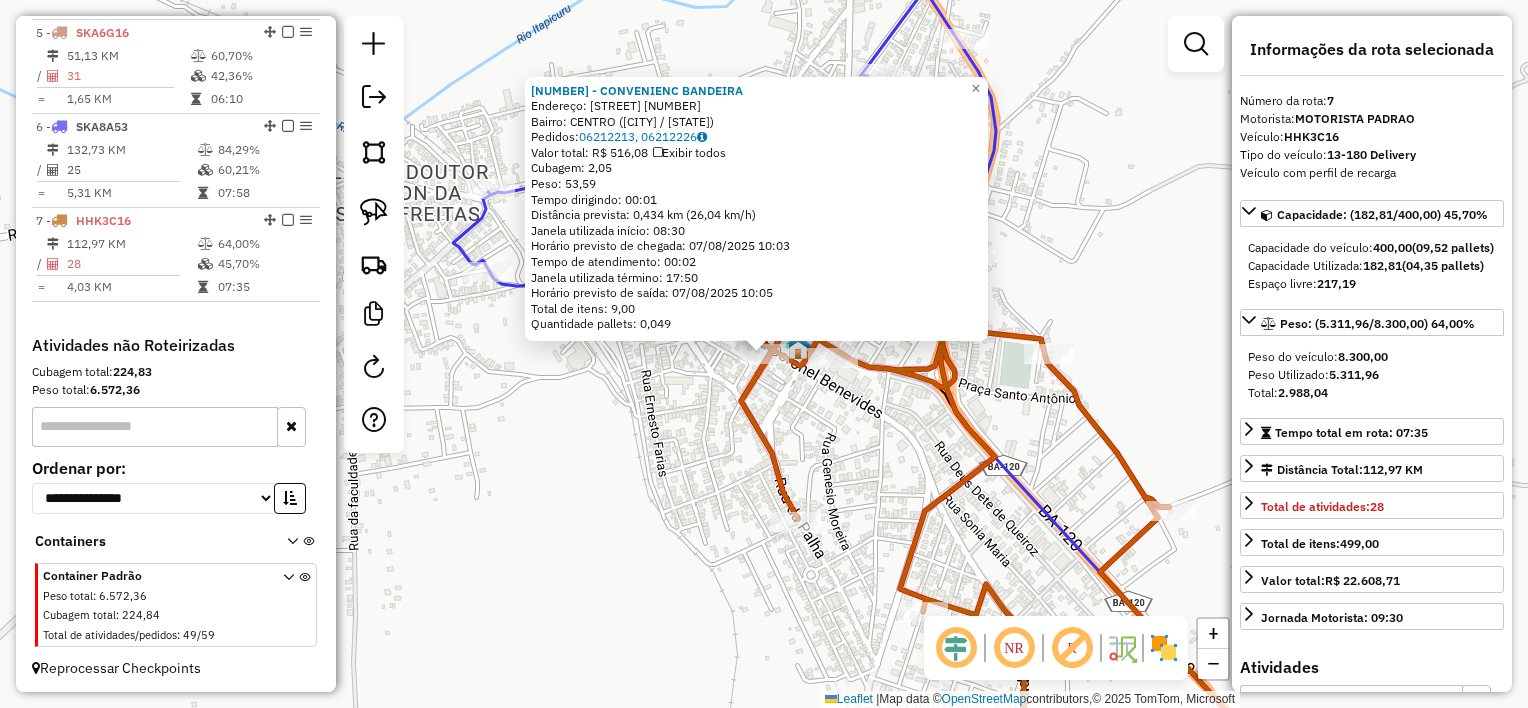 click on "[ORDER_ID] - [BUSINESS_NAME]  Endereço:  [STREET] [NUMBER]   Bairro: [NEIGHBORHOOD] ([CITY] / [STATE])   Pedidos:  [ORDER_ID], [ORDER_ID]   Valor total: R$ [PRICE]   Exibir todos   Cubagem: [CUBAGE]  Peso: [WEIGHT]  Tempo dirigindo: [TIME]   Distância prevista: [DISTANCE] km ([SPEED] km/h)   Janela utilizada início: [TIME]   Horário previsto de chegada: [DATE] [TIME]   Tempo de atendimento: [TIME]   Janela utilizada término: [TIME]   Horário previsto de saída: [DATE] [TIME]   Total de itens: [ITEMS]   Quantidade pallets: [PALLETS]  × Janela de atendimento Grade de atendimento Capacidade Transportadoras Veículos Cliente Pedidos  Rotas Selecione os dias de semana para filtrar as janelas de atendimento  Seg   Ter   Qua   Qui   Sex   Sáb   Dom  Informe o período da janela de atendimento: De: Até:  Filtrar exatamente a janela do cliente  Considerar janela de atendimento padrão  Selecione os dias de semana para filtrar as grades de atendimento  Seg   Ter   Qua   Qui   Sex   Sáb   Dom   Peso mínimo:   Peso máximo:   De:" 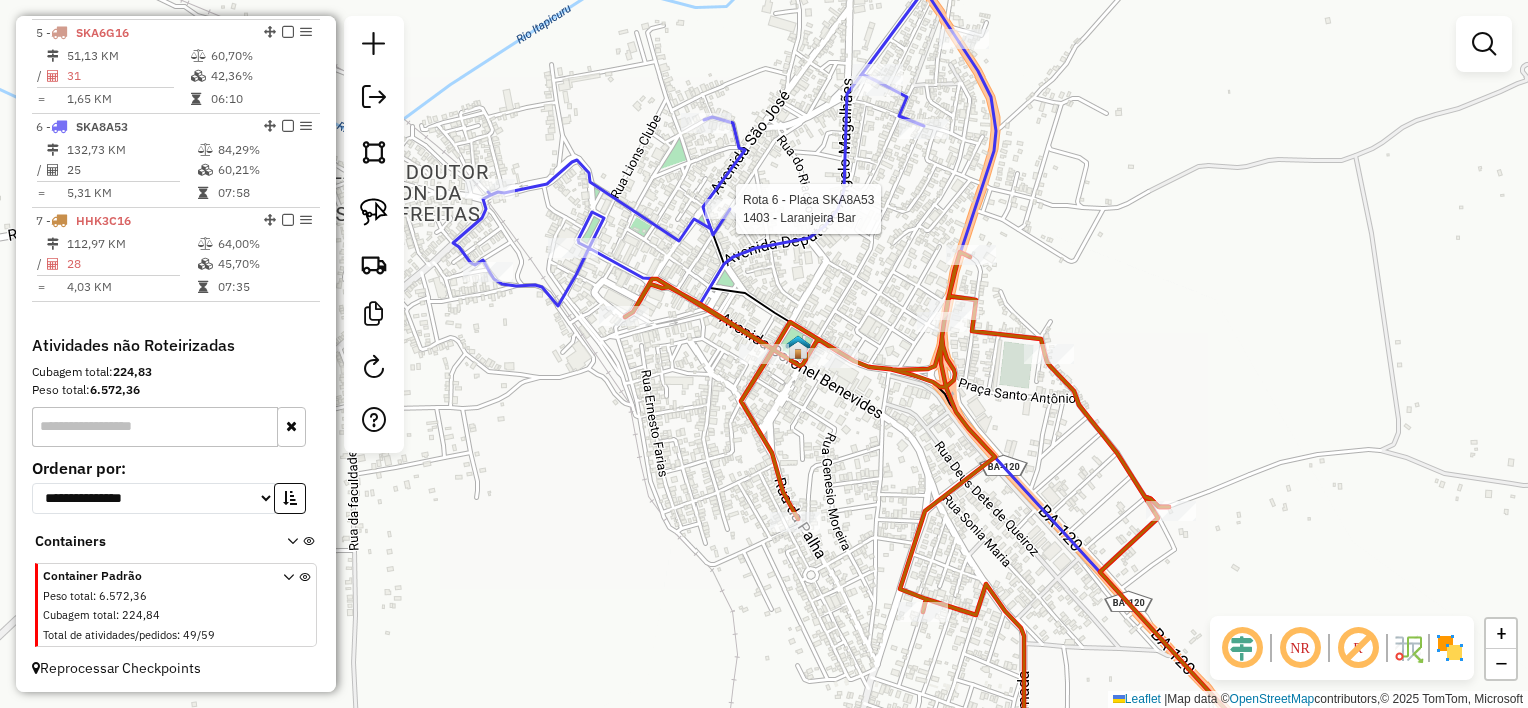select on "*********" 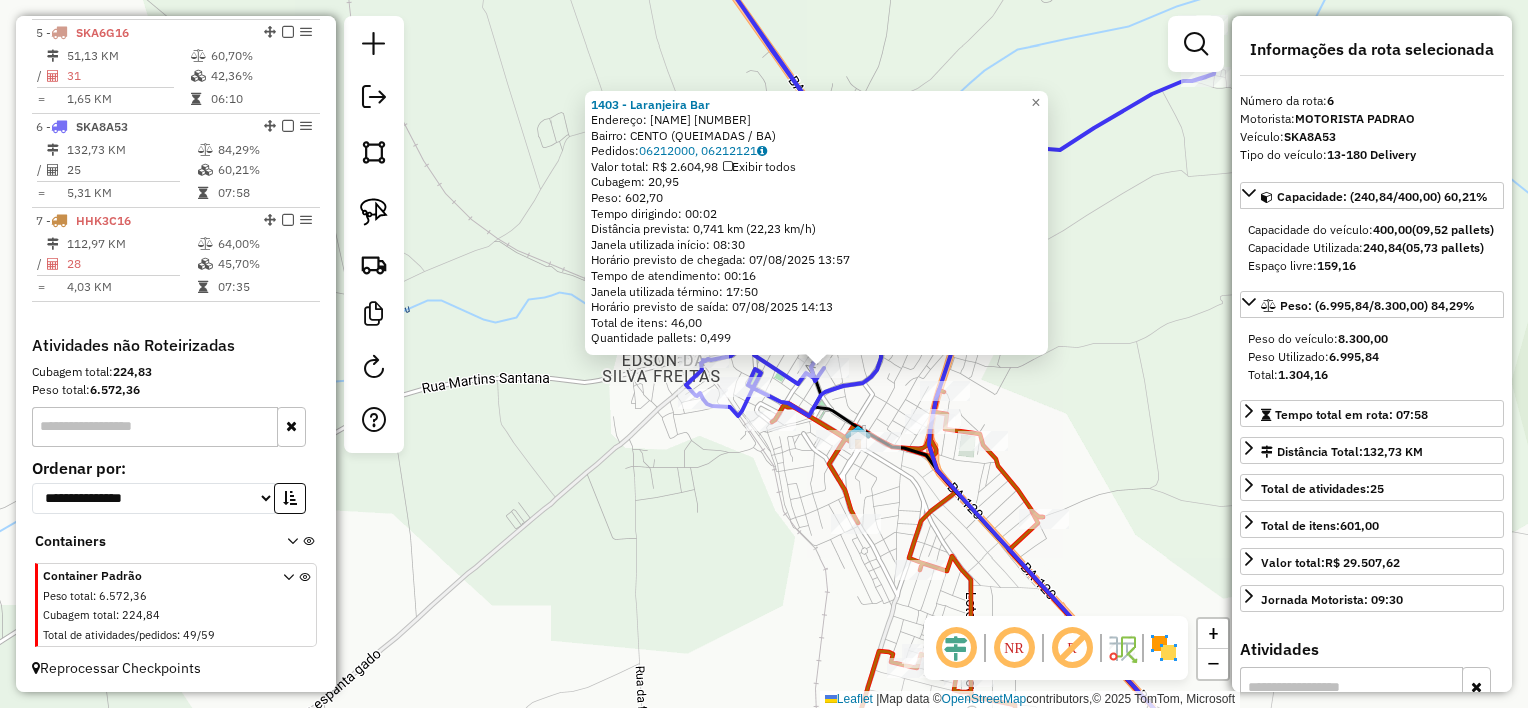 click on "Valor total: R$ [PRICE] Cubagem: [QUANTITY] Peso: [QUANTITY] Tempo dirigindo: [TIME] Distância prevista: [QUANTITY] km ([SPEED] km/h) Janela utilizada início: [TIME] Horário previsto de chegada: [DATE] [TIME] Tempo de atendimento: [TIME] Janela utilizada término: [TIME] Horário previsto de saída: [DATE] [TIME] Total de itens: [QUANTITY] Quantidade pallets: [QUANTITY] × Janela de atendimento Grade de atendimento Capacidade Transportadoras Veículos Cliente Pedidos Rotas Selecione os dias de semana para filtrar as janelas de atendimento Seg Ter Qua Qui Sex Sáb Dom Informe o período da janela de atendimento: De: Até: Filtrar exatamente a janela do cliente Considerar janela de atendimento padrão Selecione os dias de semana para filtrar as grades de atendimento Seg Ter Qua Qui Sex Sáb Dom Clientes fora do dia de atendimento selecionado +" 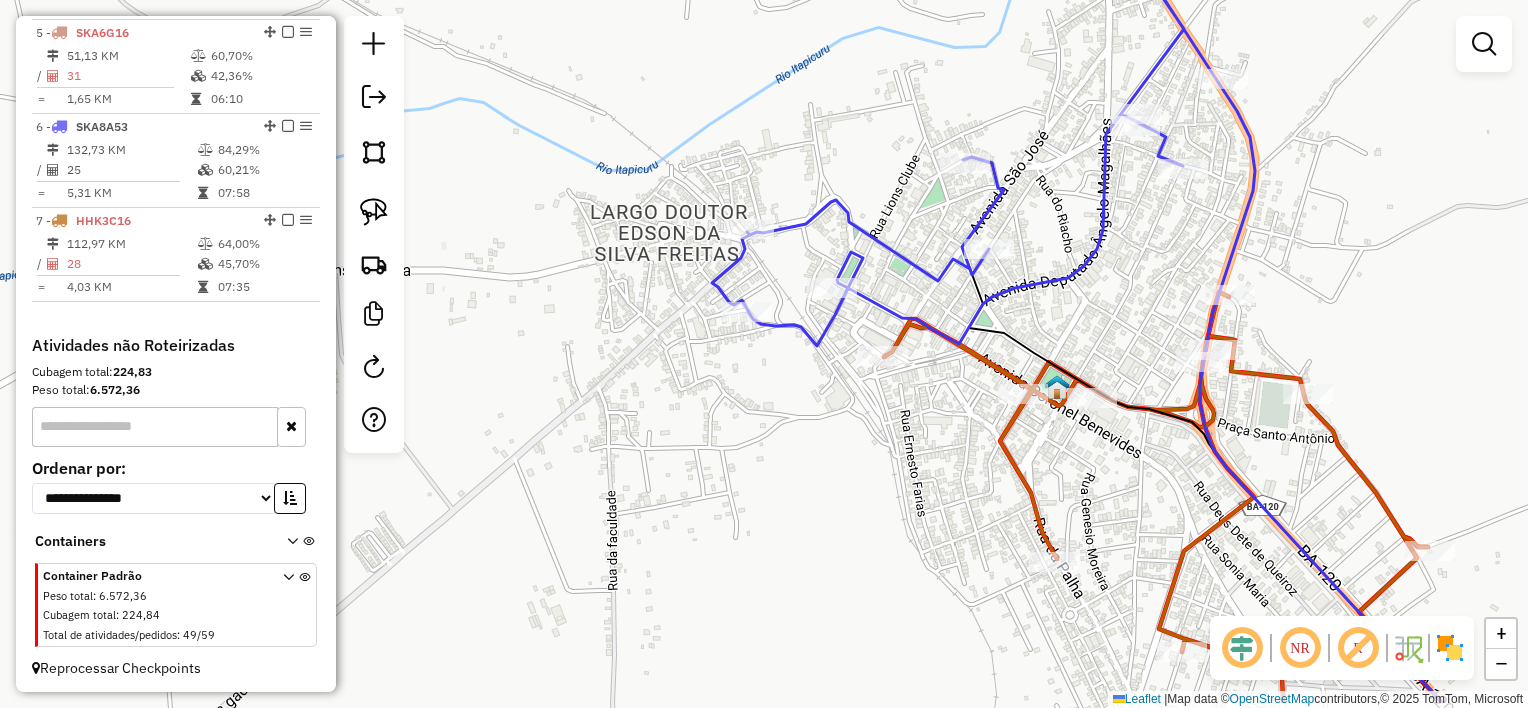drag, startPoint x: 772, startPoint y: 478, endPoint x: 933, endPoint y: 400, distance: 178.89941 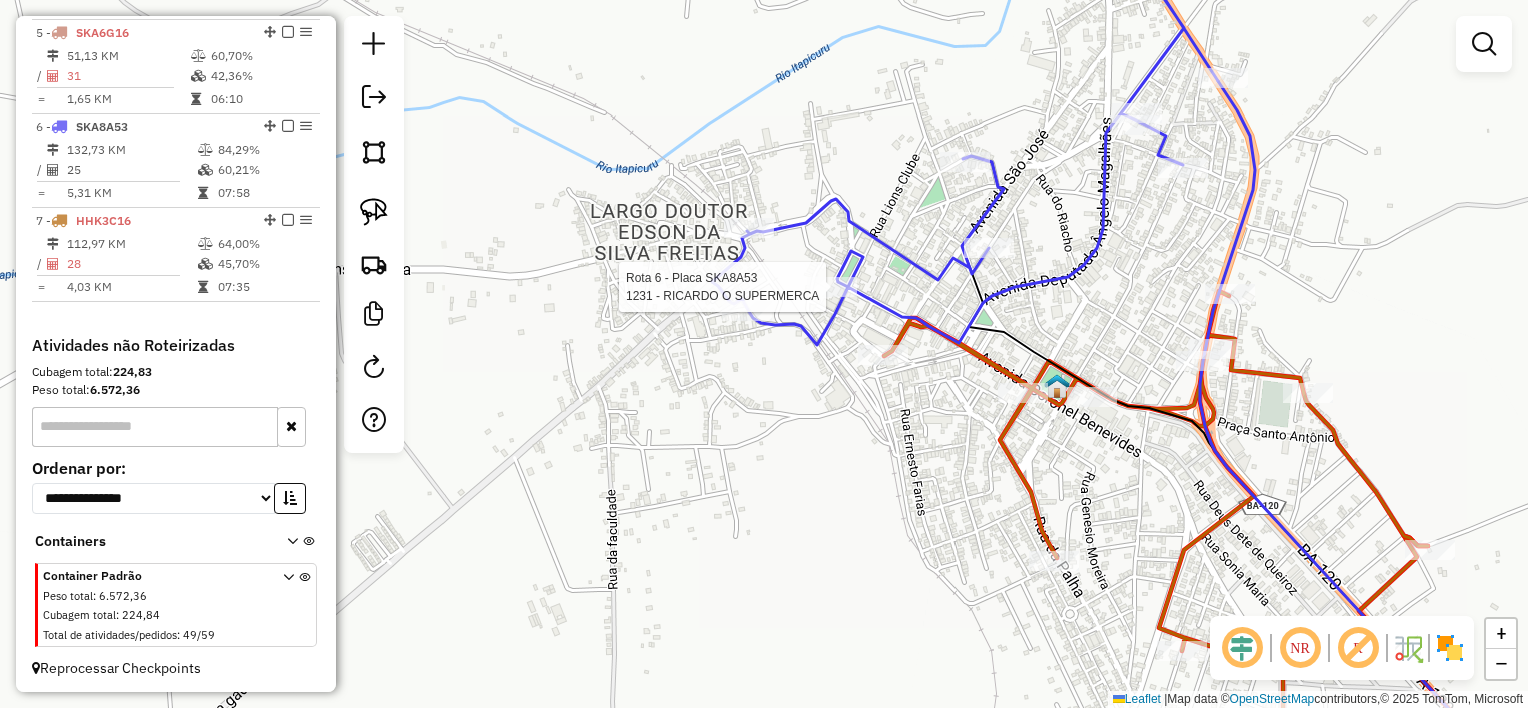 select on "*********" 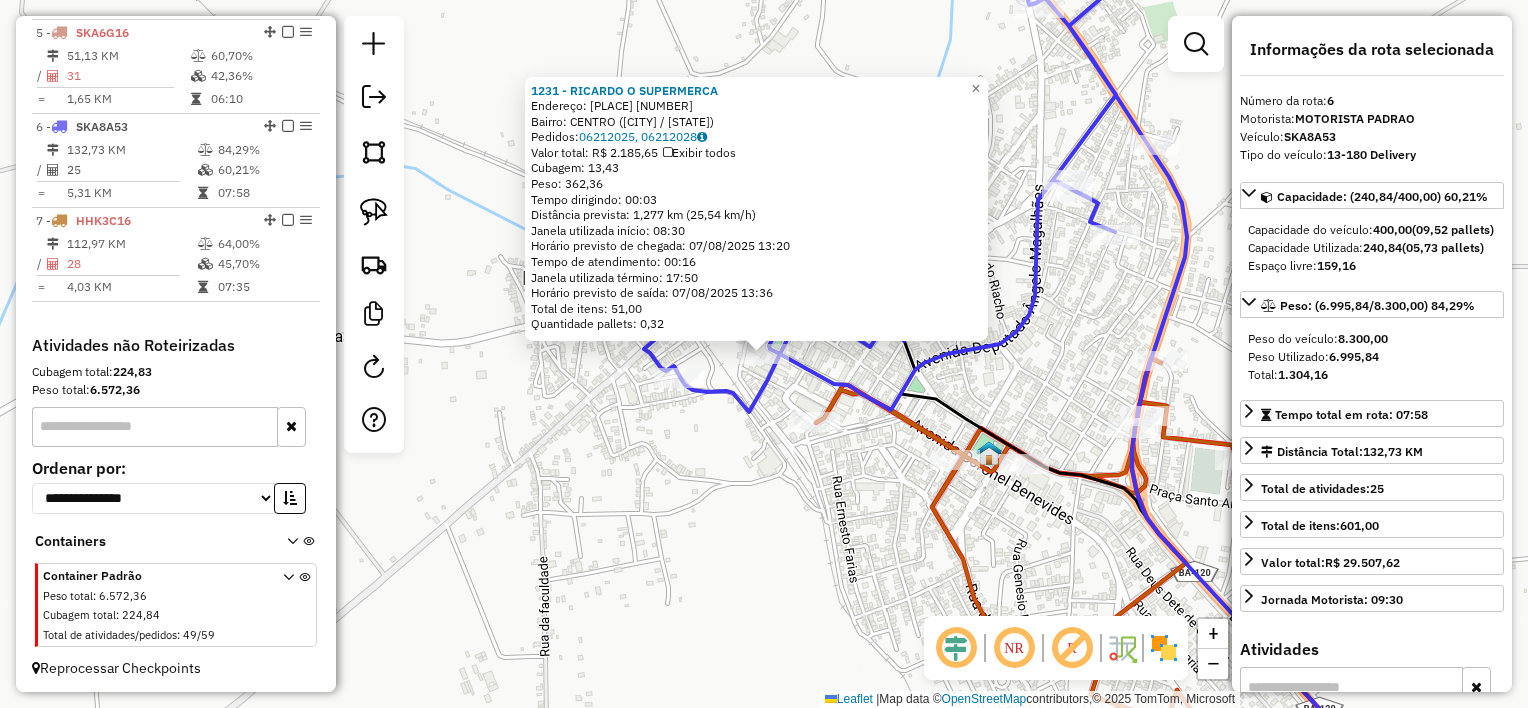 click on "Endereço: [PLACE] [NUMBER] Bairro: [PLACE] ([CITY] / [STATE]) Pedidos: [NUMBER], [NUMBER] Valor total: R$ [PRICE] Exibir todos Cubagem: [QUANTITY] Peso: [QUANTITY] Tempo dirigindo: [TIME] Distância prevista: [QUANTITY] km ([SPEED] km/h) Janela utilizada início: [TIME] Horário previsto de chegada: [DATE] [TIME] Tempo de atendimento: [TIME] Janela utilizada término: [TIME] Horário previsto de saída: [DATE] [TIME] Total de itens: [QUANTITY] Quantidade pallets: [QUANTITY] × Janela de atendimento Grade de atendimento Capacidade Transportadoras Veículos Cliente Pedidos Rotas Selecione os dias de semana para filtrar as janelas de atendimento Seg Ter Qua Qui Sex Sáb Dom Informe o período da janela de atendimento: De: Até: Filtrar exatamente a janela do cliente Considerar janela de atendimento padrão Selecione os dias de semana para filtrar as grades de atendimento Seg Ter Qua Qui Sex Sáb Dom Peso mínimo: Peso máximo:" 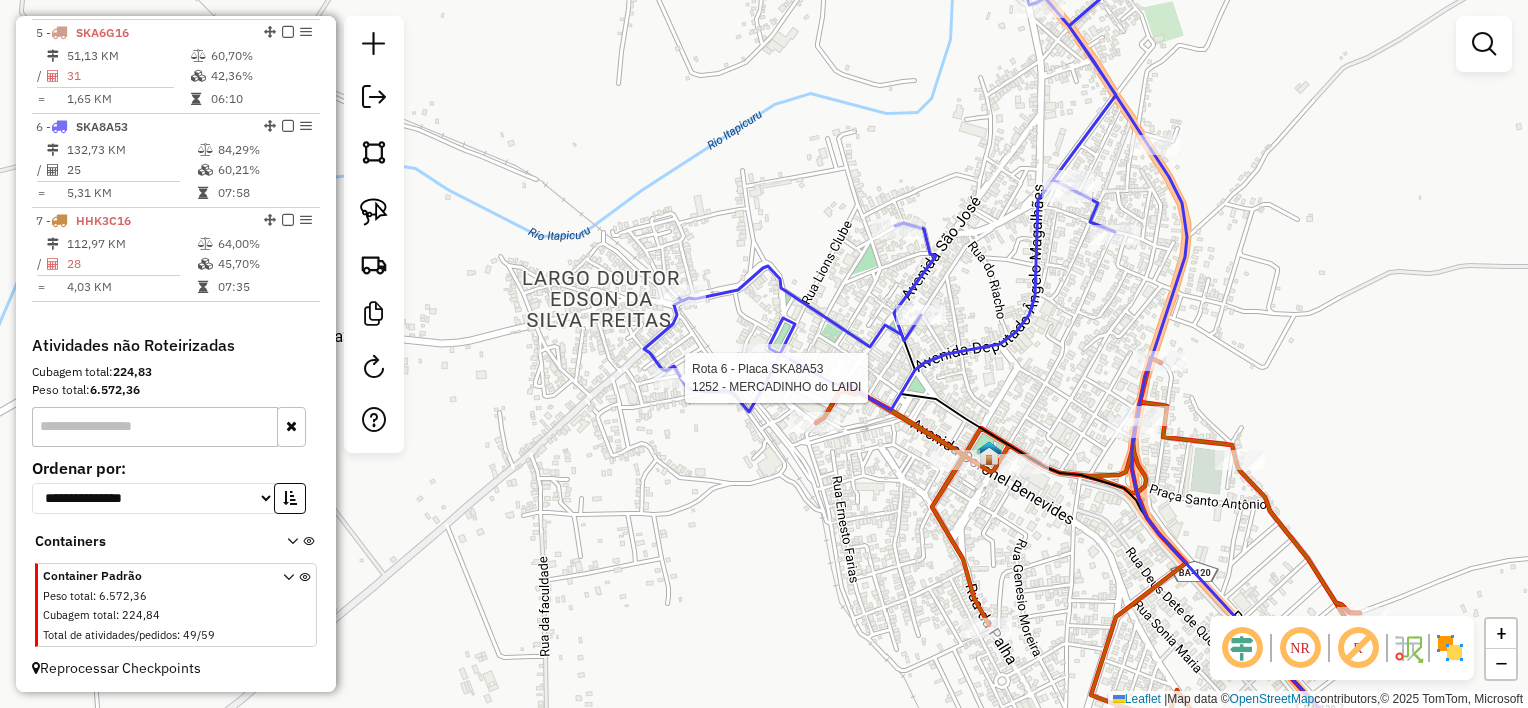 select on "*********" 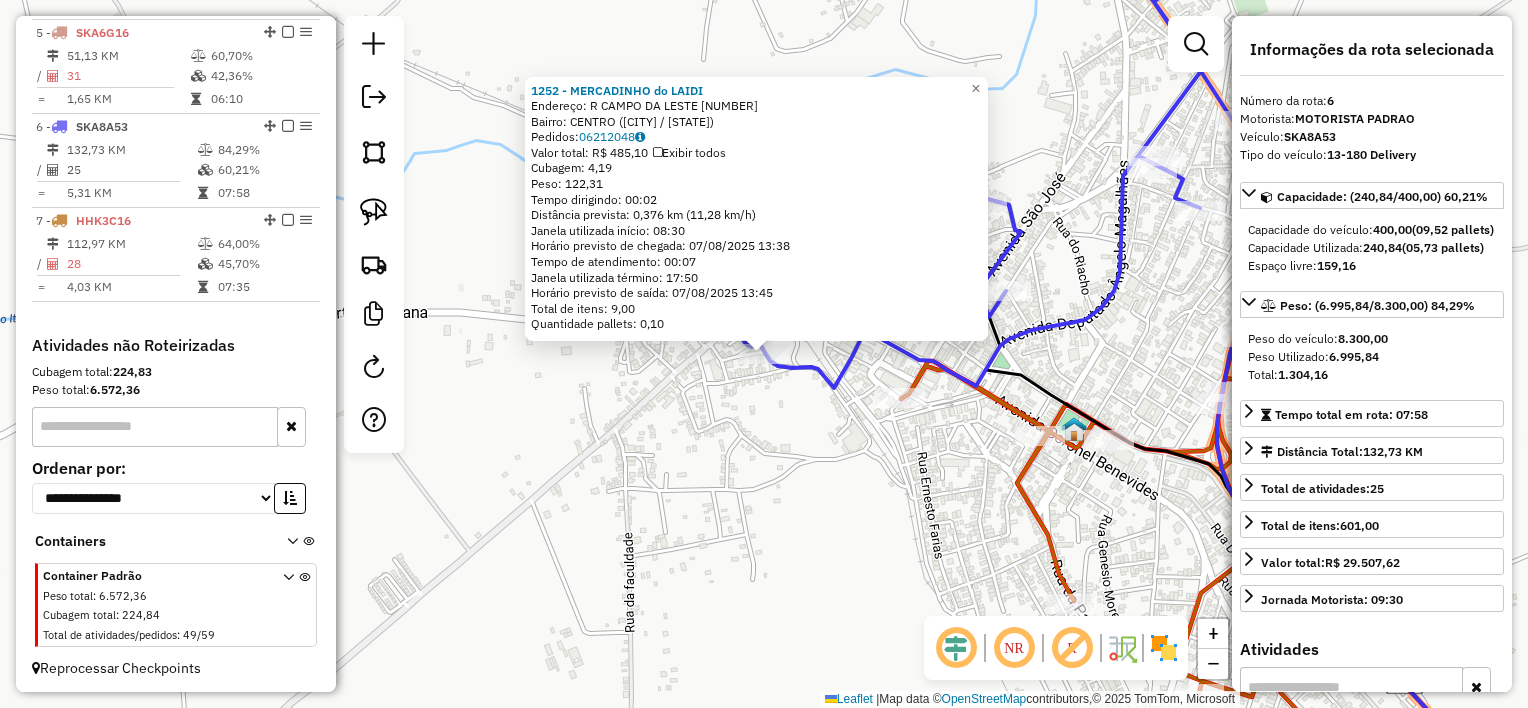 click on "[NUMBER] - [BUSINESS_NAME] Endereço: R [PLACE] [NUMBER] Bairro: [PLACE] ([CITY] / [STATE]) Pedidos: [NUMBER] Valor total: R$ [PRICE] Exibir todos Cubagem: [QUANTITY] Peso: [QUANTITY] Tempo dirigindo: [TIME] Distância prevista: [QUANTITY] km ([SPEED] km/h) Janela utilizada início: [TIME] Horário previsto de chegada: [DATE] [TIME] Tempo de atendimento: [TIME] Janela utilizada término: [TIME] Horário previsto de saída: [DATE] [TIME] Total de itens: [QUANTITY] Quantidade pallets: [QUANTITY] × Janela de atendimento Grade de atendimento Capacidade Transportadoras Veículos Cliente Pedidos Rotas Selecione os dias de semana para filtrar as janelas de atendimento Seg Ter Qua Qui Sex Sáb Dom Informe o período da janela de atendimento: De: Até: Filtrar exatamente a janela do cliente Considerar janela de atendimento padrão Selecione os dias de semana para filtrar as grades de atendimento Seg Ter Qua Qui Sex Sáb Dom Considerar clientes sem dia de atendimento cadastrado De:" 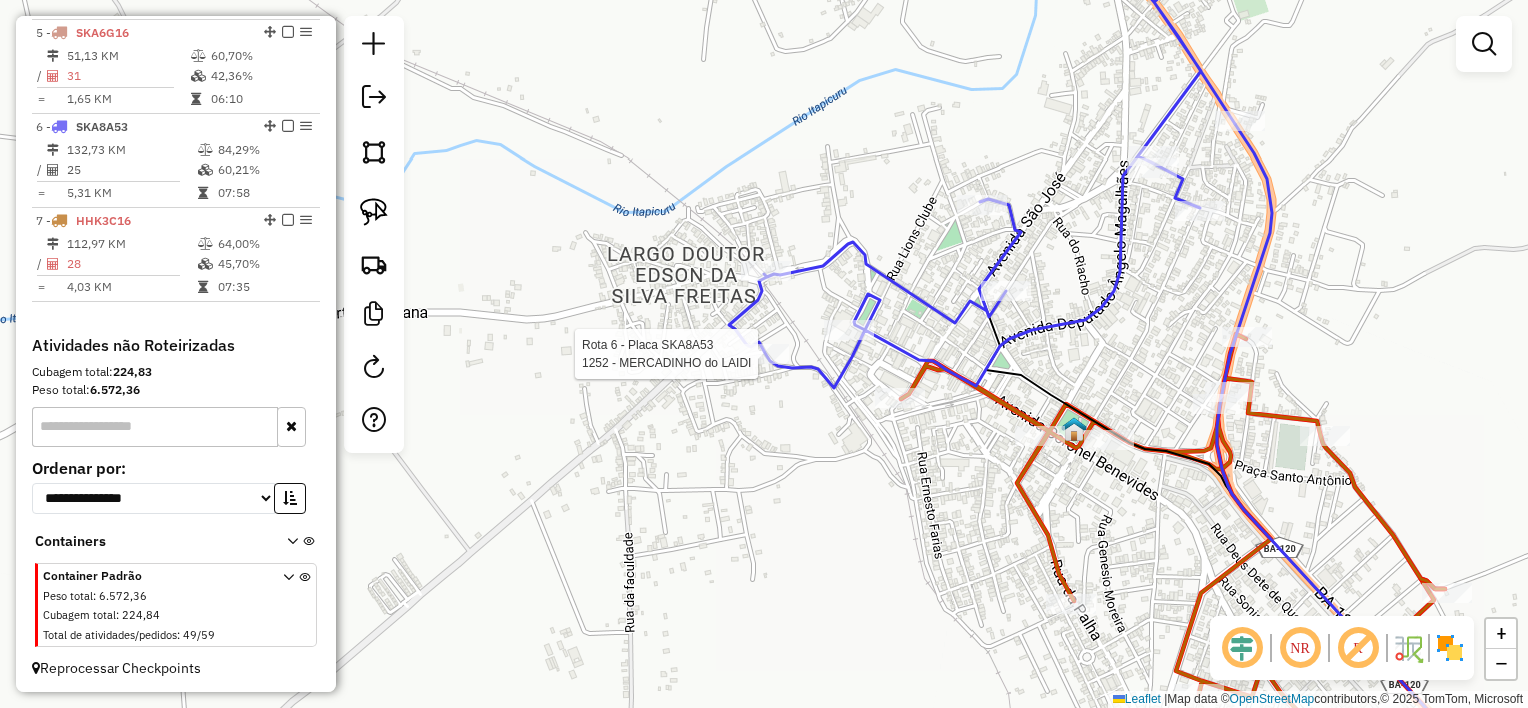 select on "*********" 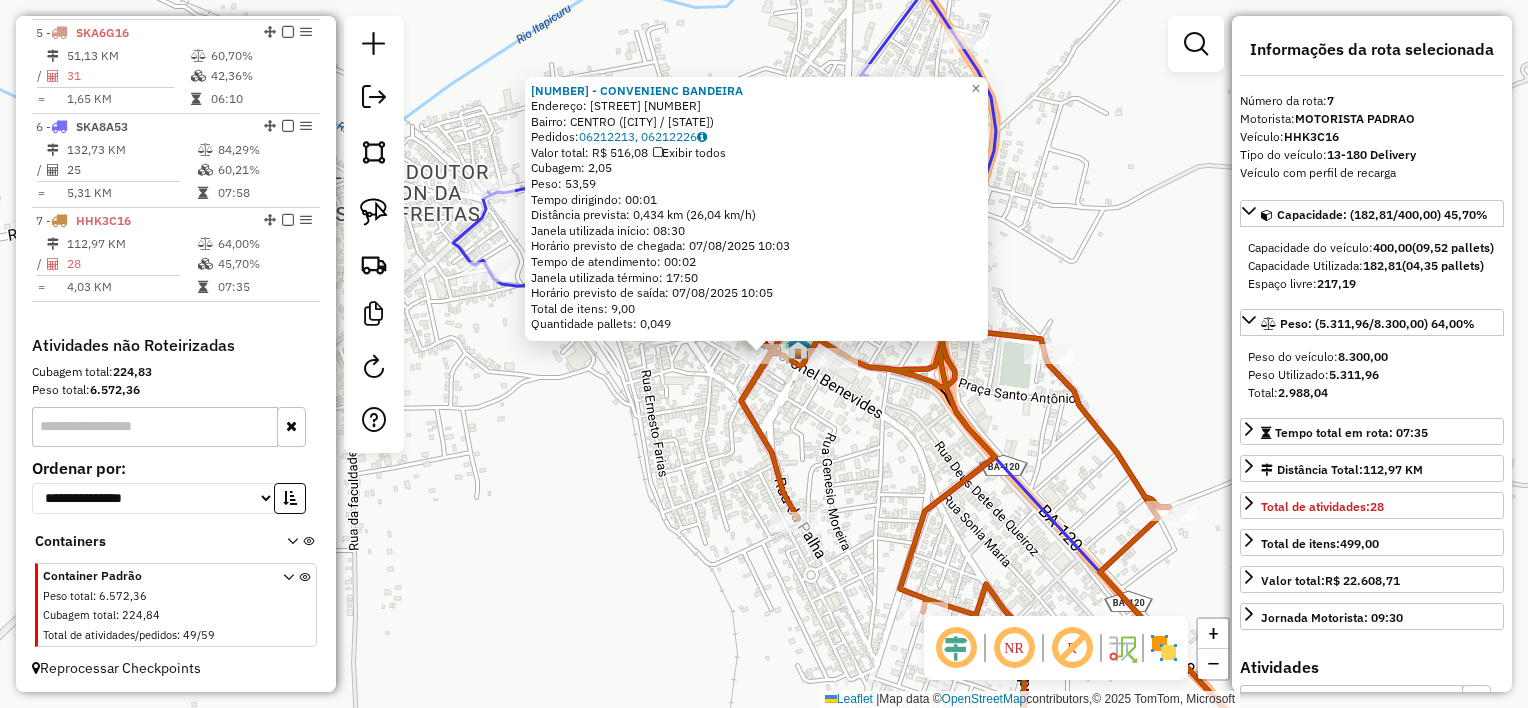 click on "[ORDER_ID] - [BUSINESS_NAME]  Endereço:  [STREET] [NUMBER]   Bairro: [NEIGHBORHOOD] ([CITY] / [STATE])   Pedidos:  [ORDER_ID], [ORDER_ID]   Valor total: R$ [PRICE]   Exibir todos   Cubagem: [CUBAGE]  Peso: [WEIGHT]  Tempo dirigindo: [TIME]   Distância prevista: [DISTANCE] km ([SPEED] km/h)   Janela utilizada início: [TIME]   Horário previsto de chegada: [DATE] [TIME]   Tempo de atendimento: [TIME]   Janela utilizada término: [TIME]   Horário previsto de saída: [DATE] [TIME]   Total de itens: [ITEMS]   Quantidade pallets: [PALLETS]  × Janela de atendimento Grade de atendimento Capacidade Transportadoras Veículos Cliente Pedidos  Rotas Selecione os dias de semana para filtrar as janelas de atendimento  Seg   Ter   Qua   Qui   Sex   Sáb   Dom  Informe o período da janela de atendimento: De: Até:  Filtrar exatamente a janela do cliente  Considerar janela de atendimento padrão  Selecione os dias de semana para filtrar as grades de atendimento  Seg   Ter   Qua   Qui   Sex   Sáb   Dom   Peso mínimo:   Peso máximo:   De:" 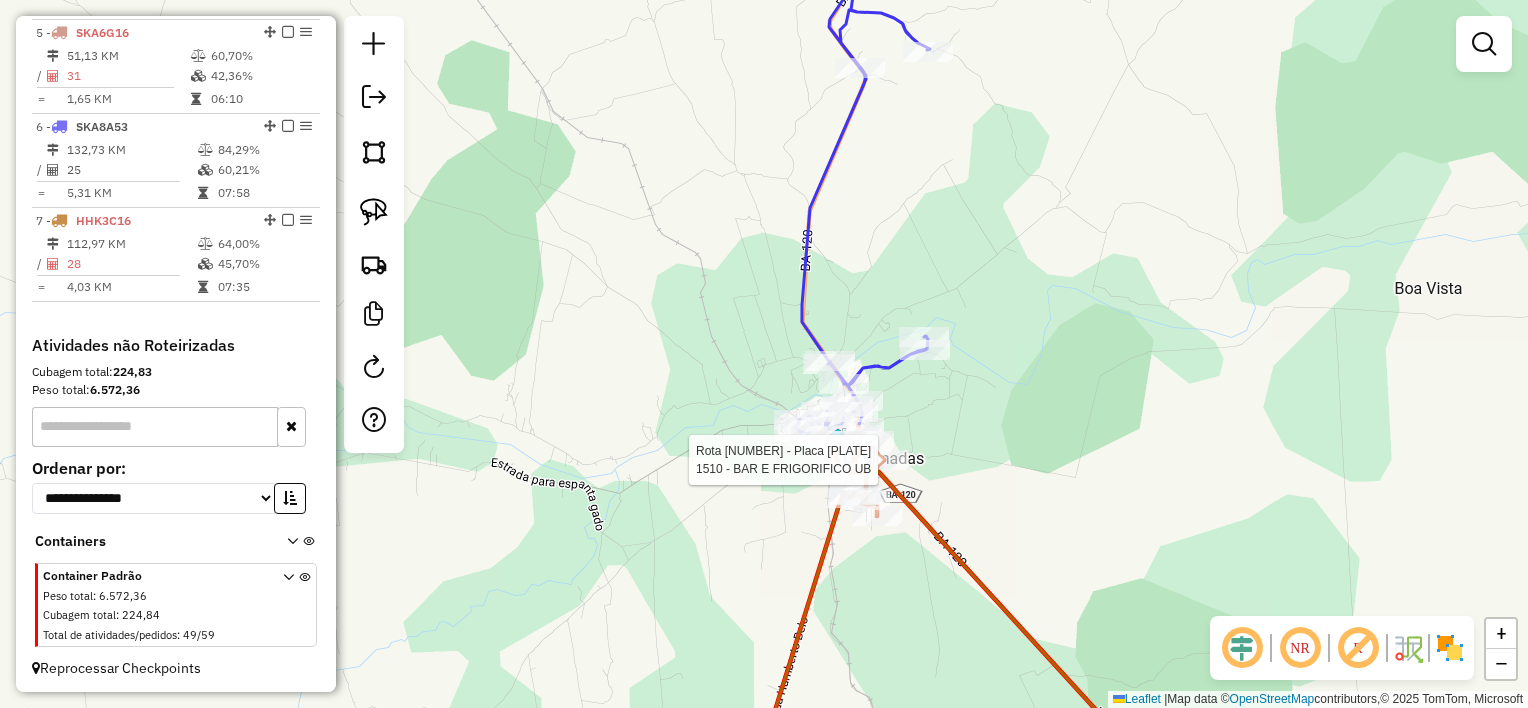 select on "*********" 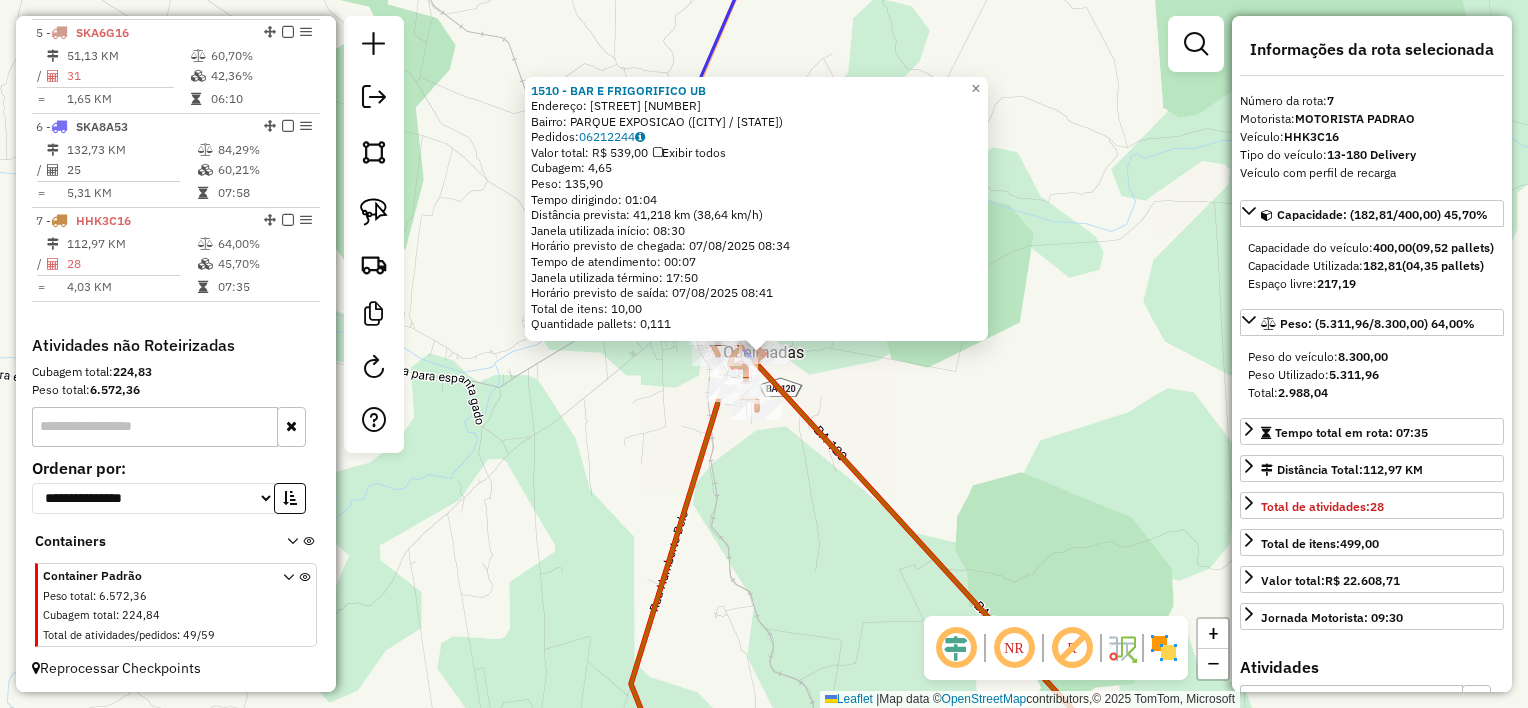 click on "[NUMBER] - BAR E FRIGORIFICO UB Endereço: RUA DA SERRALHERIA DE ALDO [NUMBER] Bairro: PARQUE EXPOSICAO ([CITY] / [STATE]) Pedidos: [ORDER_ID] Valor total: R$ 539,00 Exibir todos Cubagem: 4,65 Peso: 135,90 Tempo dirigindo: 01:04 Distância prevista: 41,218 km (38,64 km/h) Janela utilizada início: 08:30 Horário previsto de chegada: 07/08/2025 08:34 Tempo de atendimento: 00:07 Janela utilizada término: 17:50 Horário previsto de saída: 07/08/2025 08:41 Total de itens: 10,00 Quantidade pallets: 0,111 × Janela de atendimento Grade de atendimento Capacidade Transportadoras Veículos Cliente Pedidos Rotas Selecione os dias de semana para filtrar as janelas de atendimento Seg Ter Qua Qui Sex Sáb Dom Informe o período da janela de atendimento: De: Até: Filtrar exatamente a janela do cliente Considerar janela de atendimento padrão Selecione os dias de semana para filtrar as grades de atendimento Seg Ter Qua Qui Sex Sáb Dom Peso mínimo: Peso máximo: De:" 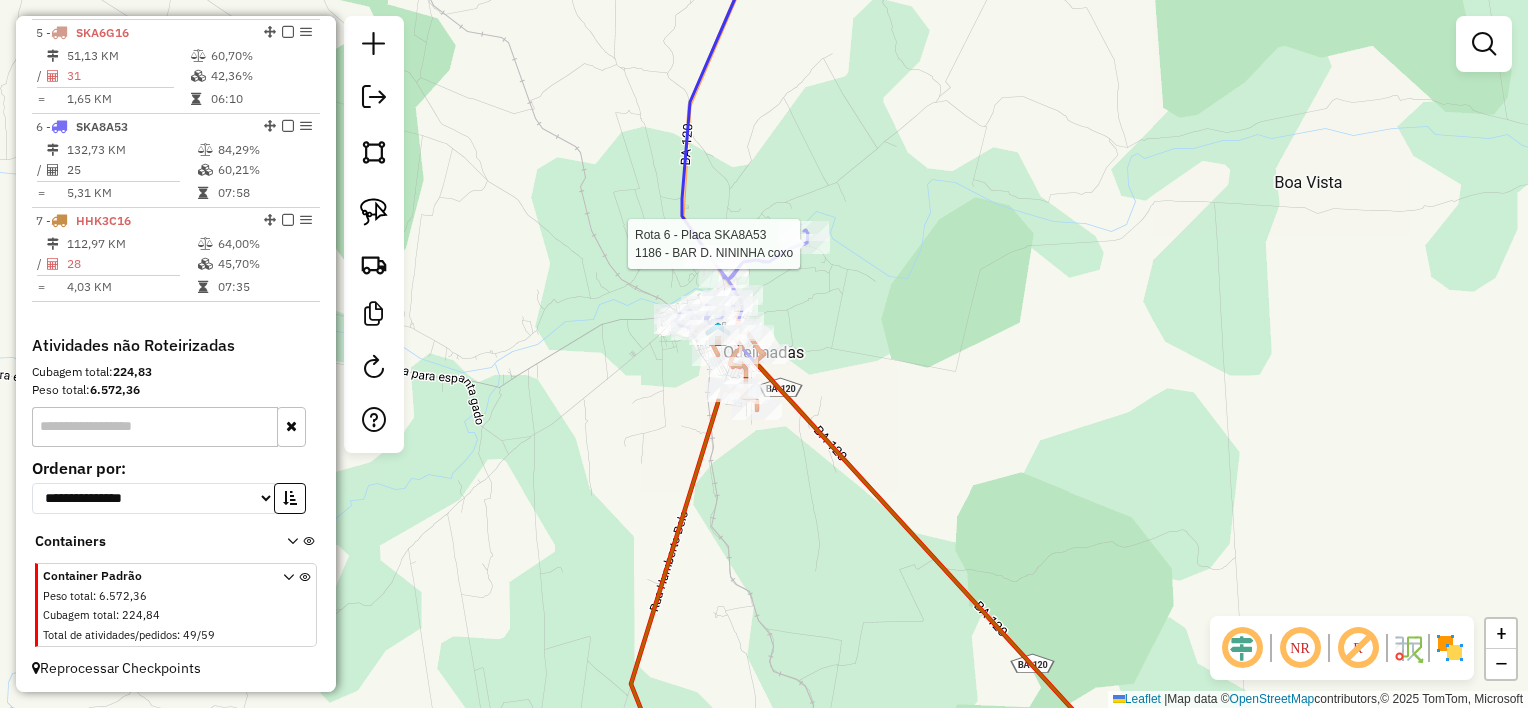 select on "*********" 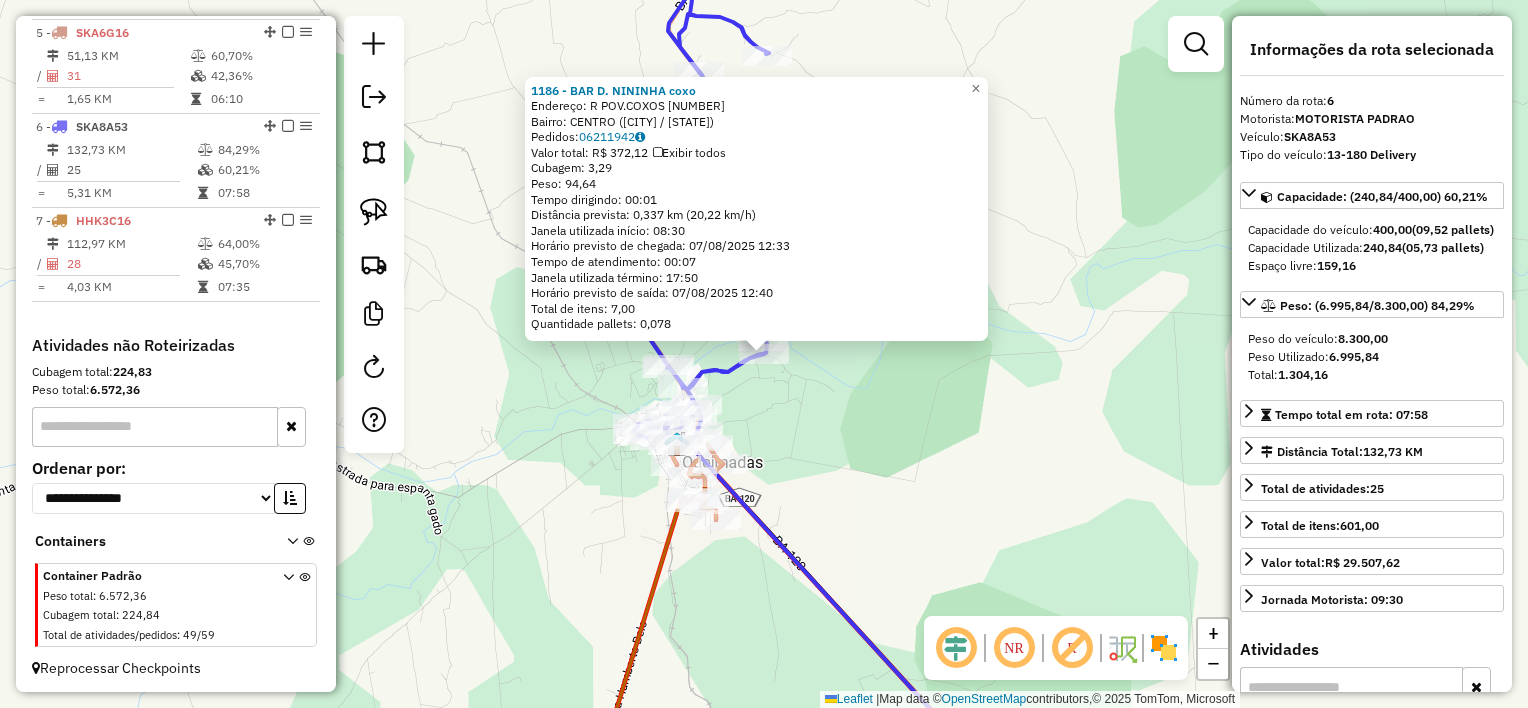 click on "Endereço: R [PLACE] [NUMBER] Bairro: [PLACE] ([CITY] / [STATE]) Pedidos: [NUMBER] Valor total: R$ [PRICE] Exibir todos Cubagem: [QUANTITY] Peso: [QUANTITY] Tempo dirigindo: [TIME] Distância prevista: [QUANTITY] km ([SPEED] km/h) Janela utilizada início: [TIME] Horário previsto de chegada: [DATE] [TIME] Tempo de atendimento: [TIME] Janela utilizada término: [TIME] Horário previsto de saída: [DATE] [TIME] Total de itens: [QUANTITY] Quantidade pallets: [QUANTITY] × Janela de atendimento Grade de atendimento Capacidade Transportadoras Veículos Cliente Pedidos Rotas Selecione os dias de semana para filtrar as janelas de atendimento Seg Ter Qua Qui Sex Sáb Dom Informe o período da janela de atendimento: De: Até: Filtrar exatamente a janela do cliente Considerar janela de atendimento padrão Selecione os dias de semana para filtrar as grades de atendimento Seg Ter Qua Qui Sex Sáb Dom Considerar clientes sem dia de atendimento cadastrado De: De:" 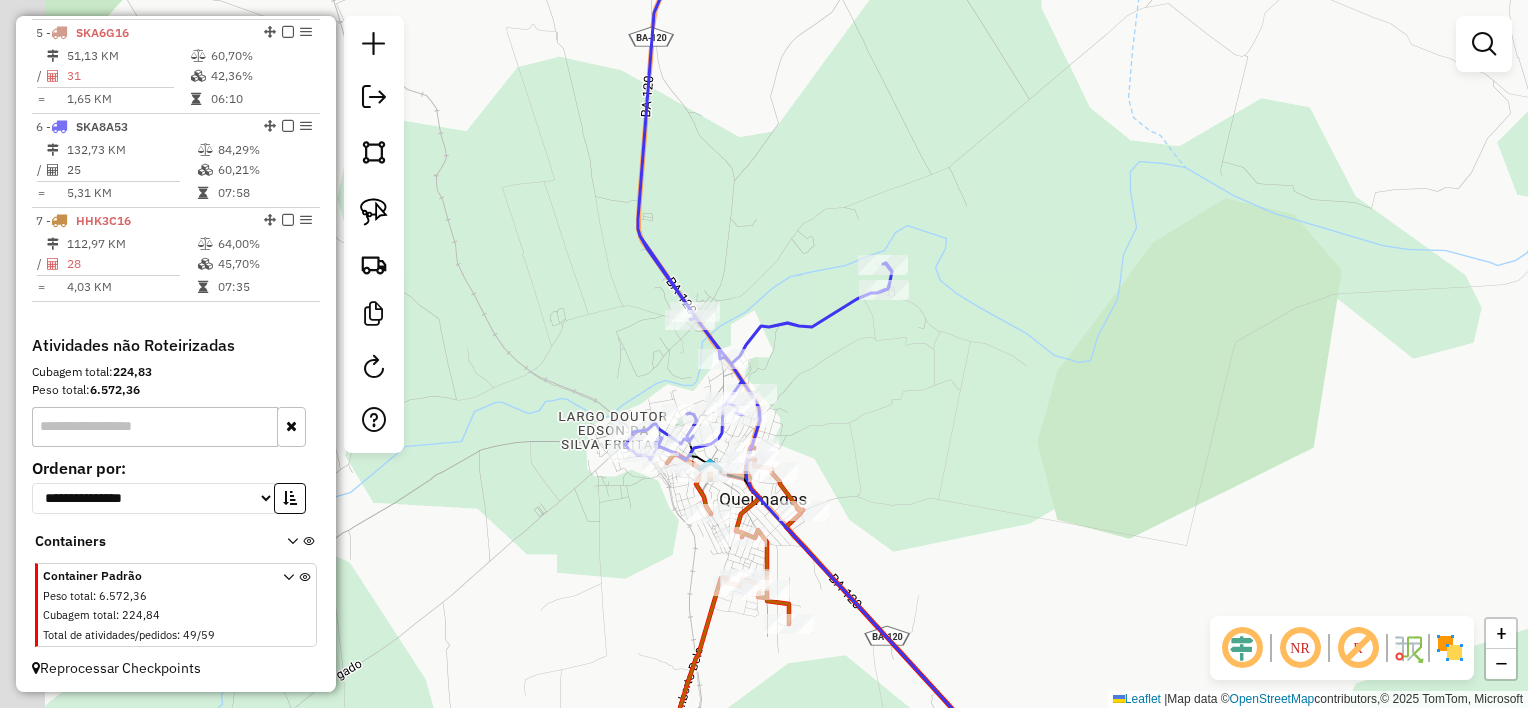 drag, startPoint x: 775, startPoint y: 421, endPoint x: 908, endPoint y: 396, distance: 135.32922 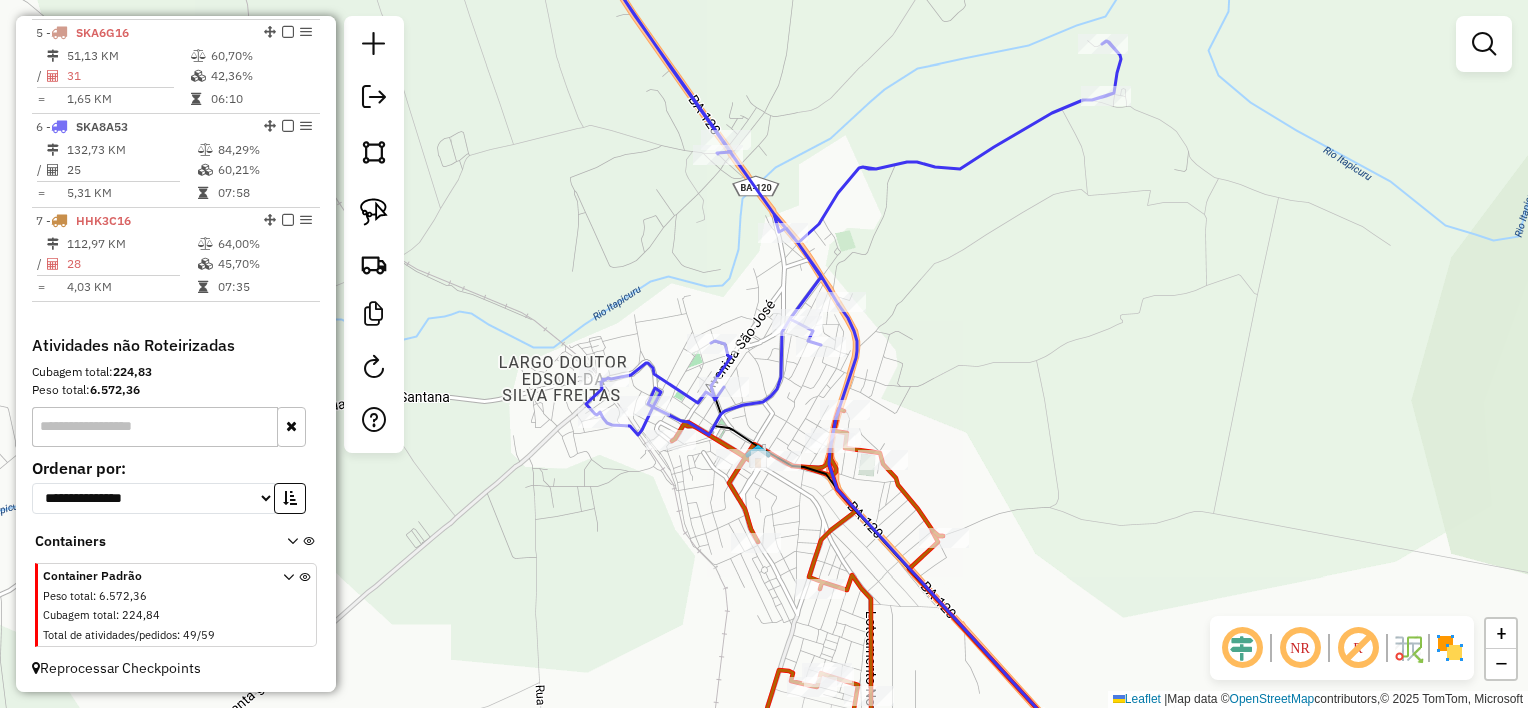 drag, startPoint x: 864, startPoint y: 416, endPoint x: 960, endPoint y: 338, distance: 123.69317 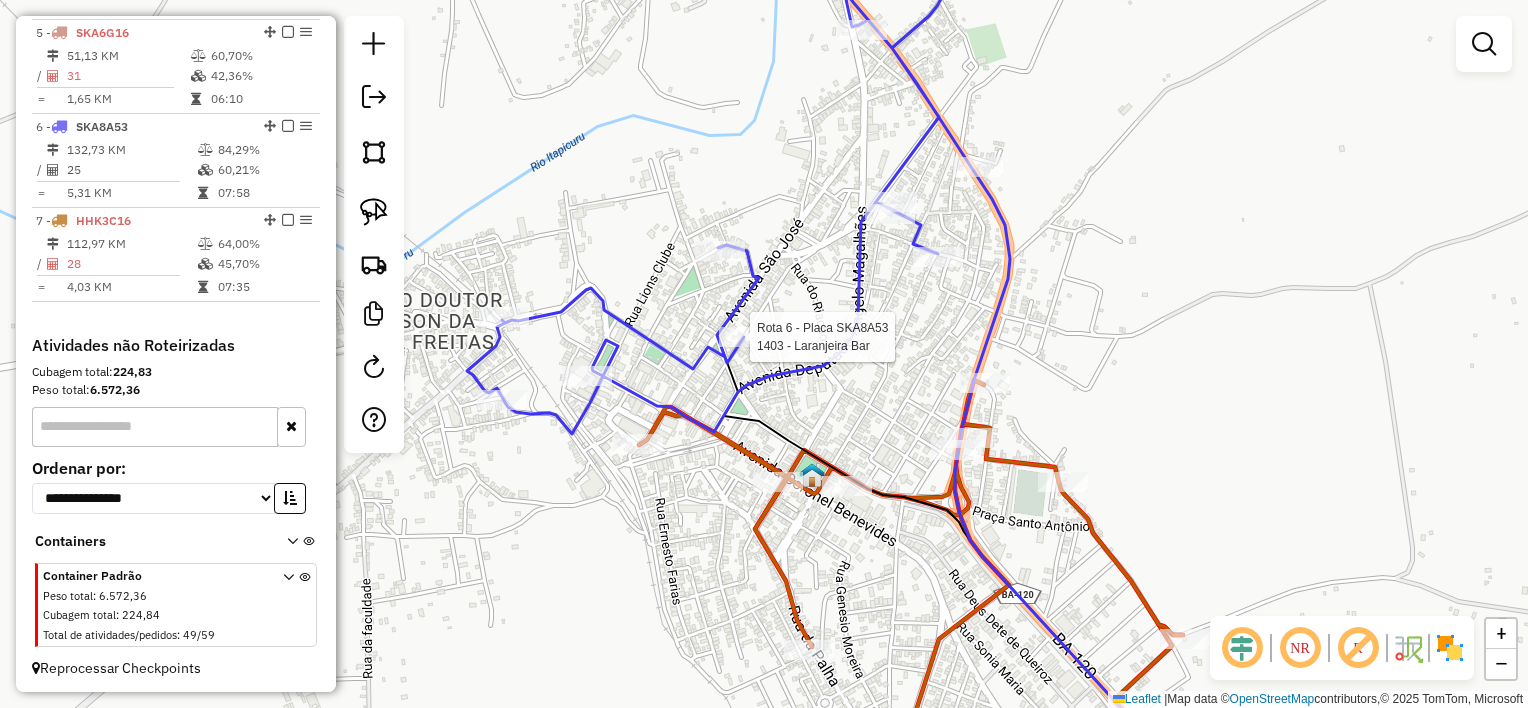 select on "*********" 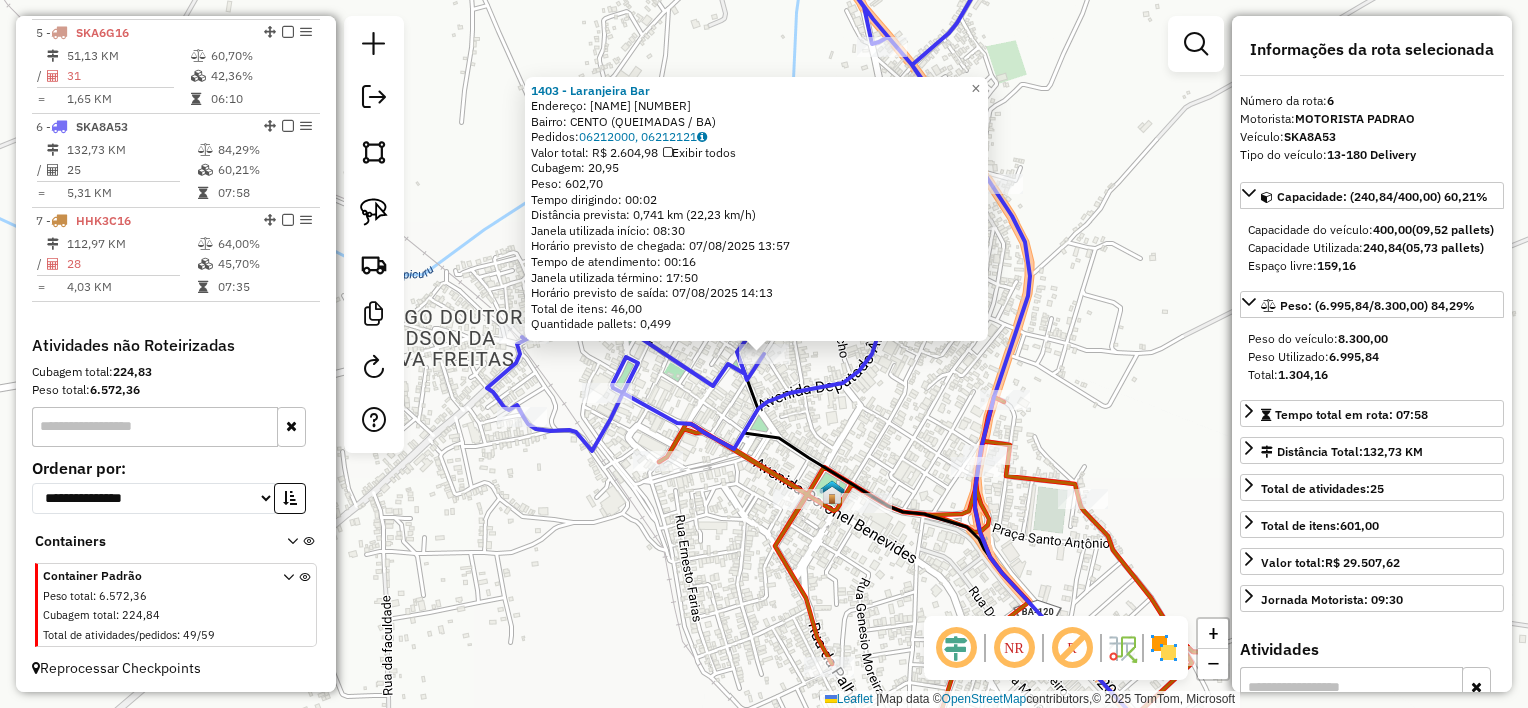 click on "Valor total: R$ [PRICE] Cubagem: [QUANTITY] Peso: [QUANTITY] Tempo dirigindo: [TIME] Distância prevista: [QUANTITY] km ([SPEED] km/h) Janela utilizada início: [TIME] Horário previsto de chegada: [DATE] [TIME] Tempo de atendimento: [TIME] Janela utilizada término: [TIME] Horário previsto de saída: [DATE] [TIME] Total de itens: [QUANTITY] Quantidade pallets: [QUANTITY] × Janela de atendimento Grade de atendimento Capacidade Transportadoras Veículos Cliente Pedidos Rotas Selecione os dias de semana para filtrar as janelas de atendimento Seg Ter Qua Qui Sex Sáb Dom Informe o período da janela de atendimento: De: Até: Filtrar exatamente a janela do cliente Considerar janela de atendimento padrão Selecione os dias de semana para filtrar as grades de atendimento Seg Ter Qua Qui Sex Sáb Dom Clientes fora do dia de atendimento selecionado +" 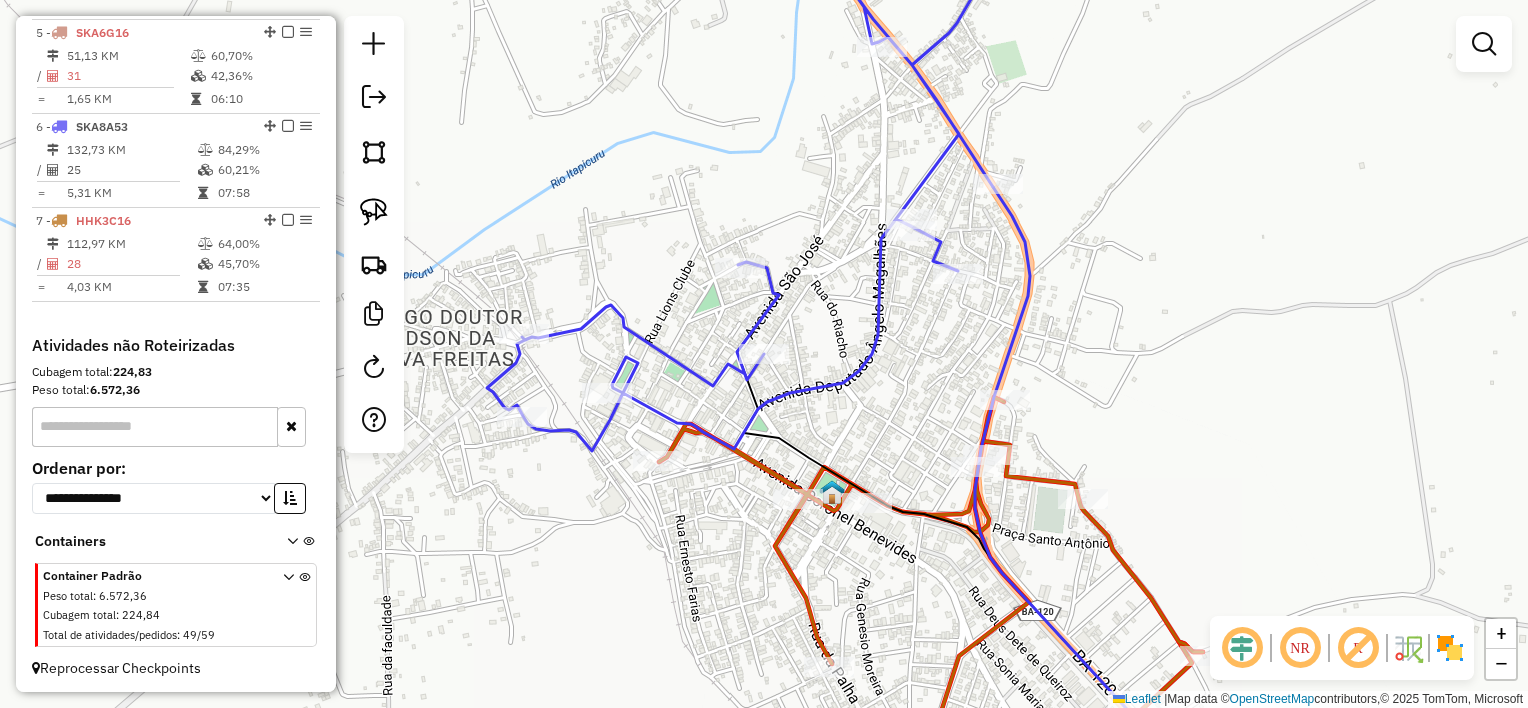 click 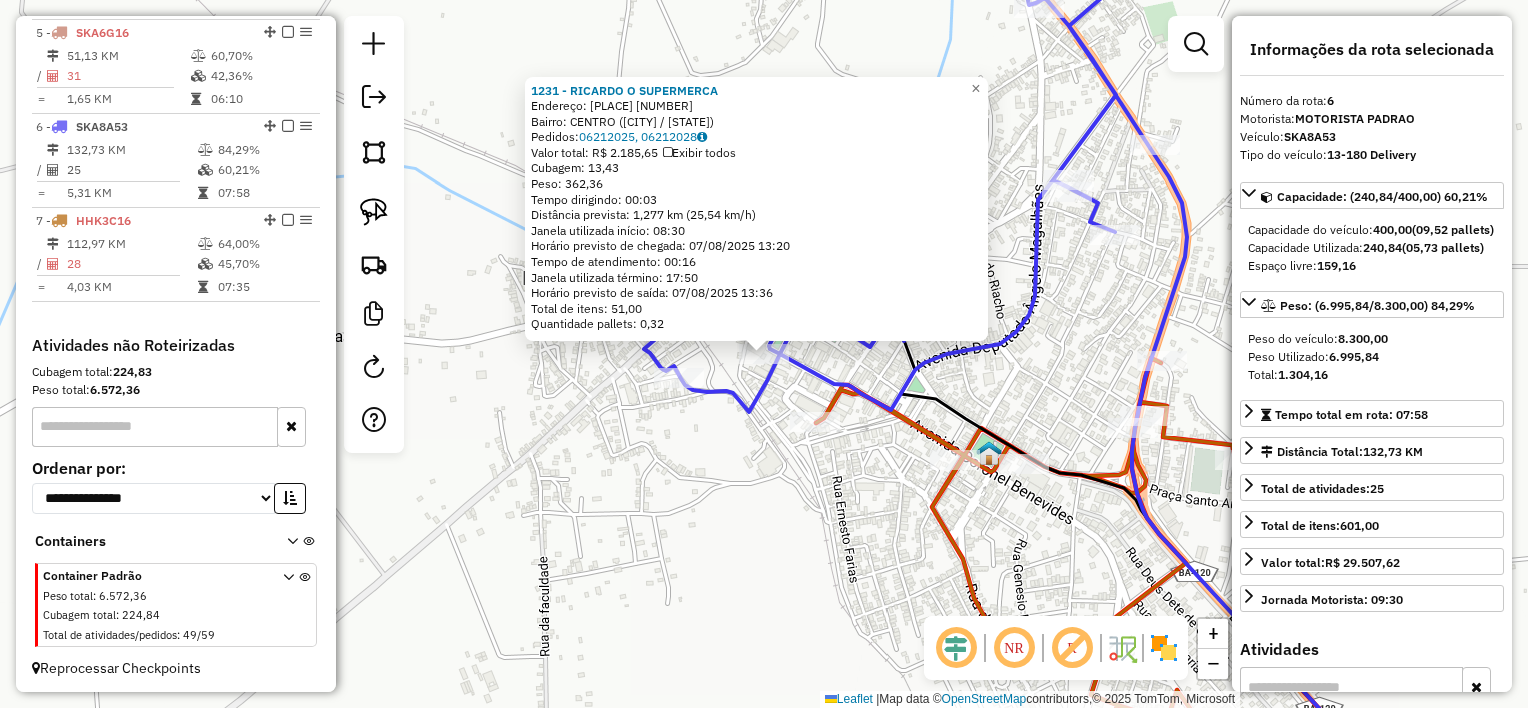 click on "Endereço: [PLACE] [NUMBER] Bairro: [PLACE] ([CITY] / [STATE]) Pedidos: [NUMBER], [NUMBER] Valor total: R$ [PRICE] Exibir todos Cubagem: [QUANTITY] Peso: [QUANTITY] Tempo dirigindo: [TIME] Distância prevista: [QUANTITY] km ([SPEED] km/h) Janela utilizada início: [TIME] Horário previsto de chegada: [DATE] [TIME] Tempo de atendimento: [TIME] Janela utilizada término: [TIME] Horário previsto de saída: [DATE] [TIME] Total de itens: [QUANTITY] Quantidade pallets: [QUANTITY] × Janela de atendimento Grade de atendimento Capacidade Transportadoras Veículos Cliente Pedidos Rotas Selecione os dias de semana para filtrar as janelas de atendimento Seg Ter Qua Qui Sex Sáb Dom Informe o período da janela de atendimento: De: Até: Filtrar exatamente a janela do cliente Considerar janela de atendimento padrão Selecione os dias de semana para filtrar as grades de atendimento Seg Ter Qua Qui Sex Sáb Dom Peso mínimo: Peso máximo:" 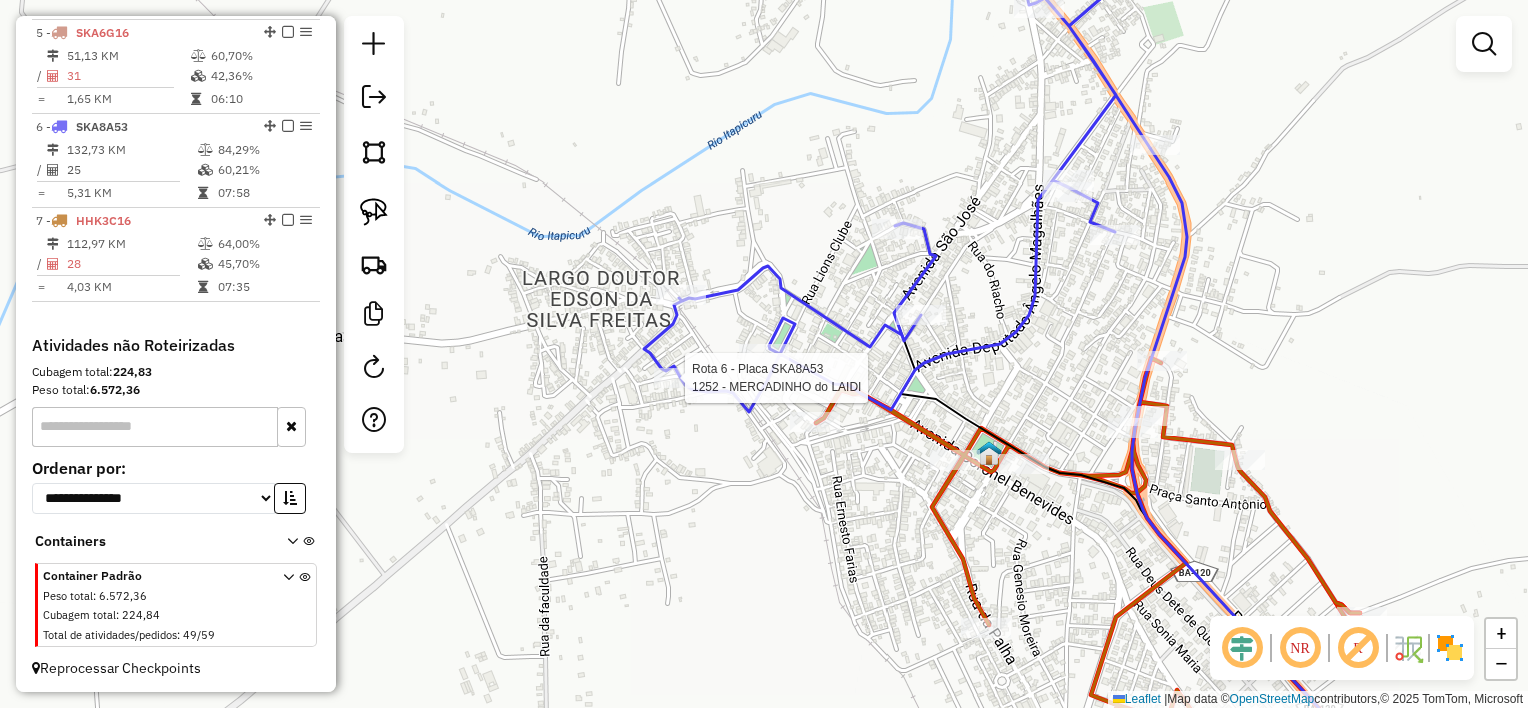 select on "*********" 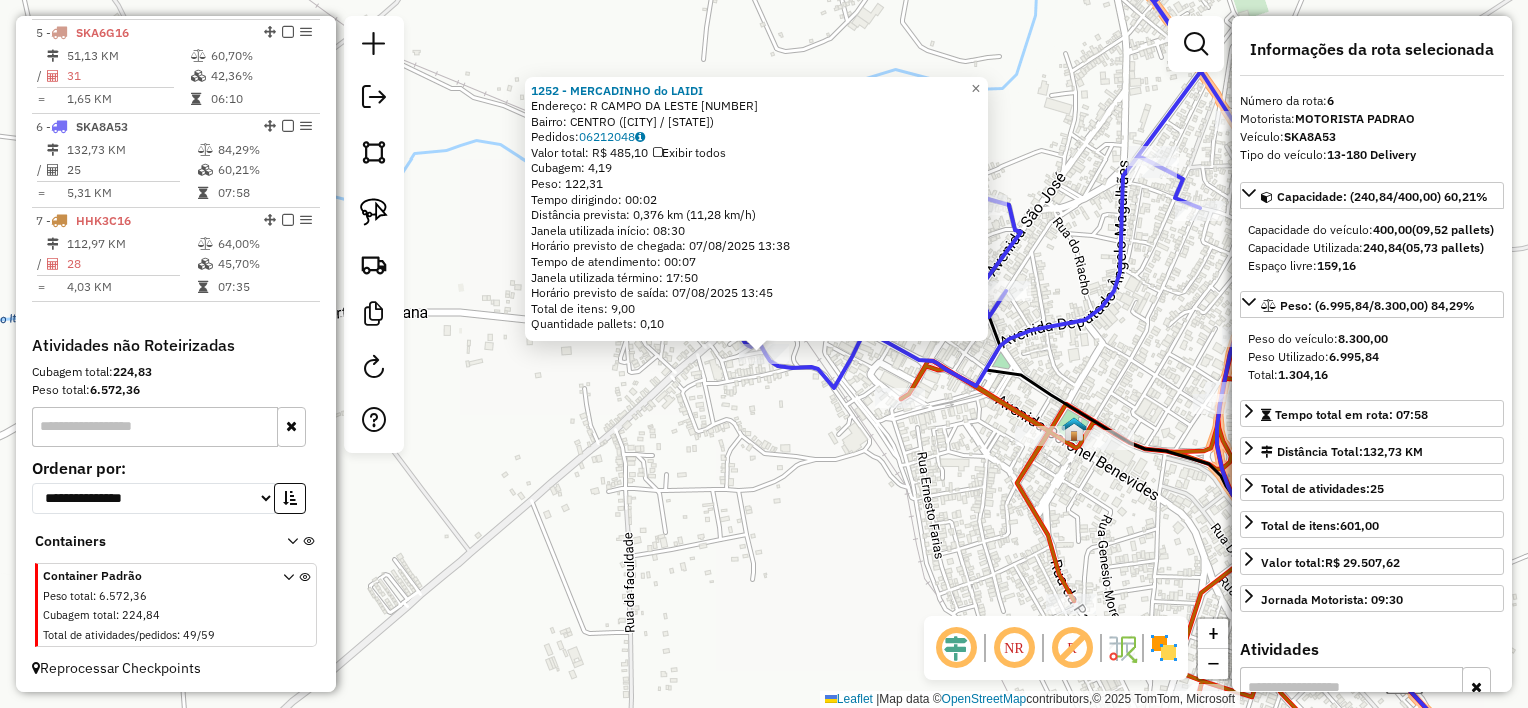 click on "[NUMBER] - [BUSINESS_NAME] Endereço: R [PLACE] [NUMBER] Bairro: [PLACE] ([CITY] / [STATE]) Pedidos: [NUMBER] Valor total: R$ [PRICE] Exibir todos Cubagem: [QUANTITY] Peso: [QUANTITY] Tempo dirigindo: [TIME] Distância prevista: [QUANTITY] km ([SPEED] km/h) Janela utilizada início: [TIME] Horário previsto de chegada: [DATE] [TIME] Tempo de atendimento: [TIME] Janela utilizada término: [TIME] Horário previsto de saída: [DATE] [TIME] Total de itens: [QUANTITY] Quantidade pallets: [QUANTITY] × Janela de atendimento Grade de atendimento Capacidade Transportadoras Veículos Cliente Pedidos Rotas Selecione os dias de semana para filtrar as janelas de atendimento Seg Ter Qua Qui Sex Sáb Dom Informe o período da janela de atendimento: De: Até: Filtrar exatamente a janela do cliente Considerar janela de atendimento padrão Selecione os dias de semana para filtrar as grades de atendimento Seg Ter Qua Qui Sex Sáb Dom Considerar clientes sem dia de atendimento cadastrado De:" 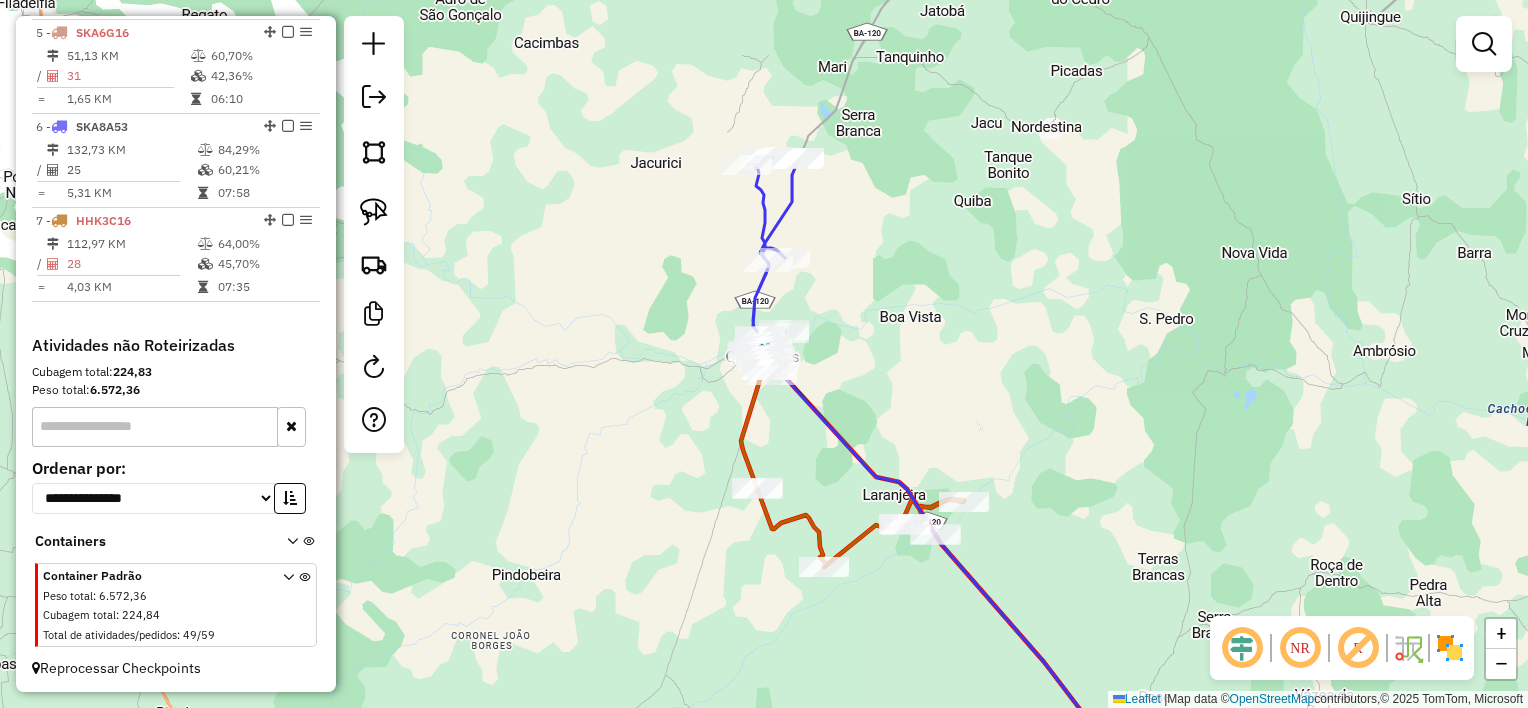 drag, startPoint x: 707, startPoint y: 401, endPoint x: 650, endPoint y: 356, distance: 72.62231 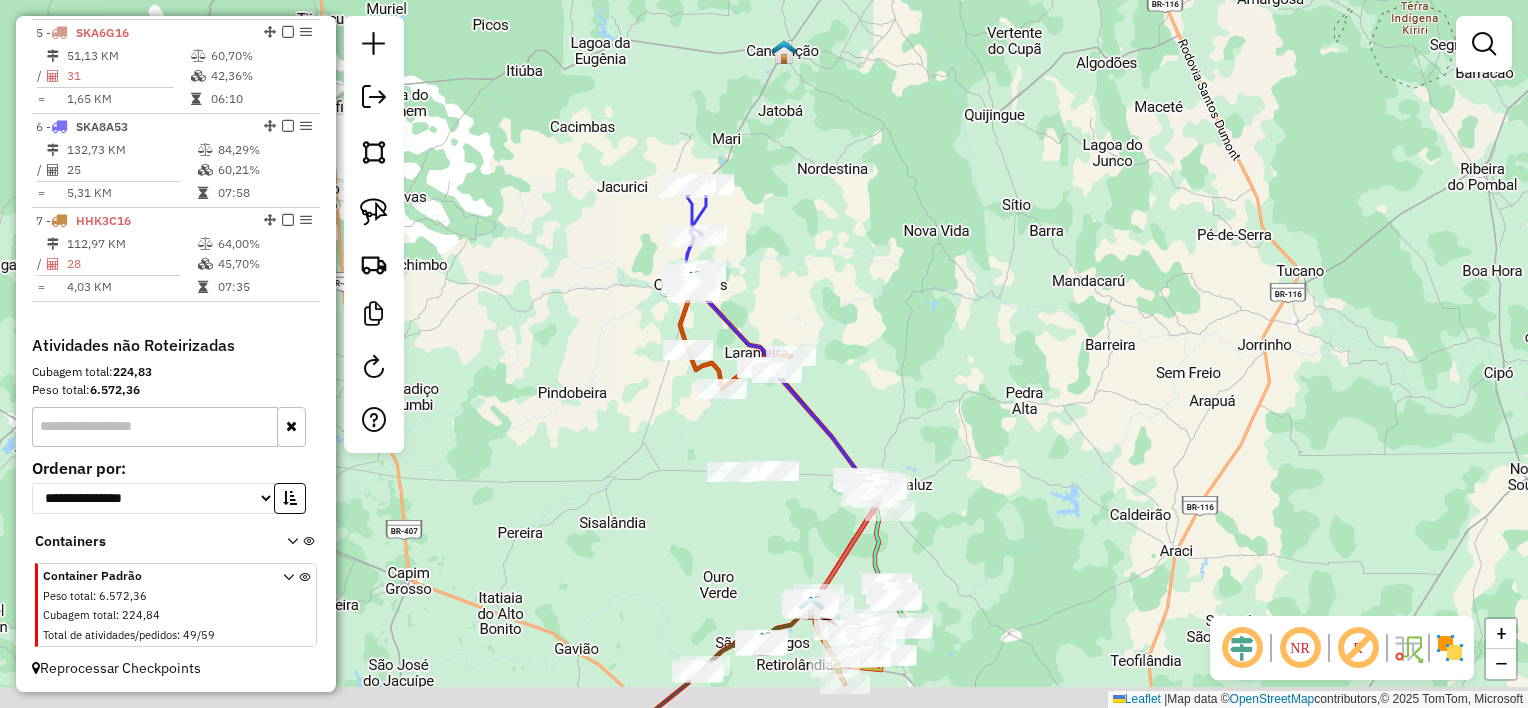 drag, startPoint x: 659, startPoint y: 520, endPoint x: 640, endPoint y: 434, distance: 88.07383 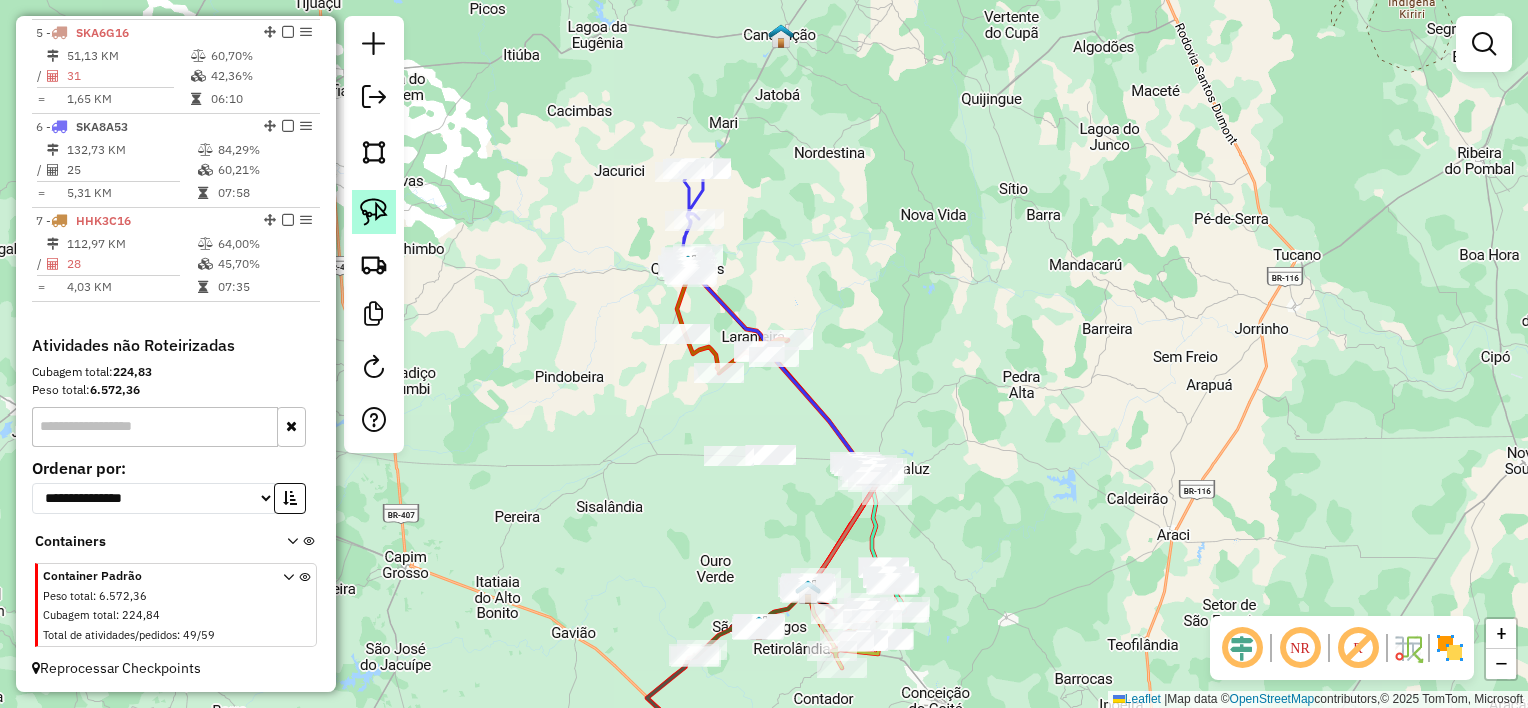 click 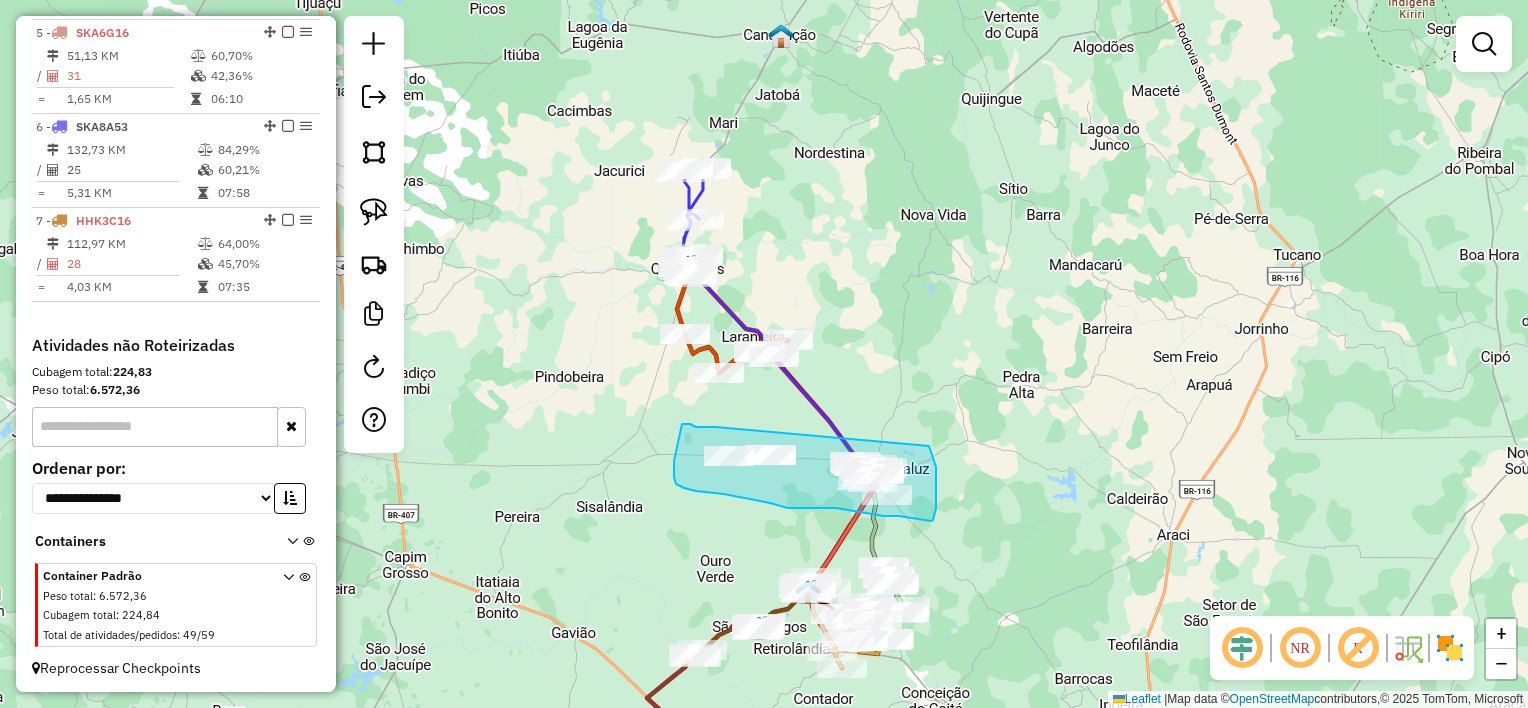 drag, startPoint x: 708, startPoint y: 427, endPoint x: 929, endPoint y: 446, distance: 221.81523 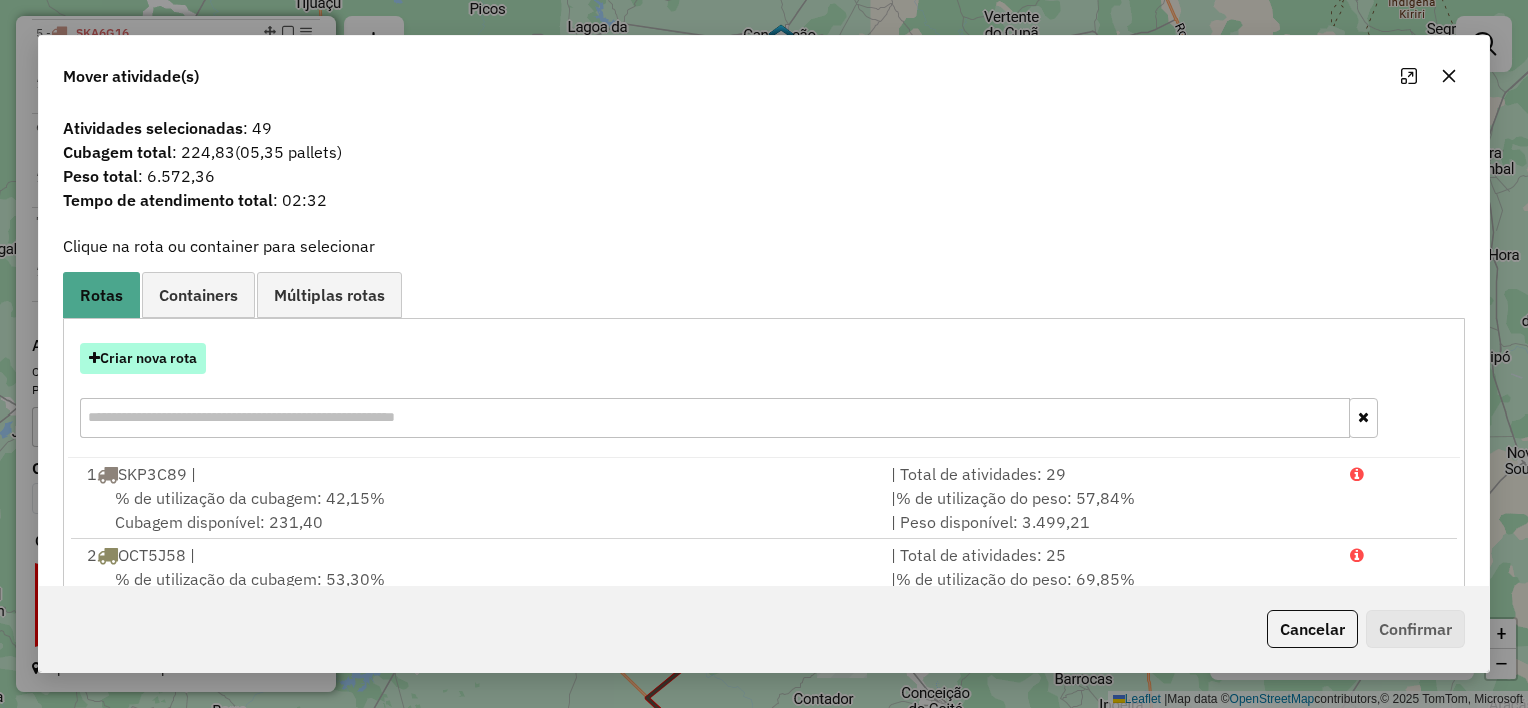 click on "Criar nova rota" at bounding box center [143, 358] 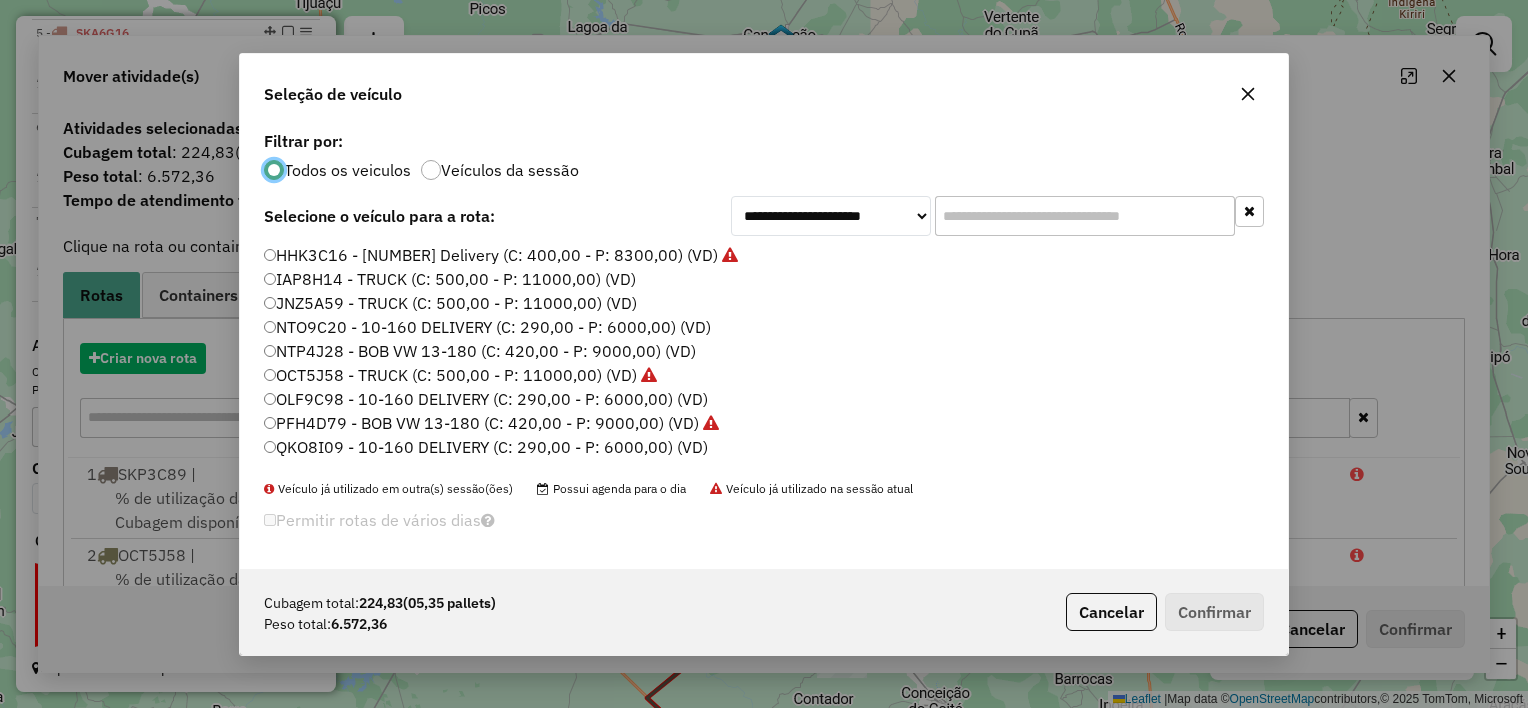 scroll, scrollTop: 10, scrollLeft: 6, axis: both 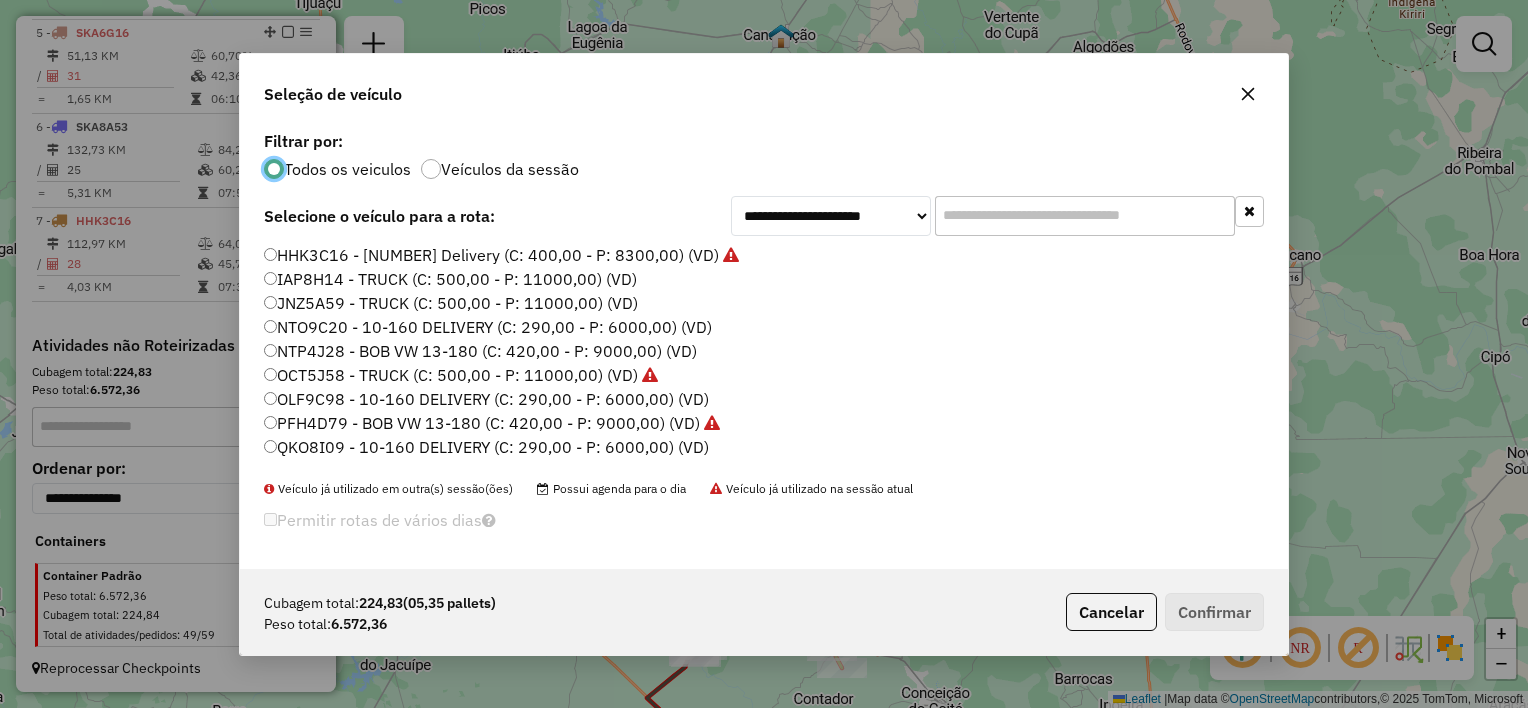 click on "IAP8H14 - TRUCK  (C: 500,00 - P: 11000,00) (VD)" 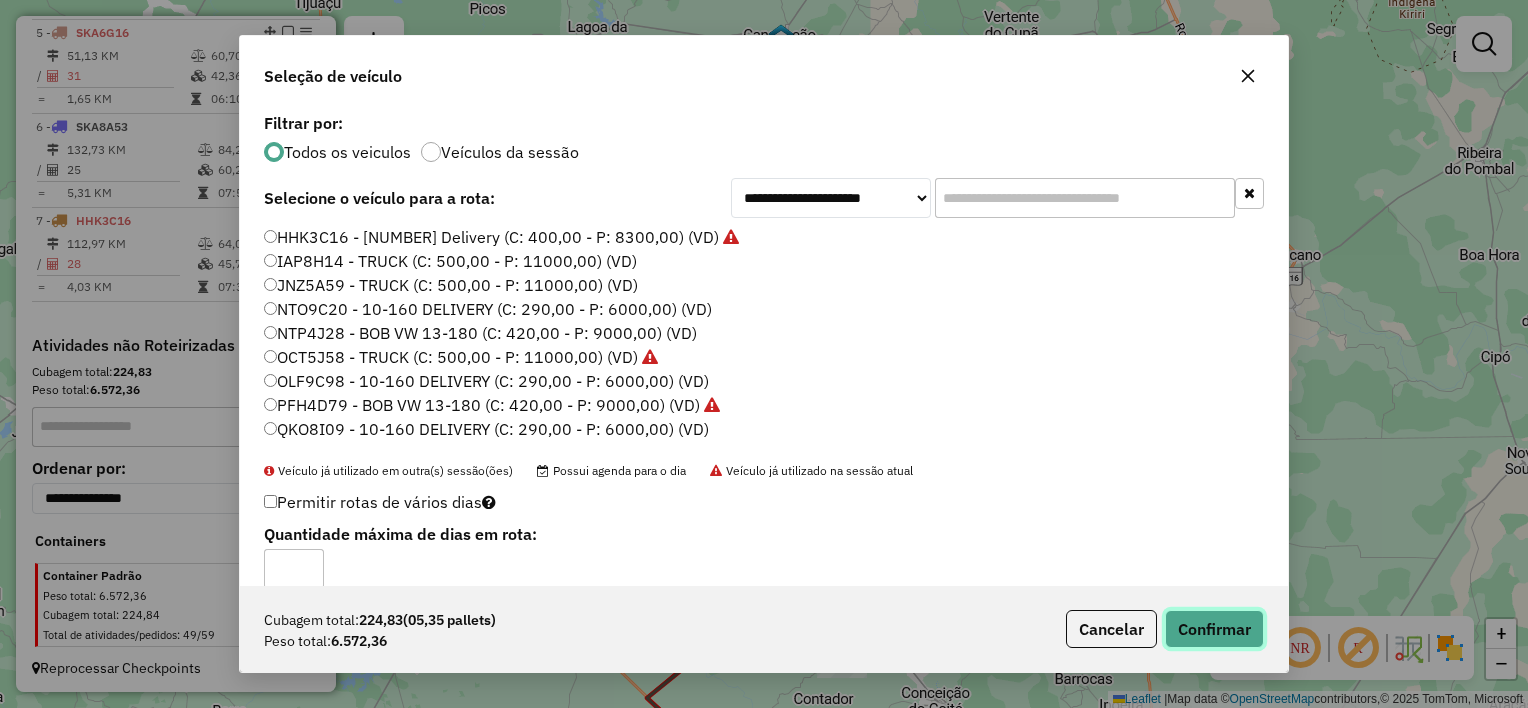 click on "Confirmar" 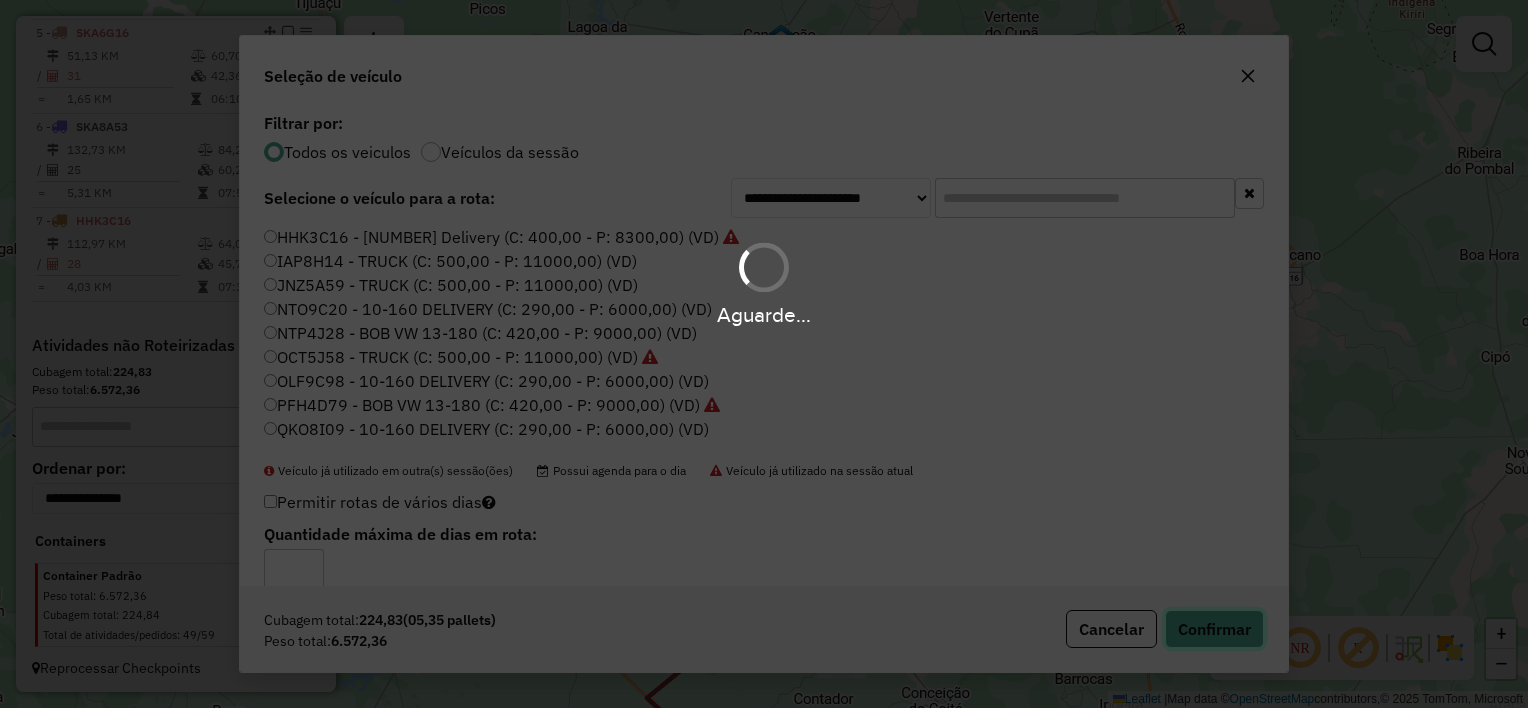 type 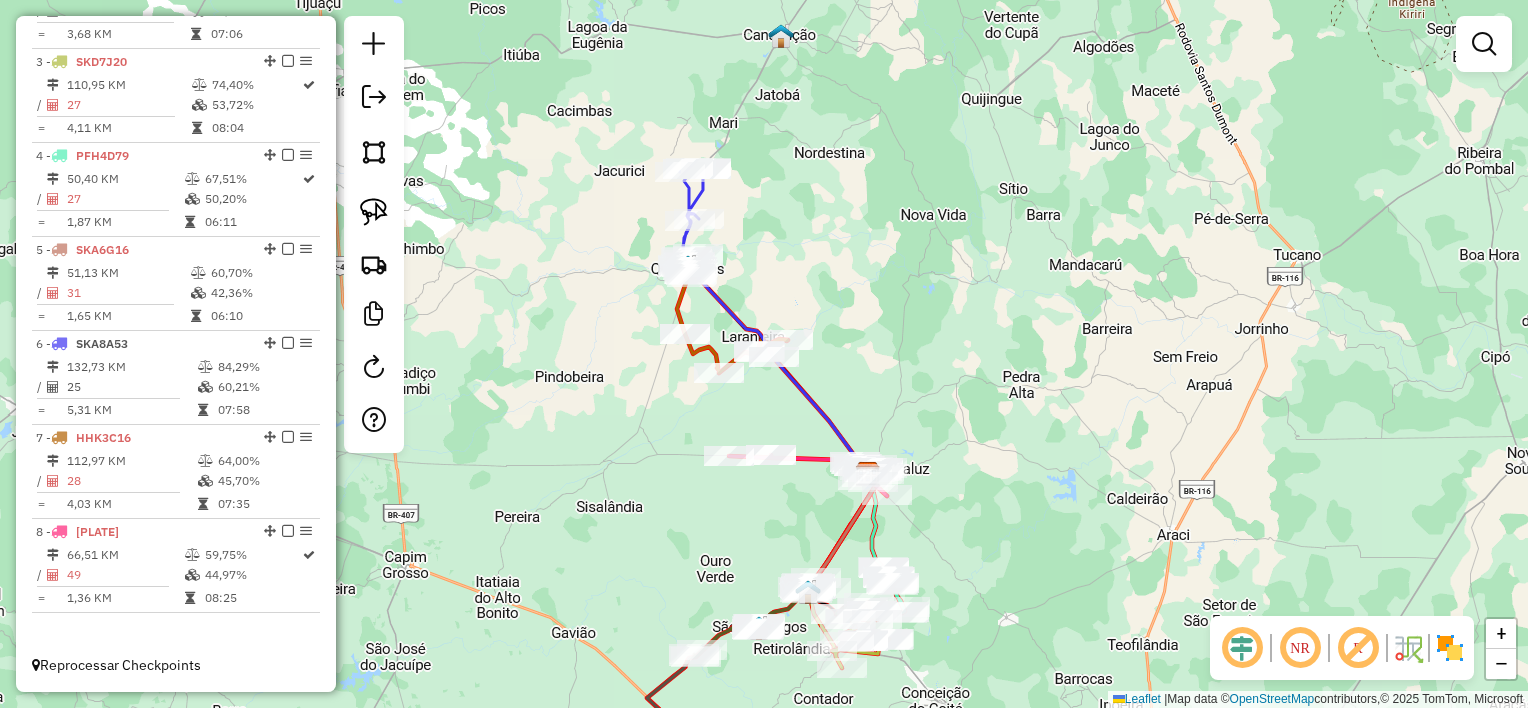 scroll, scrollTop: 902, scrollLeft: 0, axis: vertical 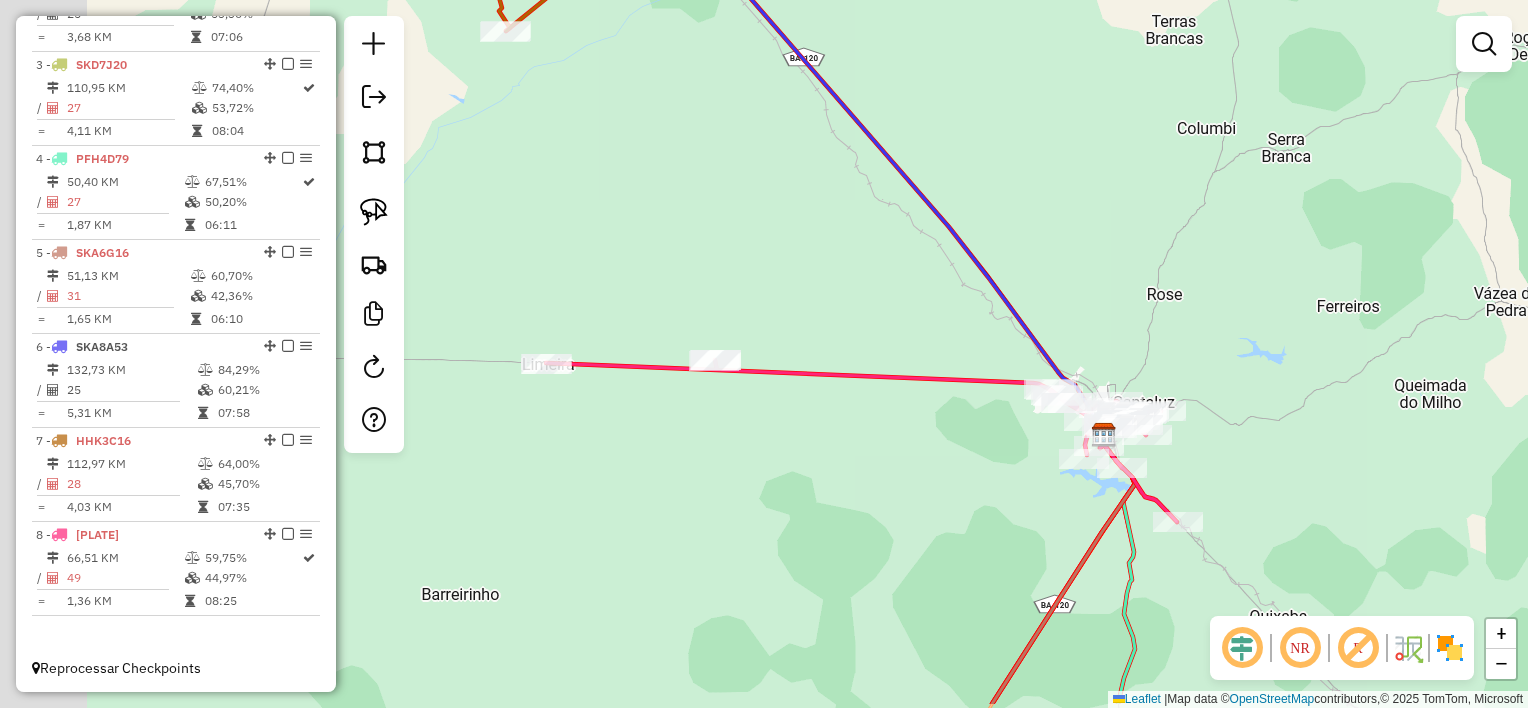 drag, startPoint x: 772, startPoint y: 511, endPoint x: 1132, endPoint y: 404, distance: 375.5649 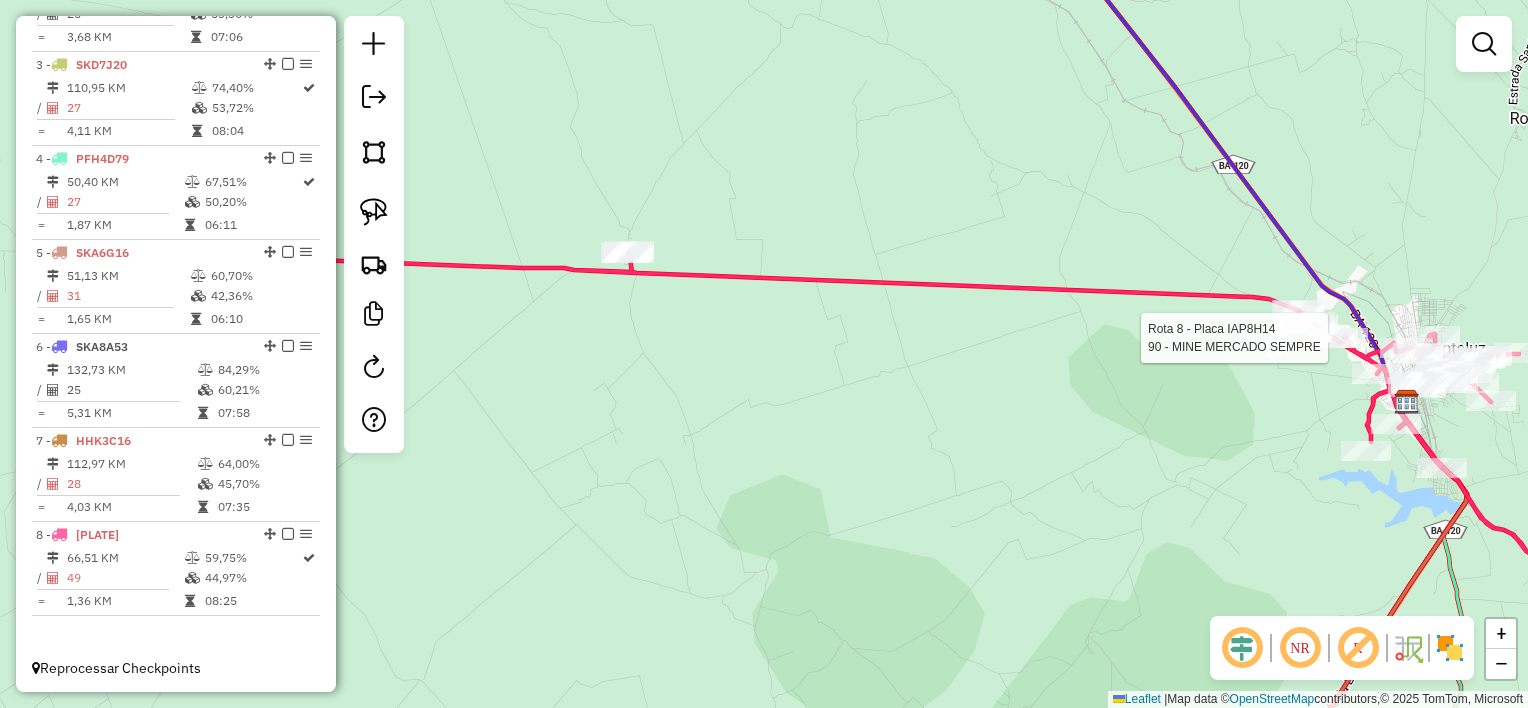 click 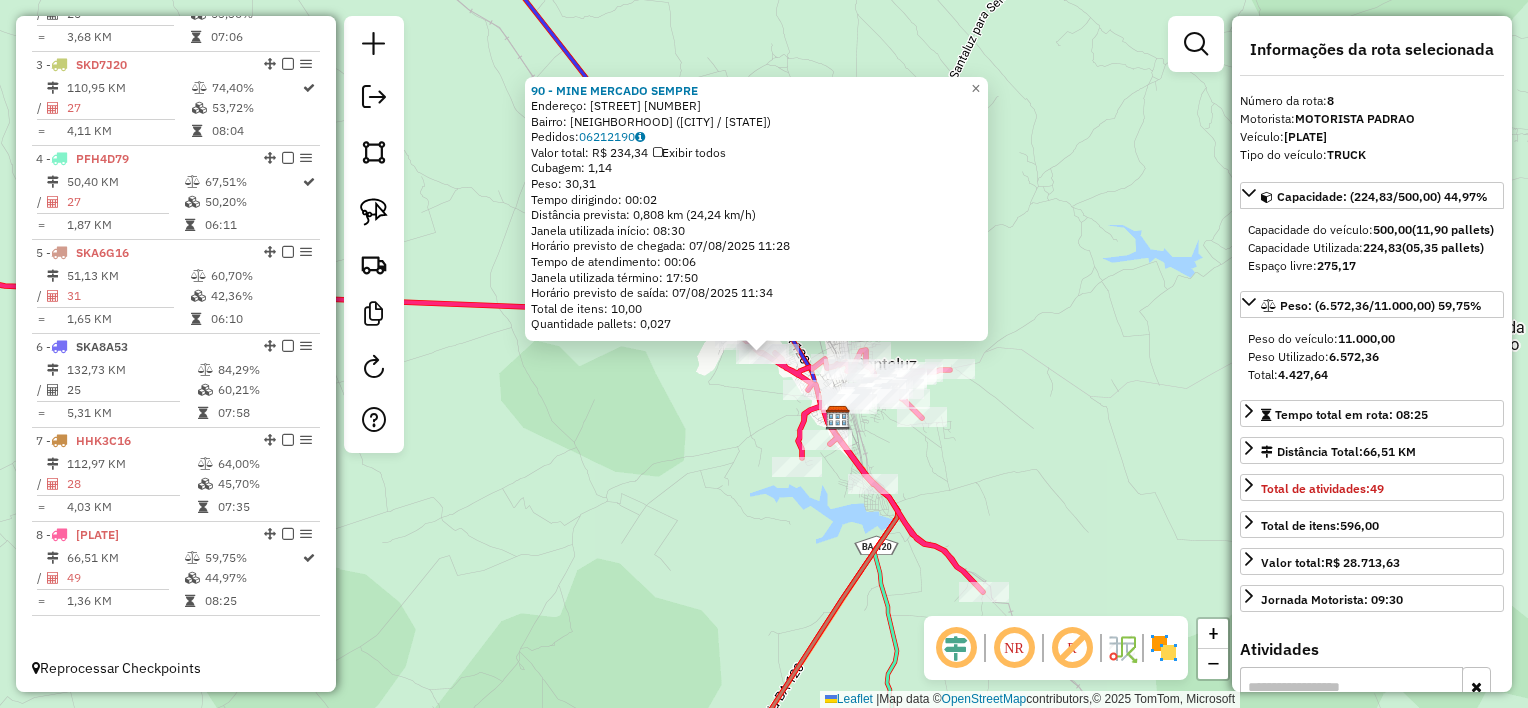 click on "90 - MINE MERCADO SEMPRE Endereço: [STREET] [NUMBER] Bairro: [NEIGHBORHOOD] ([CITY] / [STATE]) Pedidos: 06212190 Valor total: R$ 234,34 Exibir todos Cubagem: 1,14 Peso: 30,31 Tempo dirigindo: 00:02 Distância prevista: 0,808 km (24,24 km/h) Janela utilizada início: 08:30 Horário previsto de chegada: 07/08/2025 11:28 Tempo de atendimento: 00:06 Janela utilizada término: 17:50 Horário previsto de saída: 07/08/2025 11:34 Total de itens: 10,00 Quantidade pallets: 0,027 × Janela de atendimento Grade de atendimento Capacidade Transportadoras Veículos Cliente Pedidos Rotas Selecione os dias de semana para filtrar as janelas de atendimento Seg Ter Qua Qui Sex Sáb Dom Informe o período da janela de atendimento: De: Até: Filtrar exatamente a janela do cliente Considerar janela de atendimento padrão Selecione os dias de semana para filtrar as grades de atendimento Seg Ter Qua Qui Sex Sáb Dom Considerar clientes sem dia de atendimento cadastrado +" 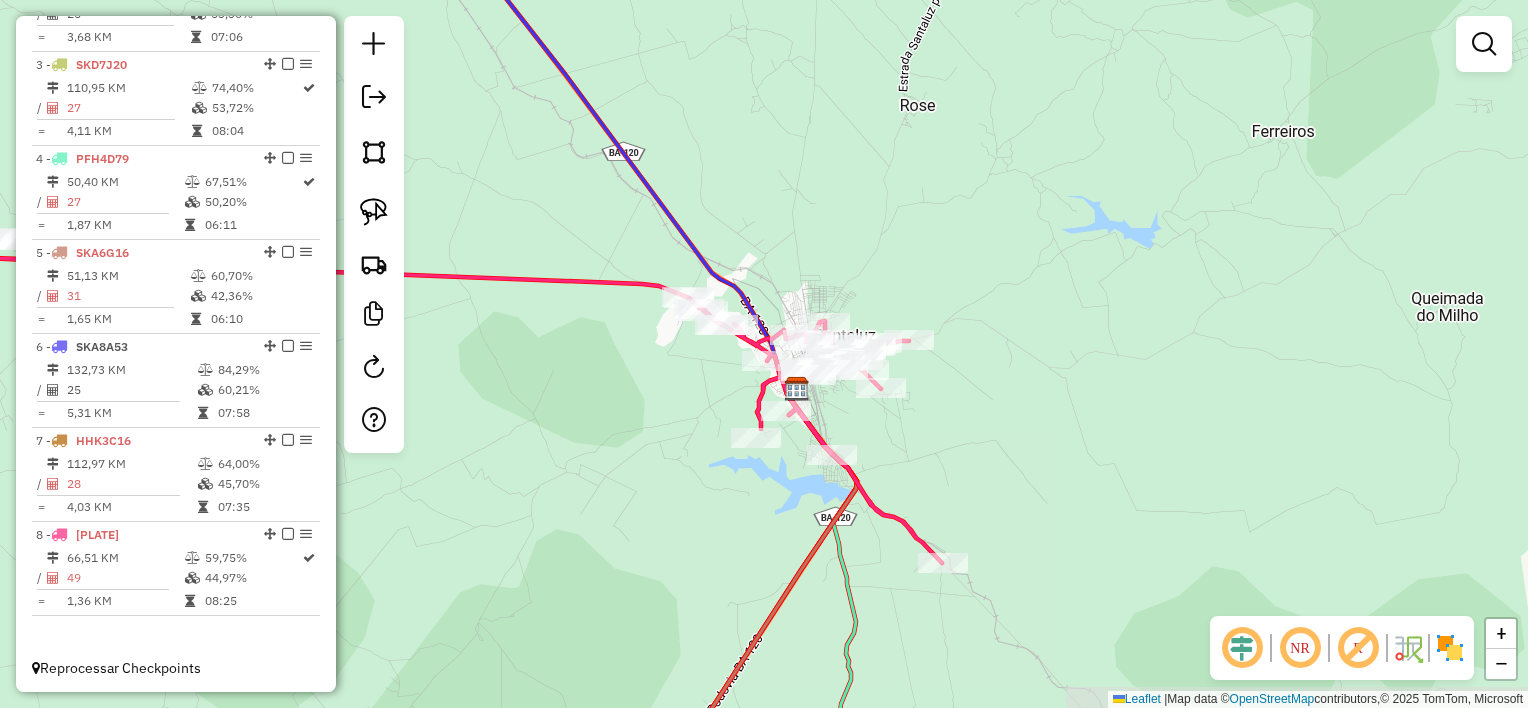 drag, startPoint x: 983, startPoint y: 468, endPoint x: 940, endPoint y: 434, distance: 54.81788 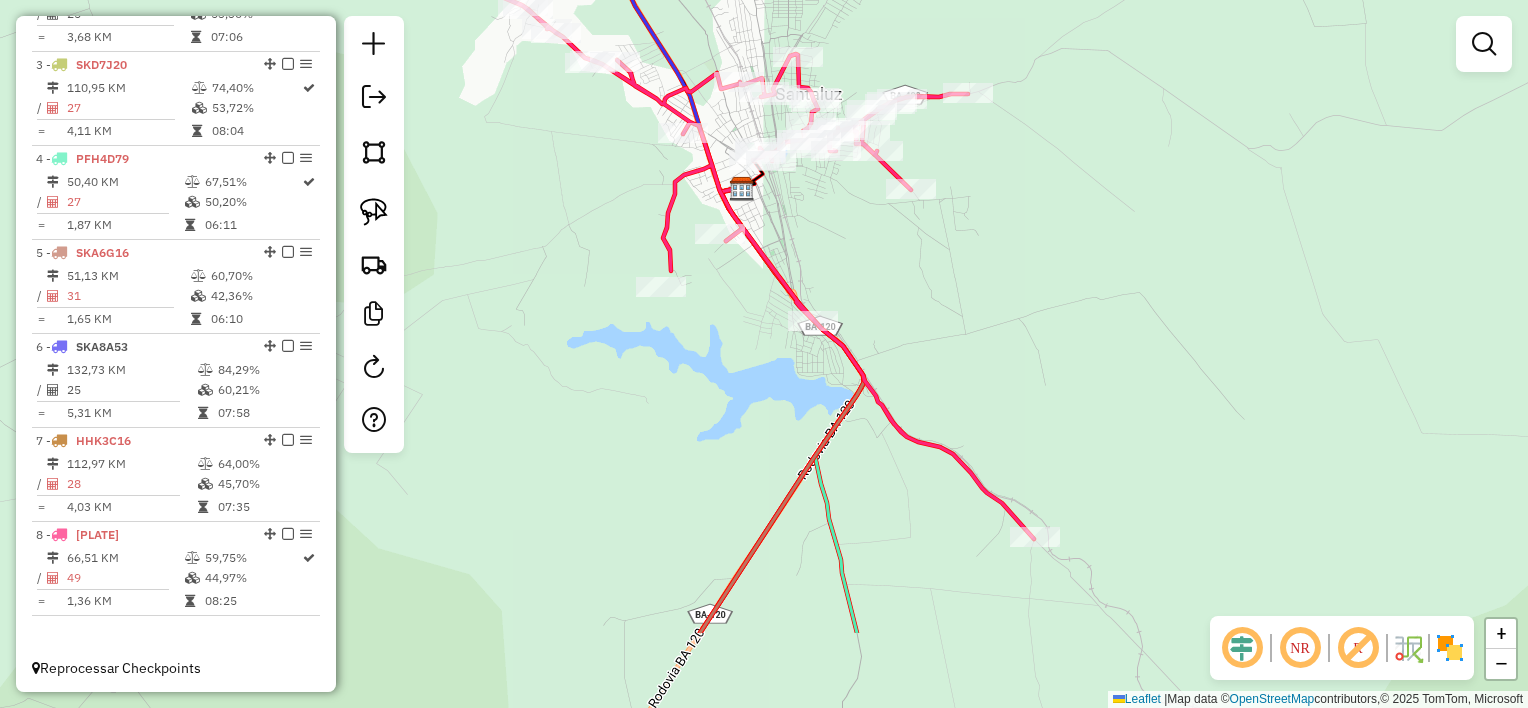 drag, startPoint x: 909, startPoint y: 416, endPoint x: 944, endPoint y: 271, distance: 149.16434 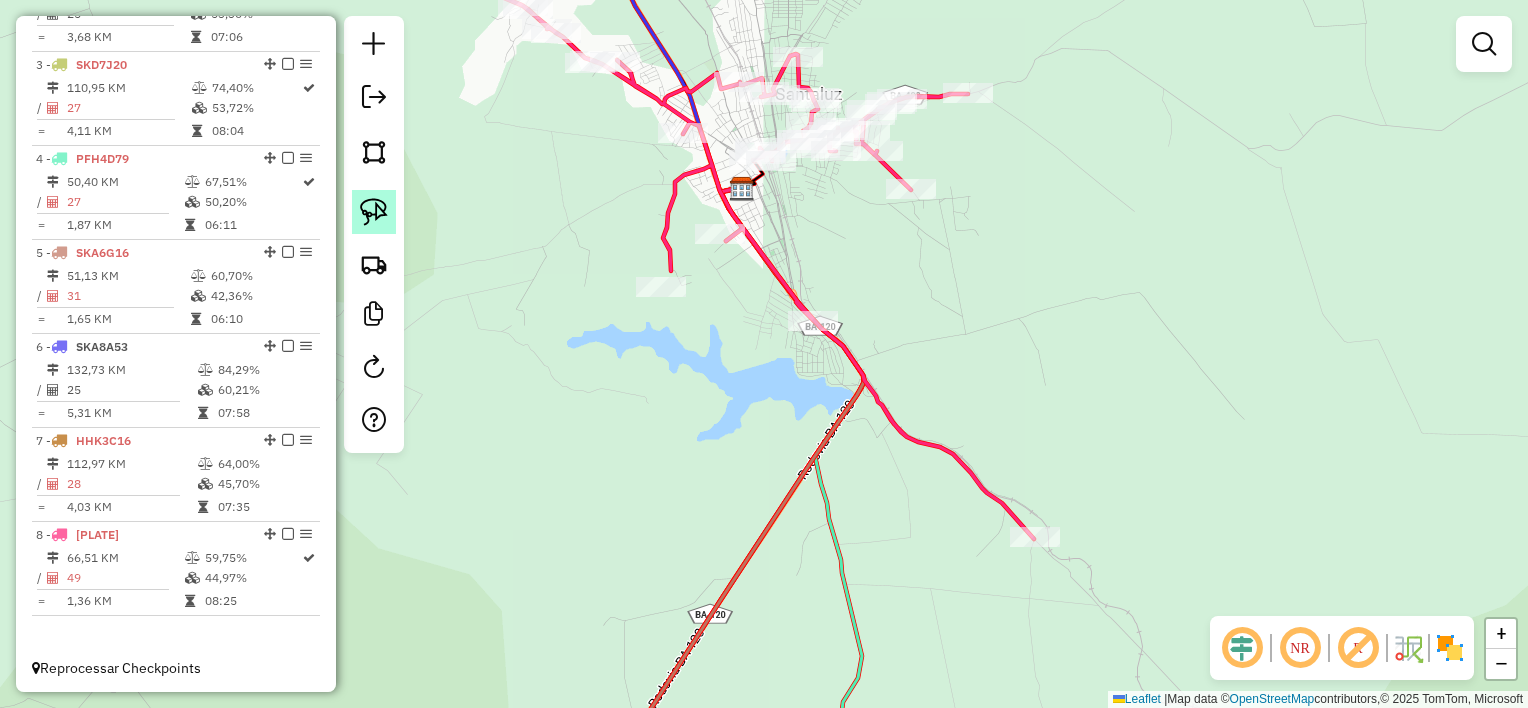 click 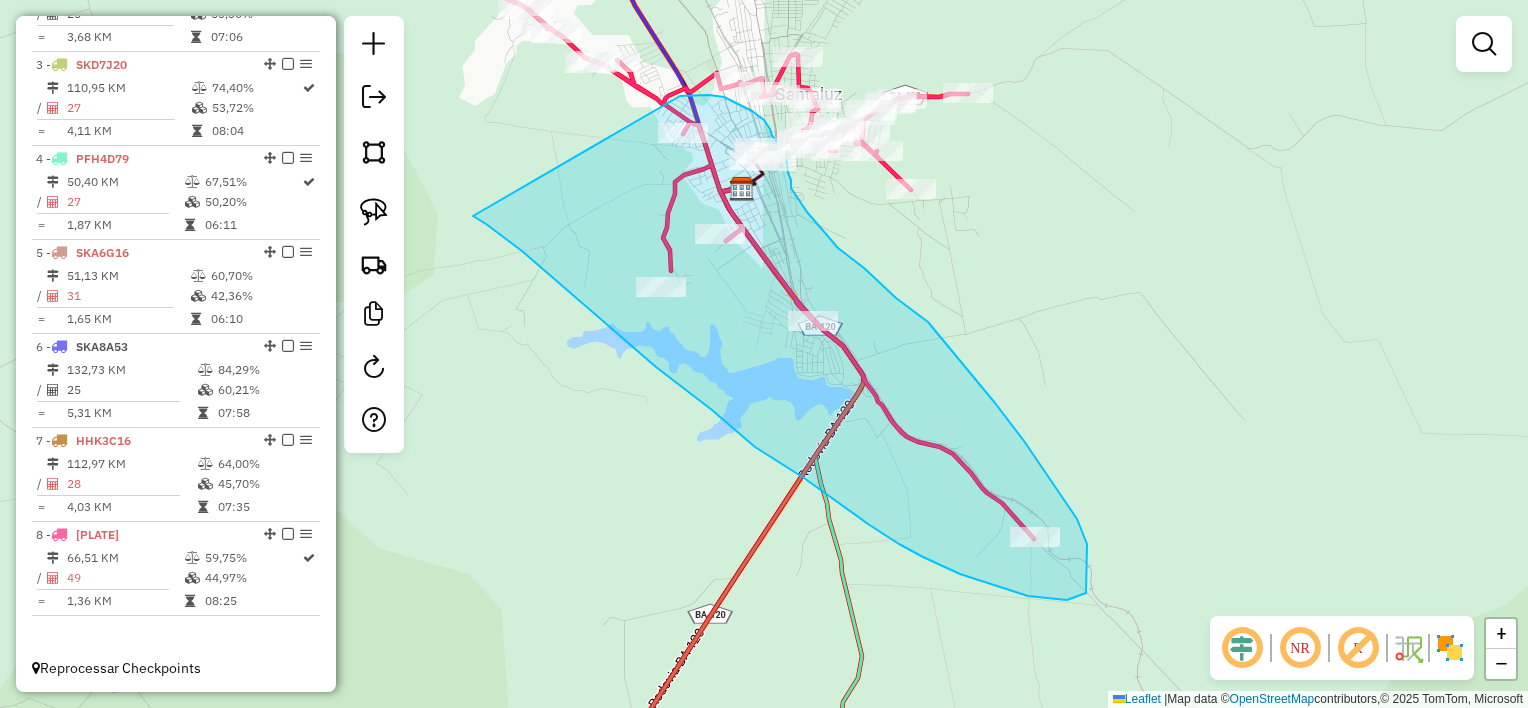 drag, startPoint x: 598, startPoint y: 316, endPoint x: 680, endPoint y: 96, distance: 234.785 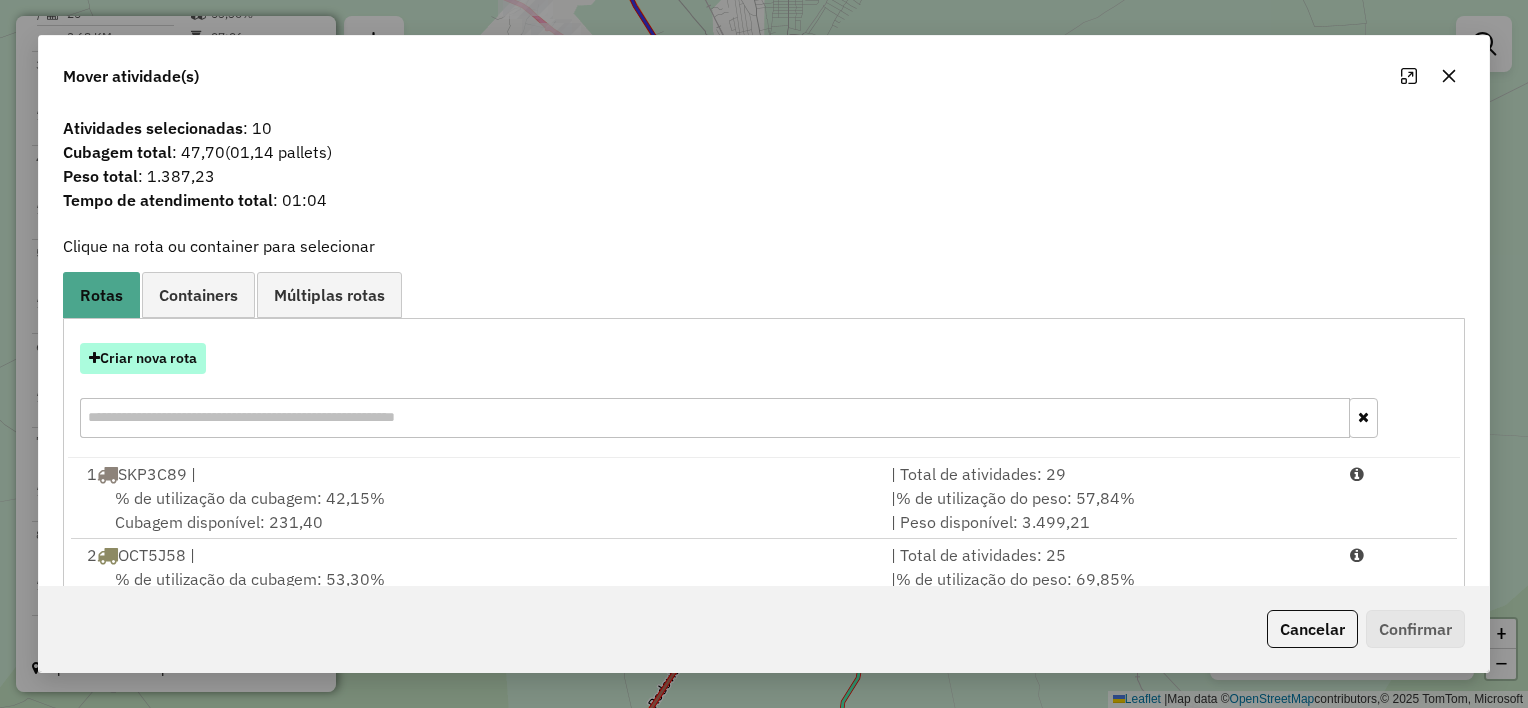 click on "Criar nova rota" at bounding box center [143, 358] 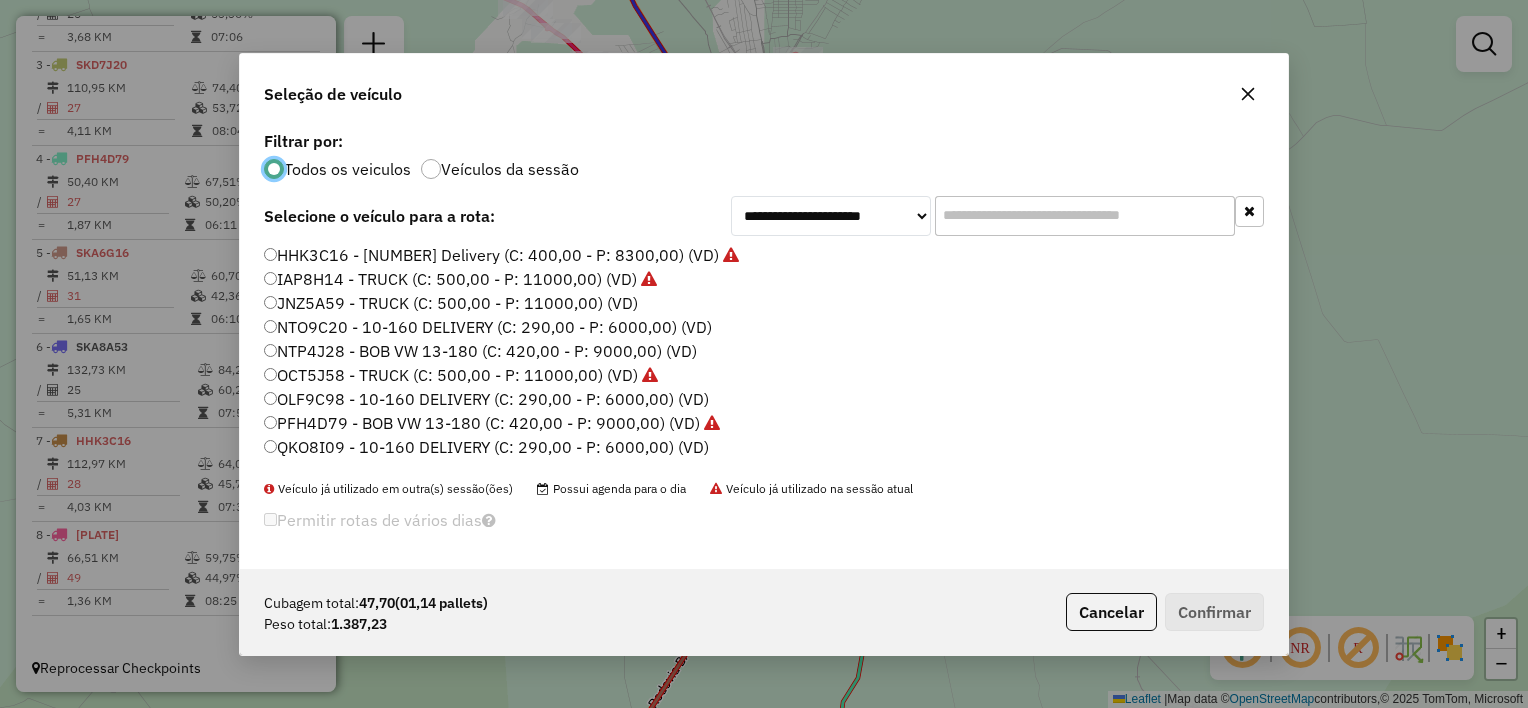 scroll, scrollTop: 10, scrollLeft: 6, axis: both 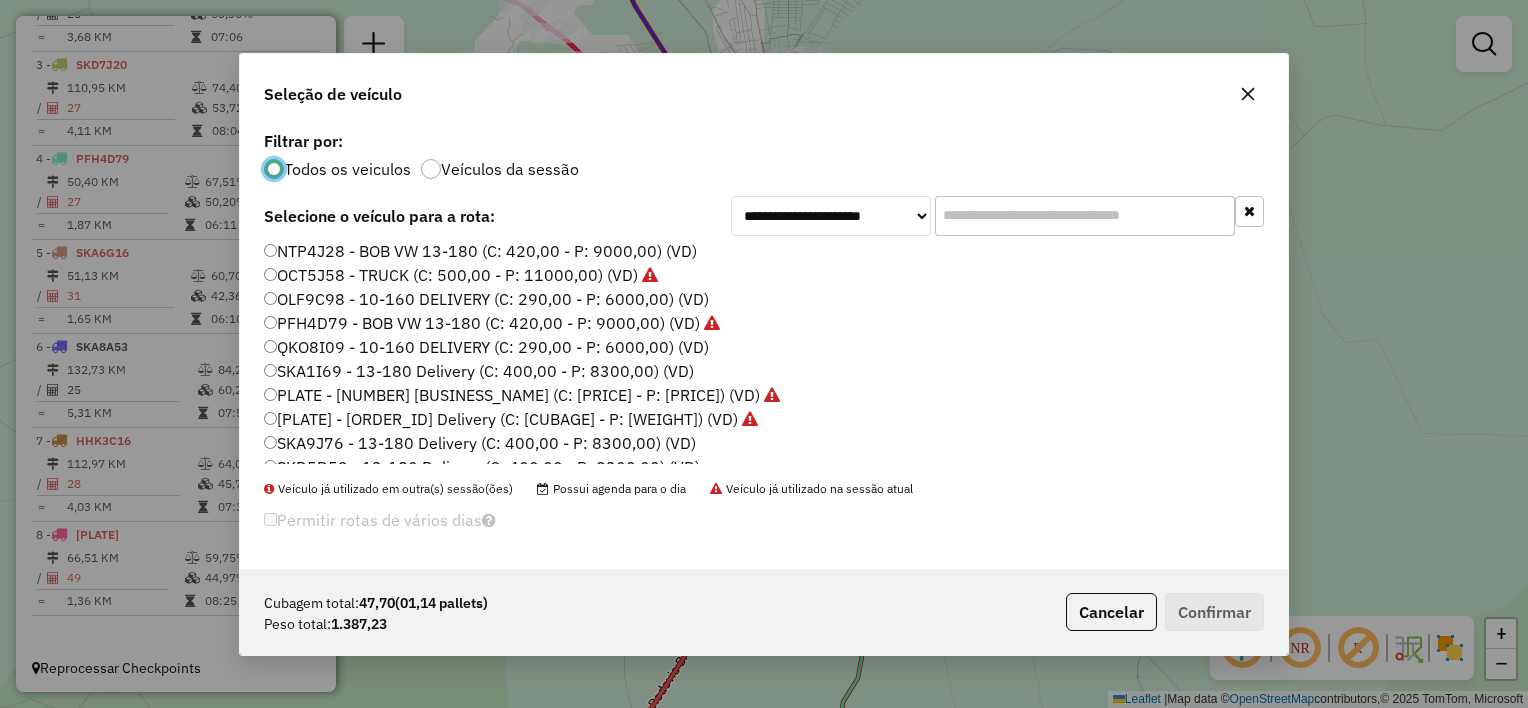 click on "SKA9J76 - 13-180 Delivery  (C: 400,00 - P: 8300,00) (VD)" 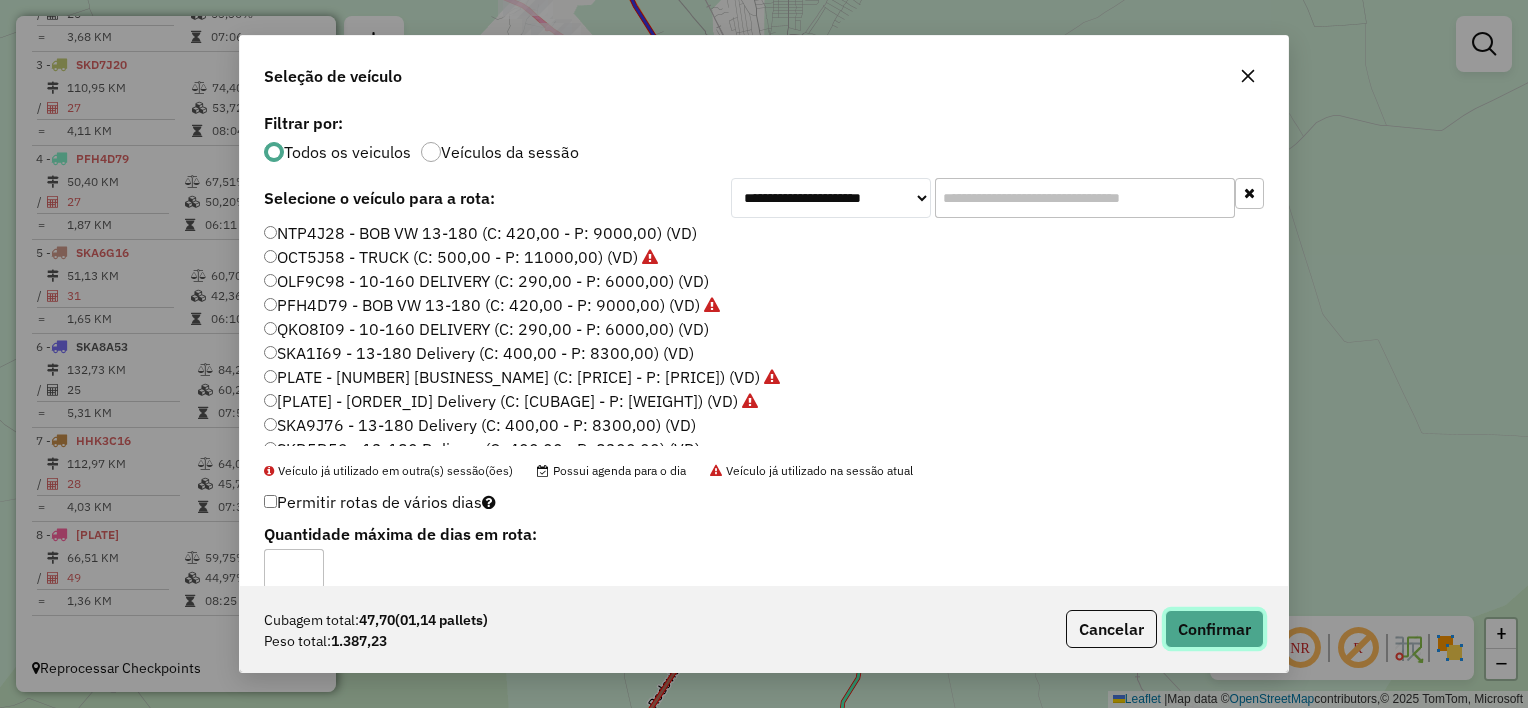 click on "Confirmar" 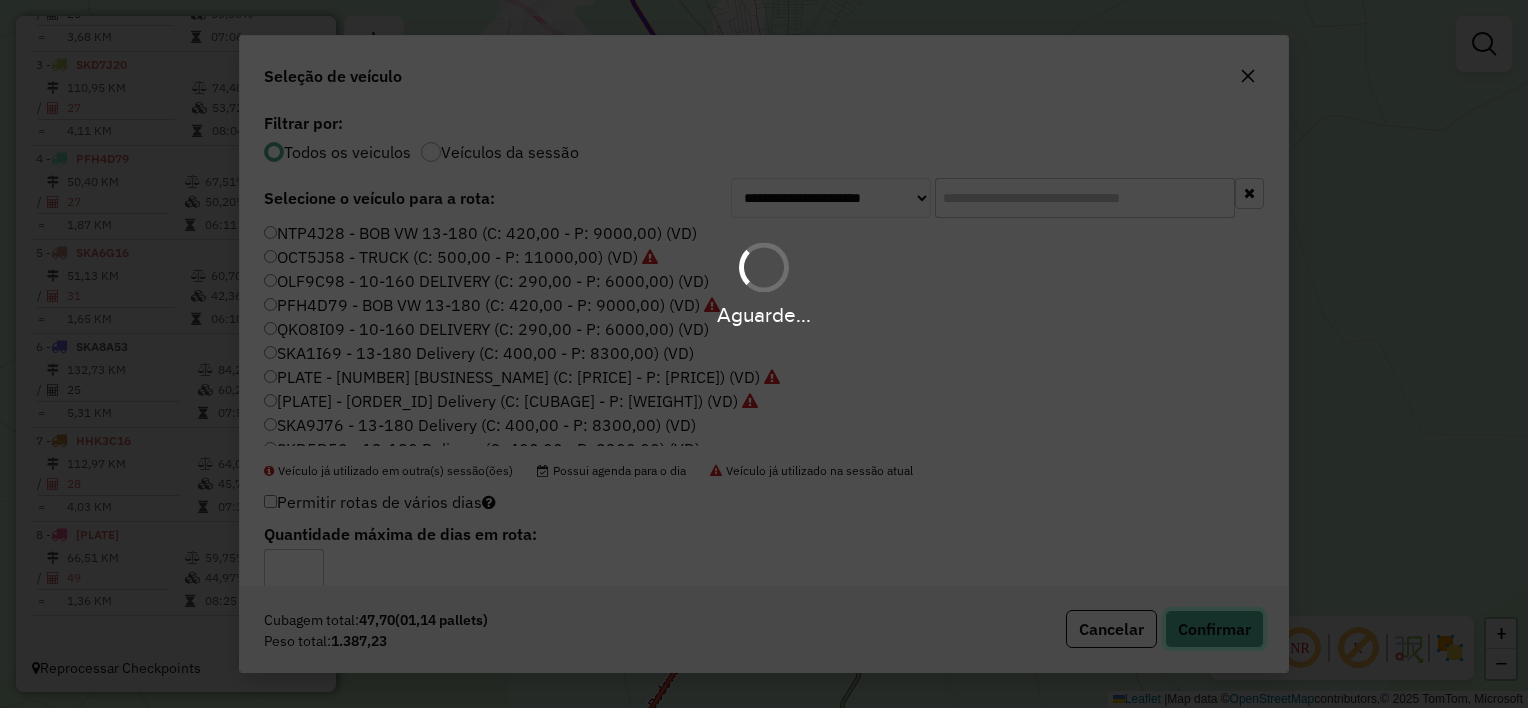type 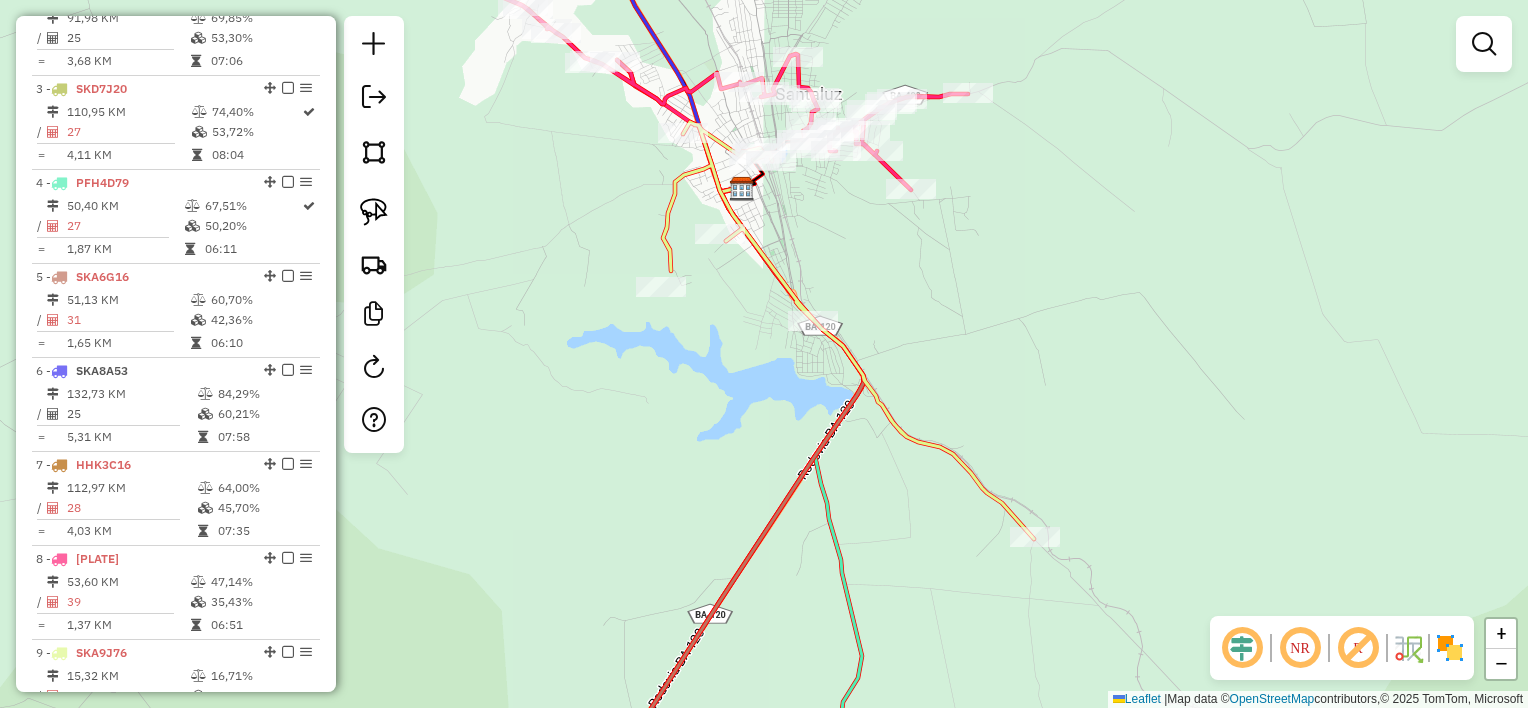 scroll, scrollTop: 1021, scrollLeft: 0, axis: vertical 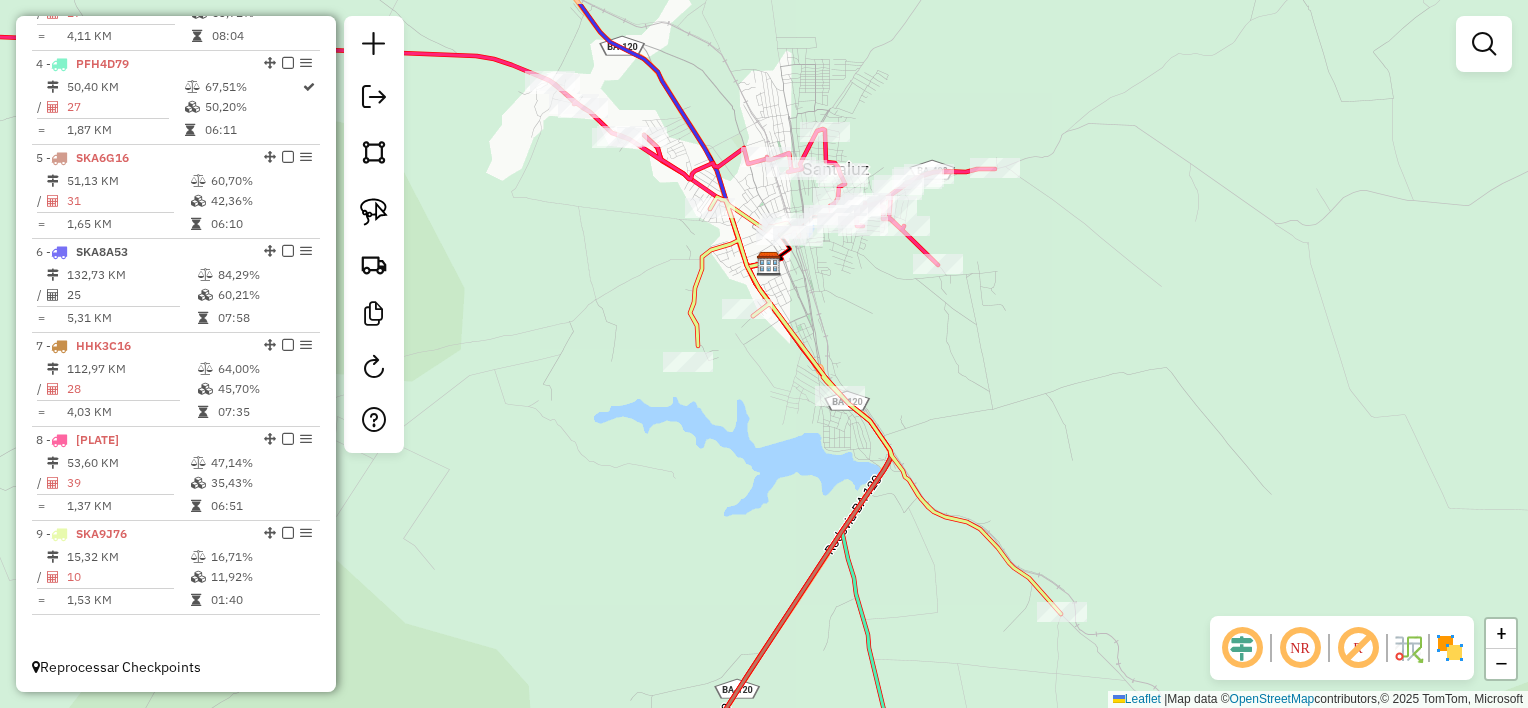 drag, startPoint x: 836, startPoint y: 308, endPoint x: 839, endPoint y: 334, distance: 26.172504 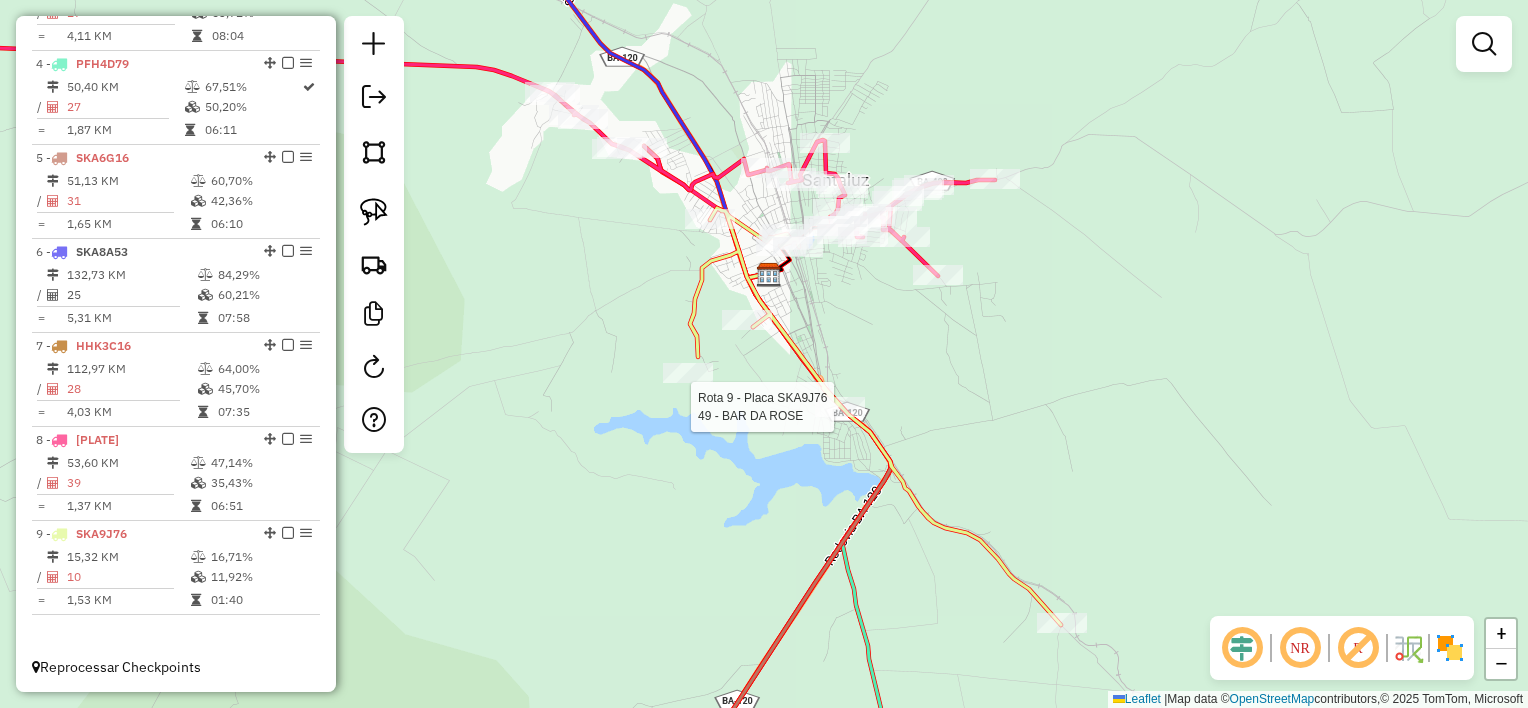 select on "*********" 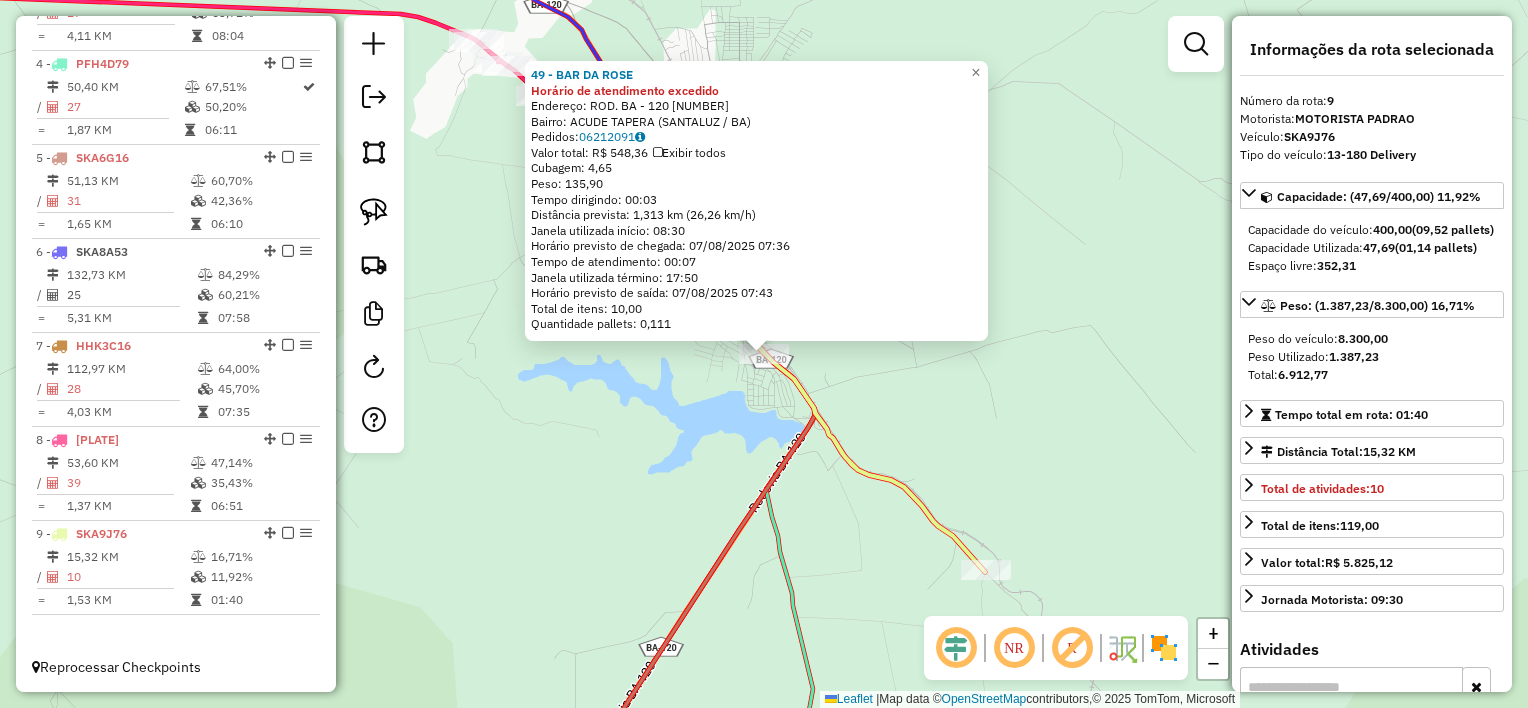 click on "[NUMBER] - BAR DA ROSE Horário de atendimento excedido Endereço: ROD. BA-120 [NUMBER] Bairro: ACUDE TAPERA ([CITY] / [STATE]) Pedidos: [ORDER_ID] Valor total: R$ 548,36 Exibir todos Cubagem: 4,65 Peso: 135,90 Tempo dirigindo: 00:03 Distância prevista: 1,313 km (26,26 km/h) Janela utilizada início: 08:30 Horário previsto de chegada: 07/08/2025 07:36 Tempo de atendimento: 00:07 Janela utilizada término: 17:50 Horário previsto de saída: 07/08/2025 07:43 Total de itens: 10,00 Quantidade pallets: 0,111 × Janela de atendimento Grade de atendimento Capacidade Transportadoras Veículos Cliente Pedidos Rotas Selecione os dias de semana para filtrar as janelas de atendimento Seg Ter Qua Qui Sex Sáb Dom Informe o período da janela de atendimento: De: Até: Filtrar exatamente a janela do cliente Considerar janela de atendimento padrão Selecione os dias de semana para filtrar as grades de atendimento Seg Ter Qua Qui Sex Sáb Dom Peso mínimo: Peso máximo: +" 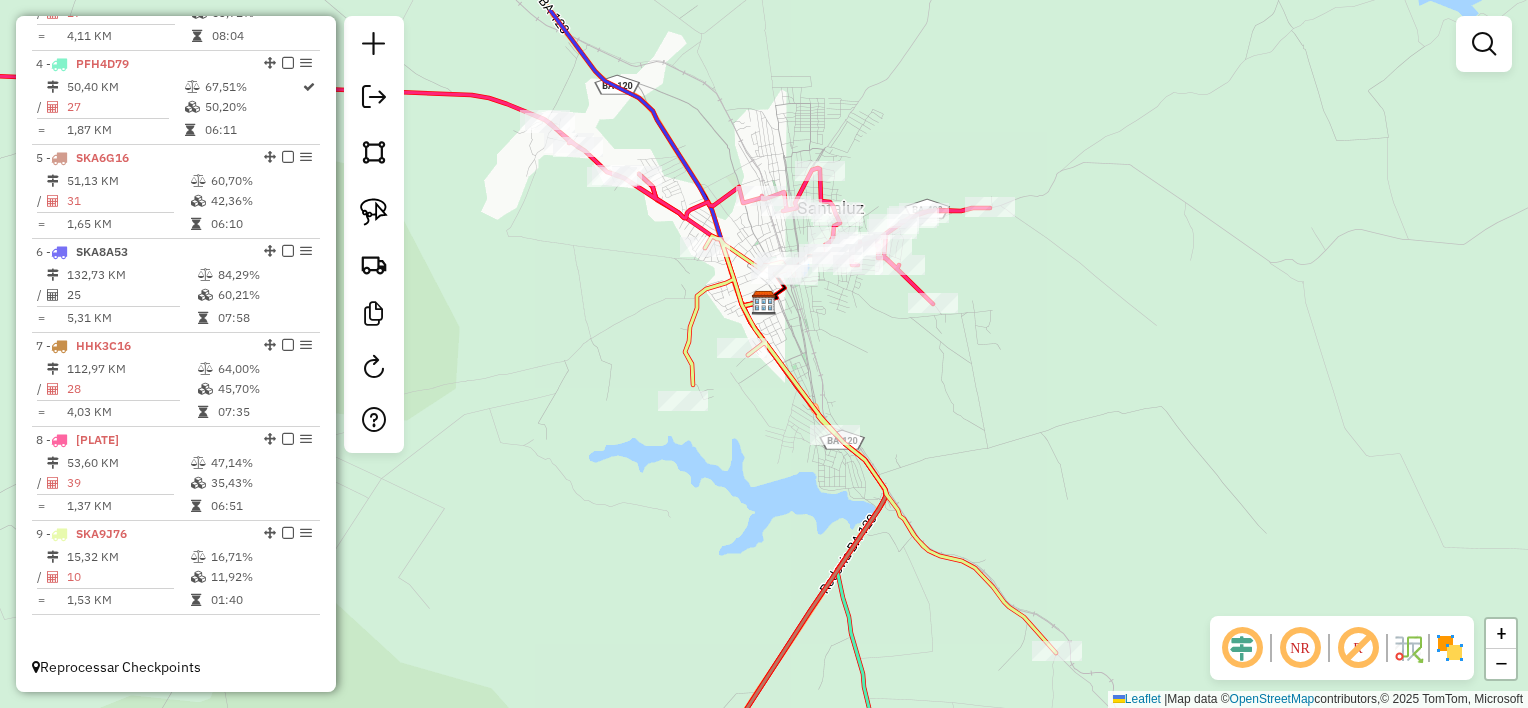 drag, startPoint x: 786, startPoint y: 260, endPoint x: 868, endPoint y: 356, distance: 126.253716 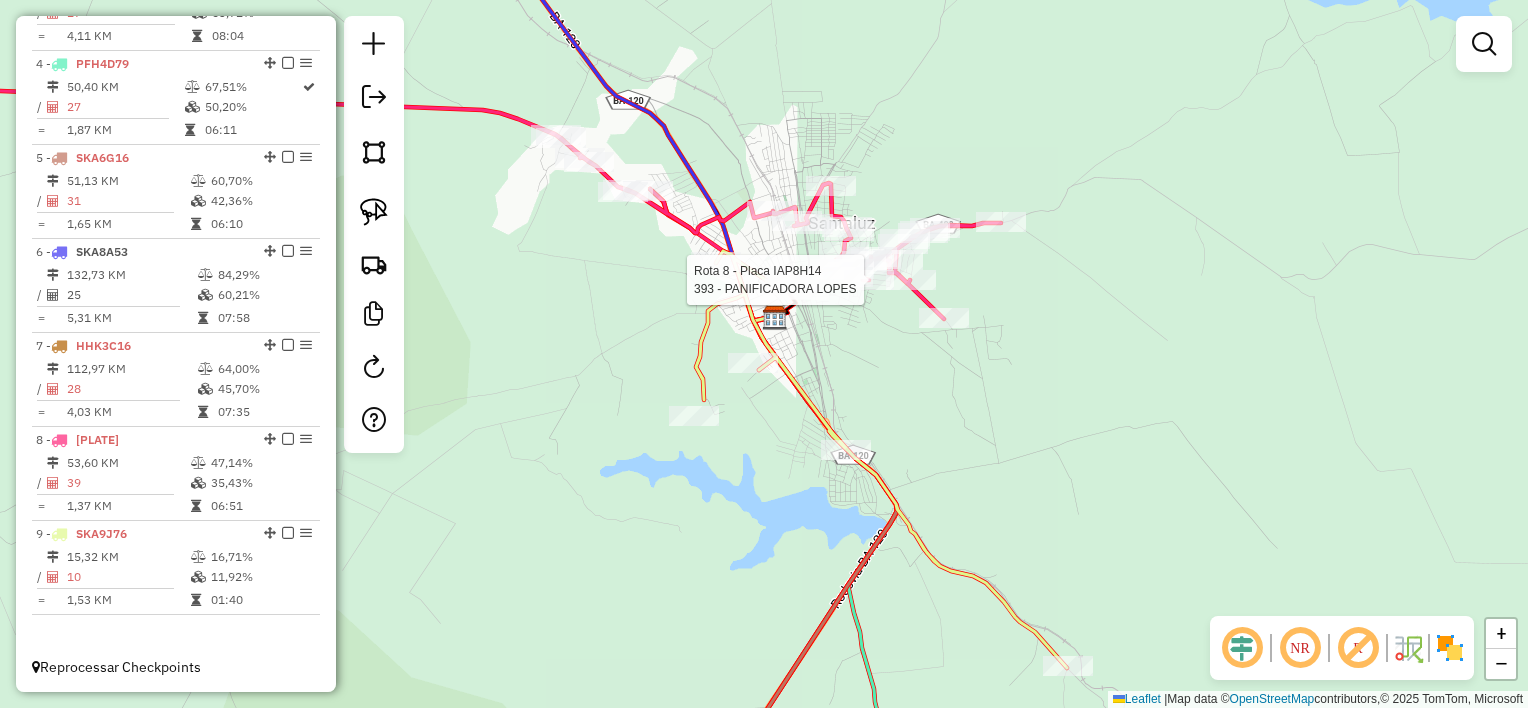 select on "*********" 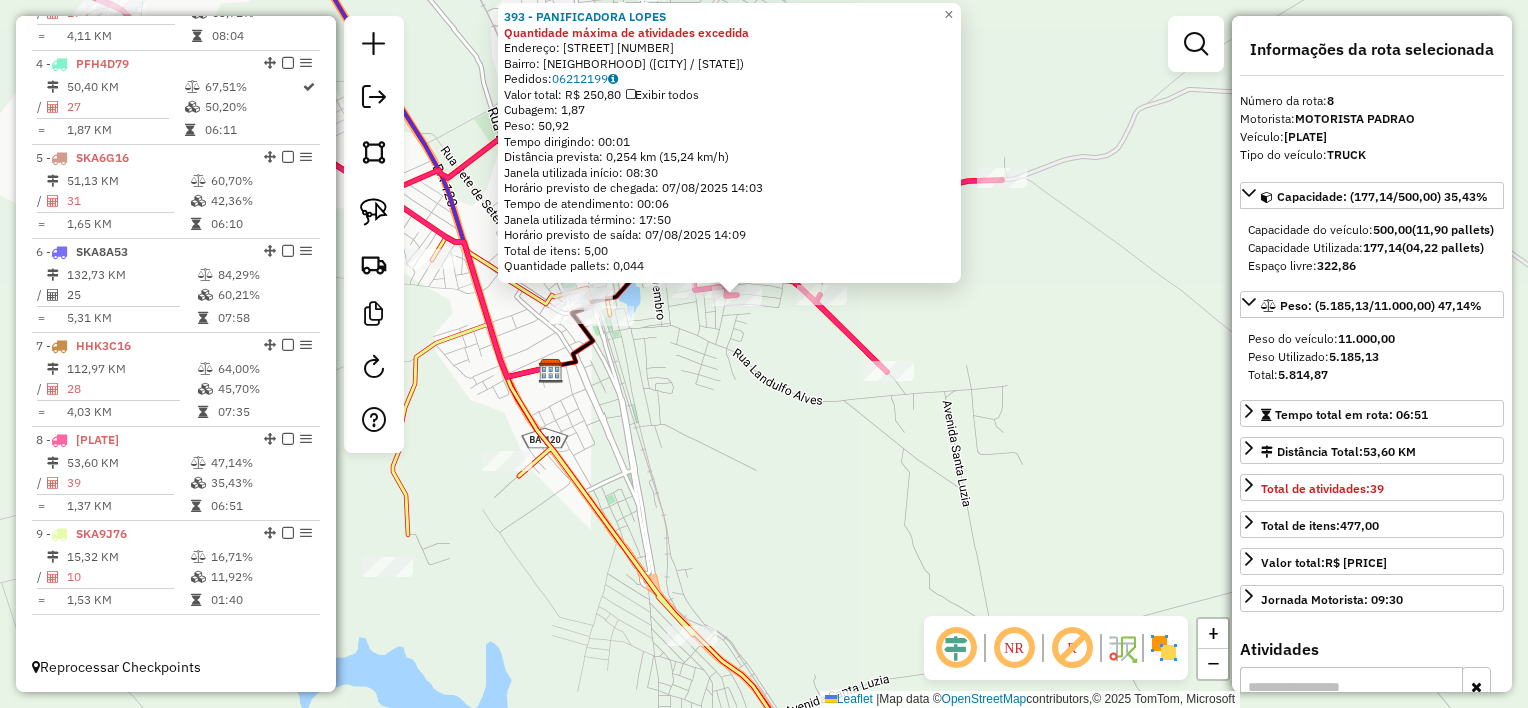 click on "[NUMBER] - PANIFICADORA LOPES Quantidade máxima de atividades excedida Endereço: JOSE FRANCISCO DOS SANTOS [NUMBER] Bairro: CENTRO ([CITY] / [STATE]) Pedidos: [ORDER_ID] Valor total: R$ 250,80 Exibir todos Cubagem: 1,87 Peso: 50,92 Tempo dirigindo: 00:01 Distância prevista: 0,254 km (15,24 km/h) Janela utilizada início: 08:30 Horário previsto de chegada: 07/08/2025 14:03 Tempo de atendimento: 00:06 Janela utilizada término: 17:50 Horário previsto de saída: 07/08/2025 14:09 Total de itens: 5,00 Quantidade pallets: 0,044 × Janela de atendimento Grade de atendimento Capacidade Transportadoras Veículos Cliente Pedidos Rotas Selecione os dias de semana para filtrar as janelas de atendimento Seg Ter Qua Qui Sex Sáb Dom Informe o período da janela de atendimento: De: Até: Filtrar exatamente a janela do cliente Considerar janela de atendimento padrão Selecione os dias de semana para filtrar as grades de atendimento Seg Ter Qua Qui Sex Sáb Dom Peso mínimo: Peso máximo: De:" 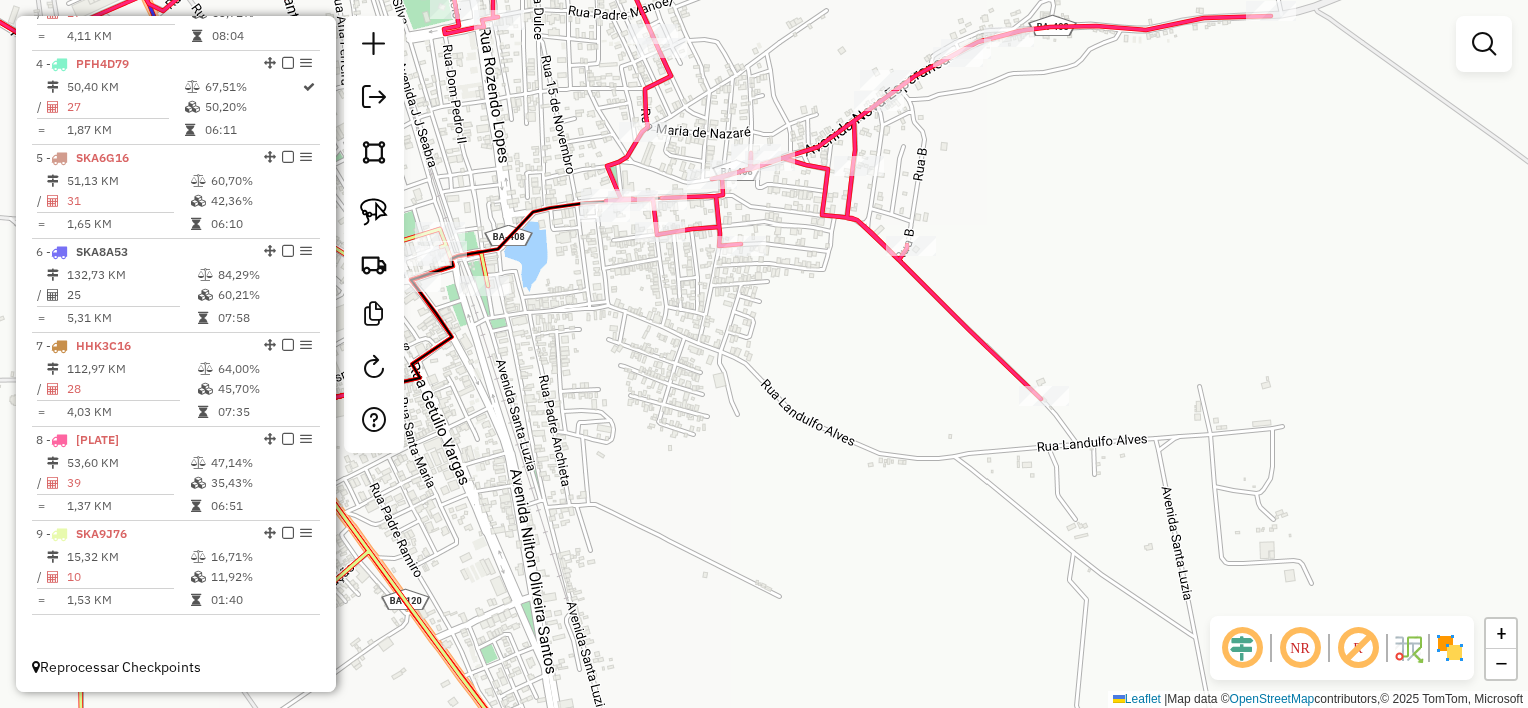 drag, startPoint x: 758, startPoint y: 384, endPoint x: 788, endPoint y: 427, distance: 52.43091 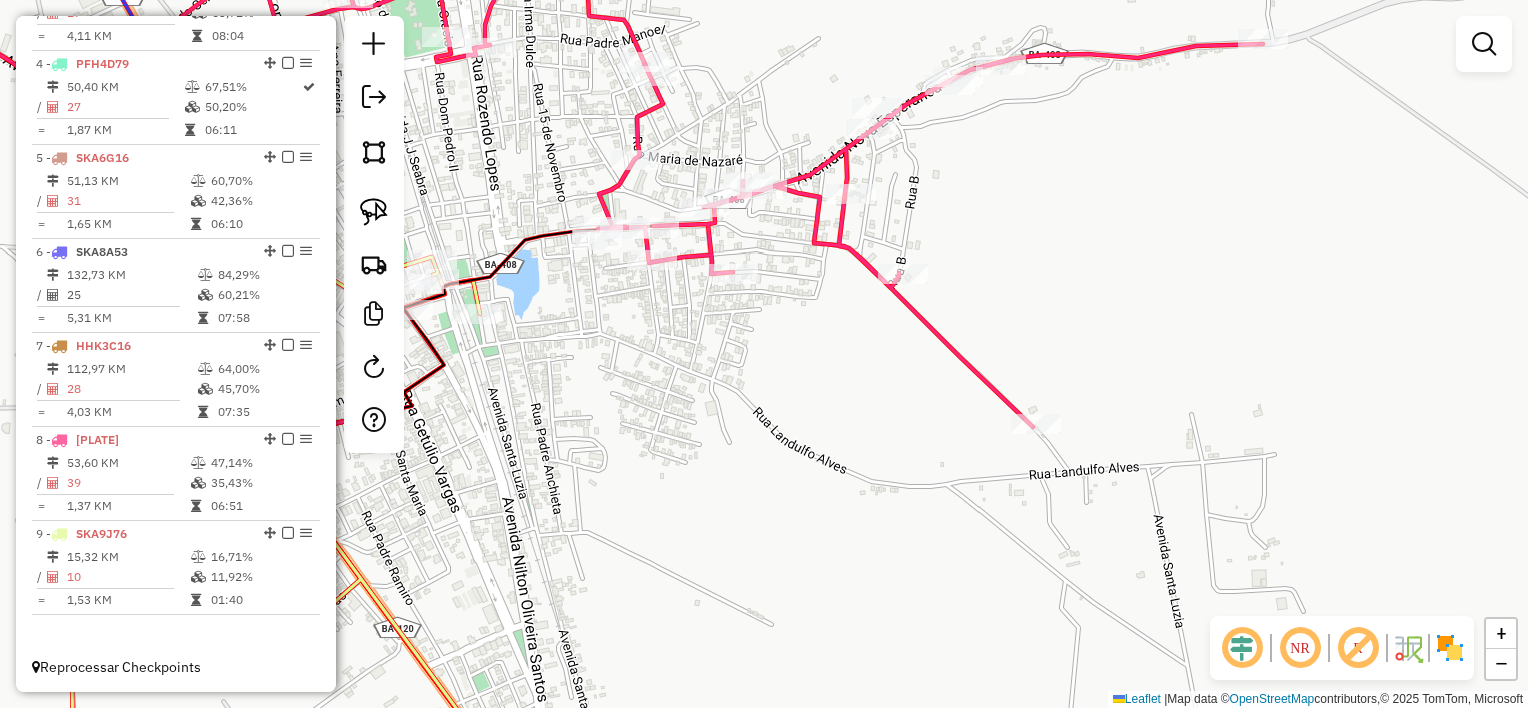 drag, startPoint x: 768, startPoint y: 372, endPoint x: 755, endPoint y: 396, distance: 27.294687 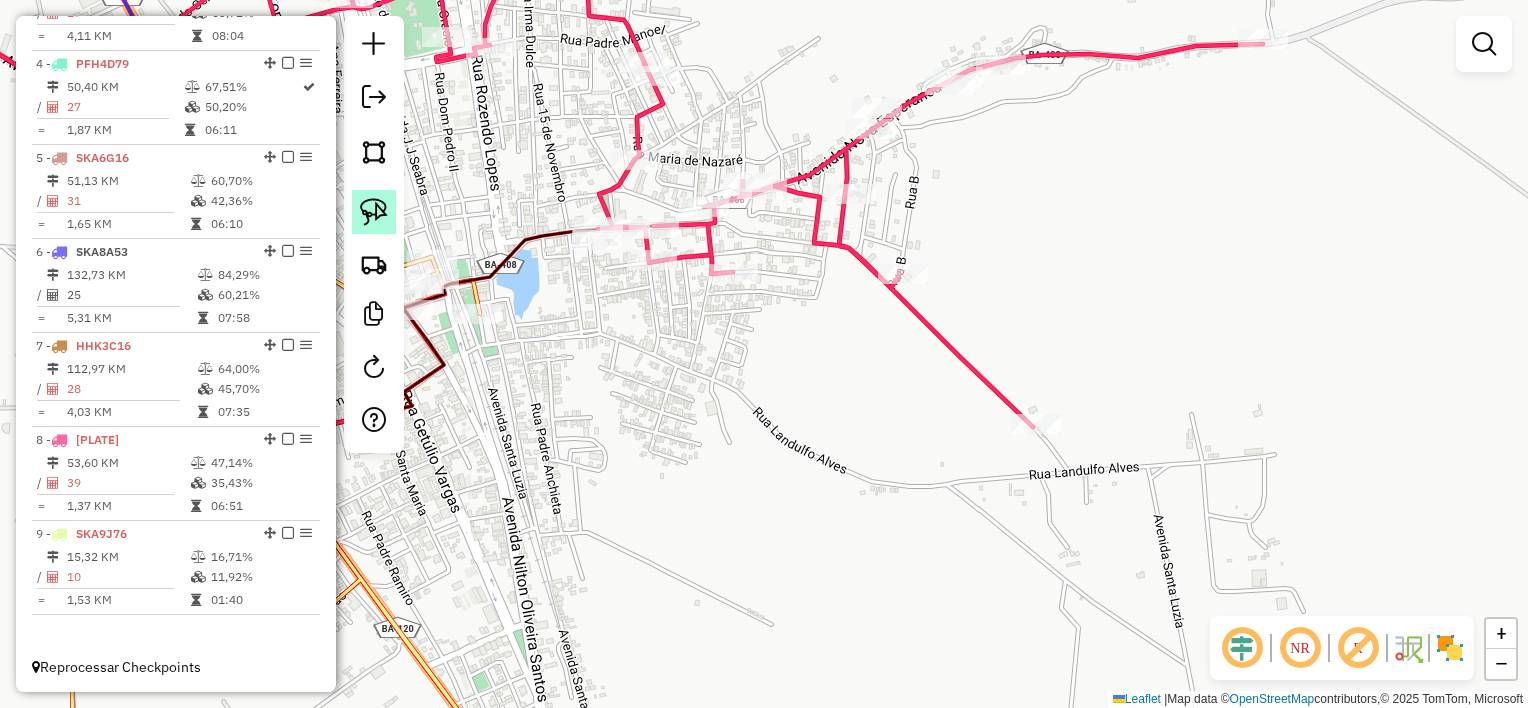 click 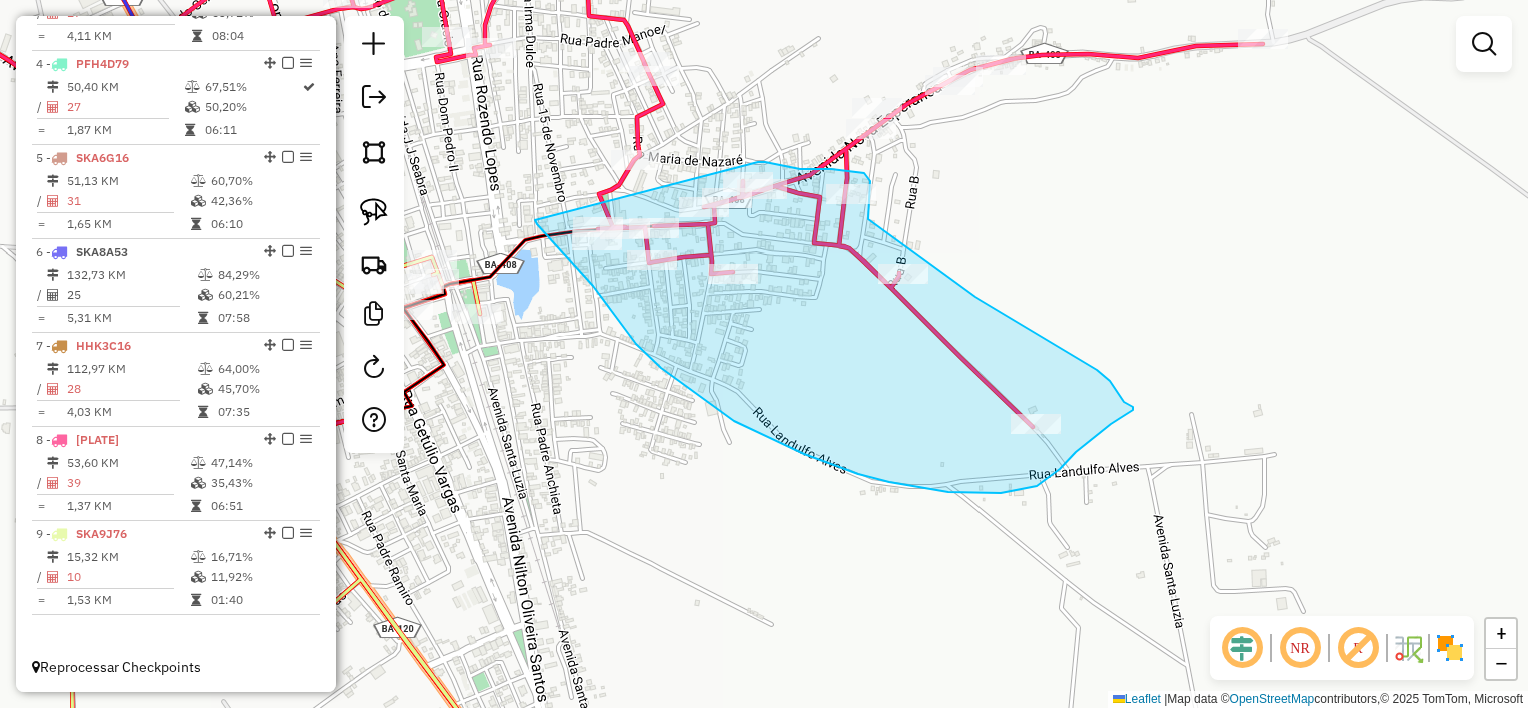 drag, startPoint x: 535, startPoint y: 220, endPoint x: 758, endPoint y: 162, distance: 230.41919 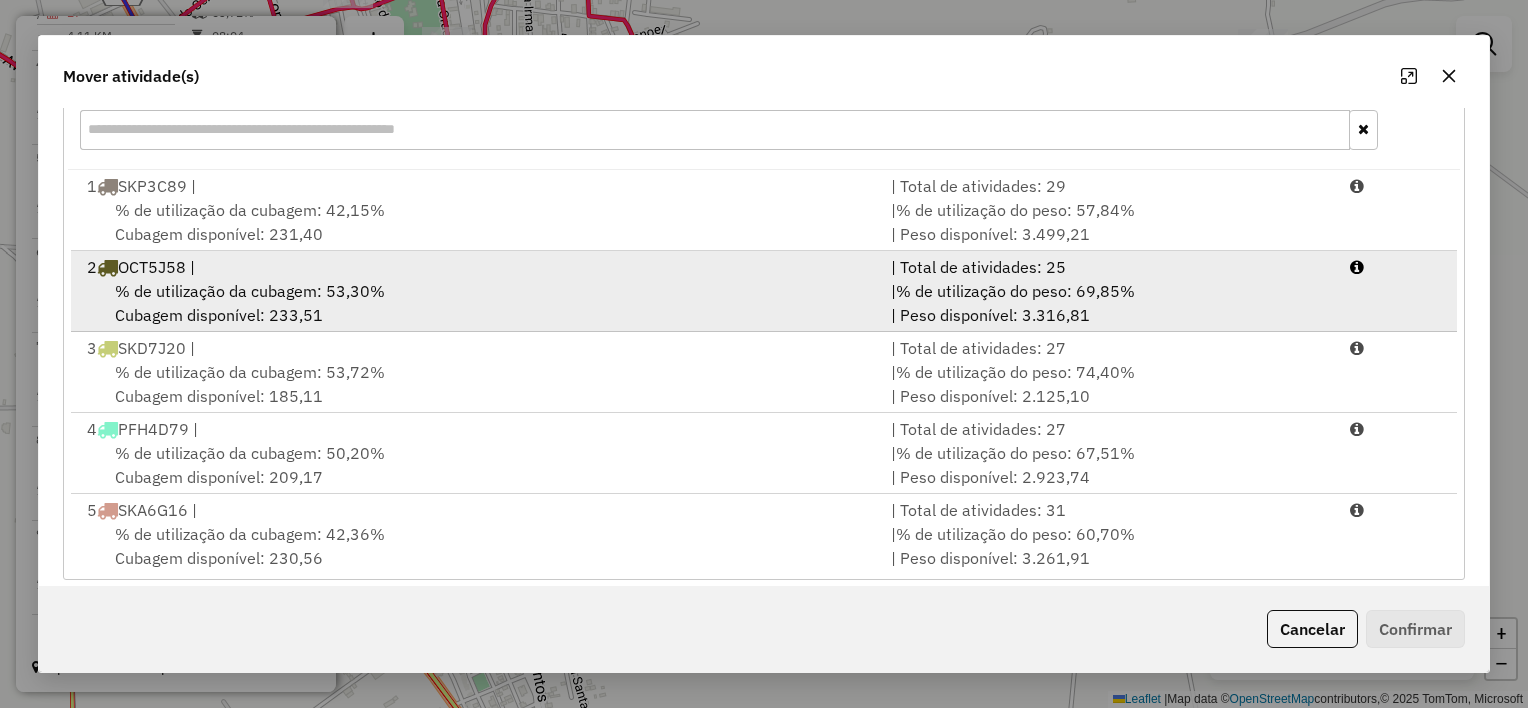 scroll, scrollTop: 305, scrollLeft: 0, axis: vertical 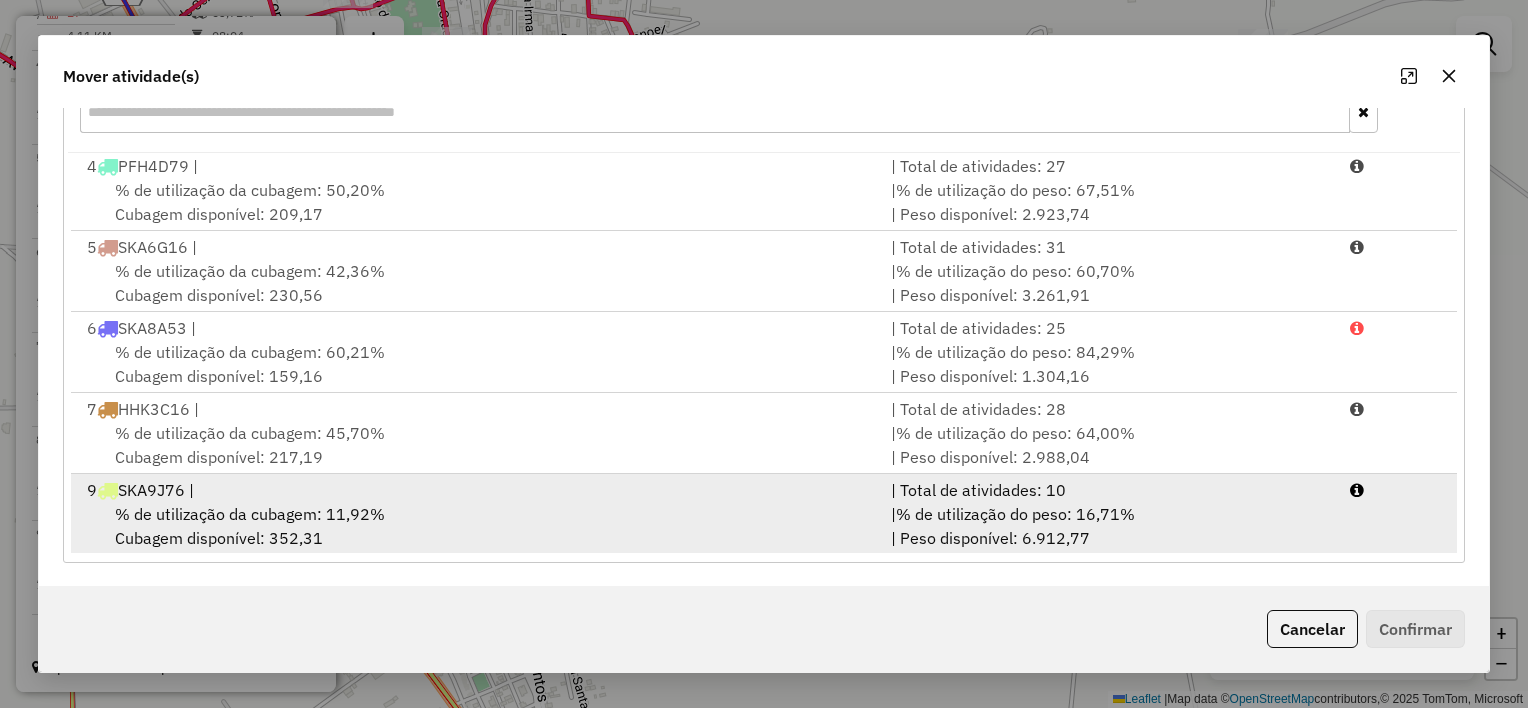 click on "[PLATE] |" at bounding box center [477, 490] 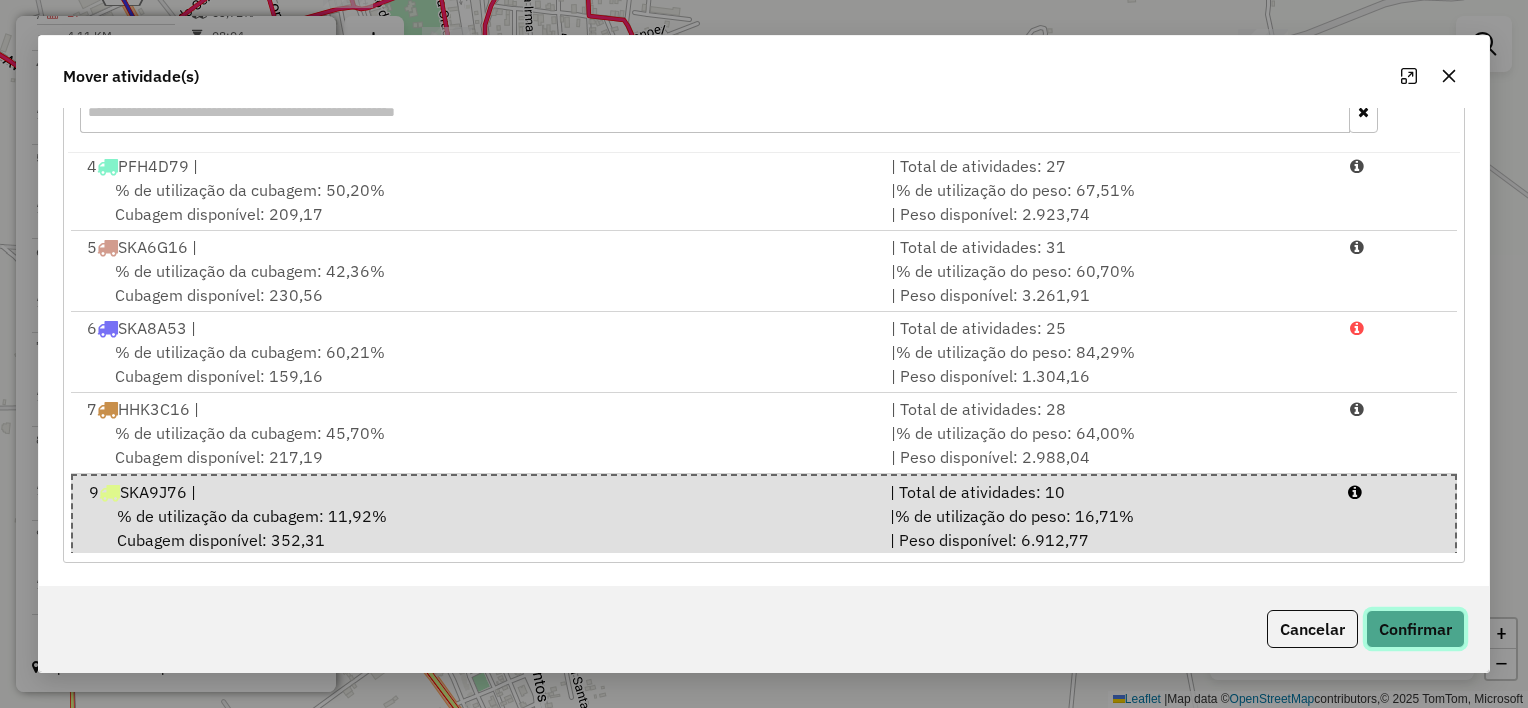 click on "Confirmar" 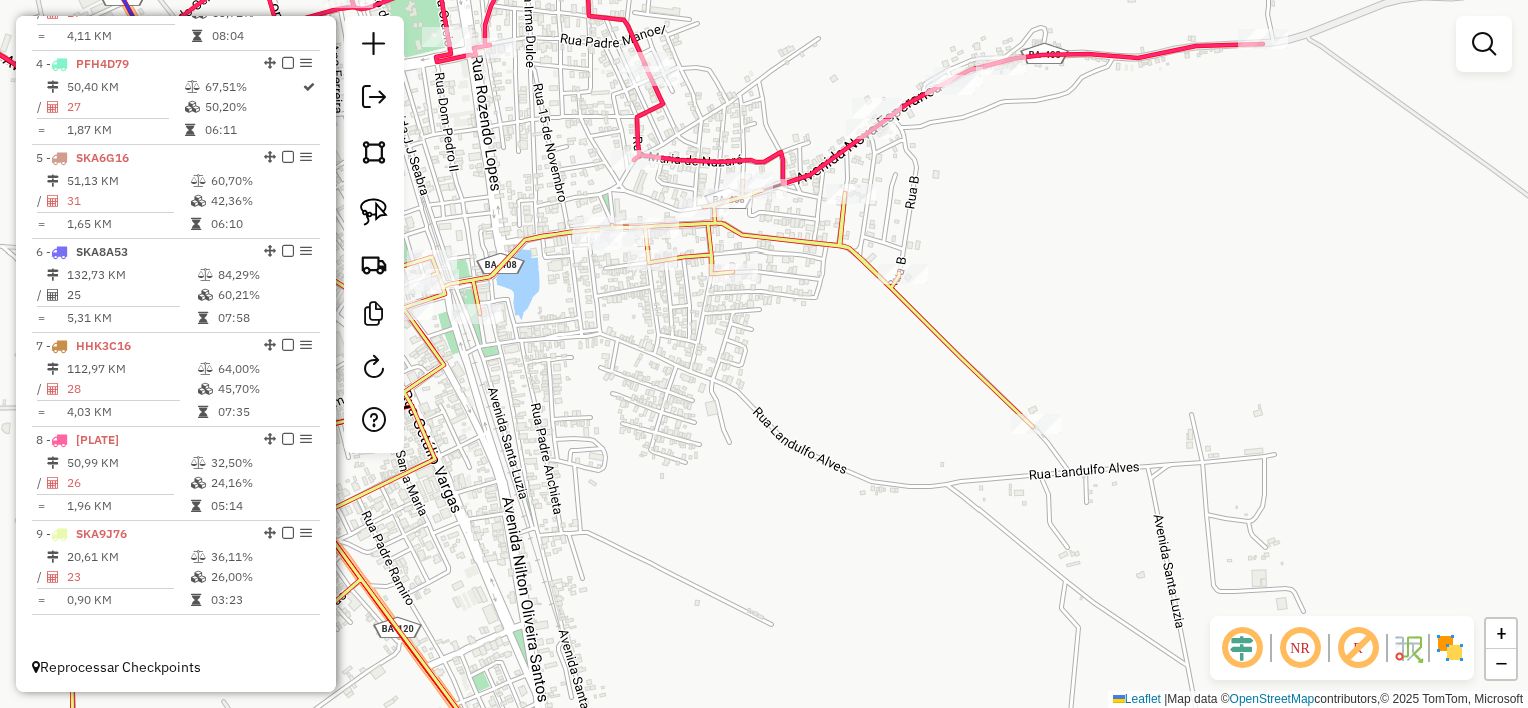 scroll, scrollTop: 0, scrollLeft: 0, axis: both 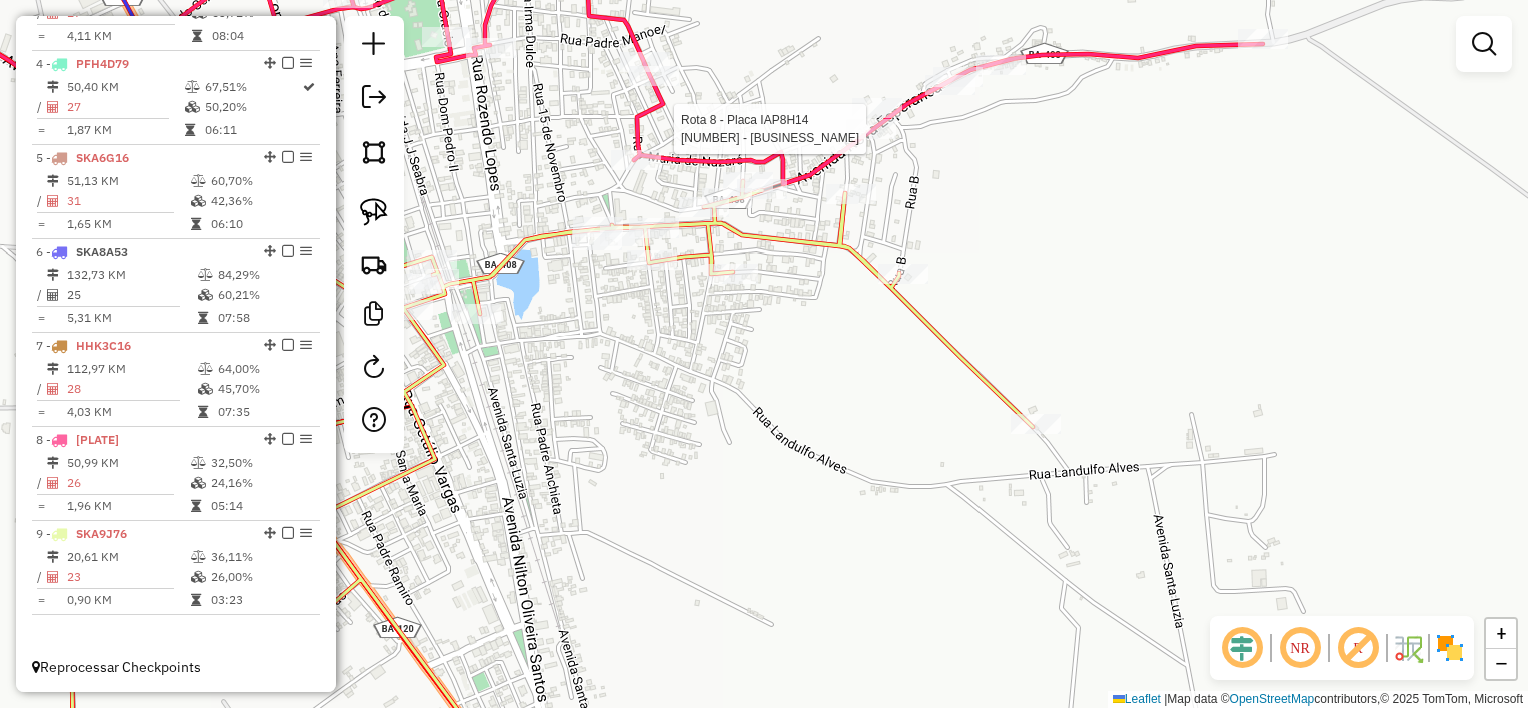 click 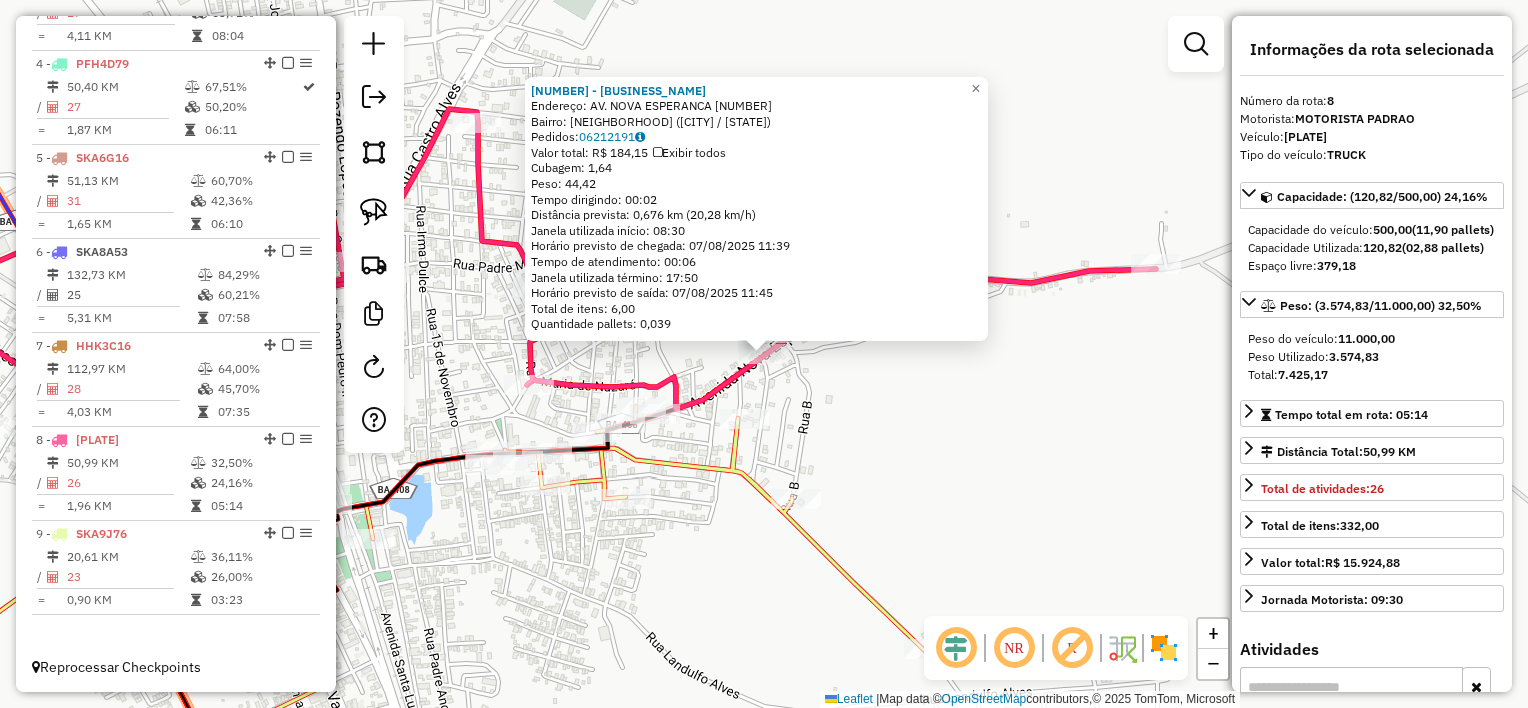 click on "87 - BAR MULHER GUERREIRA Endereço: [STREET] [NUMBER] Bairro: [NEIGHBORHOOD] ([CITY] / [STATE]) Pedidos: 06212191 Valor total: R$ 184,15 Exibir todos Cubagem: 1,64 Peso: 44,42 Tempo dirigindo: 00:02 Distância prevista: 0,676 km (20,28 km/h) Janela utilizada início: 08:30 Horário previsto de chegada: 07/08/2025 11:39 Tempo de atendimento: 00:06 Janela utilizada término: 17:50 Horário previsto de saída: 07/08/2025 11:45 Total de itens: 6,00 Quantidade pallets: 0,039 × Janela de atendimento Grade de atendimento Capacidade Transportadoras Veículos Cliente Pedidos Rotas Selecione os dias de semana para filtrar as janelas de atendimento Seg Ter Qua Qui Sex Sáb Dom Informe o período da janela de atendimento: De: Até: Filtrar exatamente a janela do cliente Considerar janela de atendimento padrão Selecione os dias de semana para filtrar as grades de atendimento Seg Ter Qua Qui Sex Sáb Dom Considerar clientes sem dia de atendimento cadastrado De:" 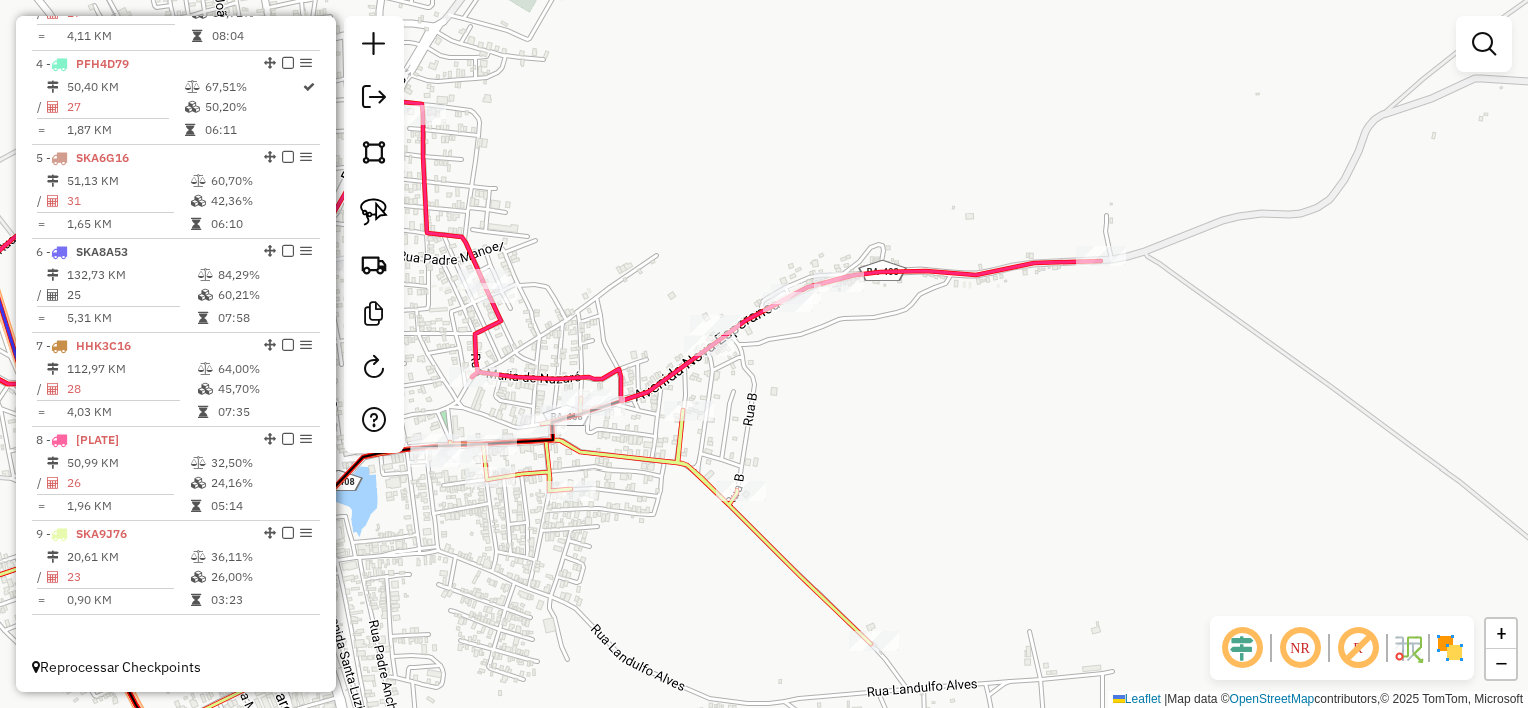 drag, startPoint x: 879, startPoint y: 441, endPoint x: 804, endPoint y: 423, distance: 77.12976 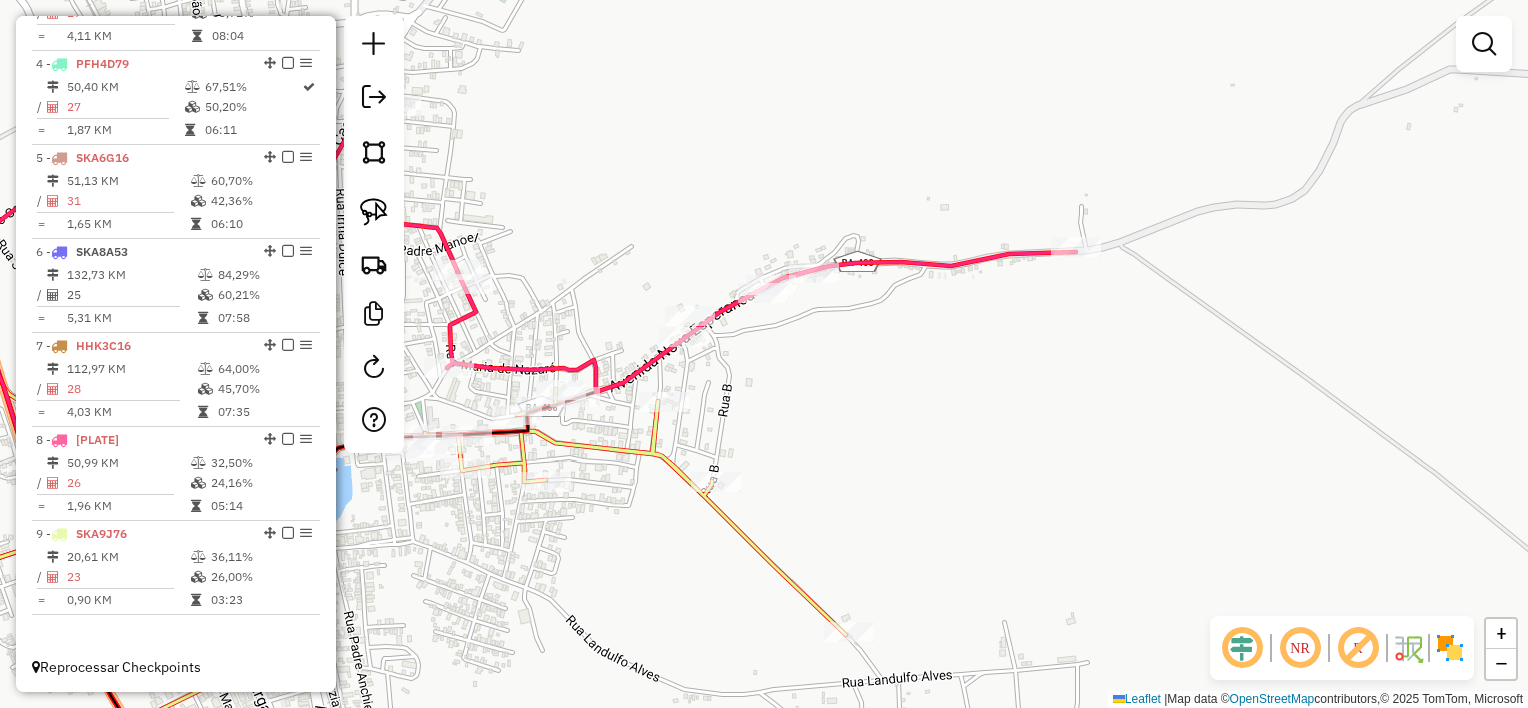 drag, startPoint x: 377, startPoint y: 222, endPoint x: 411, endPoint y: 239, distance: 38.013157 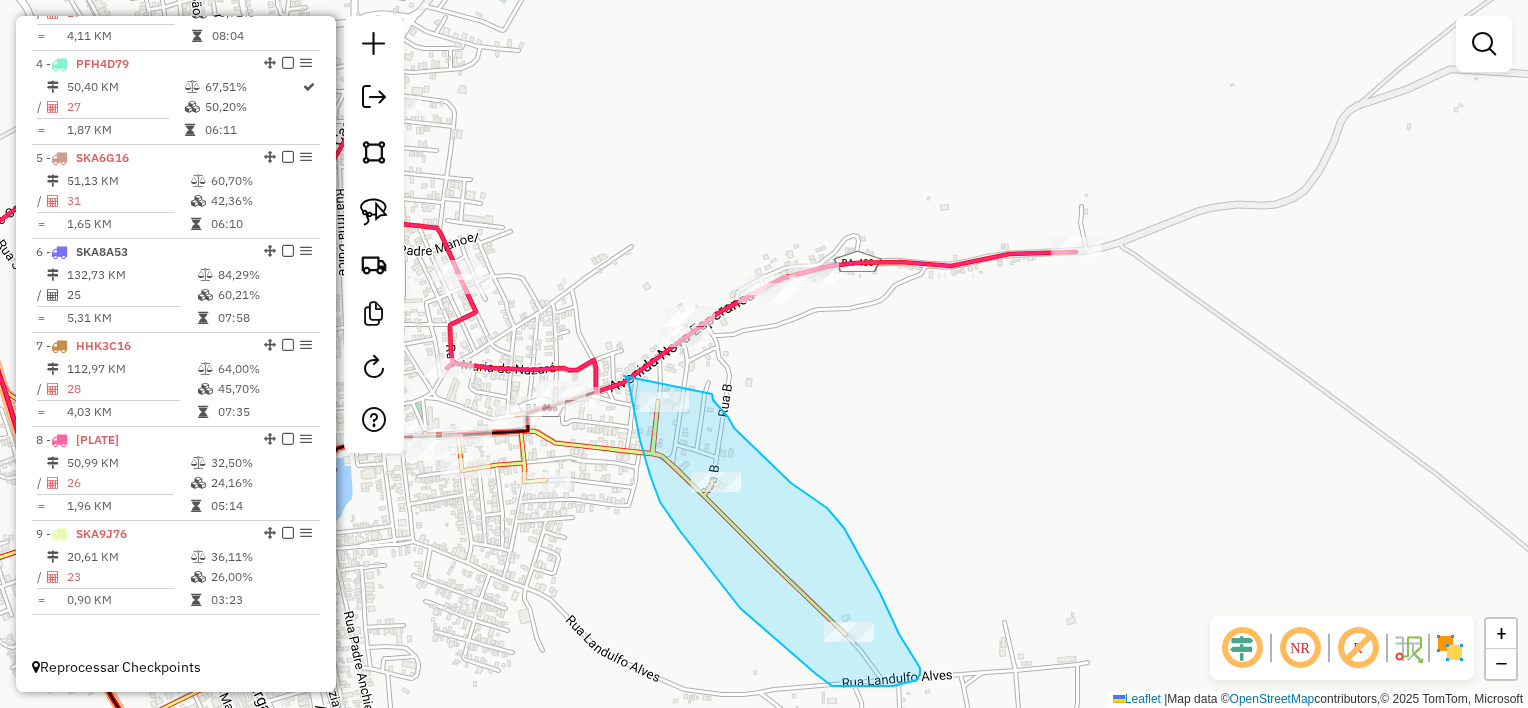 drag, startPoint x: 624, startPoint y: 376, endPoint x: 712, endPoint y: 392, distance: 89.44272 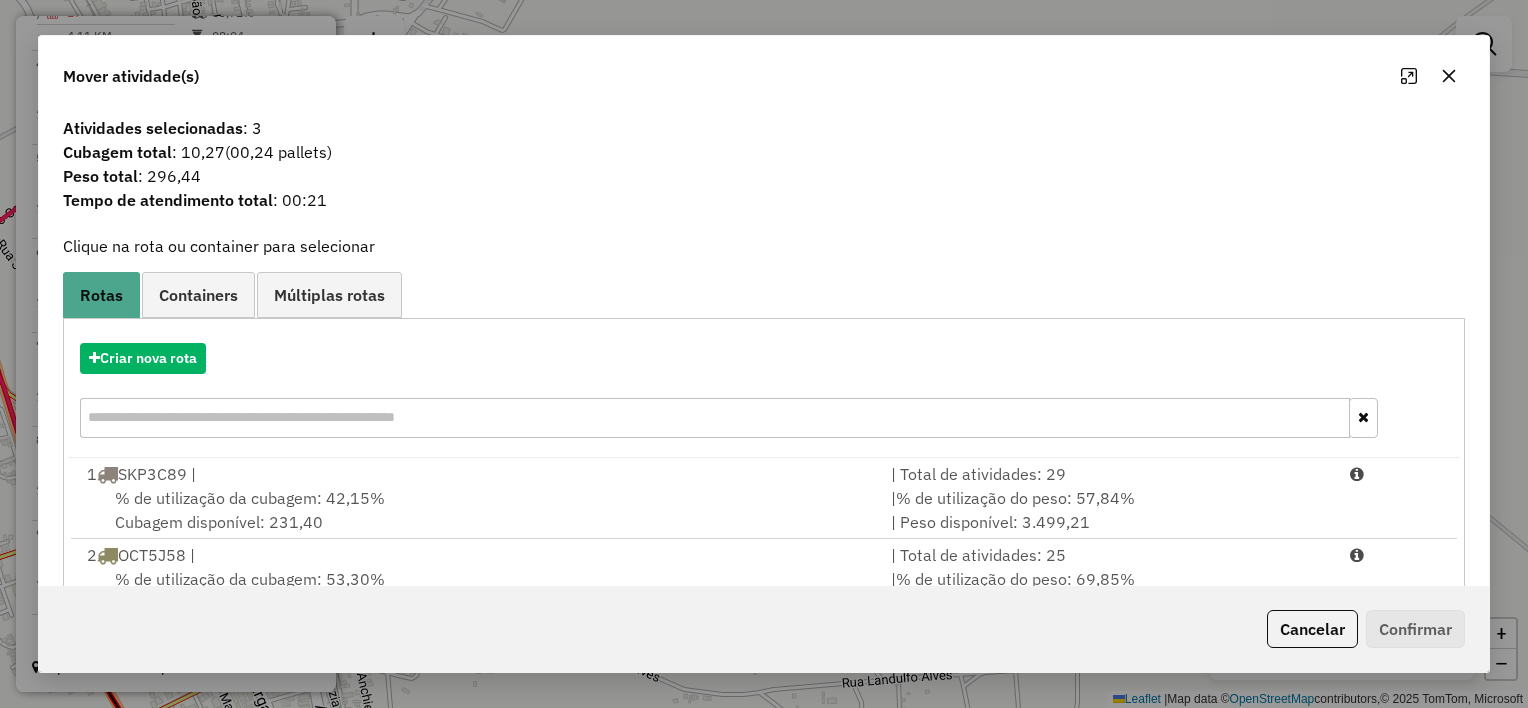 scroll, scrollTop: 246, scrollLeft: 0, axis: vertical 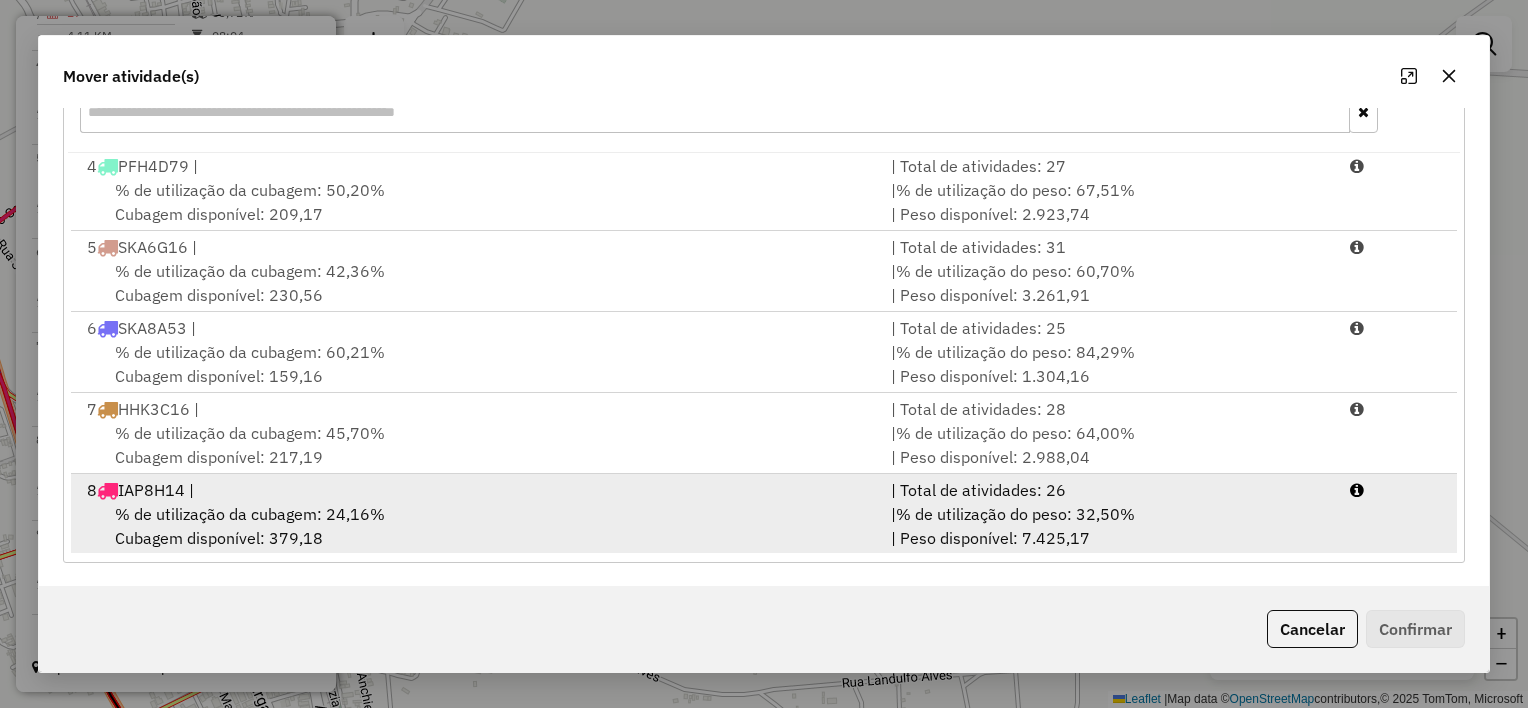 click on "8  IAP8H14 |" at bounding box center [477, 490] 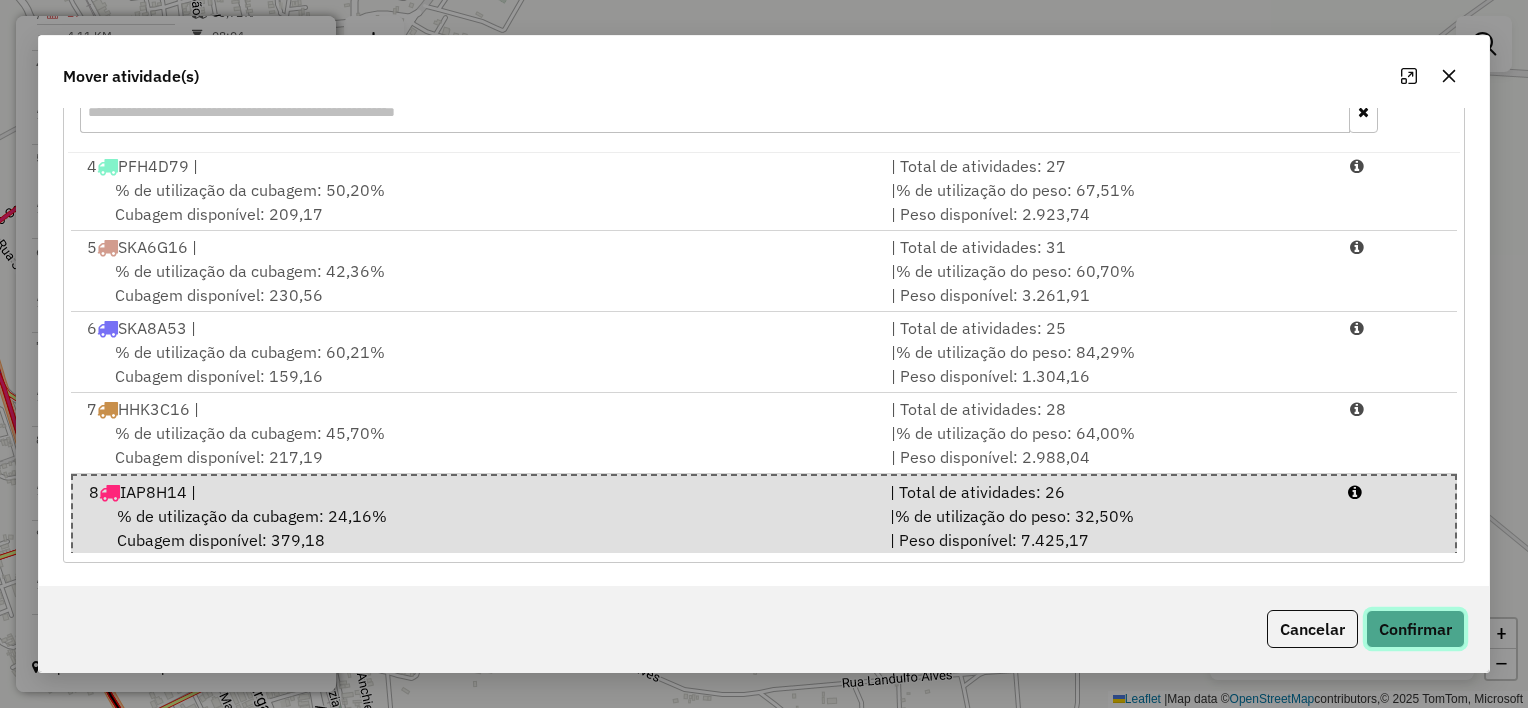 click on "Confirmar" 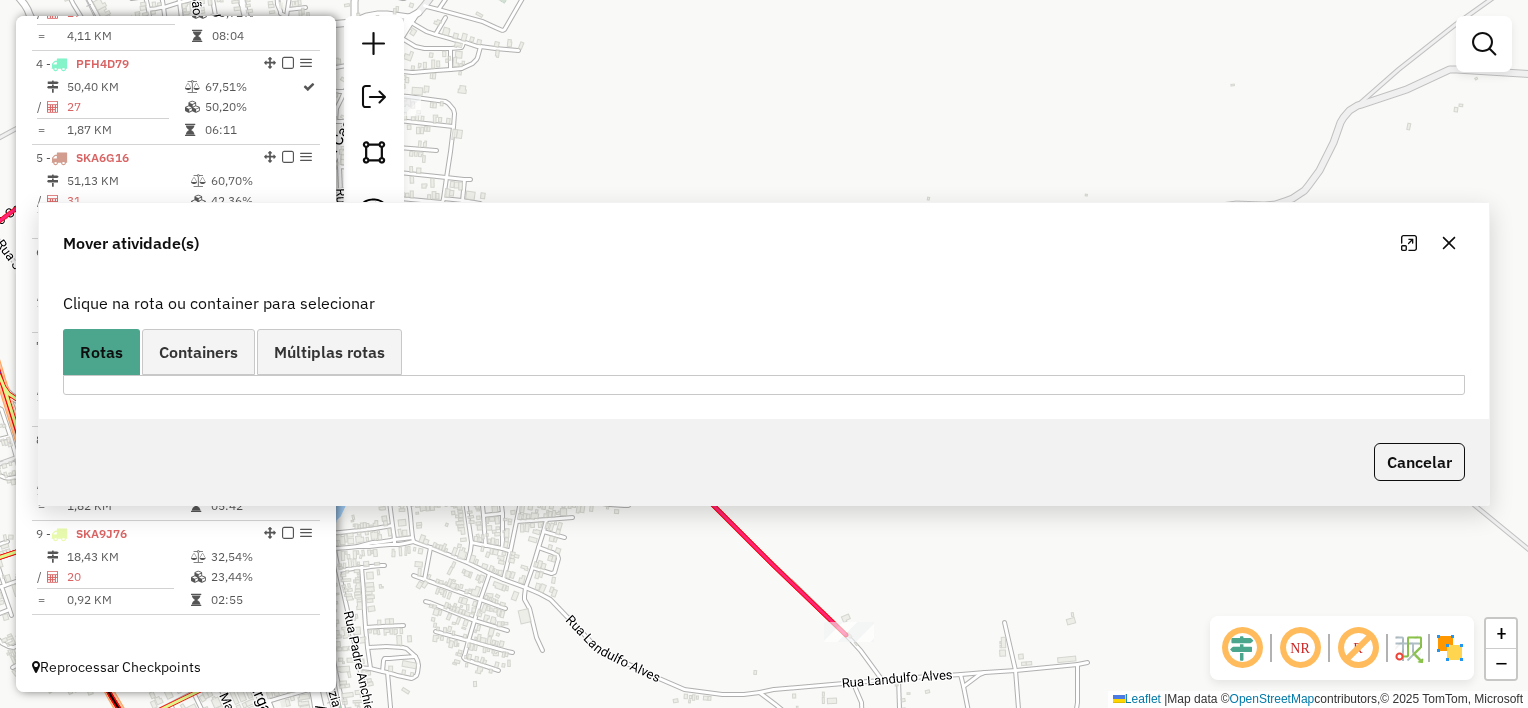 scroll, scrollTop: 0, scrollLeft: 0, axis: both 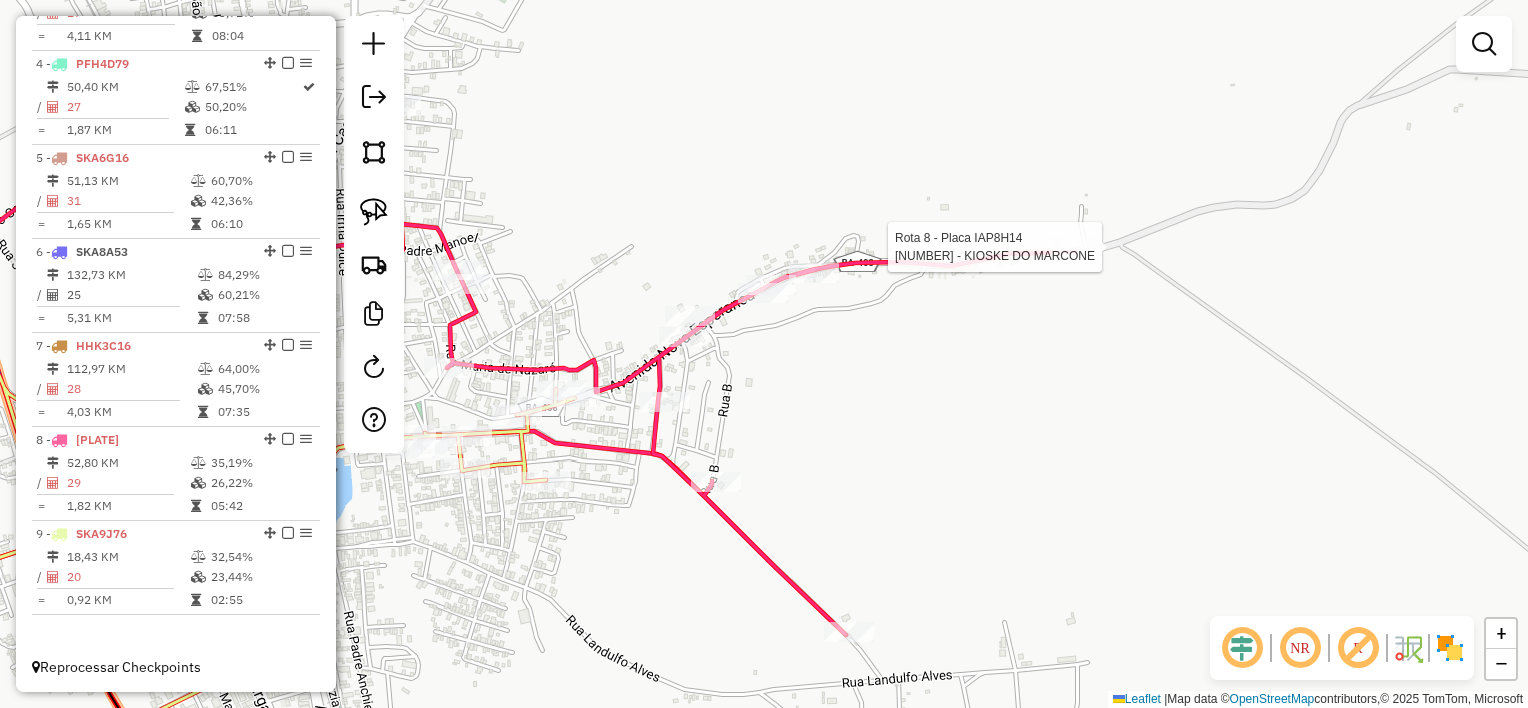 select on "*********" 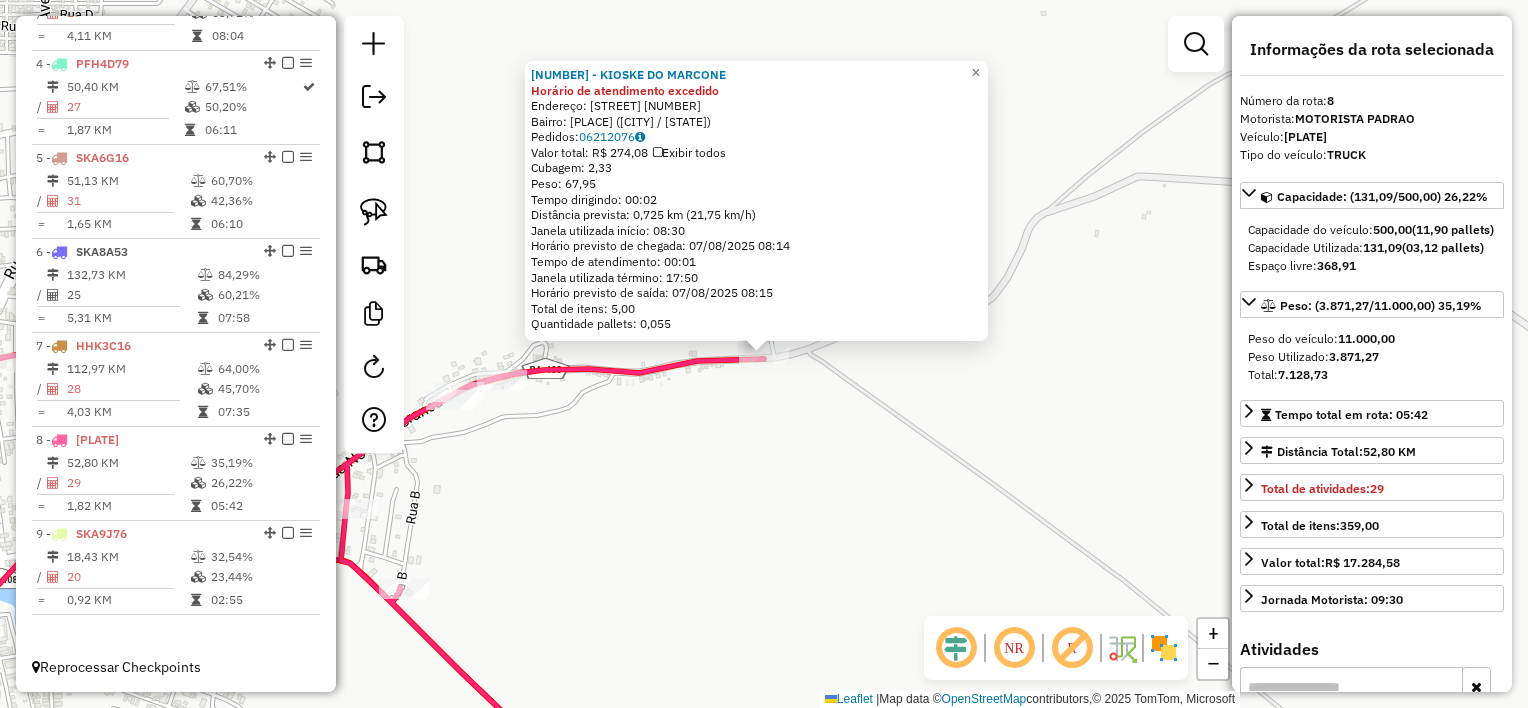 click on "[NUMBER] - KIOSKE DO MARCONE Horário de atendimento excedido Endereço: Rua Enoch Aristides de Carvalh [NUMBER] Bairro: NOVA ESPERANCA ([CITY] / [STATE]) Pedidos: [ORDER_ID] Valor total: R$ 274,08 Exibir todos Cubagem: 2,33 Peso: 67,95 Tempo dirigindo: 00:02 Distância prevista: 0,725 km (21,75 km/h) Janela utilizada início: 08:30 Horário previsto de chegada: 07/08/2025 08:14 Tempo de atendimento: 00:01 Janela utilizada término: 17:50 Horário previsto de saída: 07/08/2025 08:15 Total de itens: 5,00 Quantidade pallets: 0,055 × Janela de atendimento Grade de atendimento Capacidade Transportadoras Veículos Cliente Pedidos Rotas Selecione os dias de semana para filtrar as janelas de atendimento Seg Ter Qua Qui Sex Sáb Dom Informe o período da janela de atendimento: De: Até: Filtrar exatamente a janela do cliente Considerar janela de atendimento padrão Selecione os dias de semana para filtrar as grades de atendimento Seg Ter Qua Qui Sex Sáb Dom De: +" 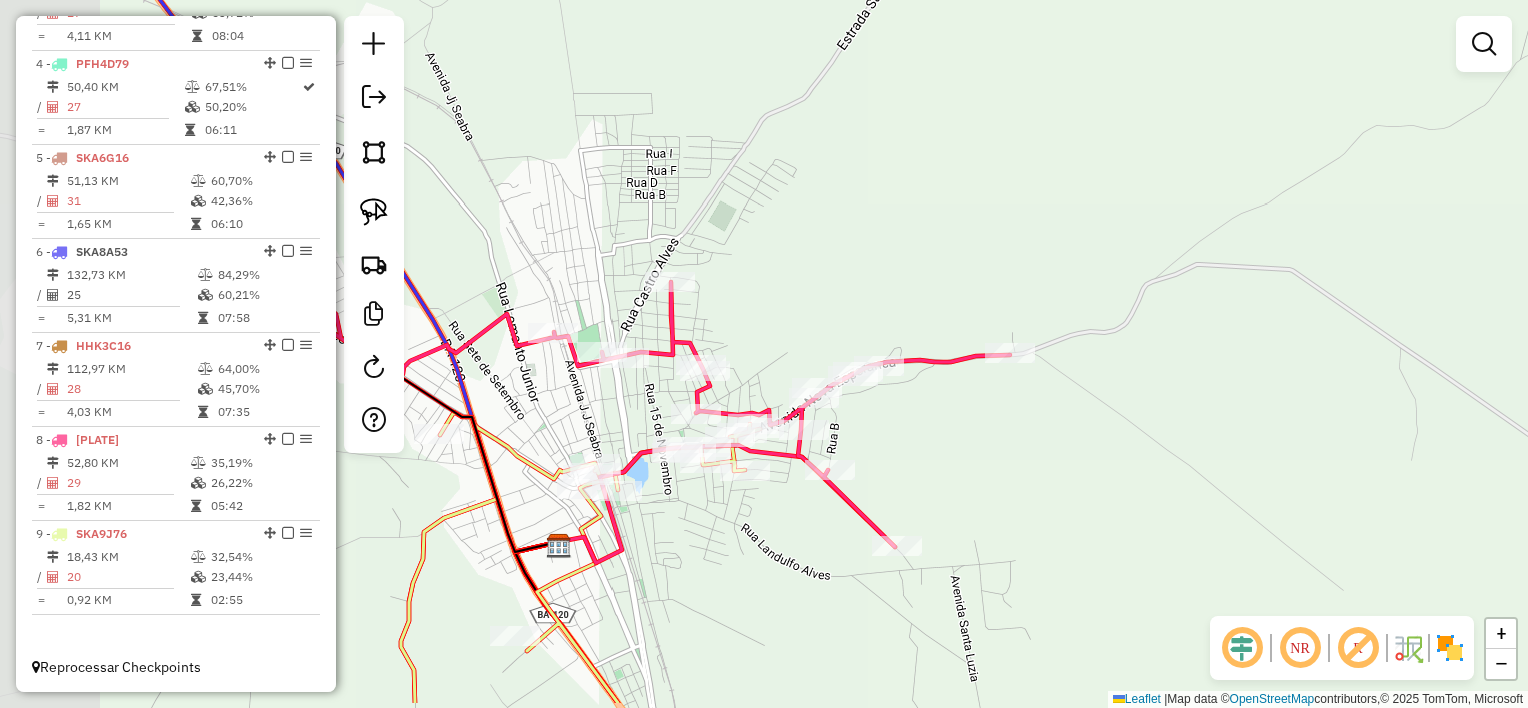 drag, startPoint x: 744, startPoint y: 505, endPoint x: 1010, endPoint y: 423, distance: 278.3523 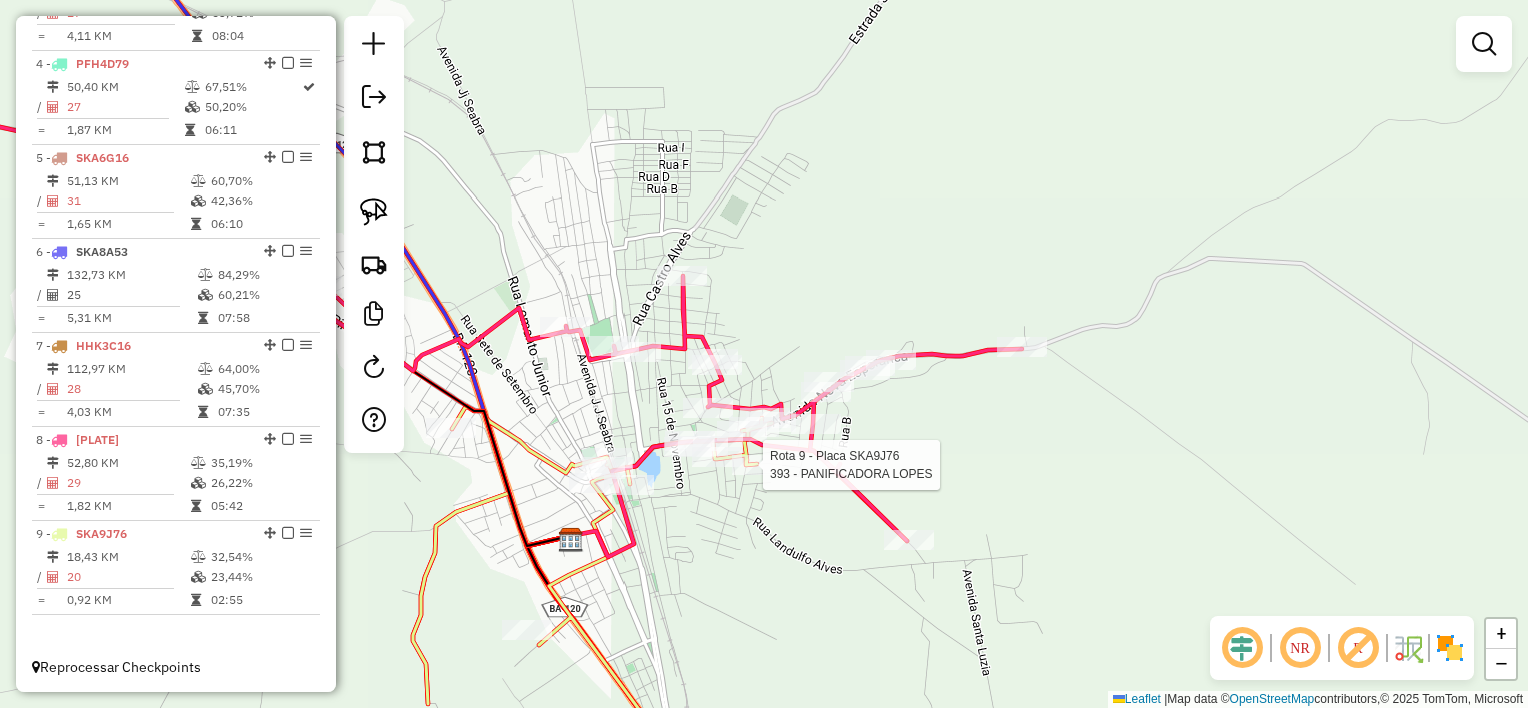 select on "*********" 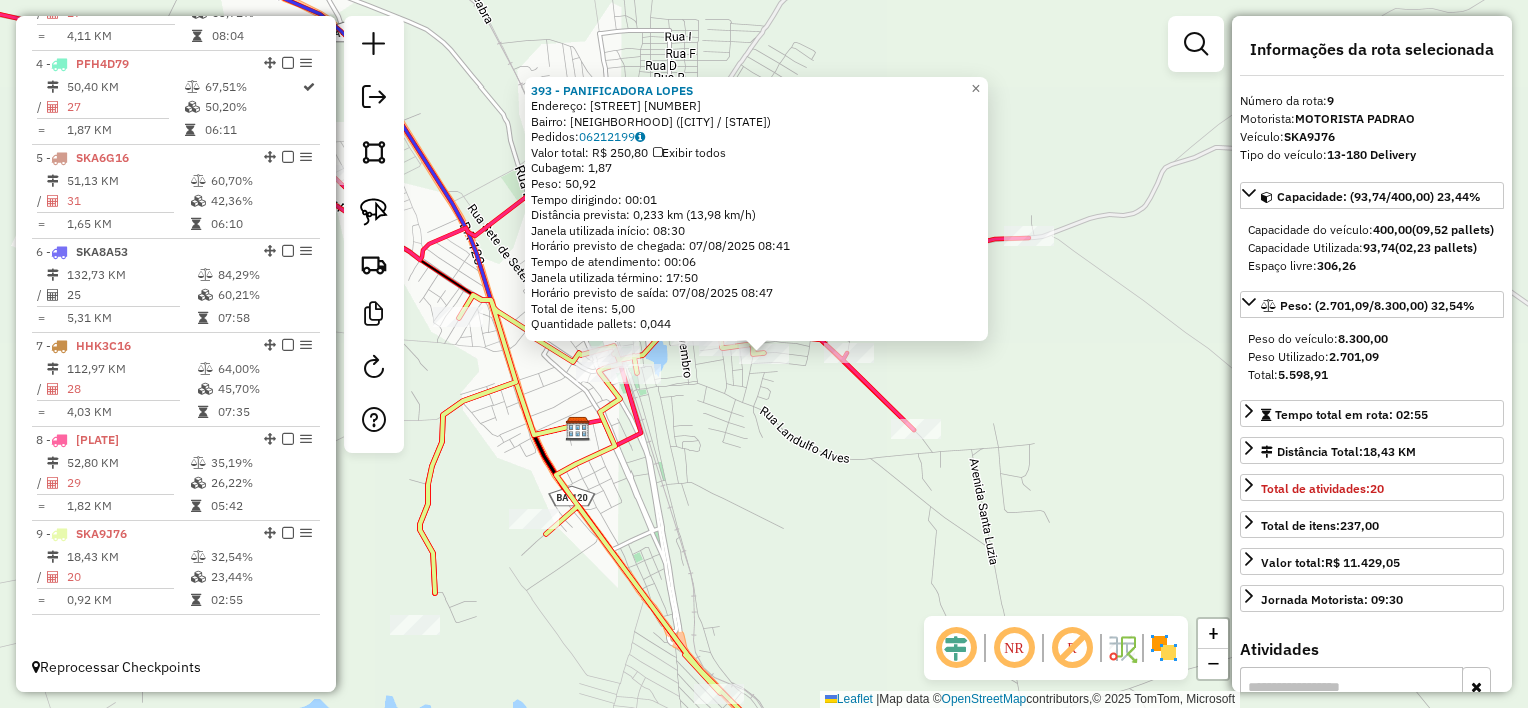 click on "[NUMBER] - PANIFICADORA LOPES  Endereço:  JOSE FRANCISCO DOS SANTOS [NUMBER]   Bairro: CENTRO ([CITY] / [STATE])   Pedidos:  [PHONE]   Valor total: R$ [PRICE]   Exibir todos   Cubagem: [CUBAGE]  Peso: [WEIGHT]  Tempo dirigindo: [TIME]   Distância prevista: [DISTANCE] ([SPEED])   Janela utilizada início: [TIME]   Horário previsto de chegada: [DATE] [TIME]   Tempo de atendimento: [TIME]   Janela utilizada término: [TIME]   Horário previsto de saída: [DATE] [TIME]   Total de itens: [ITEMS]   Quantidade pallets: [PALLETS]  × Janela de atendimento Grade de atendimento Capacidade Transportadoras Veículos Cliente Pedidos  Rotas Selecione os dias de semana para filtrar as janelas de atendimento  Seg   Ter   Qua   Qui   Sex   Sáb   Dom  Informe o período da janela de atendimento: De: Até:  Filtrar exatamente a janela do cliente  Considerar janela de atendimento padrão  Selecione os dias de semana para filtrar as grades de atendimento  Seg   Ter   Qua   Qui   Sex   Sáb   Dom   Considerar clientes sem dia de atendimento cadastrado" 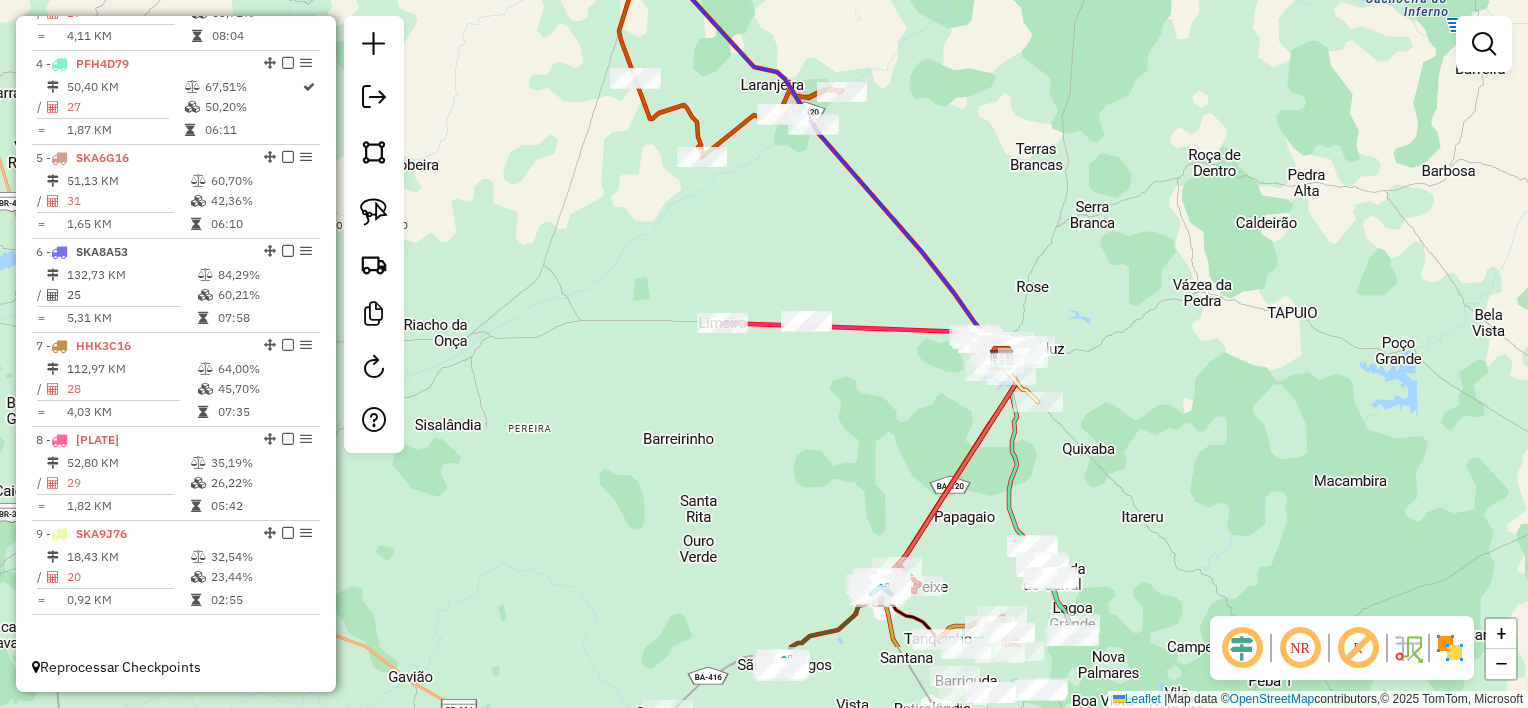 drag, startPoint x: 744, startPoint y: 544, endPoint x: 909, endPoint y: 400, distance: 219 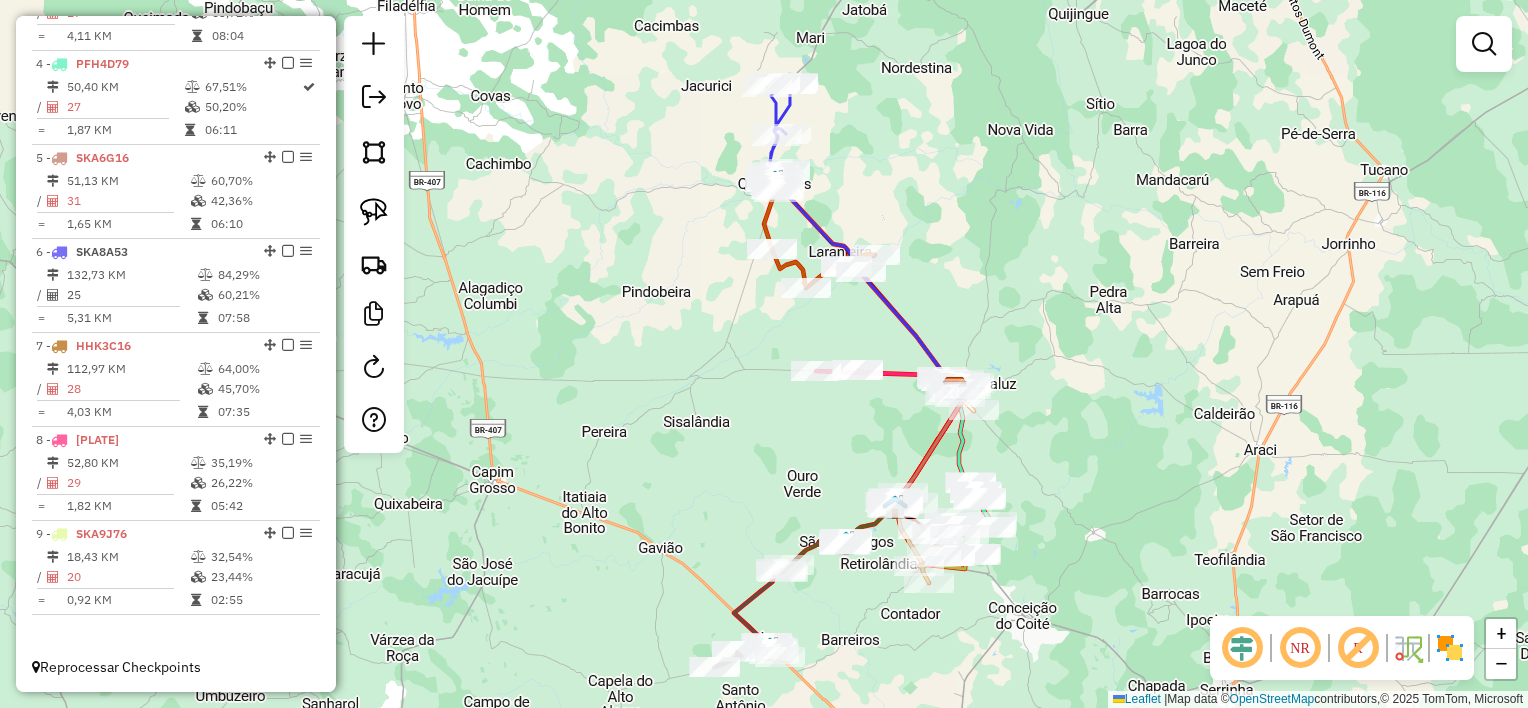 drag, startPoint x: 816, startPoint y: 412, endPoint x: 773, endPoint y: 460, distance: 64.44377 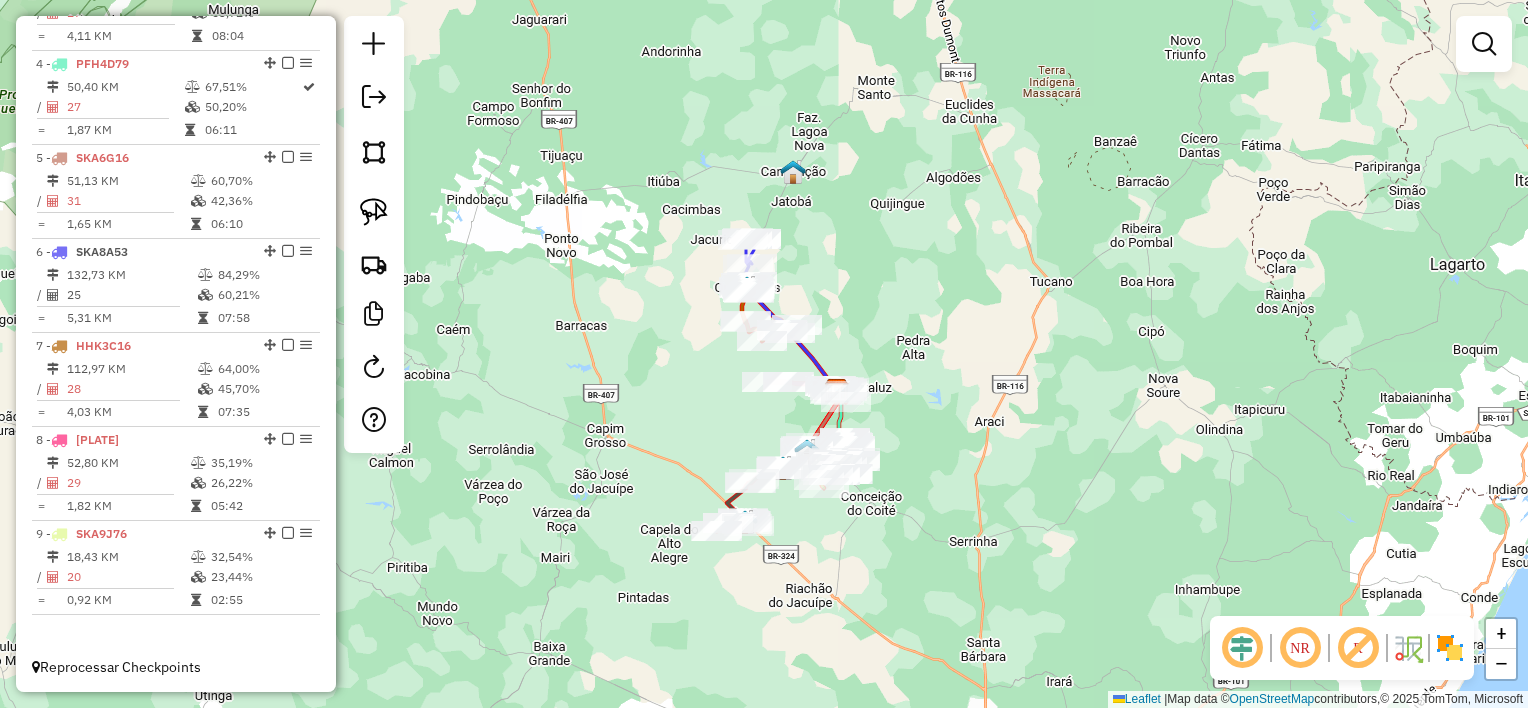 drag, startPoint x: 725, startPoint y: 490, endPoint x: 710, endPoint y: 416, distance: 75.50497 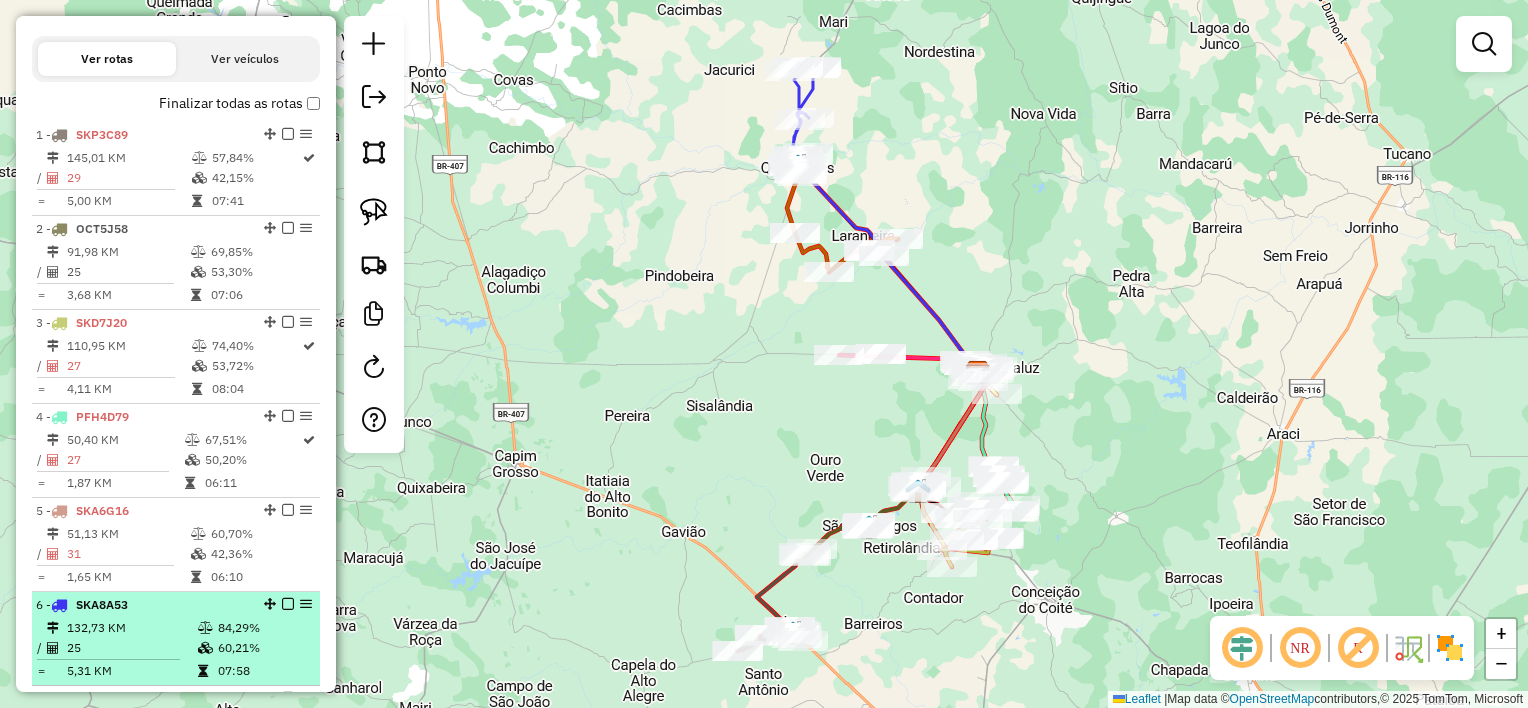 scroll, scrollTop: 621, scrollLeft: 0, axis: vertical 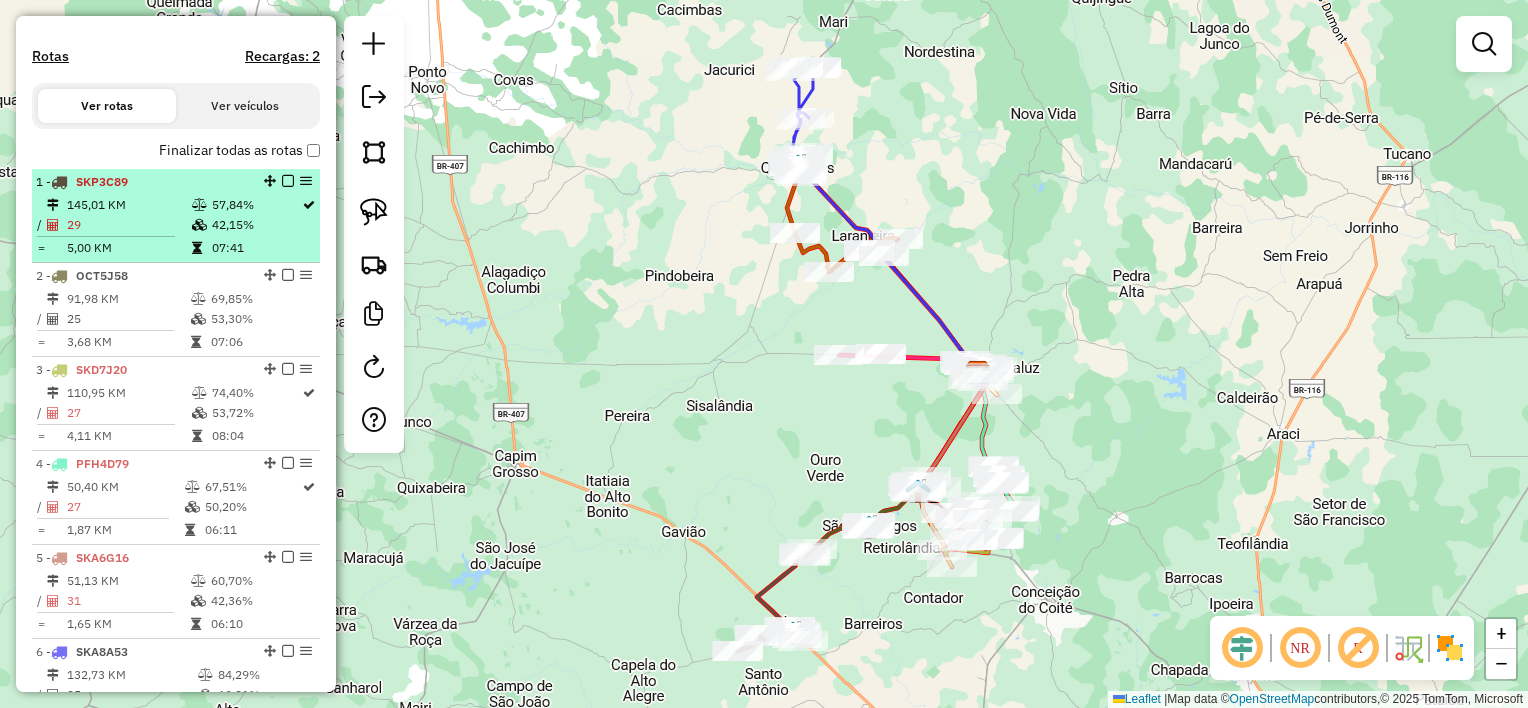 click on "29" at bounding box center (128, 225) 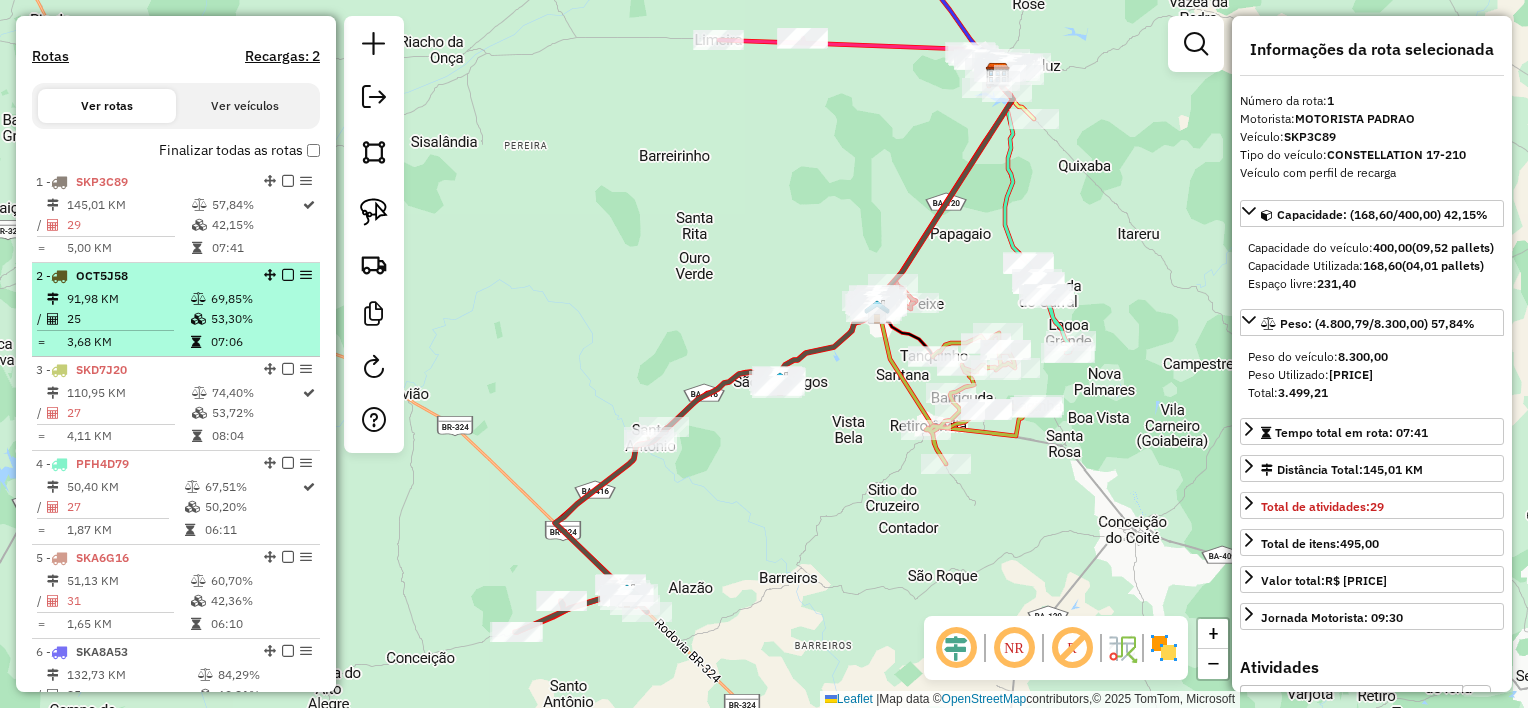 click on "91,98 KM" at bounding box center [128, 299] 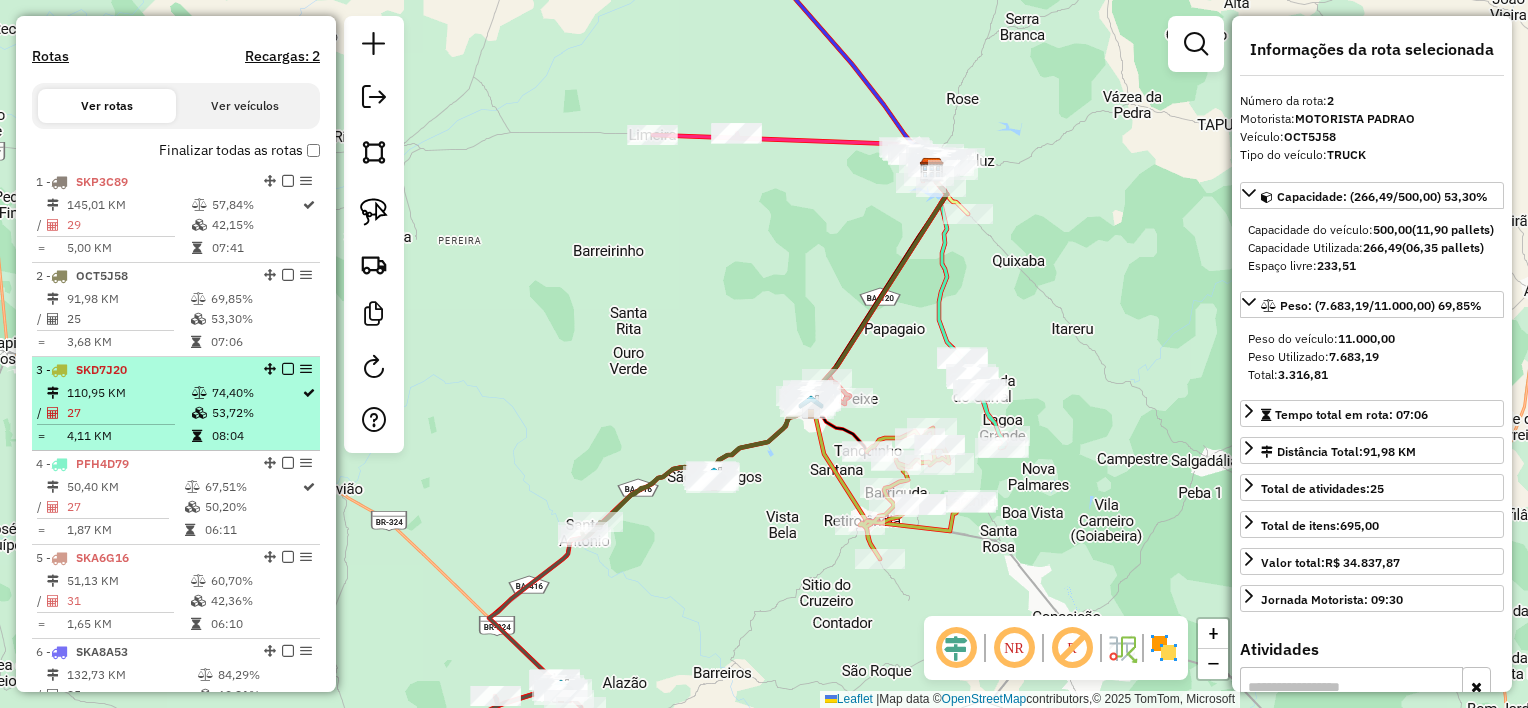 click on "27" at bounding box center [128, 413] 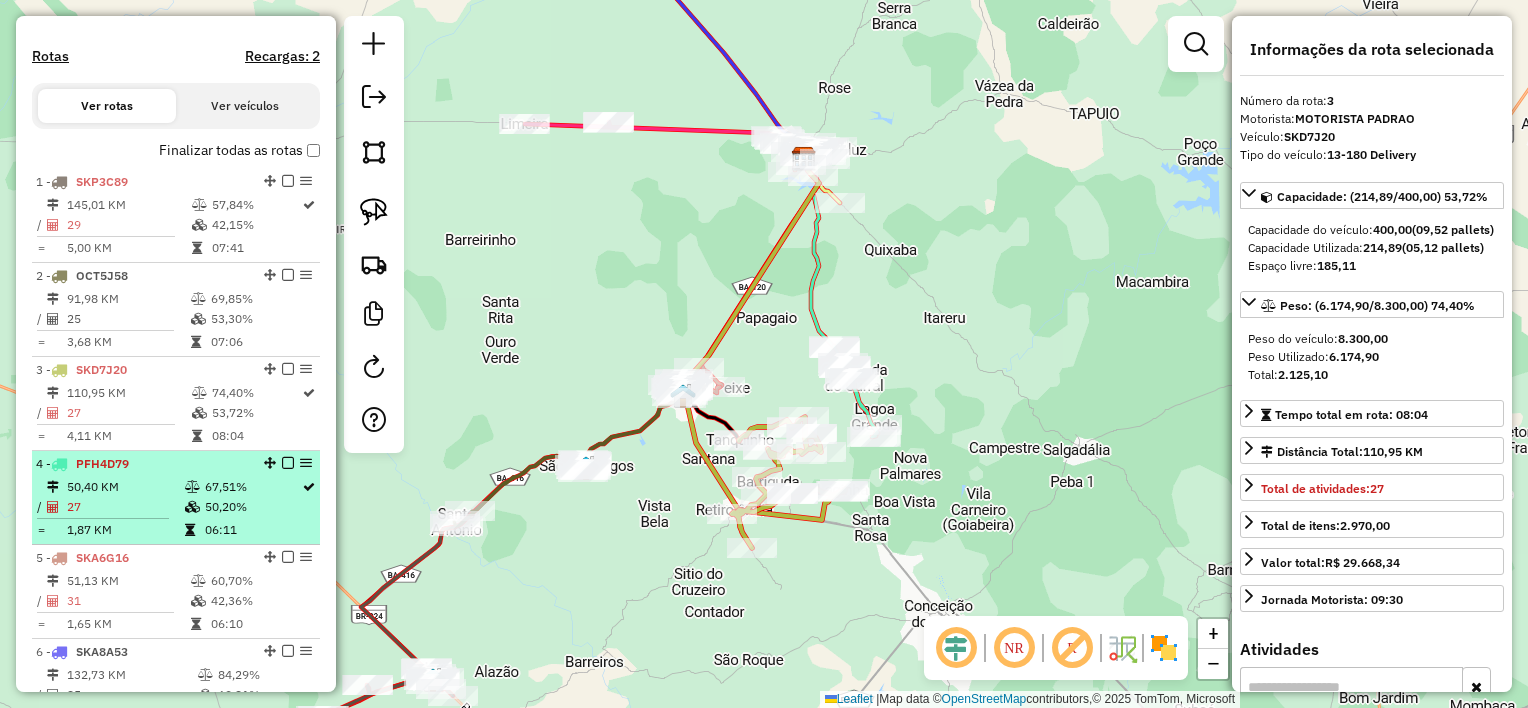 click on "50,40 KM" at bounding box center (125, 487) 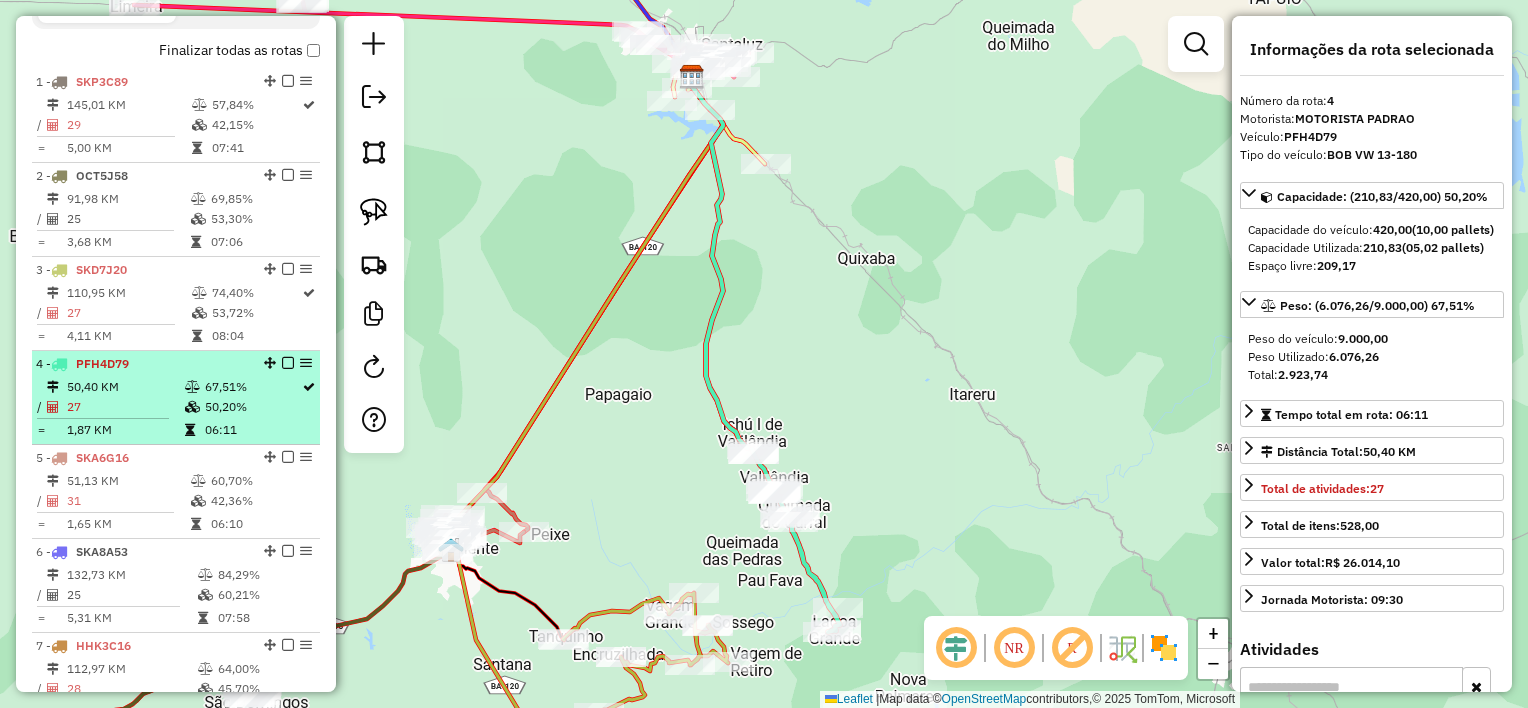scroll, scrollTop: 821, scrollLeft: 0, axis: vertical 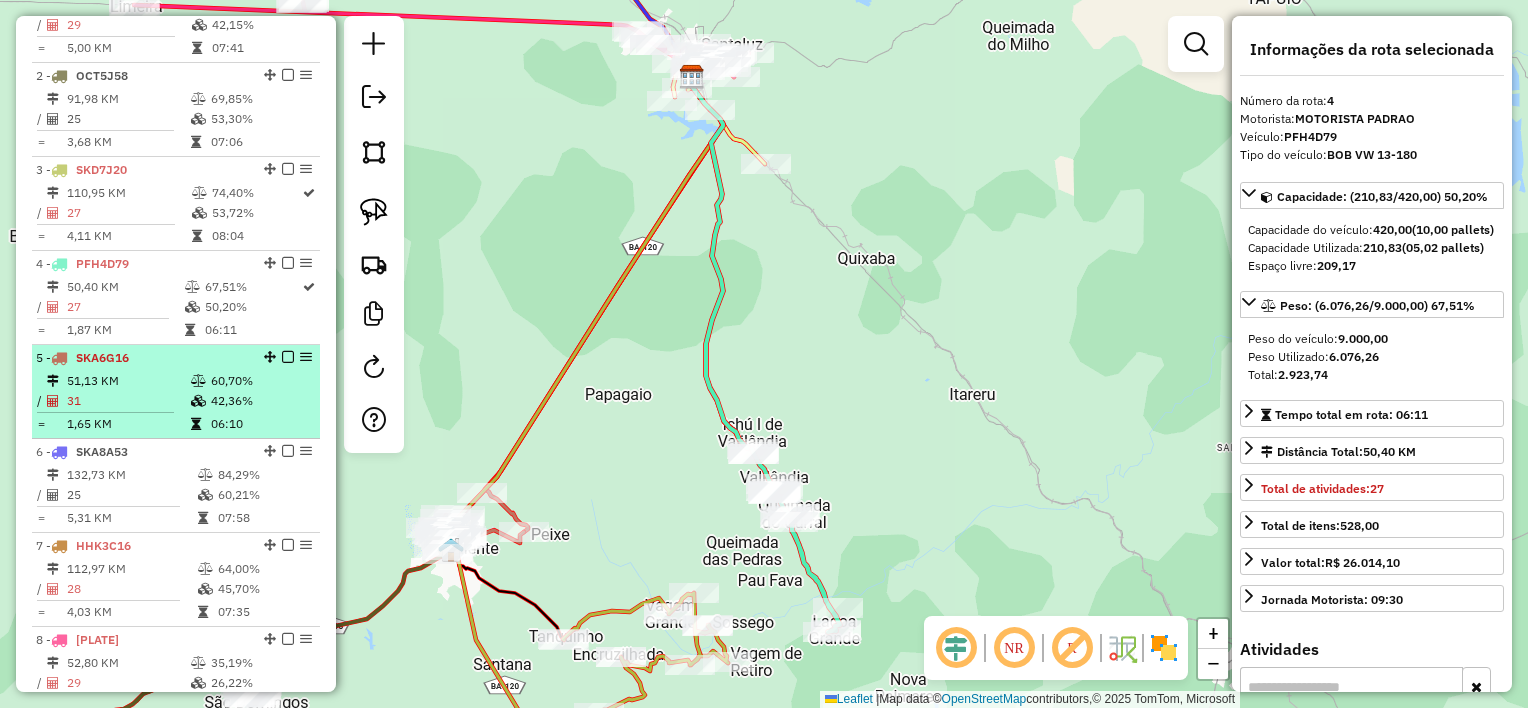 click on "31" at bounding box center (128, 401) 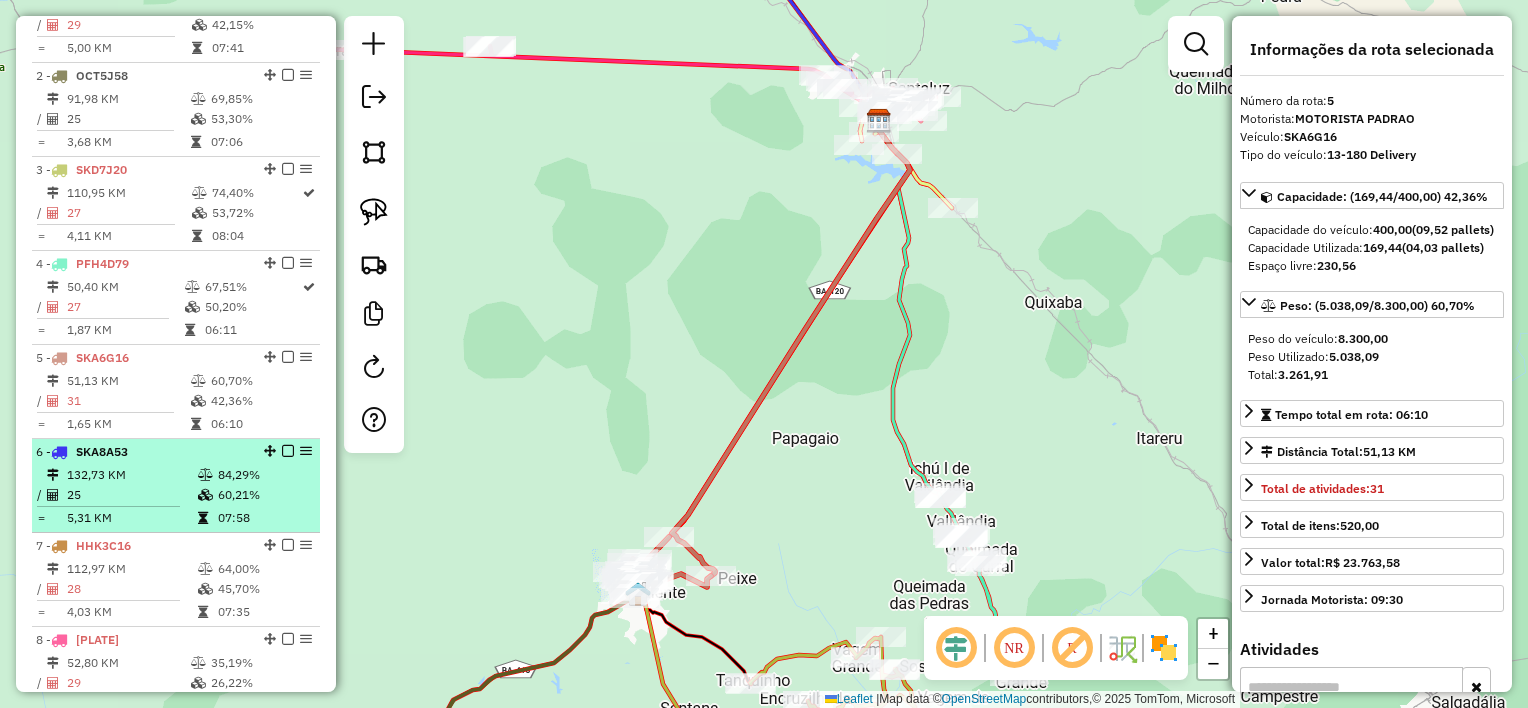 click on "25" at bounding box center (131, 495) 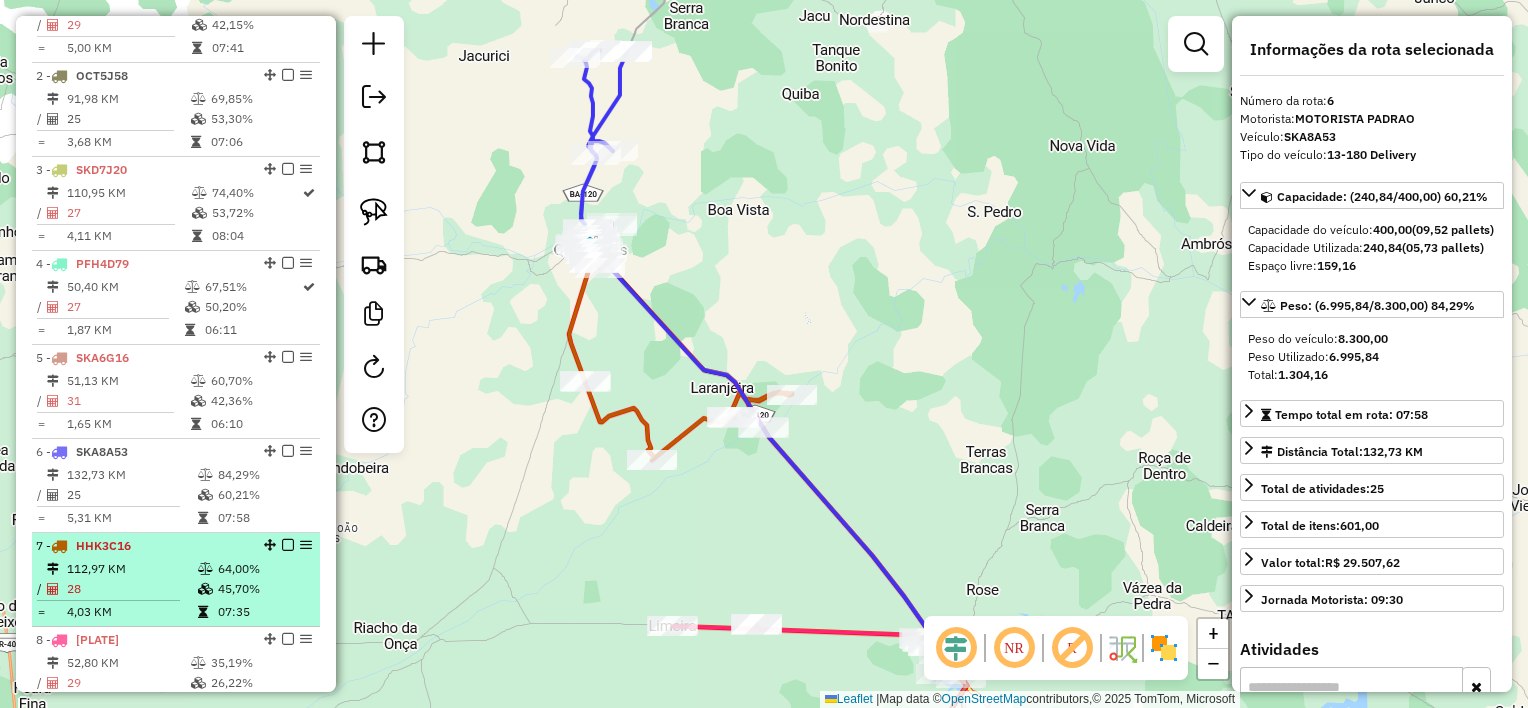 click on "[NUMBER] |" at bounding box center [142, 546] 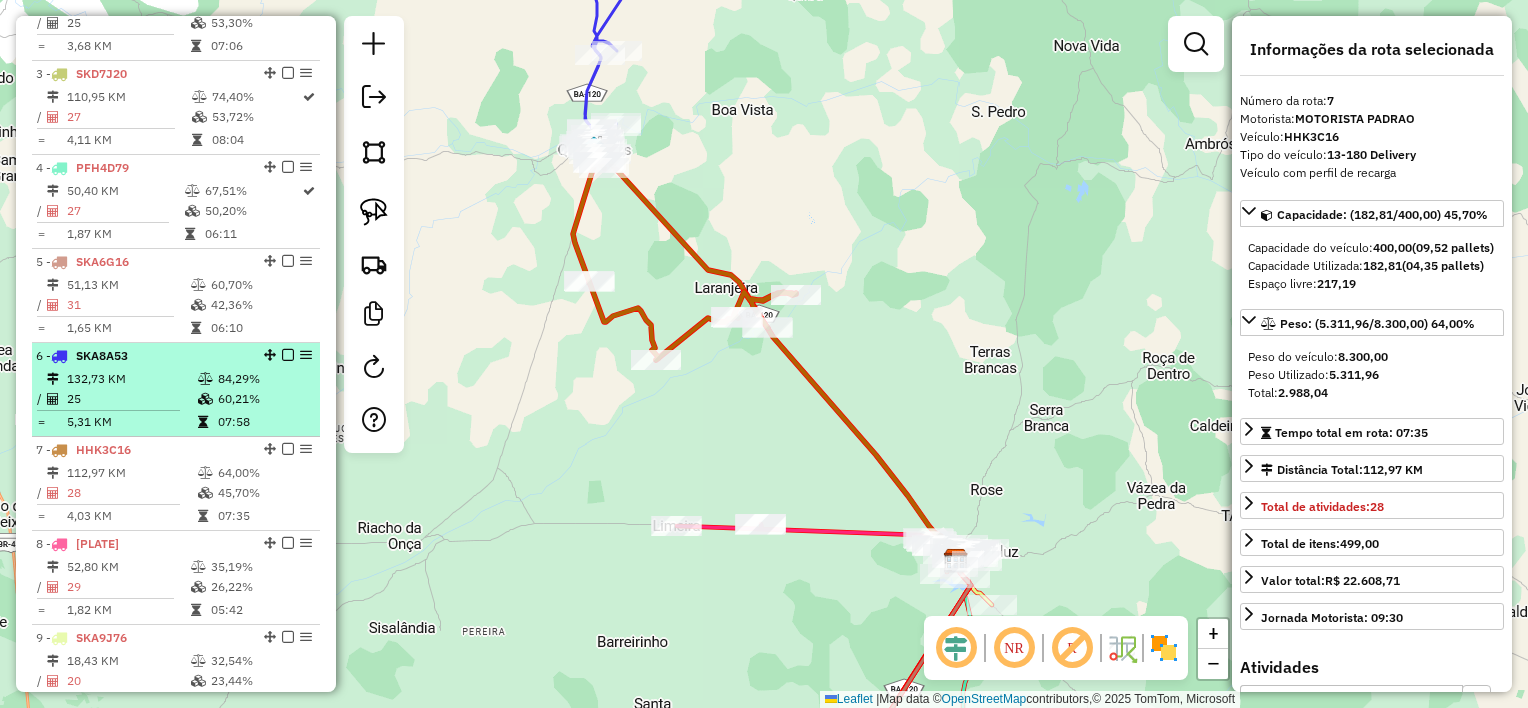 scroll, scrollTop: 921, scrollLeft: 0, axis: vertical 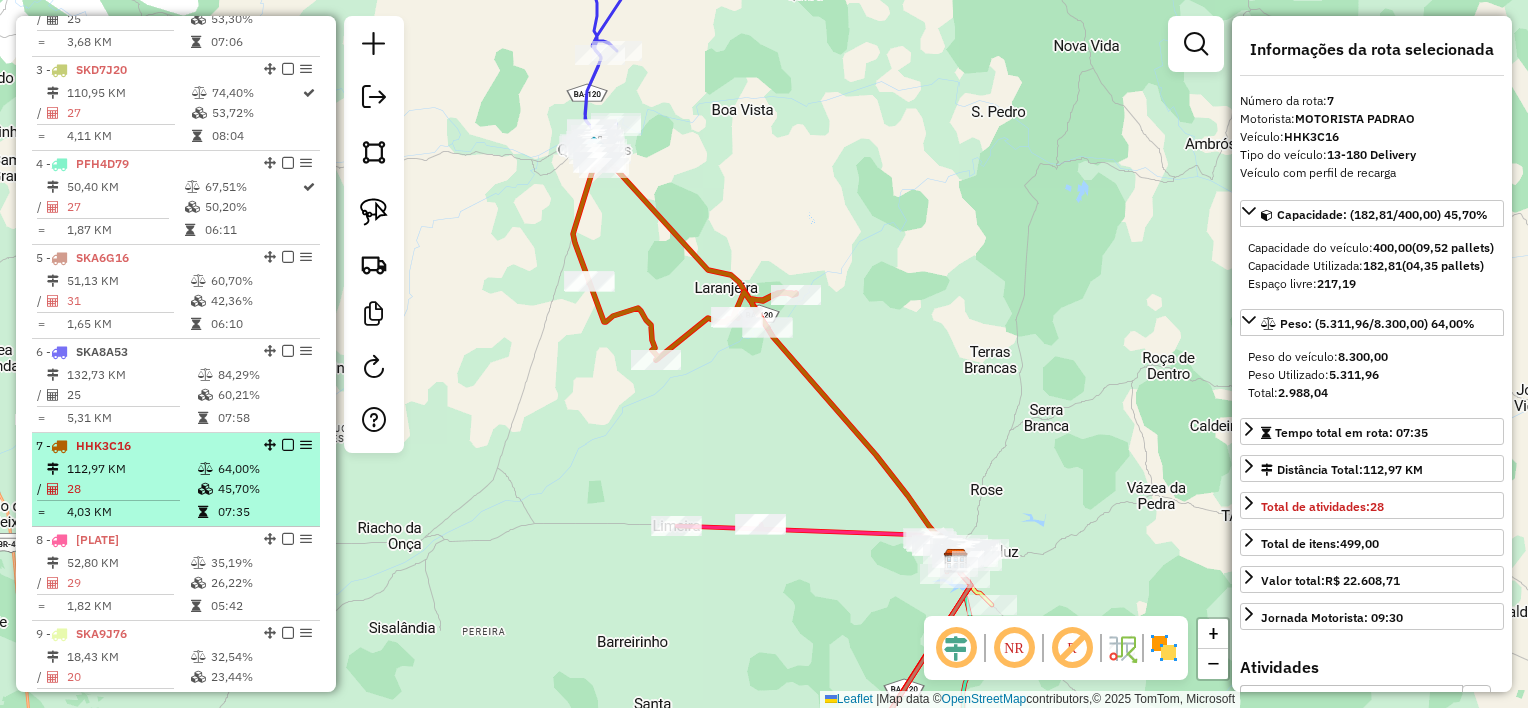 click on "28" at bounding box center (131, 489) 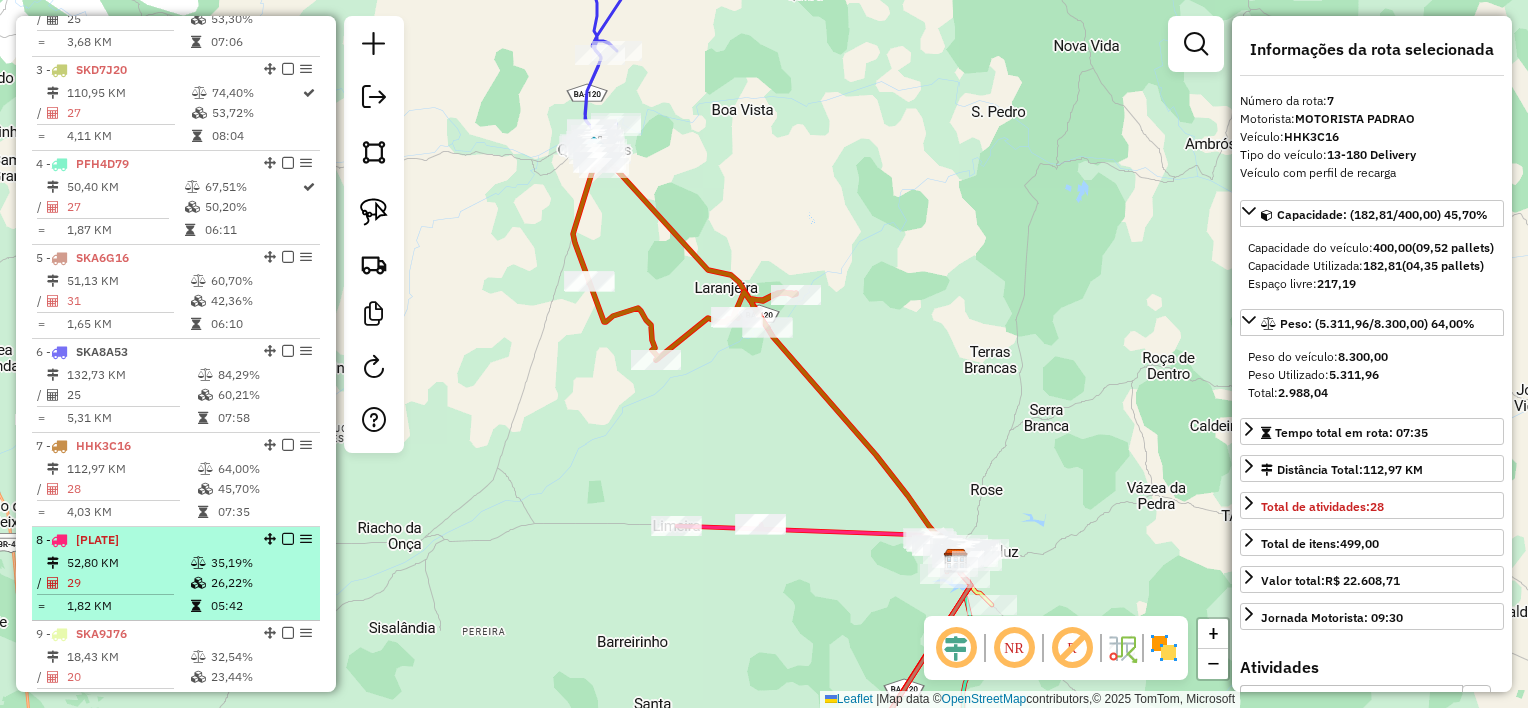 click on "8 - IAP8H14" at bounding box center (142, 540) 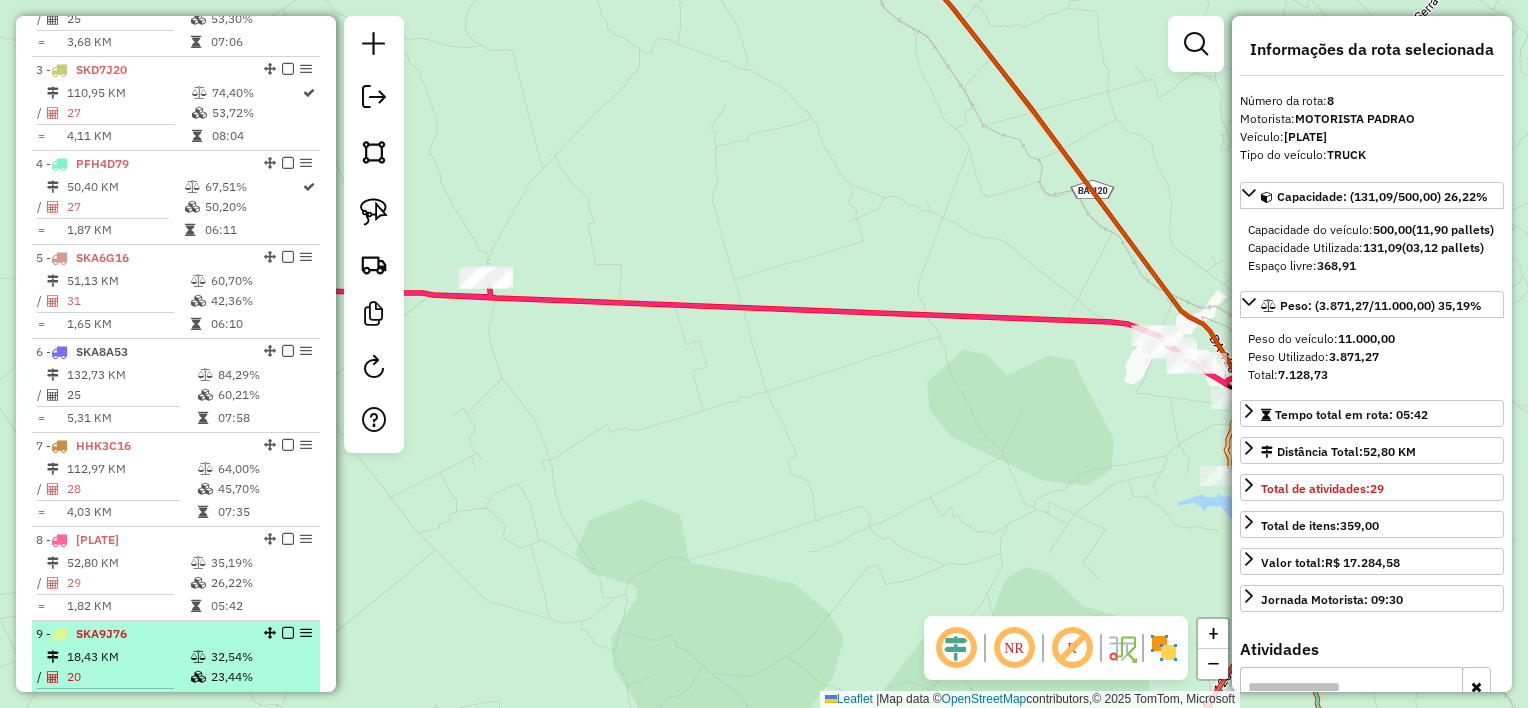 scroll, scrollTop: 1021, scrollLeft: 0, axis: vertical 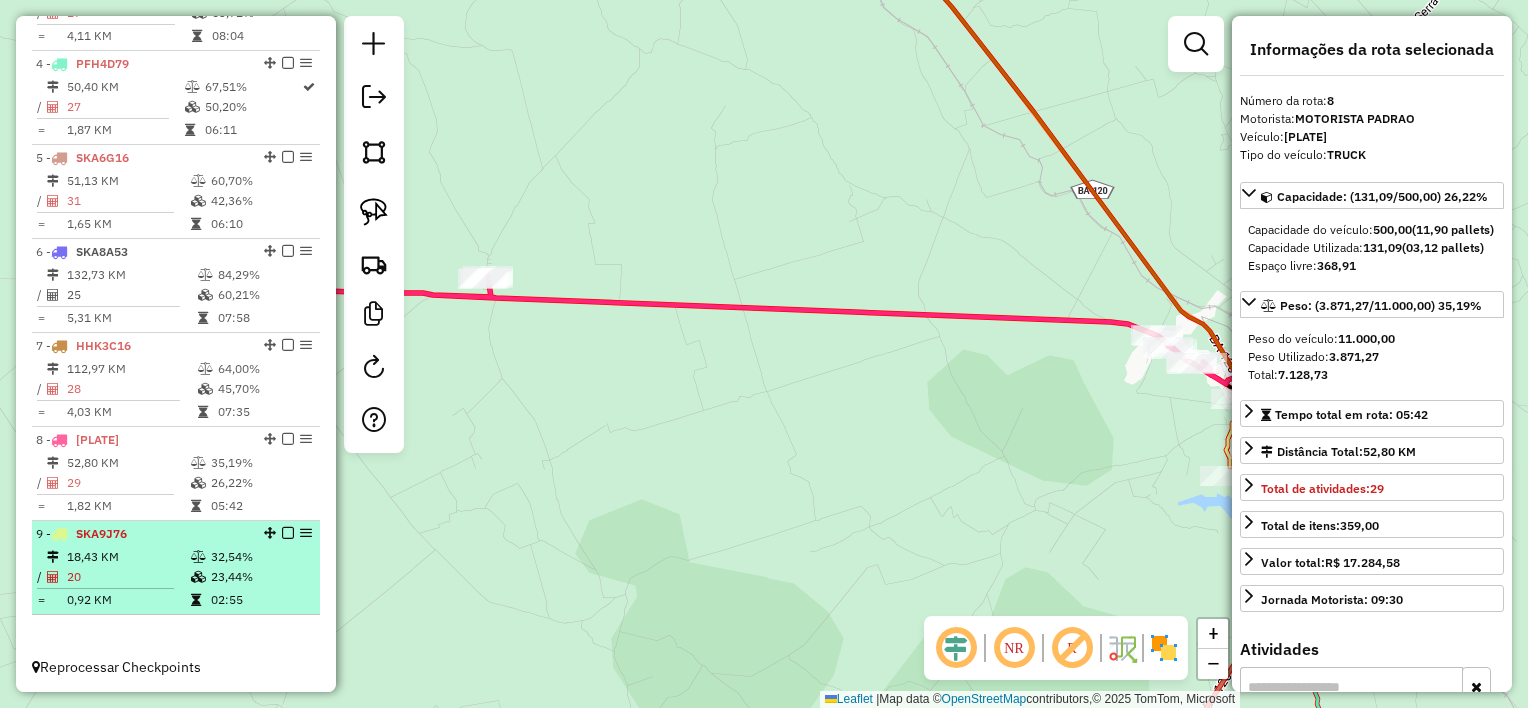 click on "9 -       SKA9J76" at bounding box center [142, 534] 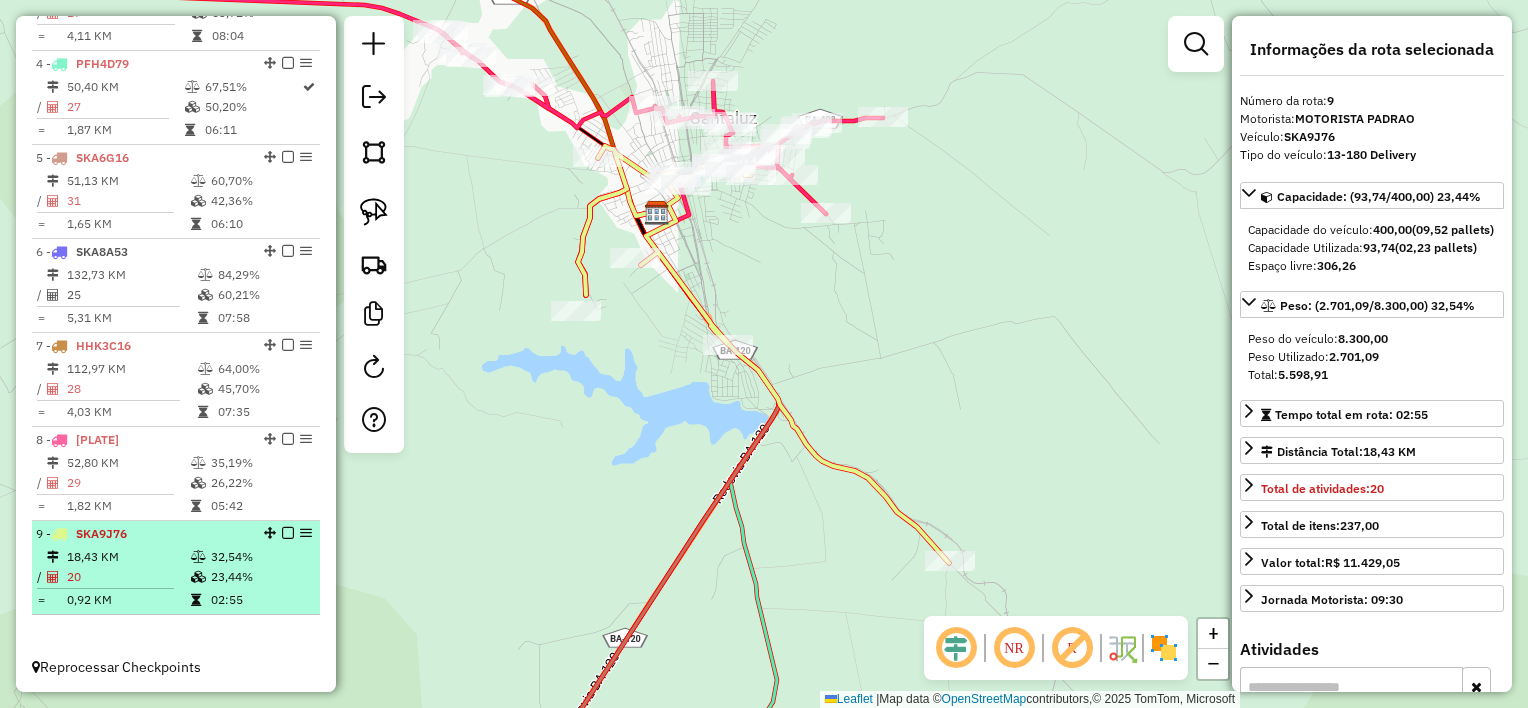 click on "9 -       SKA9J76" at bounding box center [142, 534] 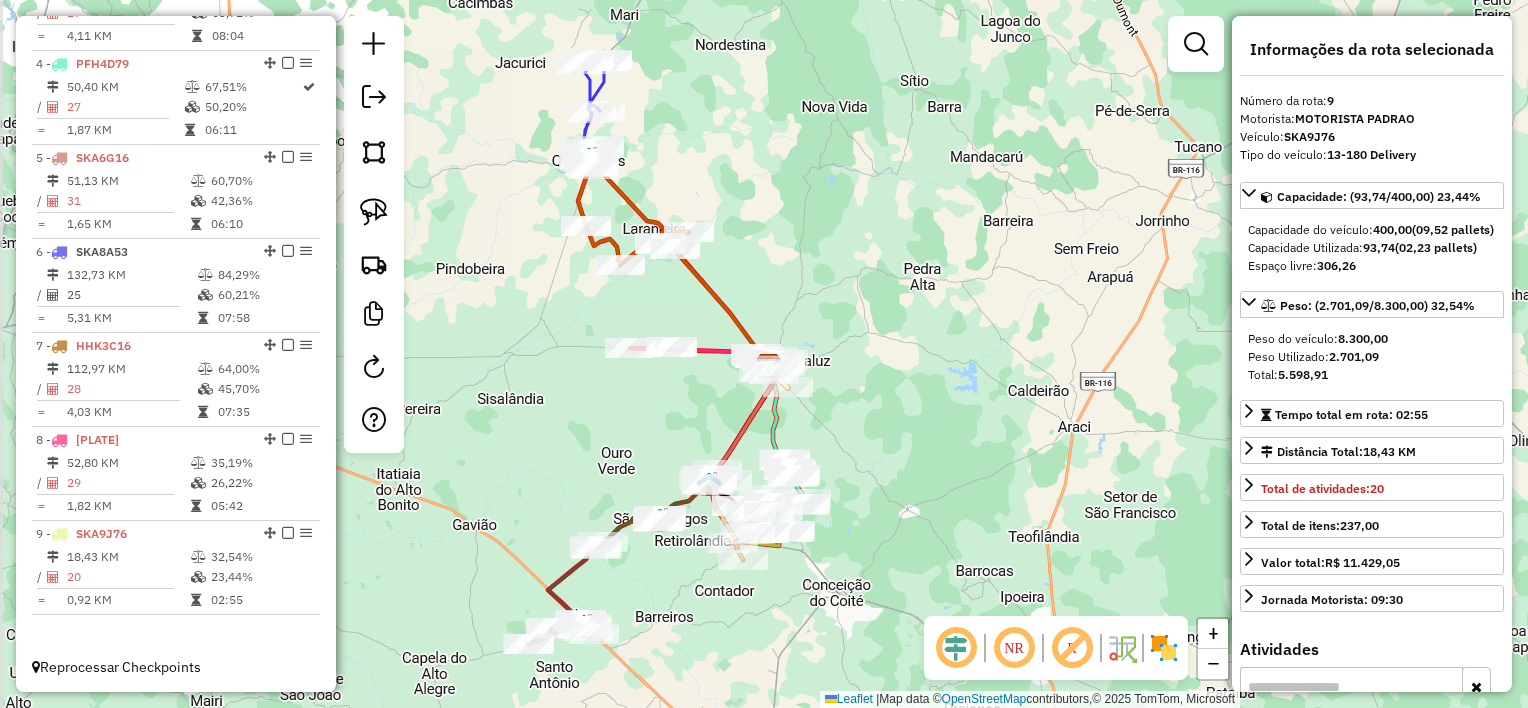 drag, startPoint x: 685, startPoint y: 354, endPoint x: 700, endPoint y: 395, distance: 43.65776 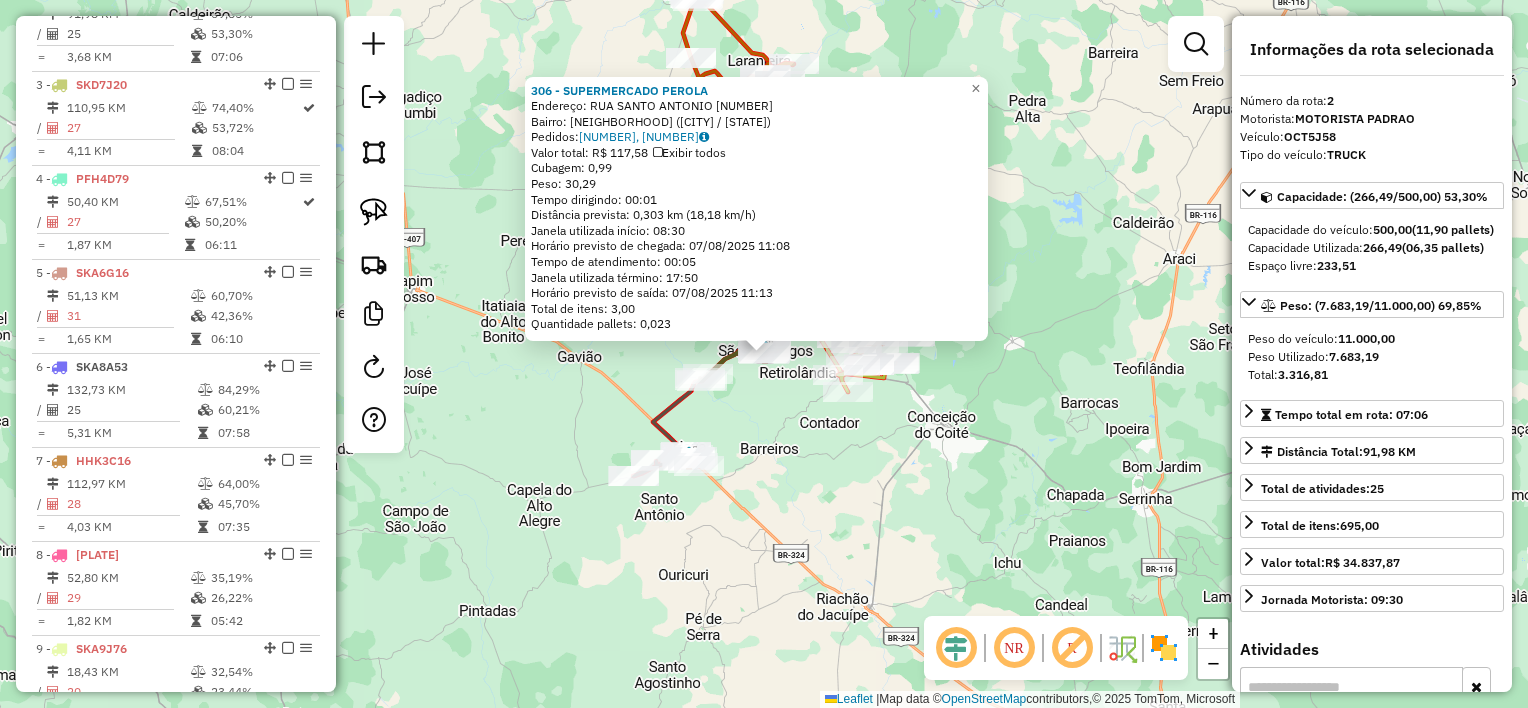scroll, scrollTop: 868, scrollLeft: 0, axis: vertical 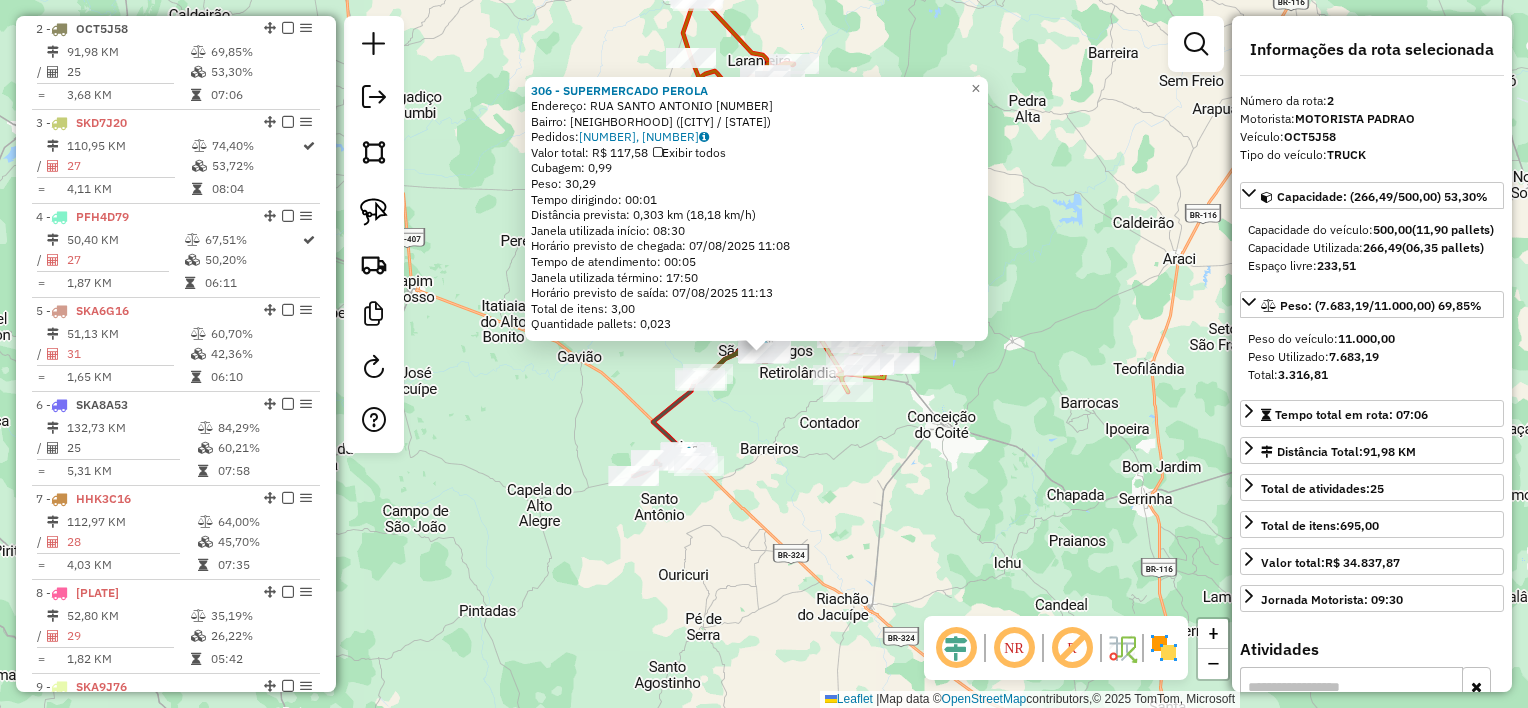 click on "Endereço:  [STREET] [NUMBER]   Bairro: [NEIGHBORHOOD] ([CITY] / [STATE])   Pedidos:  [ORDER_ID], [ORDER_ID]   Valor total: R$ [PRICE]   Exibir todos   Cubagem: [CUBAGE]  Peso: [WEIGHT]  Tempo dirigindo: [TIME]   Distância prevista: [DISTANCE] km ([SPEED] km/h)   Janela utilizada início: [TIME]   Horário previsto de chegada: [DATE] [TIME]   Tempo de atendimento: [TIME]   Janela utilizada término: [TIME]   Horário previsto de saída: [DATE] [TIME]   Total de itens: [ITEMS]   Quantidade pallets: [PALLETS]  × Janela de atendimento Grade de atendimento Capacidade Transportadoras Veículos Cliente Pedidos  Rotas Selecione os dias de semana para filtrar as janelas de atendimento  Seg   Ter   Qua   Qui   Sex   Sáb   Dom  Informe o período da janela de atendimento: De: Até:  Filtrar exatamente a janela do cliente  Considerar janela de atendimento padrão  Selecione os dias de semana para filtrar as grades de atendimento  Seg   Ter   Qua   Qui   Sex   Sáb   Dom   Peso mínimo:   Peso máximo:   De:   Até:" 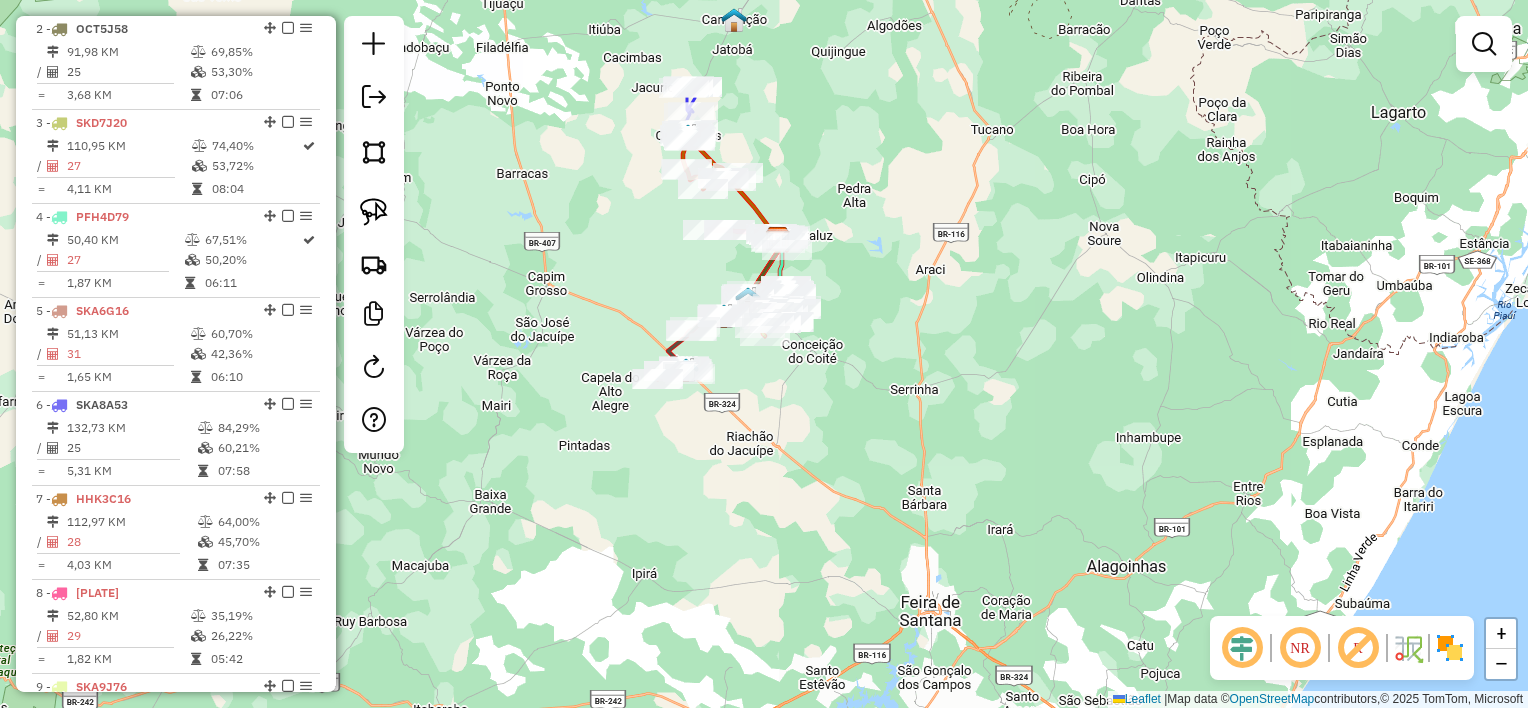drag, startPoint x: 644, startPoint y: 258, endPoint x: 644, endPoint y: 325, distance: 67 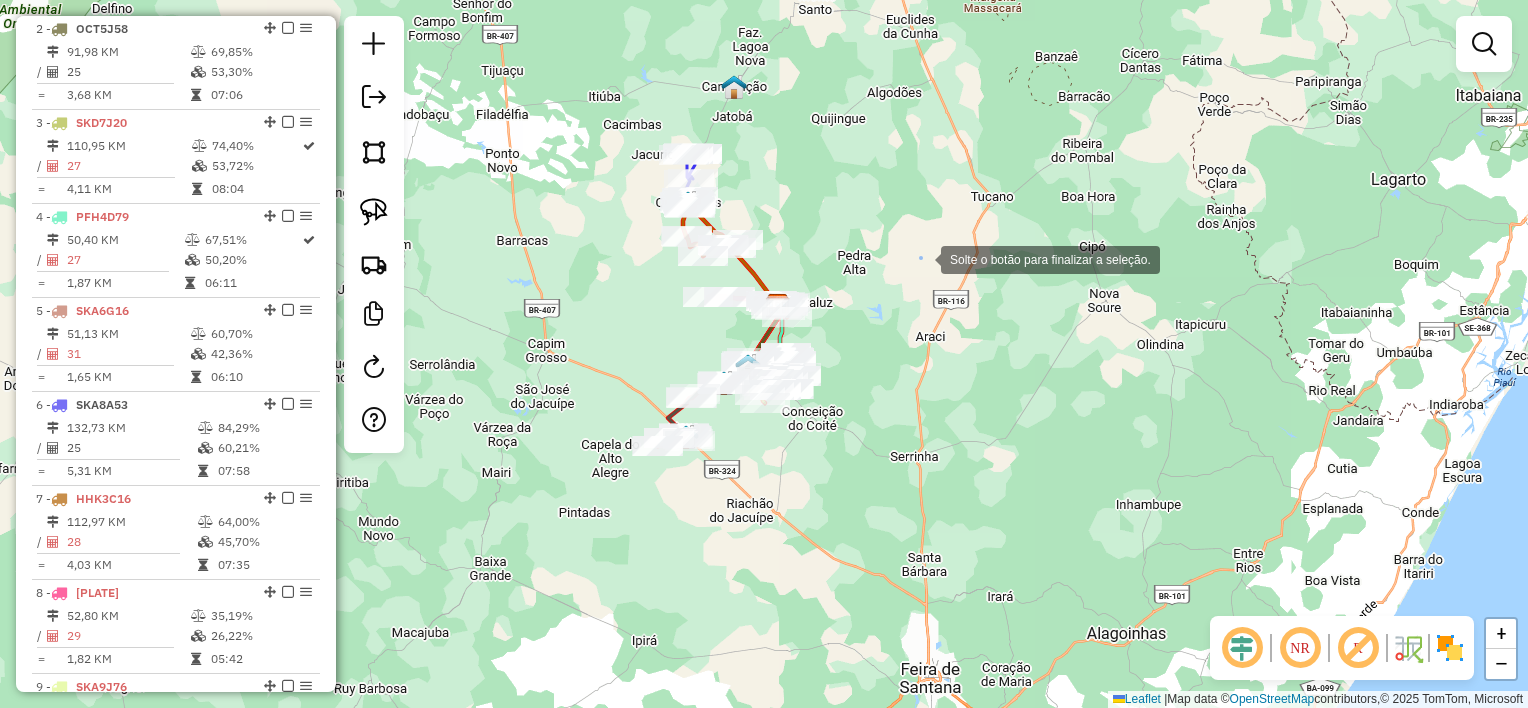 click on "Solte o botão para finalizar a seleção. Janela de atendimento Grade de atendimento Capacidade Transportadoras Veículos Cliente Pedidos  Rotas Selecione os dias de semana para filtrar as janelas de atendimento  Seg   Ter   Qua   Qui   Sex   Sáb   Dom  Informe o período da janela de atendimento: De: Até:  Filtrar exatamente a janela do cliente  Considerar janela de atendimento padrão  Selecione os dias de semana para filtrar as grades de atendimento  Seg   Ter   Qua   Qui   Sex   Sáb   Dom   Considerar clientes sem dia de atendimento cadastrado  Clientes fora do dia de atendimento selecionado Filtrar as atividades entre os valores definidos abaixo:  Peso mínimo:   Peso máximo:   Cubagem mínima:   Cubagem máxima:   De:   Até:  Filtrar as atividades entre o tempo de atendimento definido abaixo:  De:   Até:   Considerar capacidade total dos clientes não roteirizados Transportadora: Selecione um ou mais itens Tipo de veículo: Selecione um ou mais itens Veículo: Selecione um ou mais itens Nome: De:" 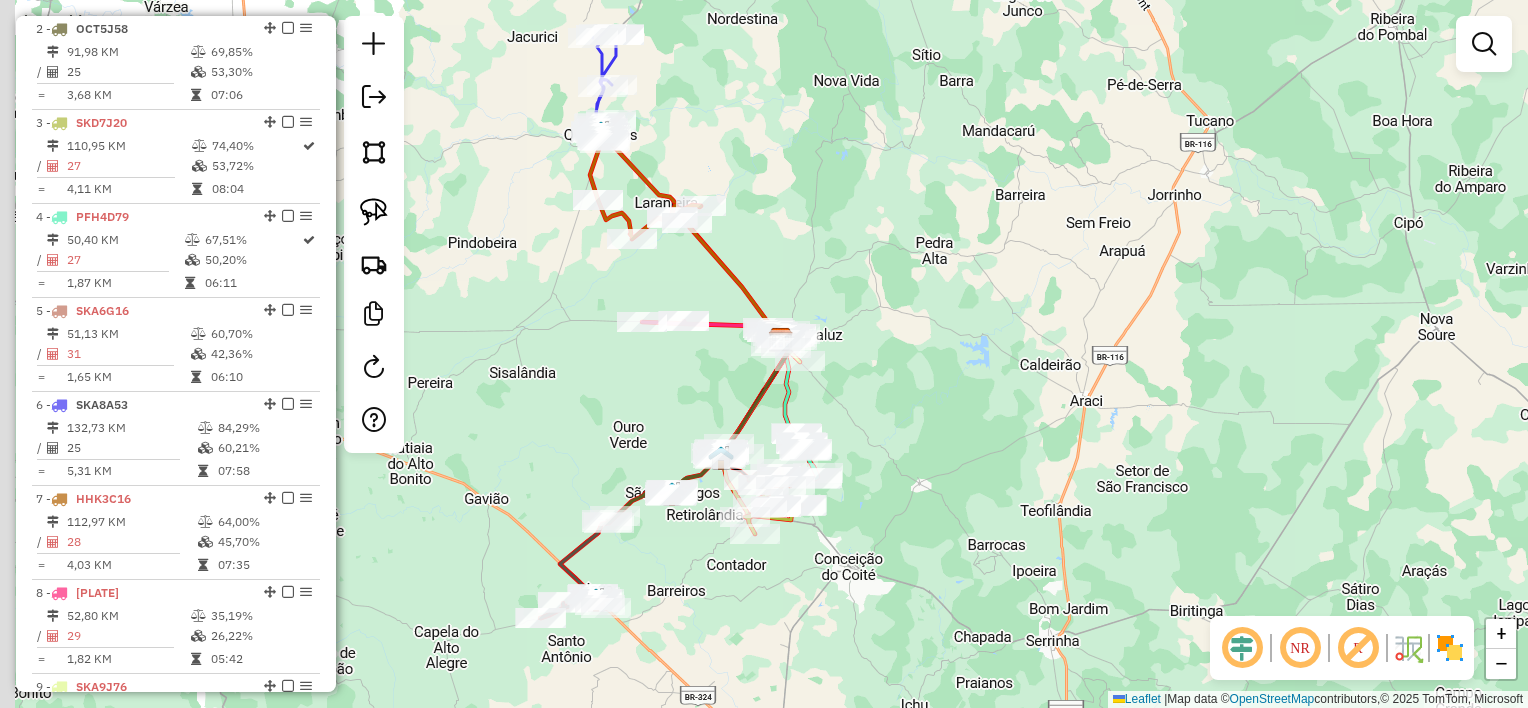 drag, startPoint x: 778, startPoint y: 310, endPoint x: 940, endPoint y: 296, distance: 162.6038 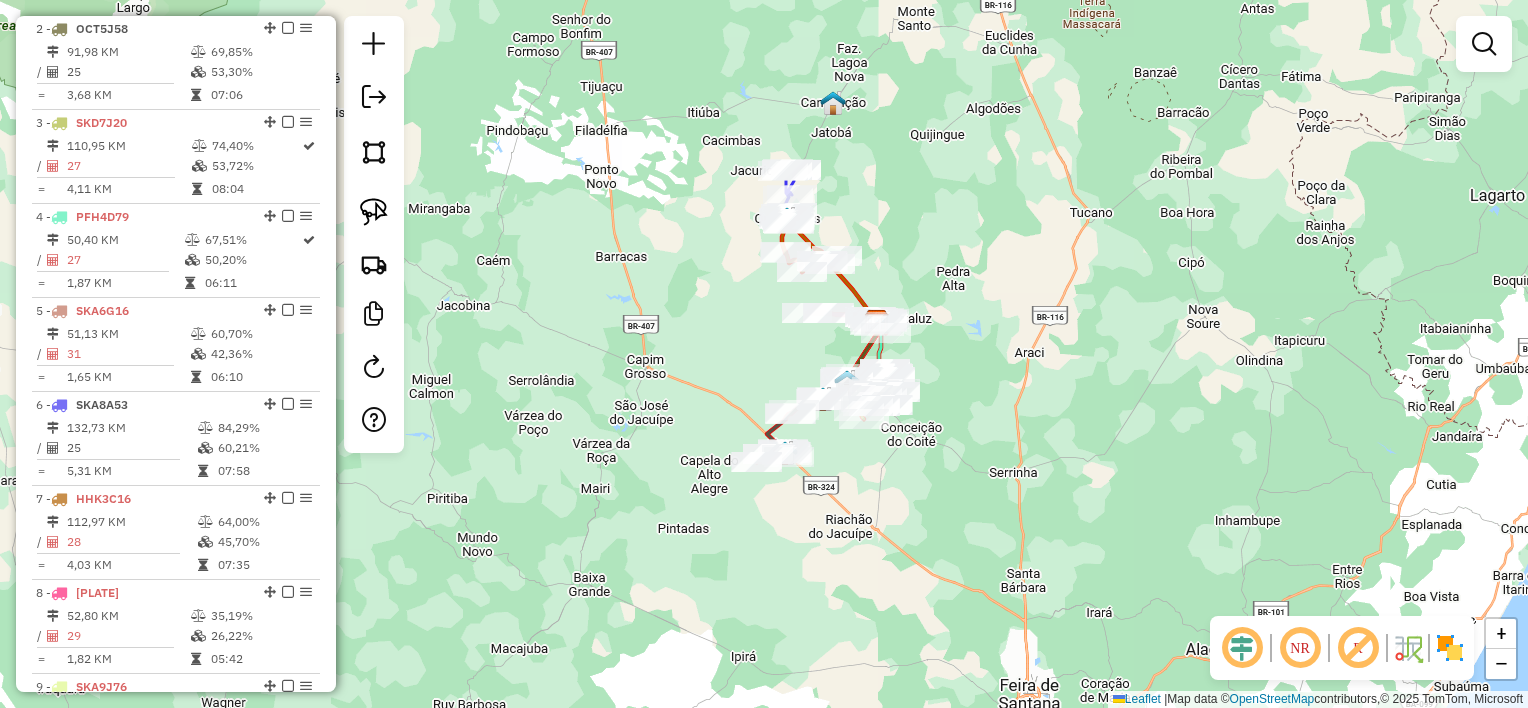 drag, startPoint x: 914, startPoint y: 272, endPoint x: 929, endPoint y: 280, distance: 17 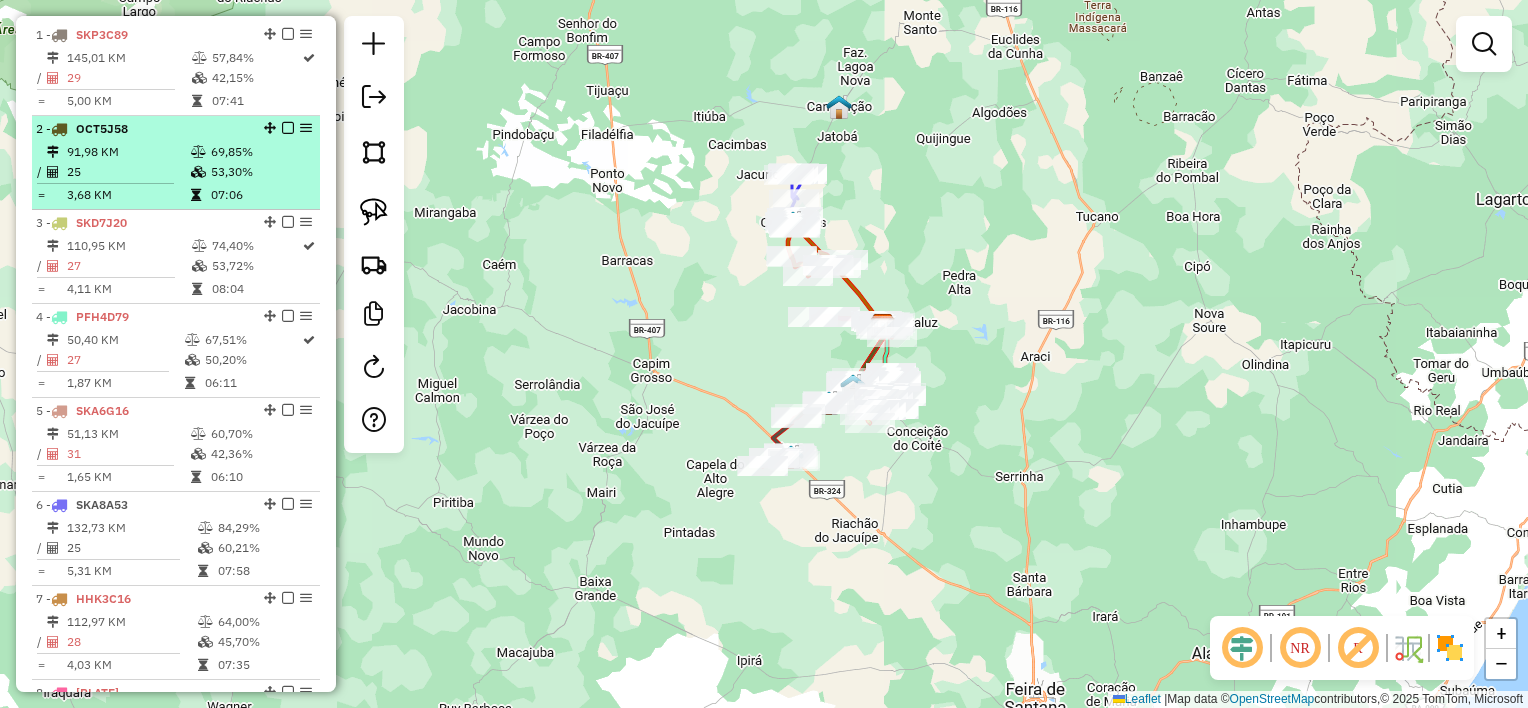 scroll, scrollTop: 668, scrollLeft: 0, axis: vertical 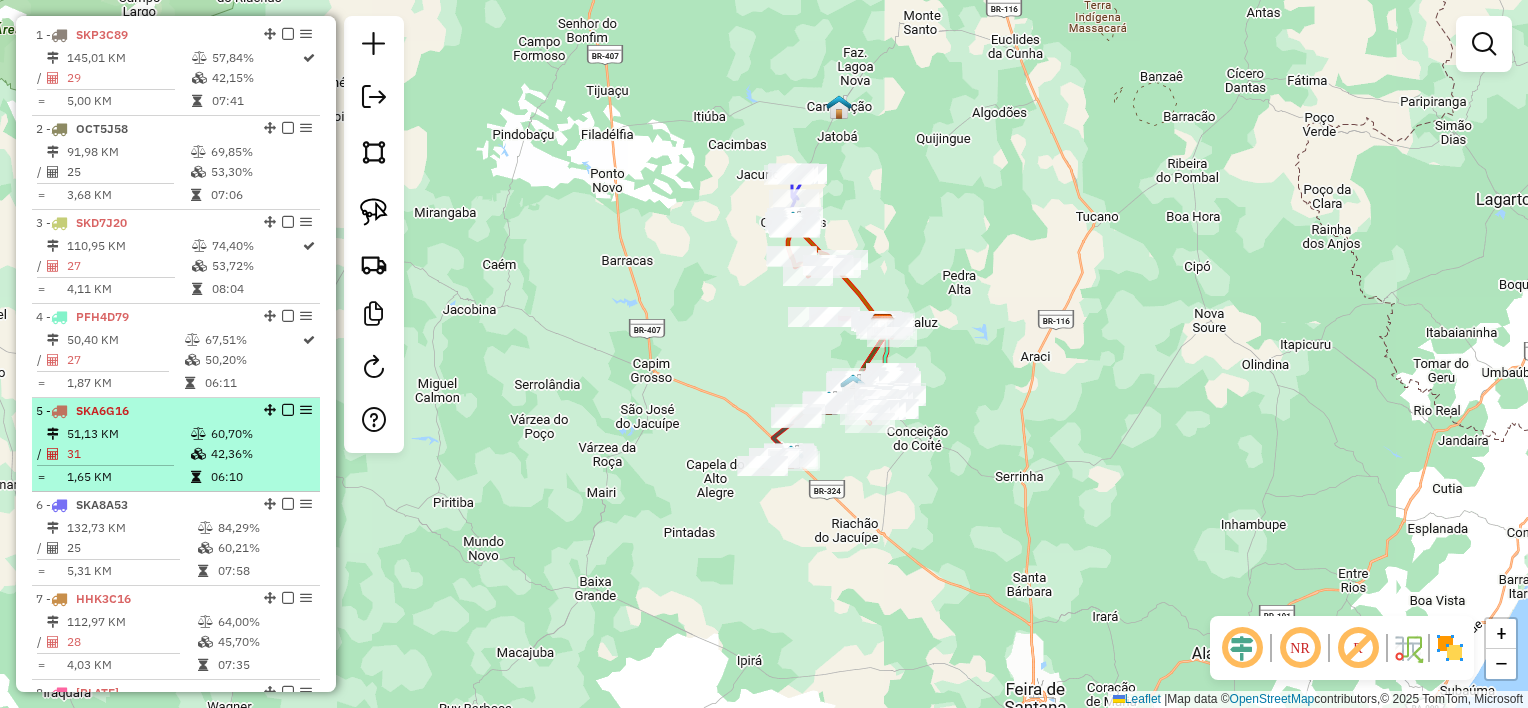 click on "5 -       SKA6G16" at bounding box center (142, 411) 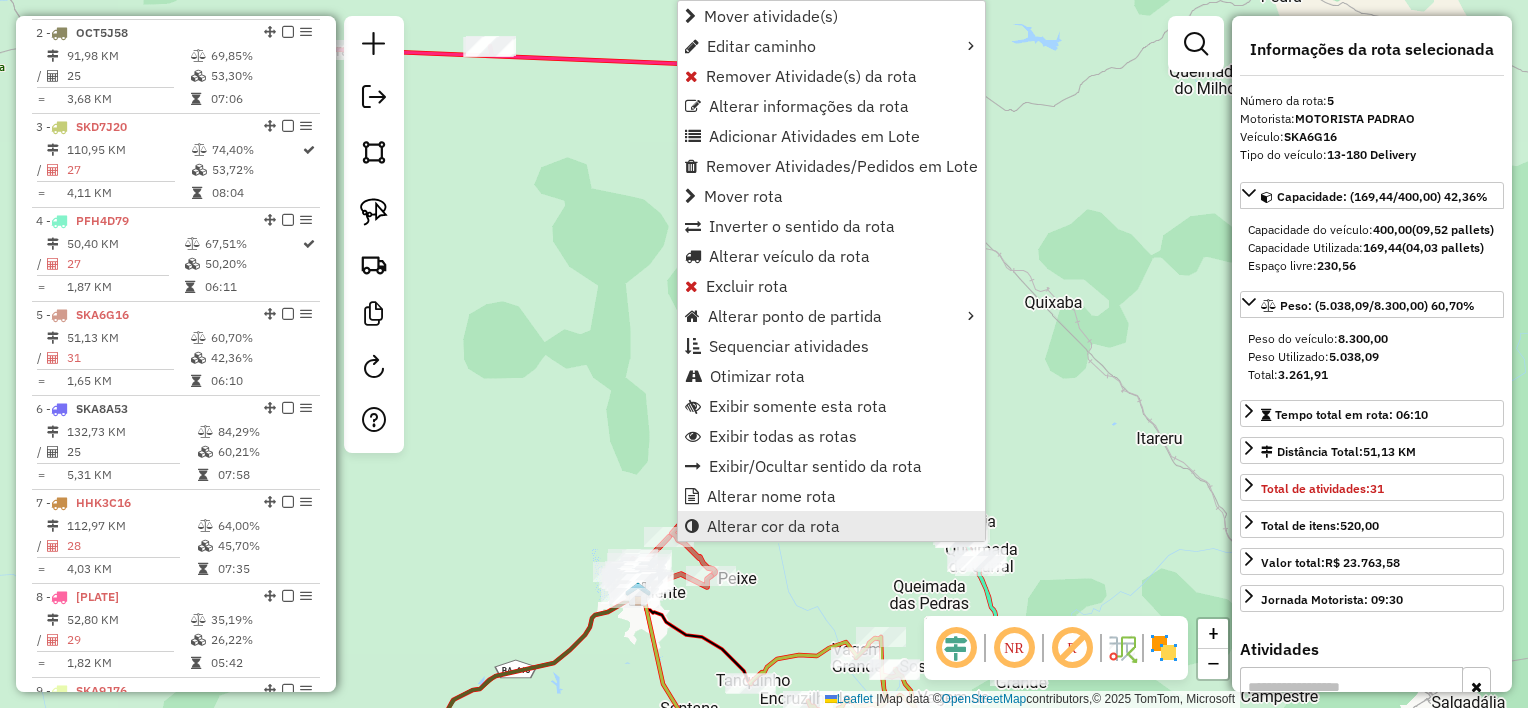 scroll, scrollTop: 1021, scrollLeft: 0, axis: vertical 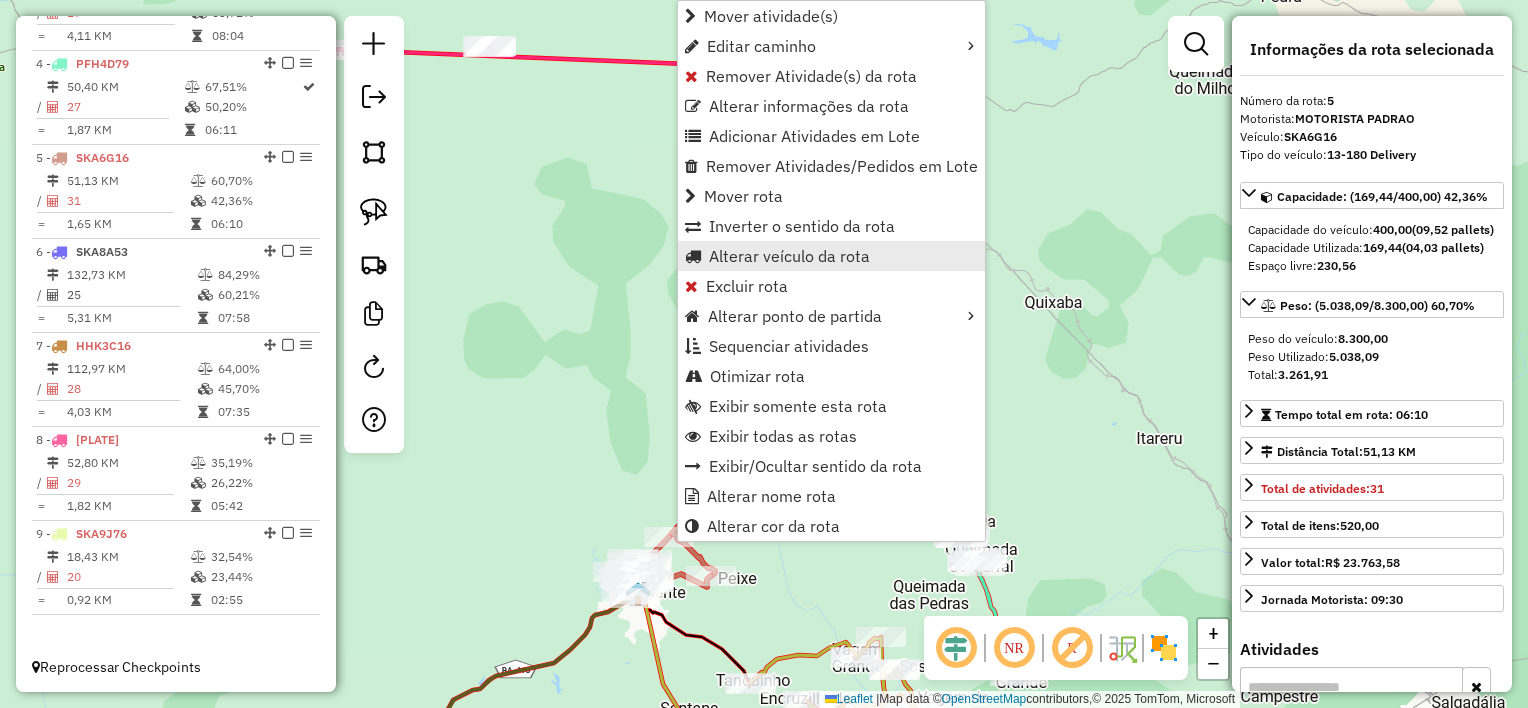 click on "Alterar veículo da rota" at bounding box center [789, 256] 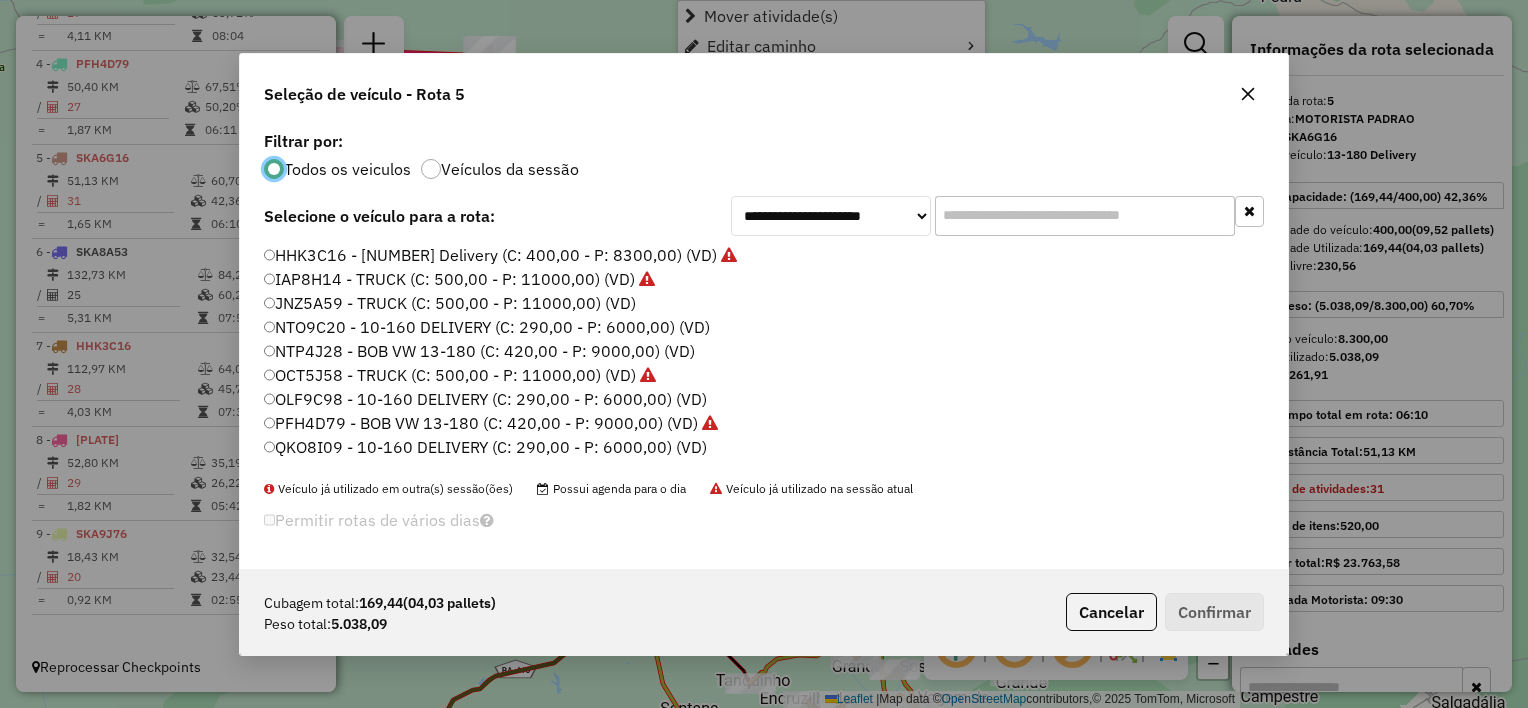 scroll, scrollTop: 10, scrollLeft: 6, axis: both 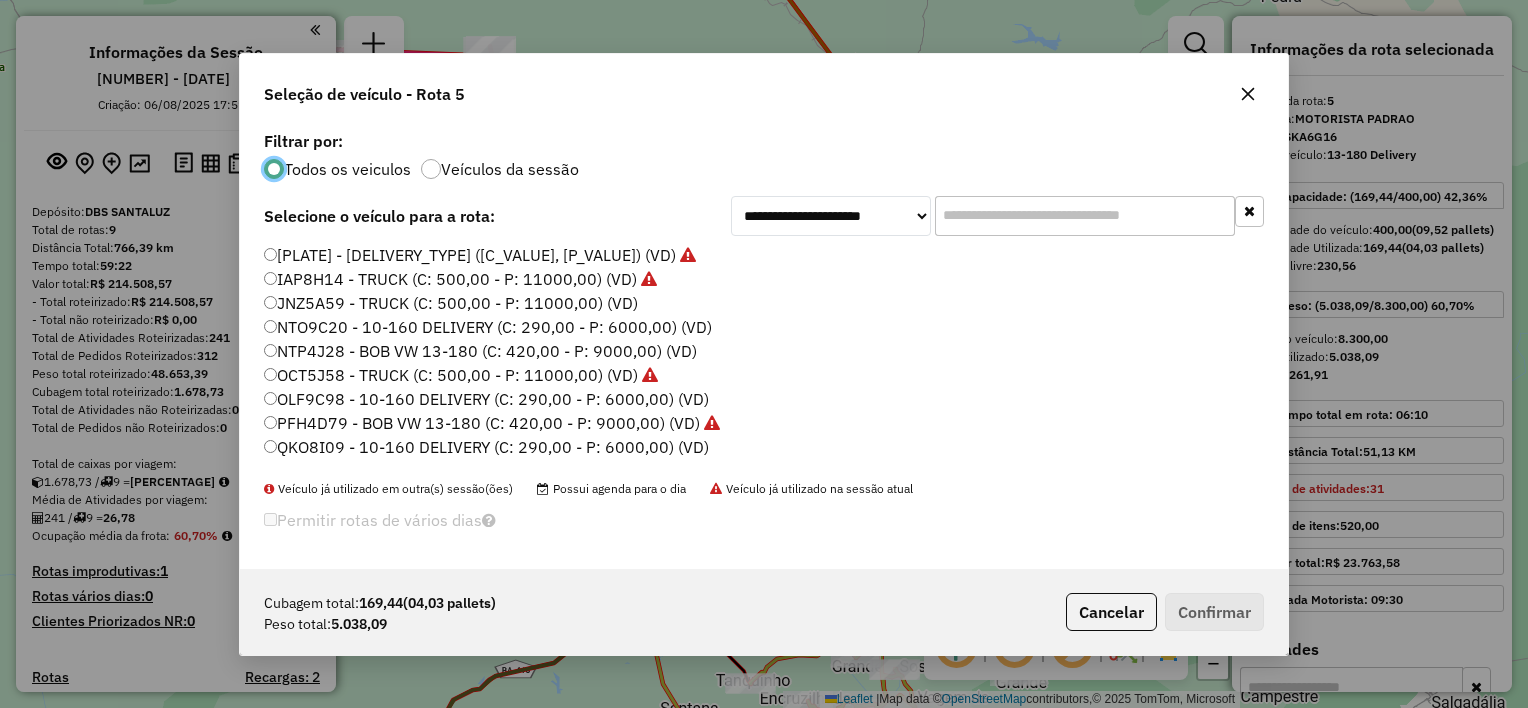 select on "*********" 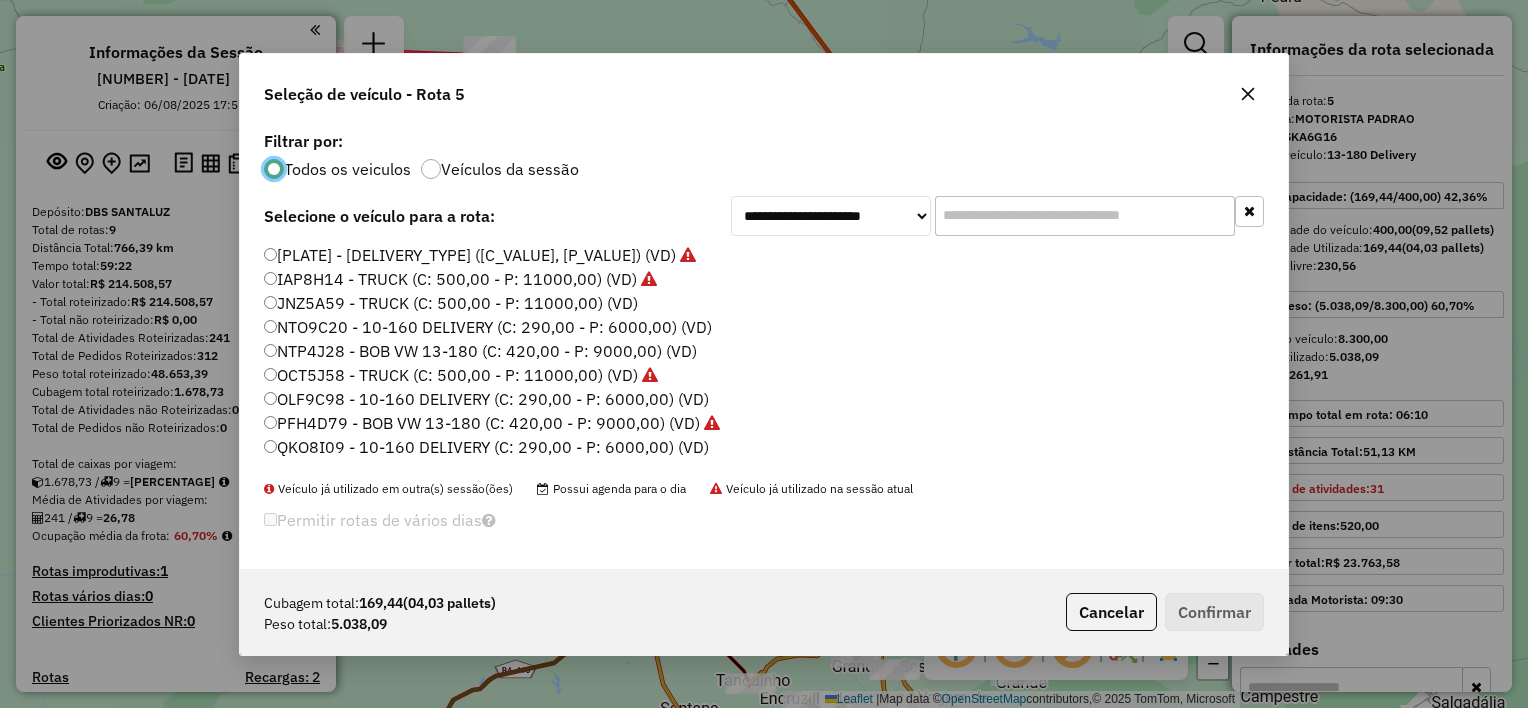 scroll, scrollTop: 0, scrollLeft: 0, axis: both 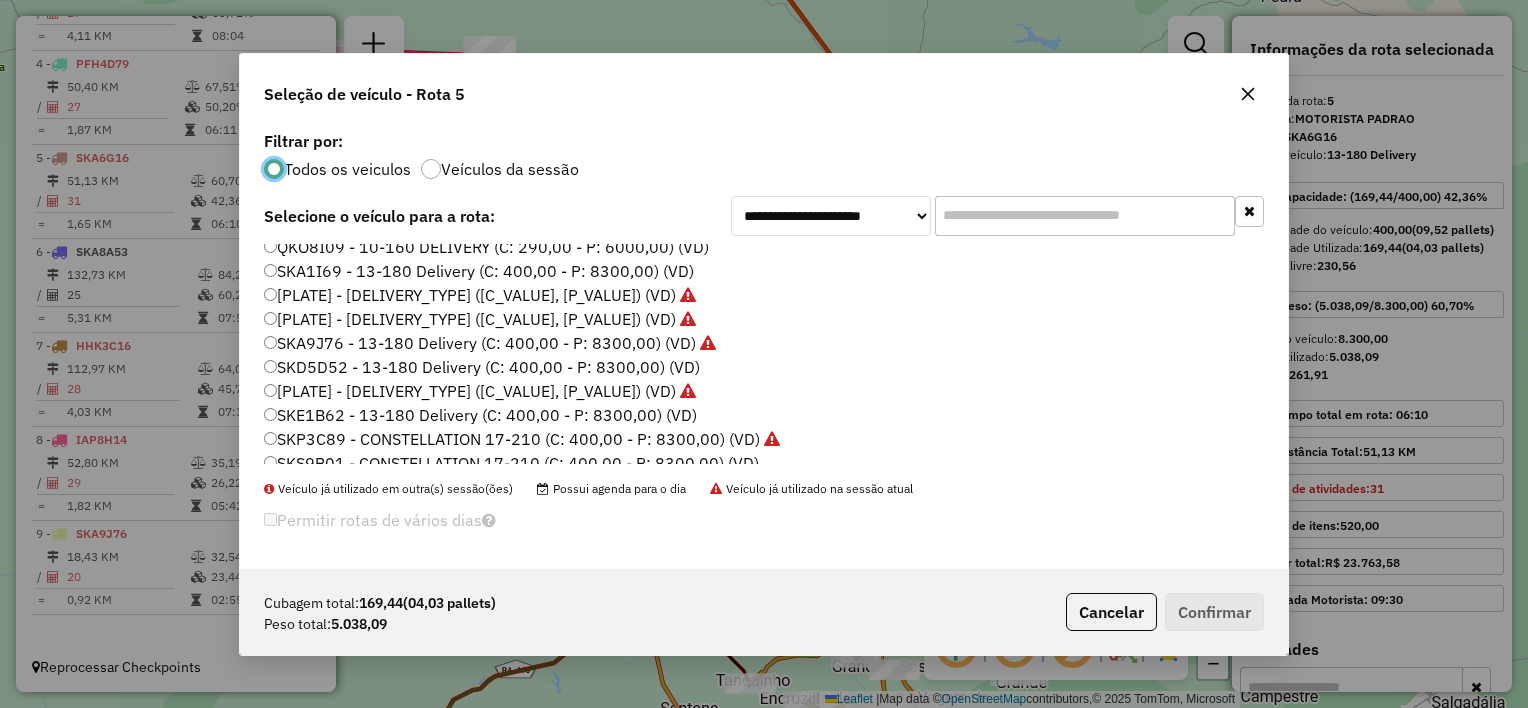 click on "SKD5D52 - 13-180 Delivery  (C: 400,00 - P: 8300,00) (VD)" 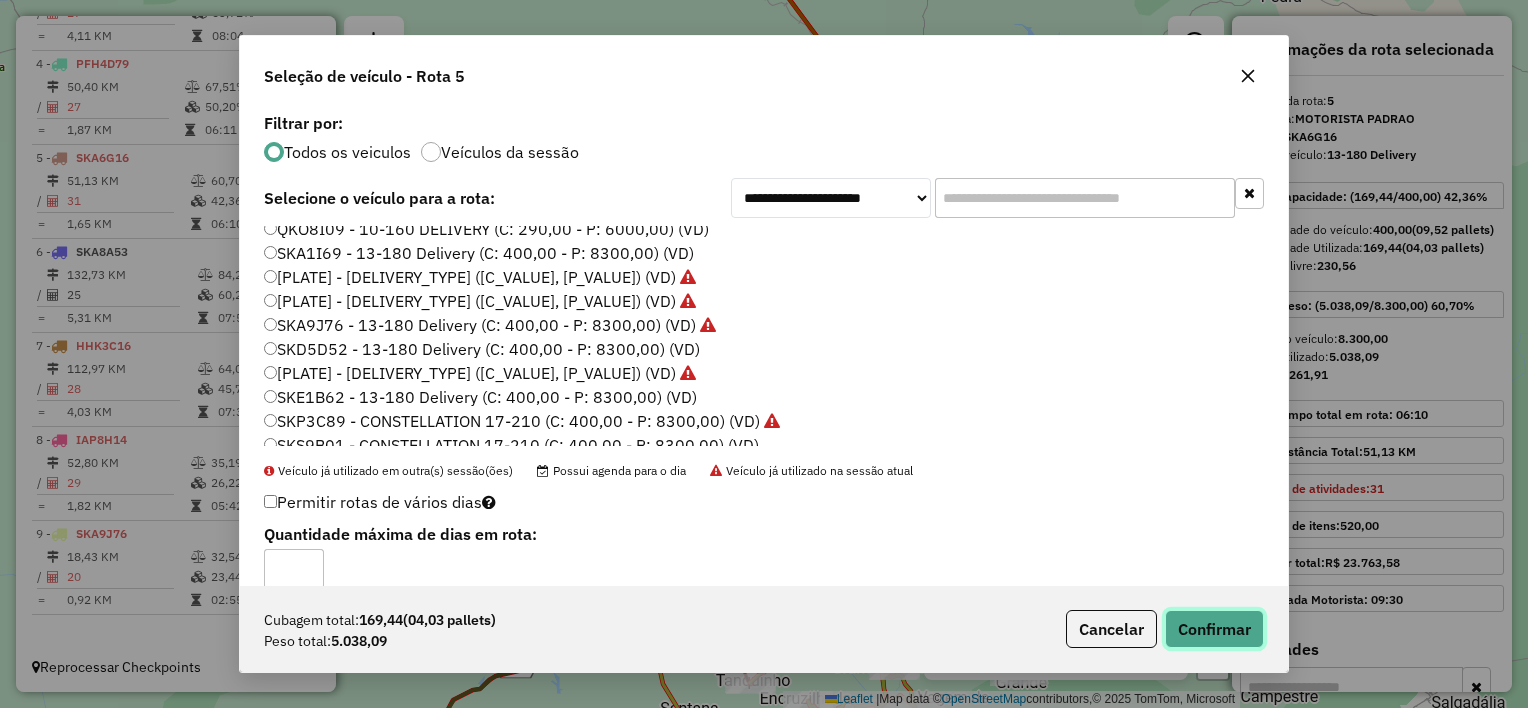click on "Confirmar" 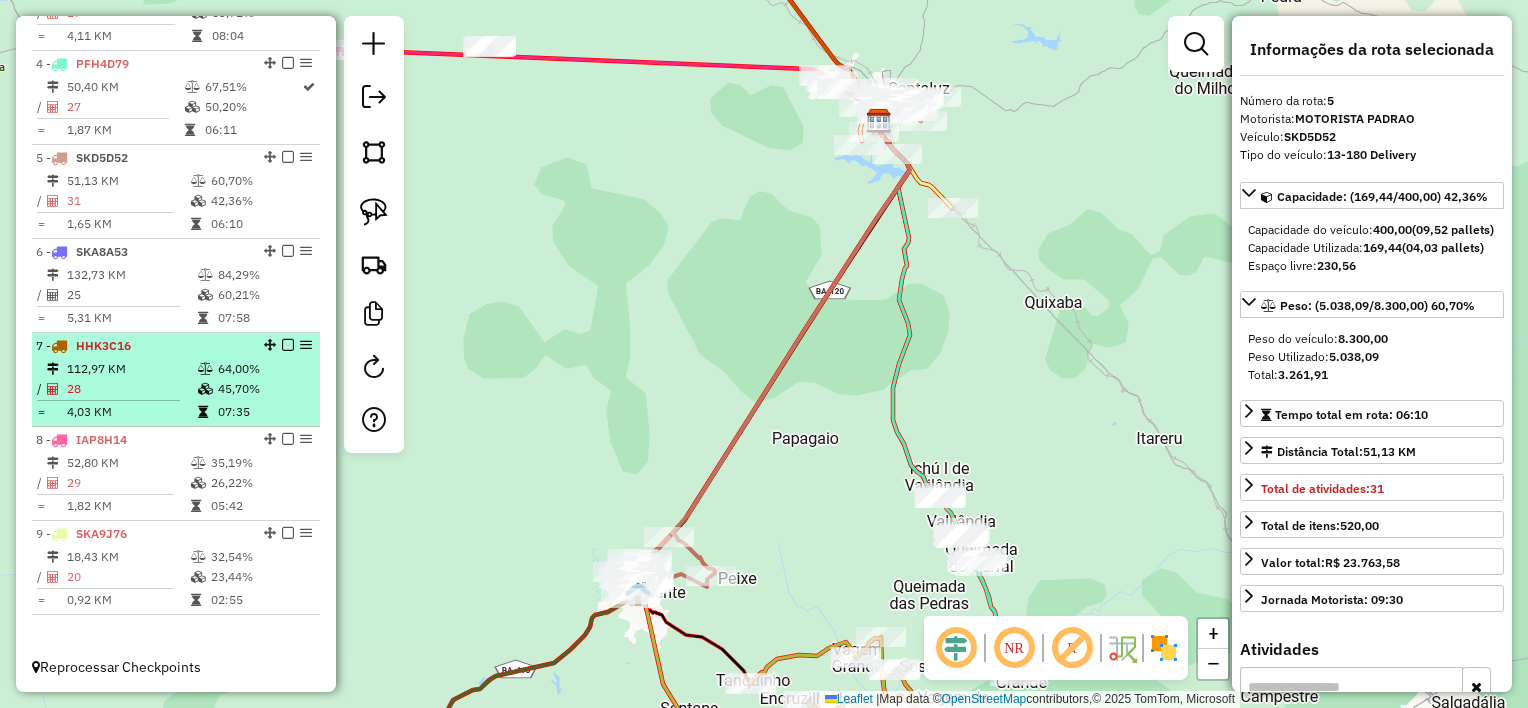 click on "112,97 KM" at bounding box center (131, 369) 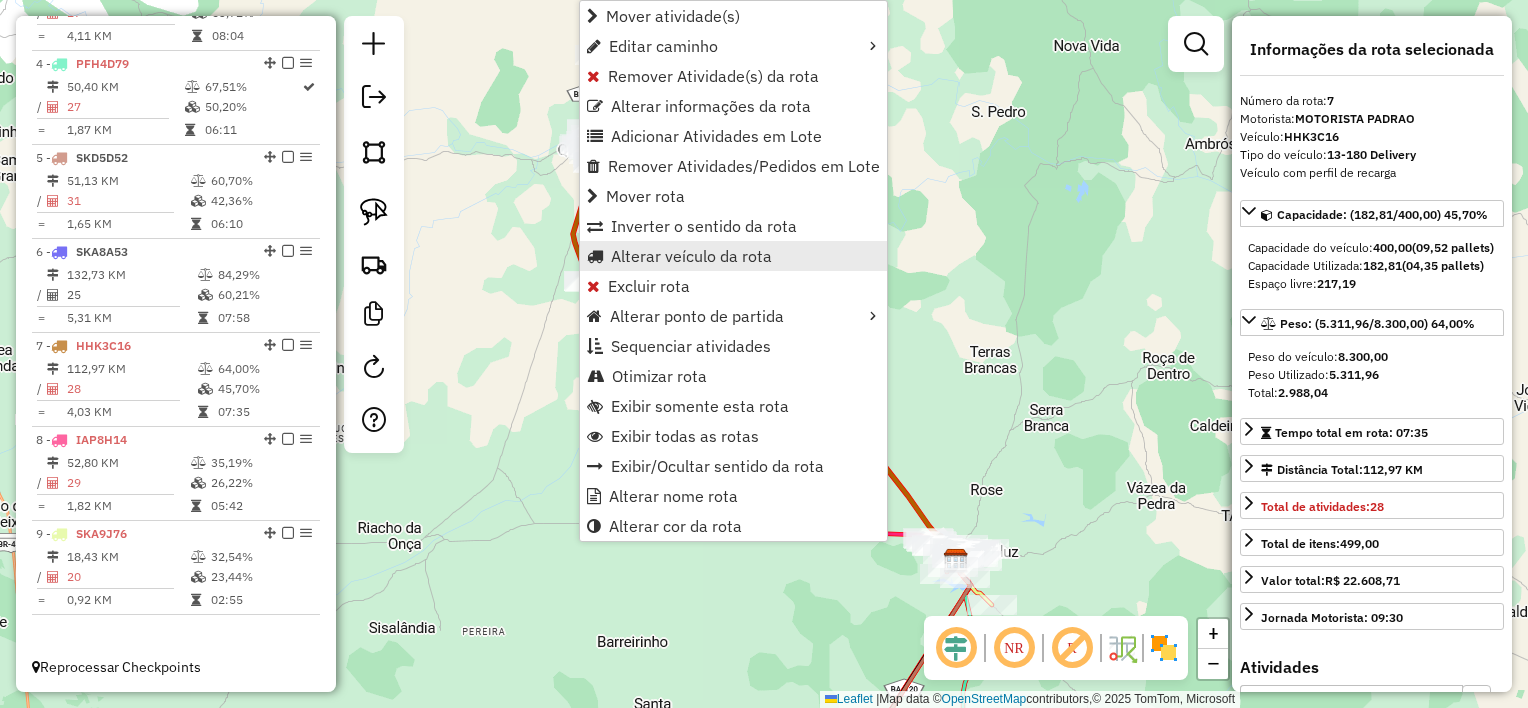 click on "Alterar veículo da rota" at bounding box center (691, 256) 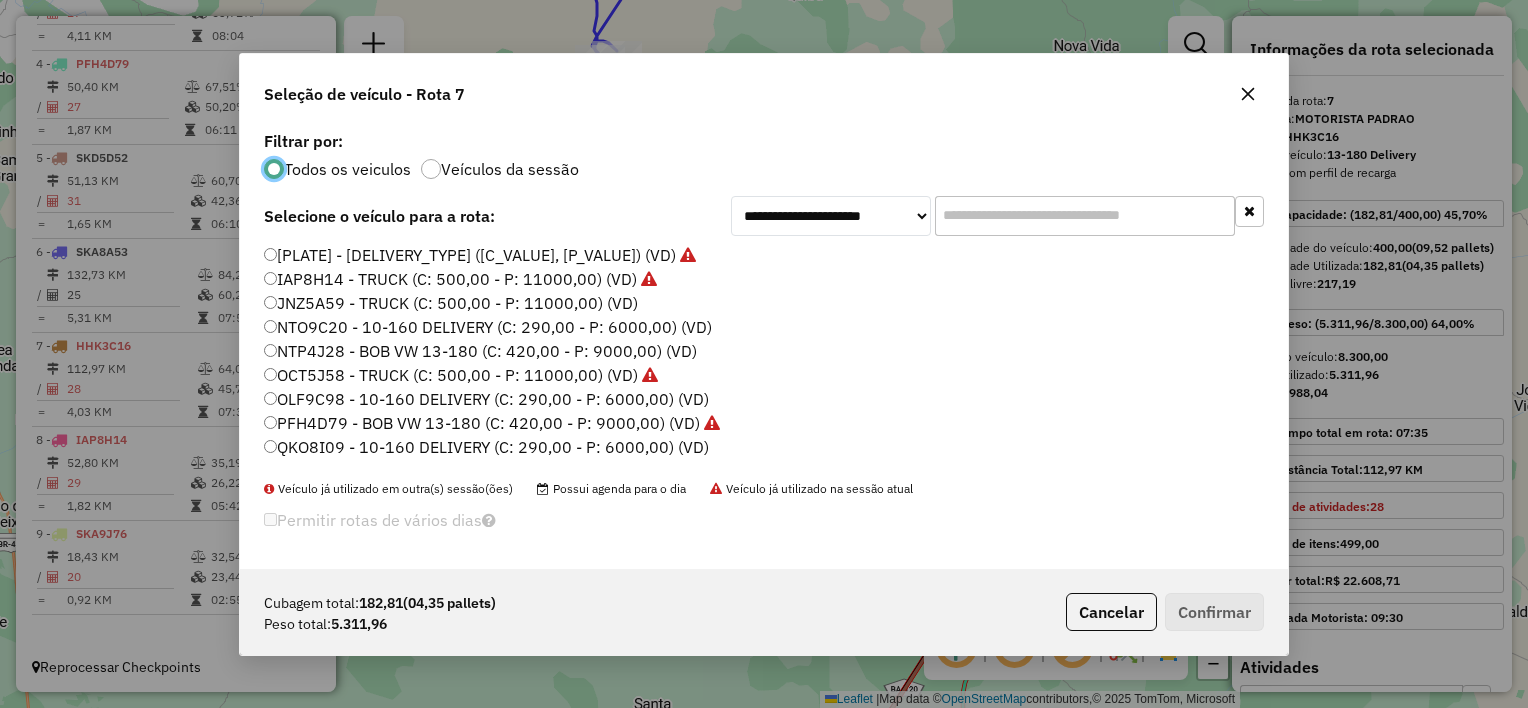 scroll, scrollTop: 10, scrollLeft: 6, axis: both 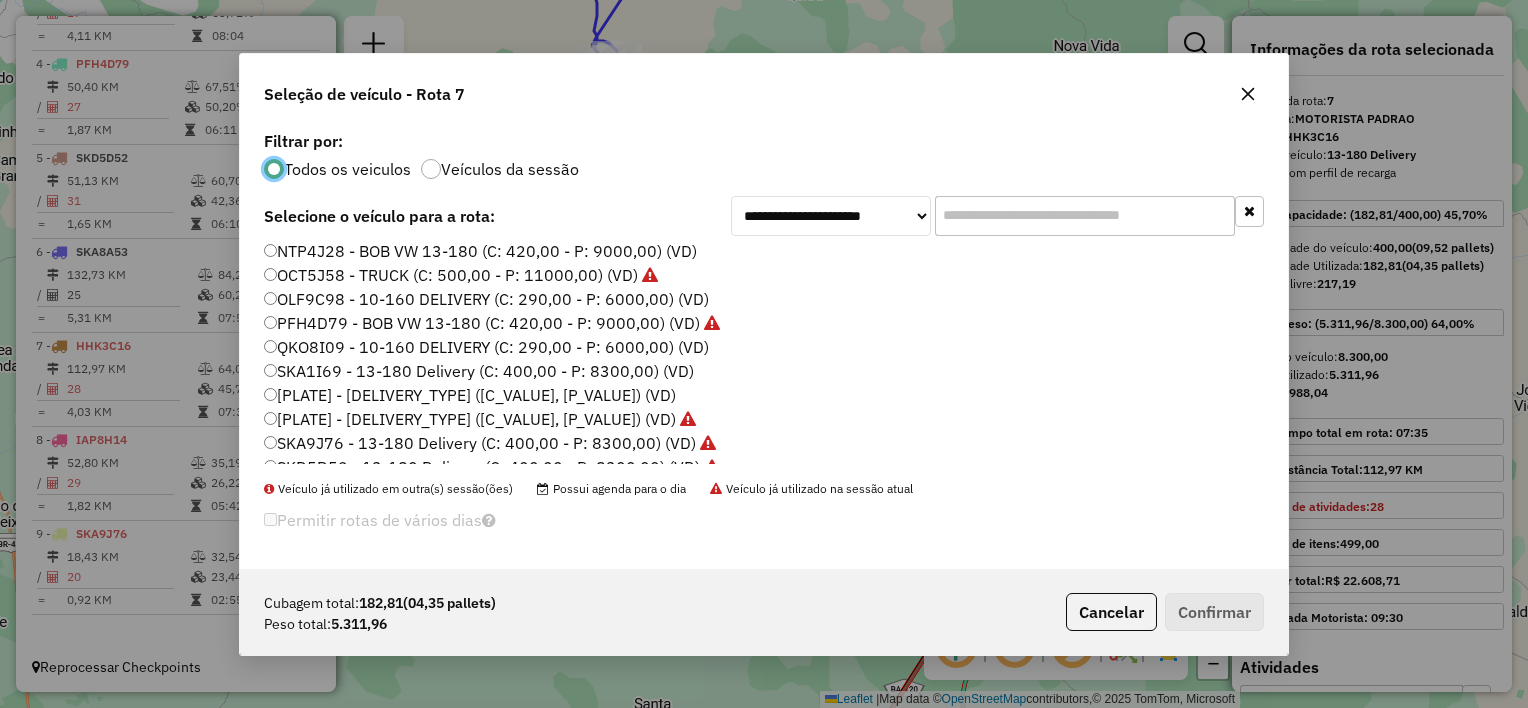 click on "[PLATE] - [DELIVERY_TYPE] ([C_VALUE], [P_VALUE]) (VD)" 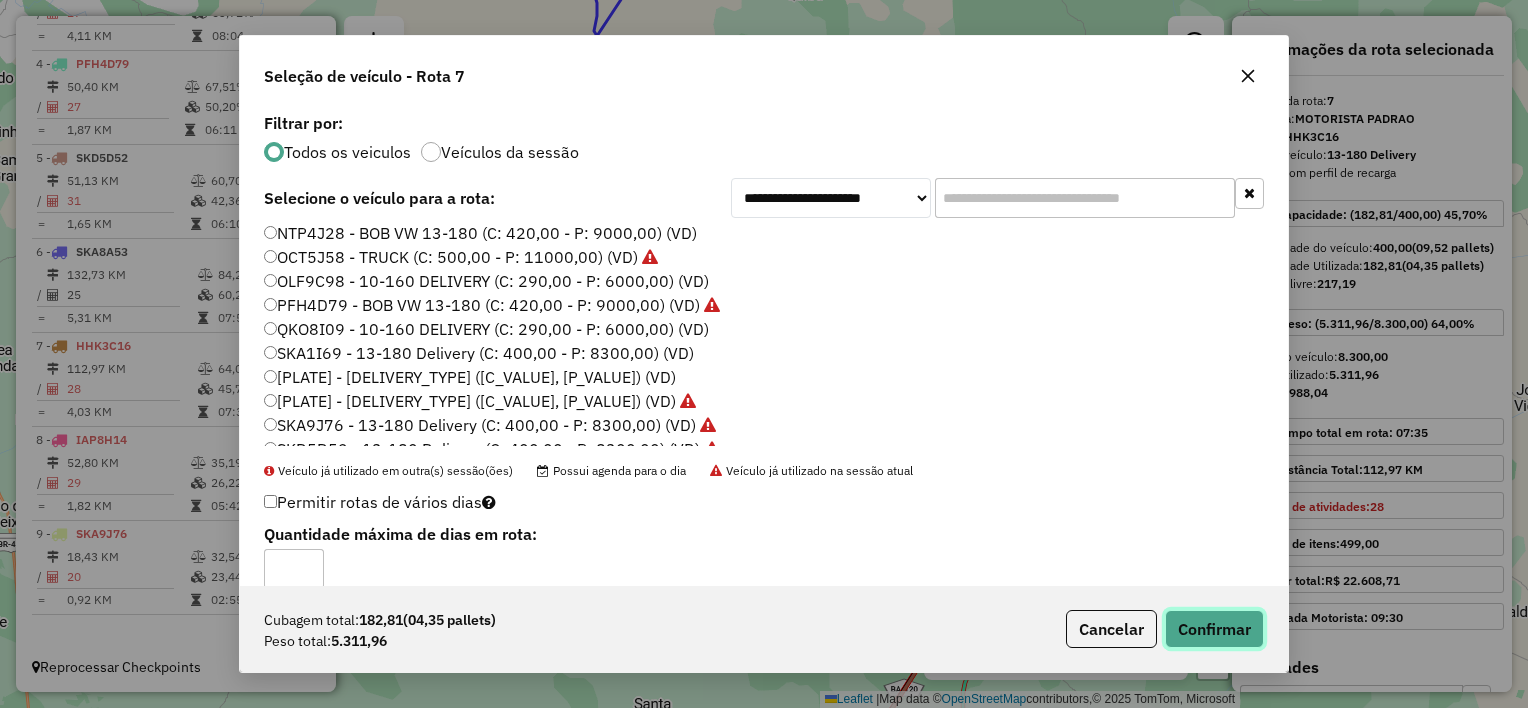 click on "Confirmar" 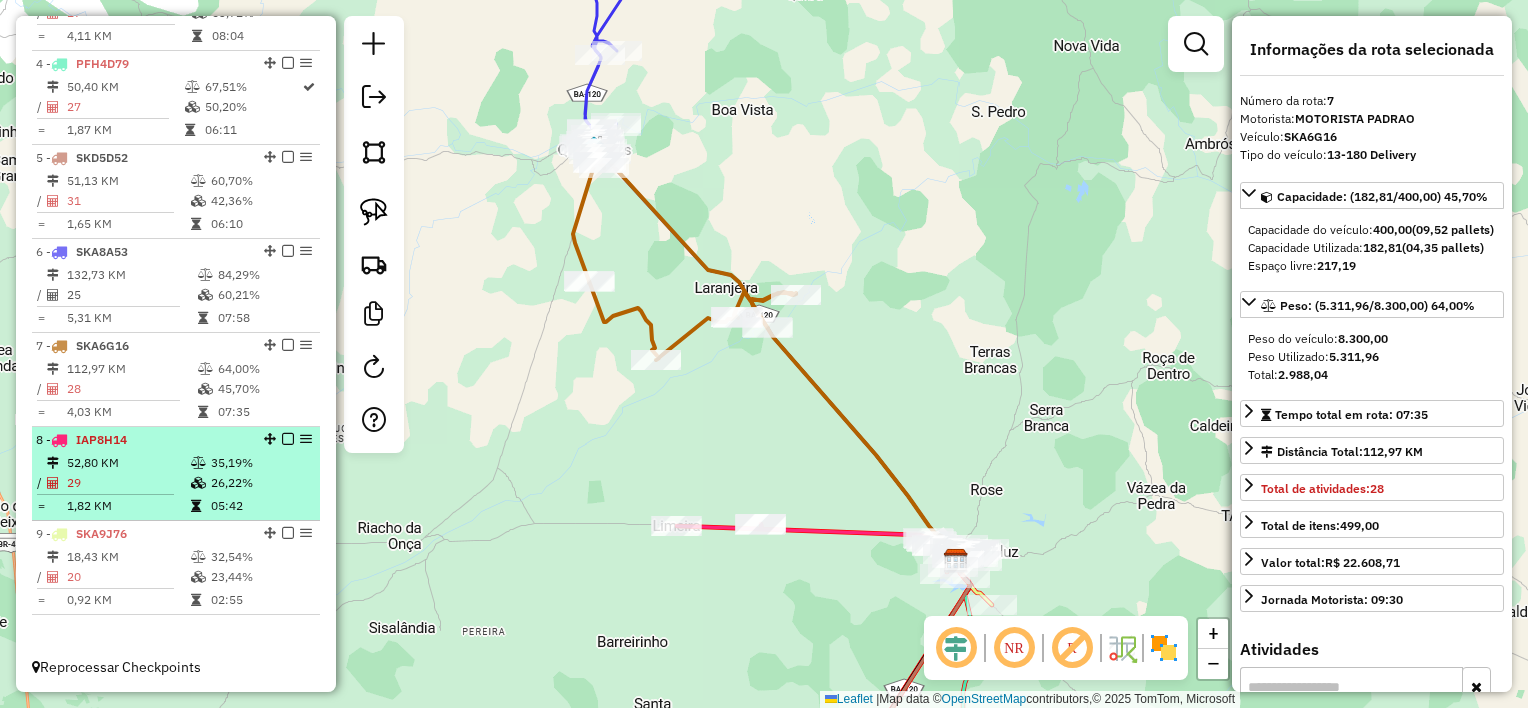 click on "52,80 KM" at bounding box center [128, 463] 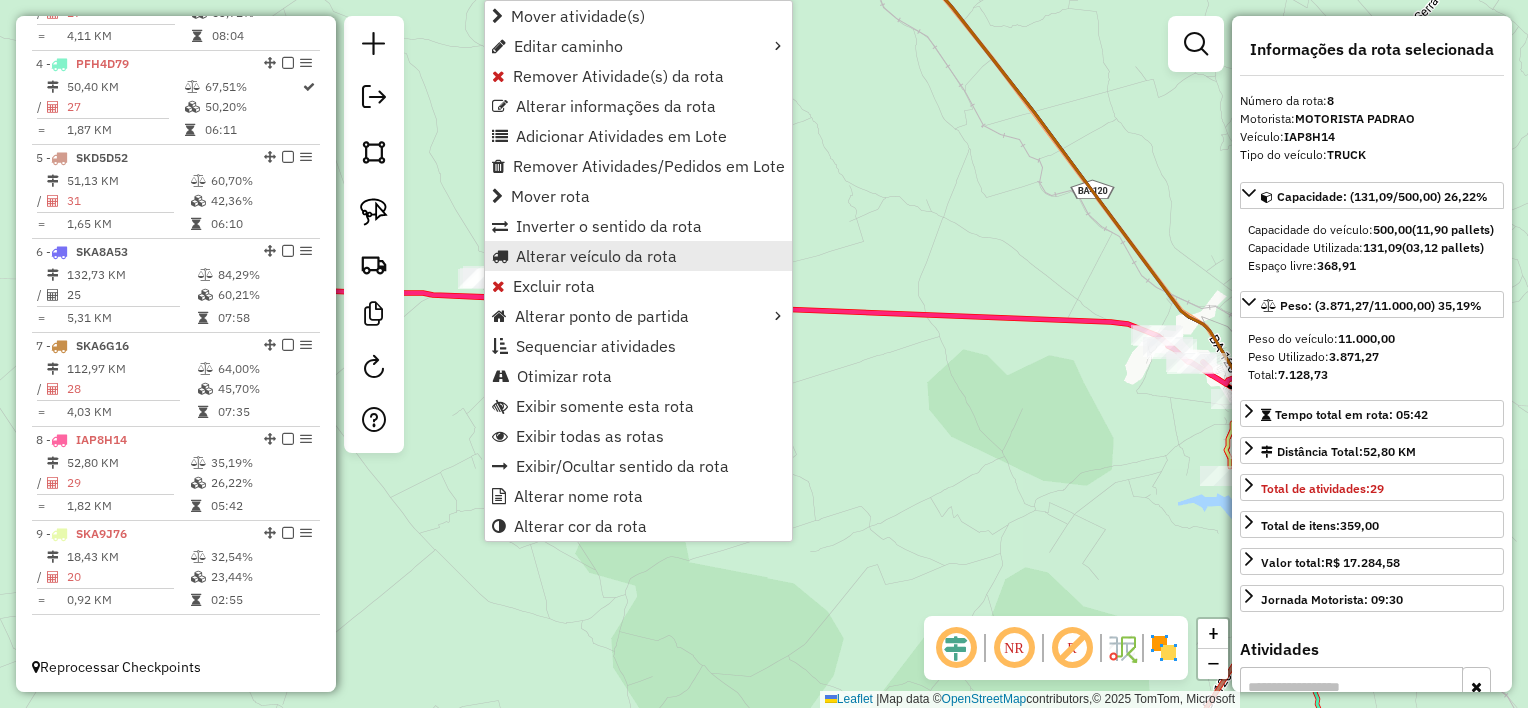 click on "Alterar veículo da rota" at bounding box center (596, 256) 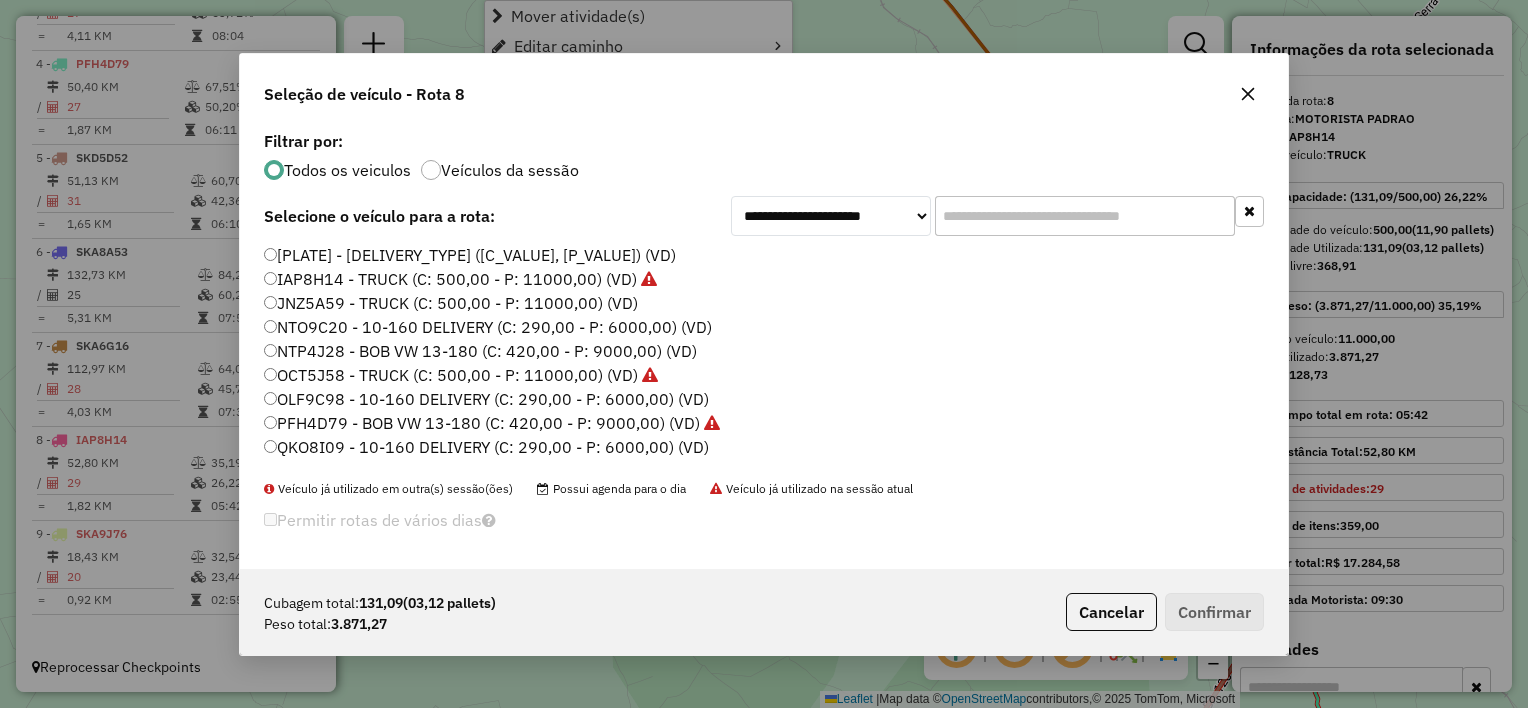 scroll, scrollTop: 10, scrollLeft: 6, axis: both 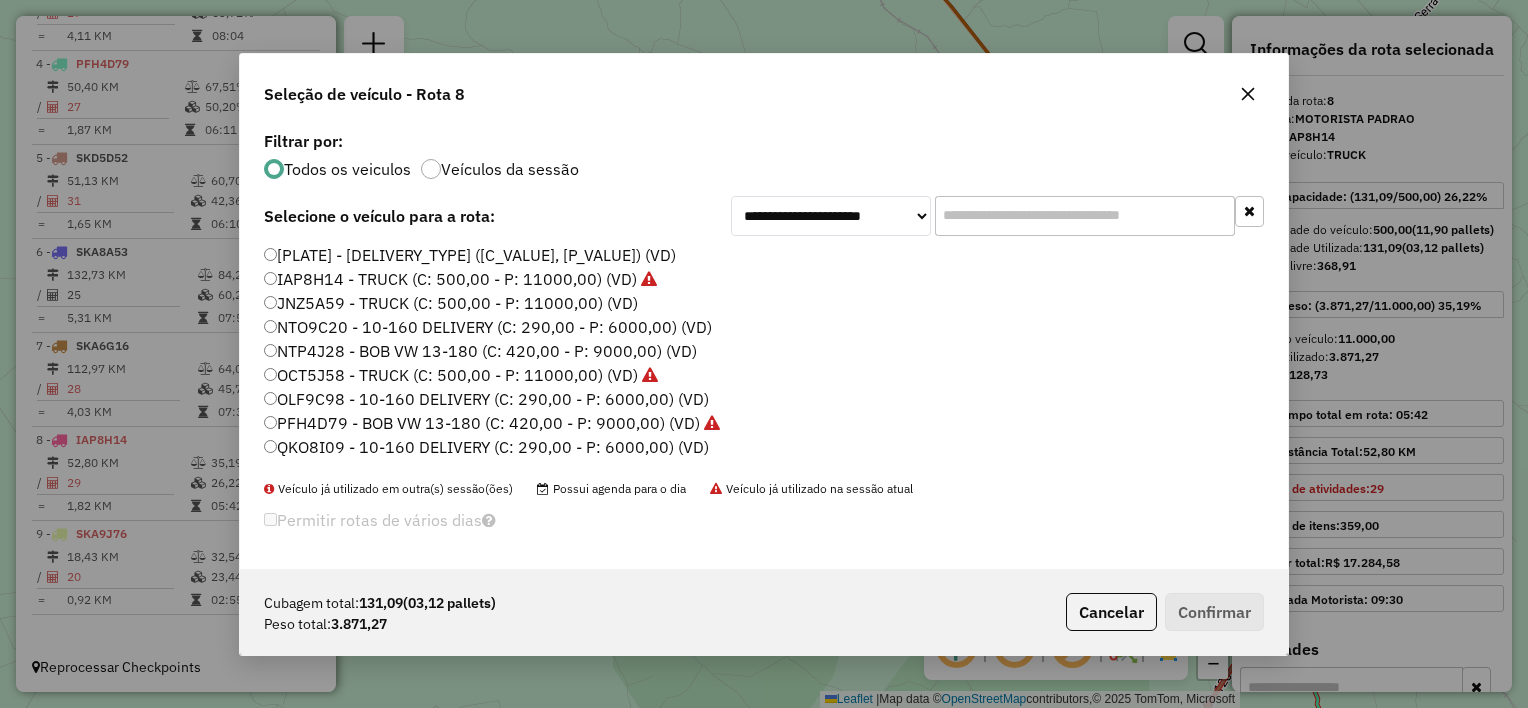 click on "OLF9C98 - 10-160 DELIVERY (C: 290,00 - P: 6000,00) (VD)" 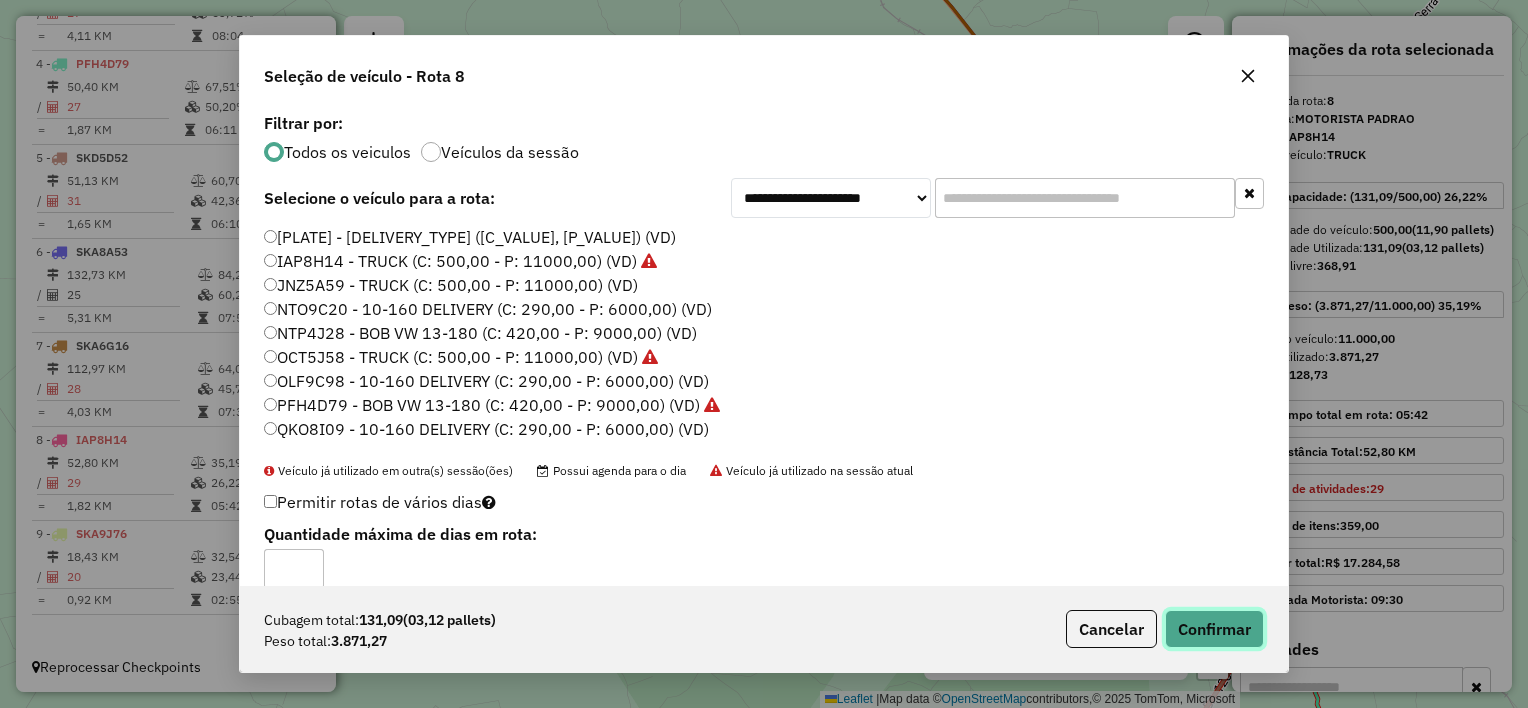click on "Confirmar" 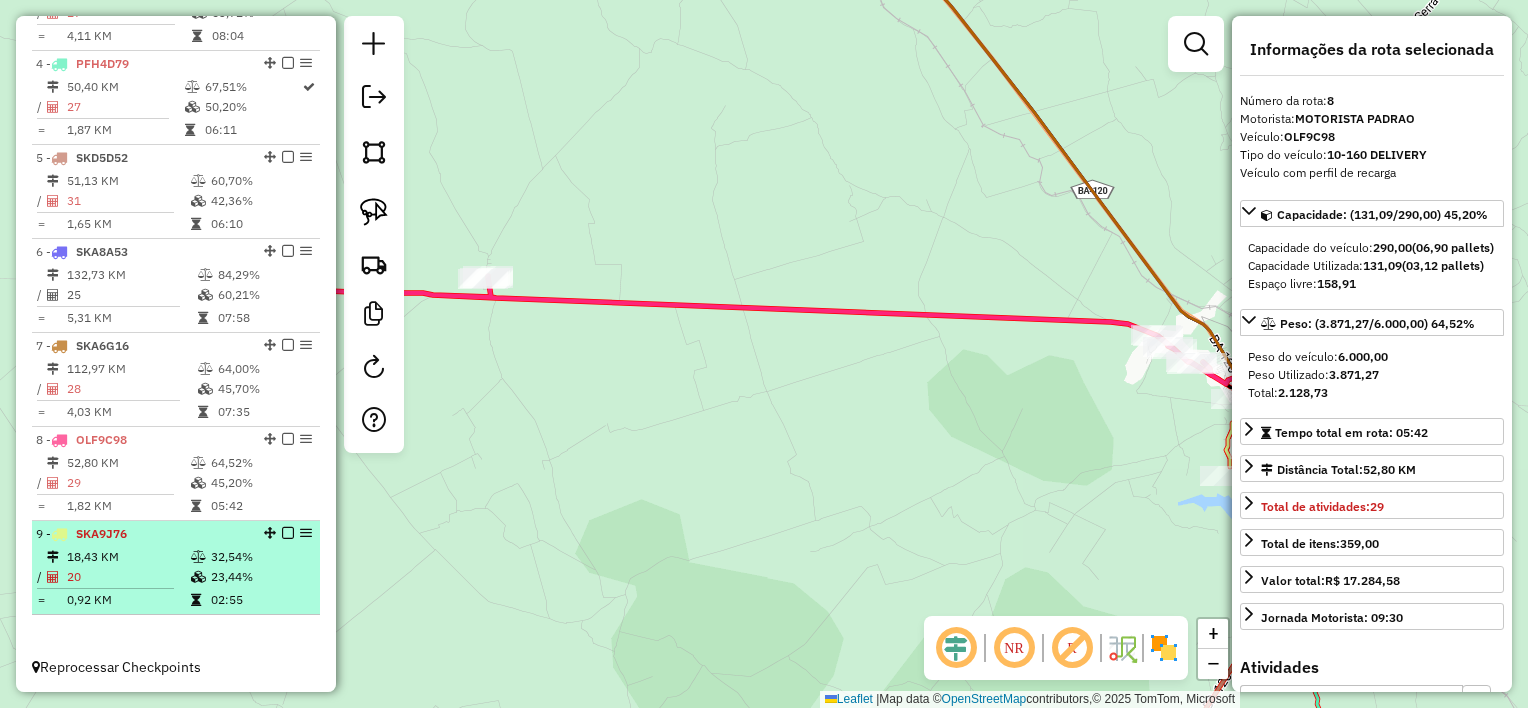 click on "9 -       SKA9J76   18,43 KM   32,54%  /  20   23,44%     =  0,92 KM   02:55" at bounding box center [176, 568] 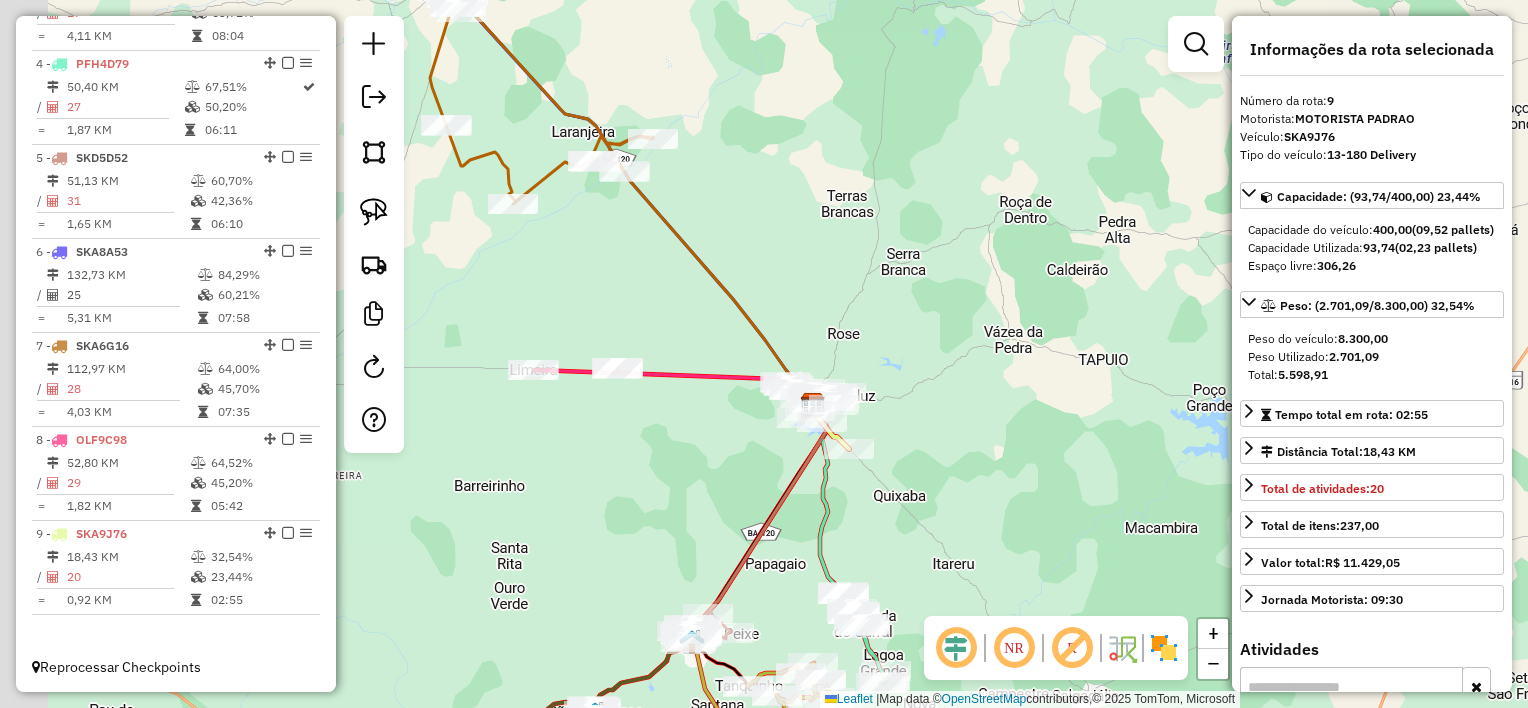 drag, startPoint x: 756, startPoint y: 420, endPoint x: 884, endPoint y: 406, distance: 128.76335 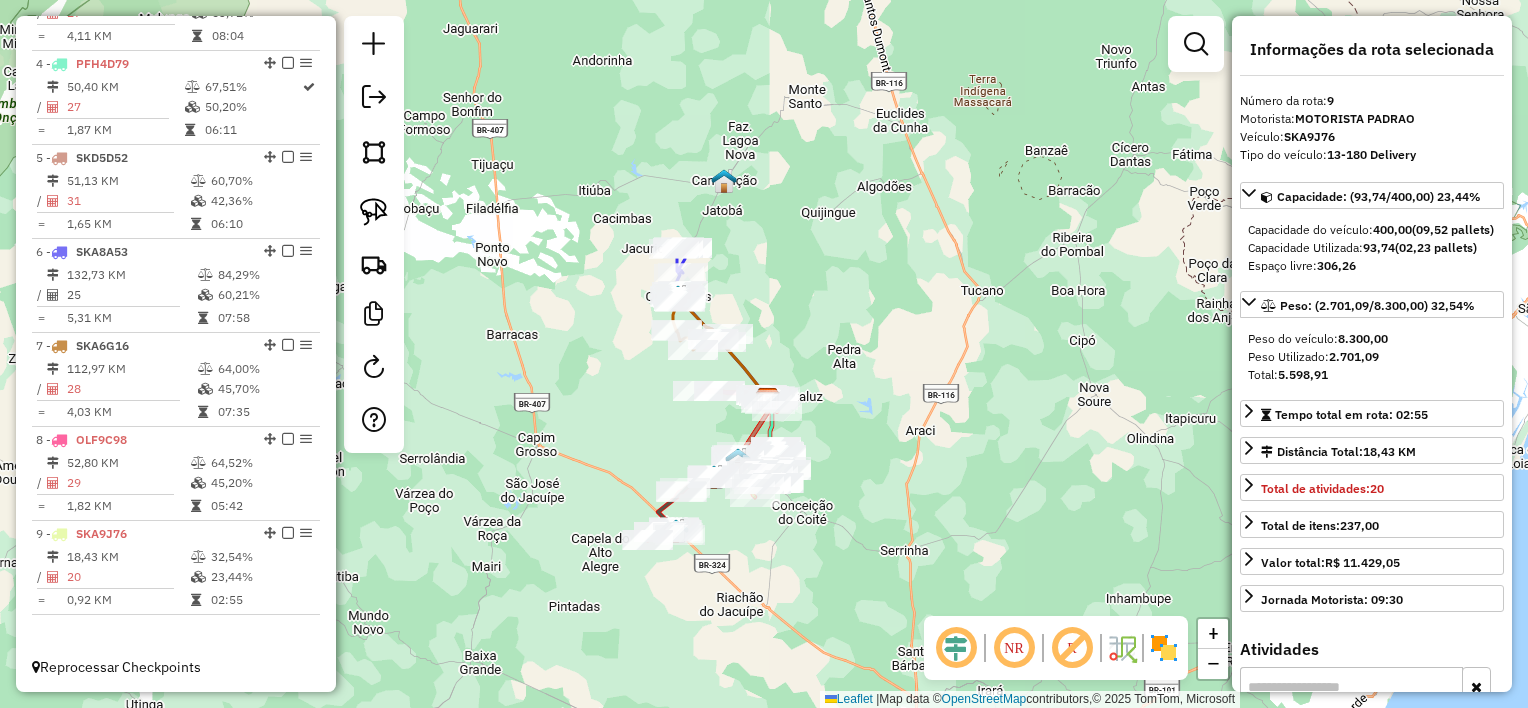 drag, startPoint x: 671, startPoint y: 422, endPoint x: 656, endPoint y: 387, distance: 38.078865 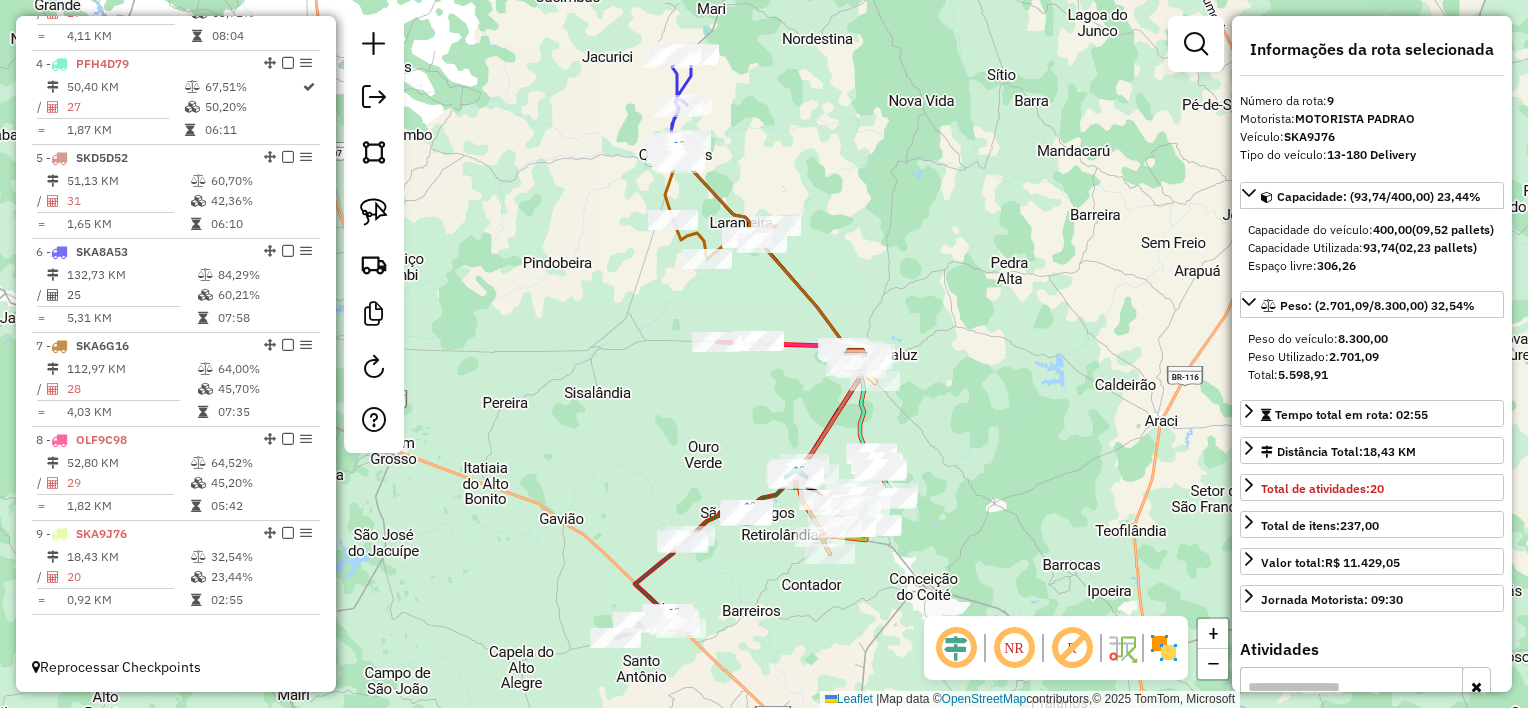 drag, startPoint x: 630, startPoint y: 400, endPoint x: 628, endPoint y: 416, distance: 16.124516 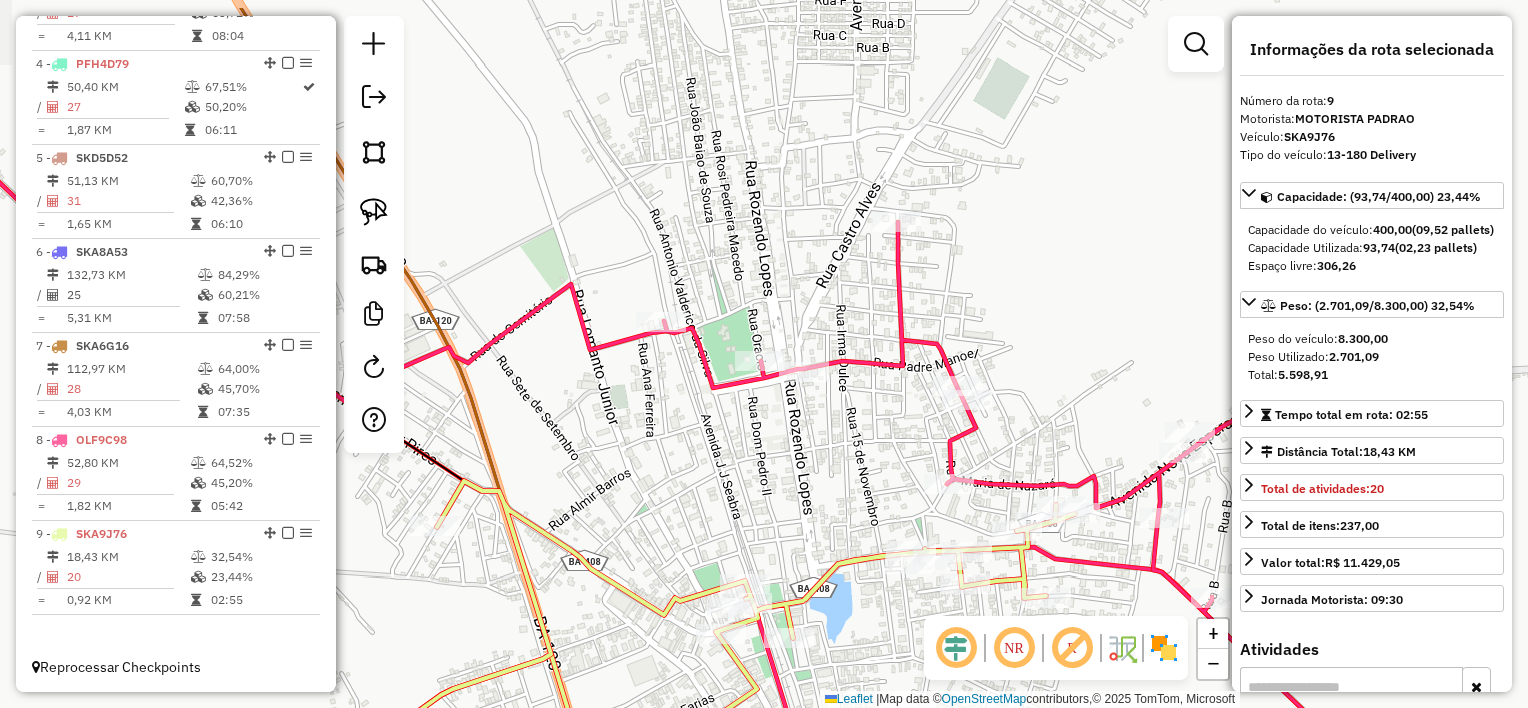 drag, startPoint x: 1009, startPoint y: 361, endPoint x: 682, endPoint y: 440, distance: 336.4075 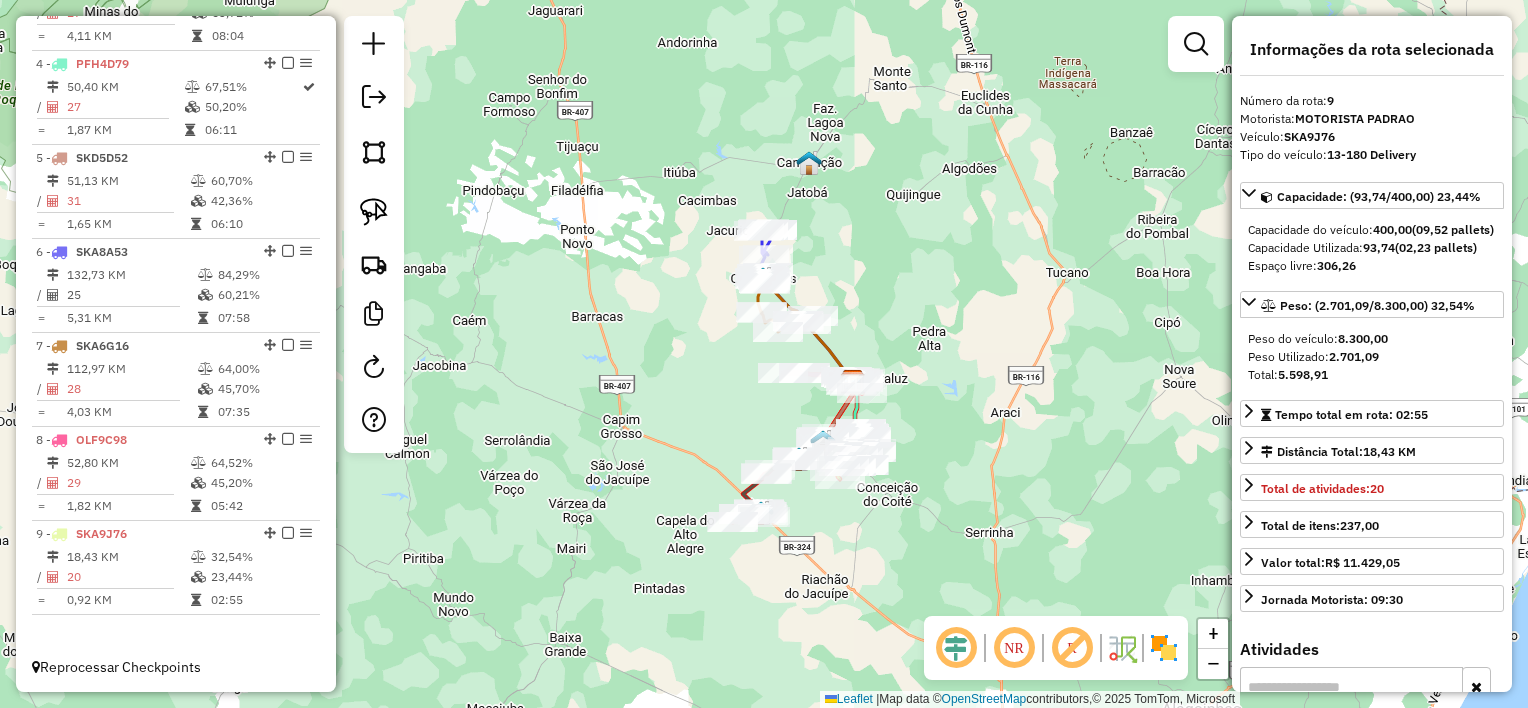 drag, startPoint x: 821, startPoint y: 430, endPoint x: 800, endPoint y: 400, distance: 36.619667 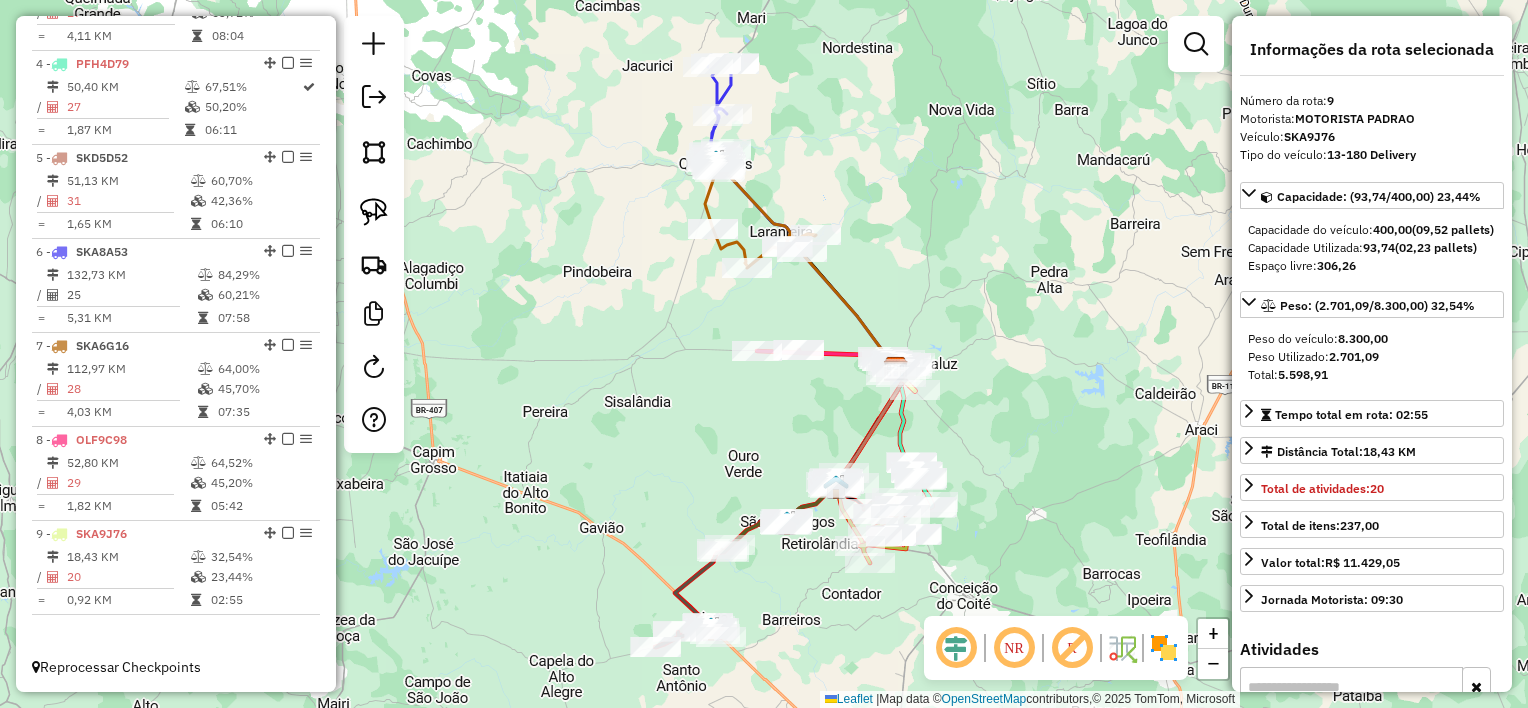 click on "Janela de atendimento Grade de atendimento Capacidade Transportadoras Veículos Cliente Pedidos  Rotas Selecione os dias de semana para filtrar as janelas de atendimento  Seg   Ter   Qua   Qui   Sex   Sáb   Dom  Informe o período da janela de atendimento: De: Até:  Filtrar exatamente a janela do cliente  Considerar janela de atendimento padrão  Selecione os dias de semana para filtrar as grades de atendimento  Seg   Ter   Qua   Qui   Sex   Sáb   Dom   Considerar clientes sem dia de atendimento cadastrado  Clientes fora do dia de atendimento selecionado Filtrar as atividades entre os valores definidos abaixo:  Peso mínimo:   Peso máximo:   Cubagem mínima:   Cubagem máxima:   De:   Até:  Filtrar as atividades entre o tempo de atendimento definido abaixo:  De:   Até:   Considerar capacidade total dos clientes não roteirizados Transportadora: Selecione um ou mais itens Tipo de veículo: Selecione um ou mais itens Veículo: Selecione um ou mais itens Motorista: Selecione um ou mais itens Nome: Rótulo:" 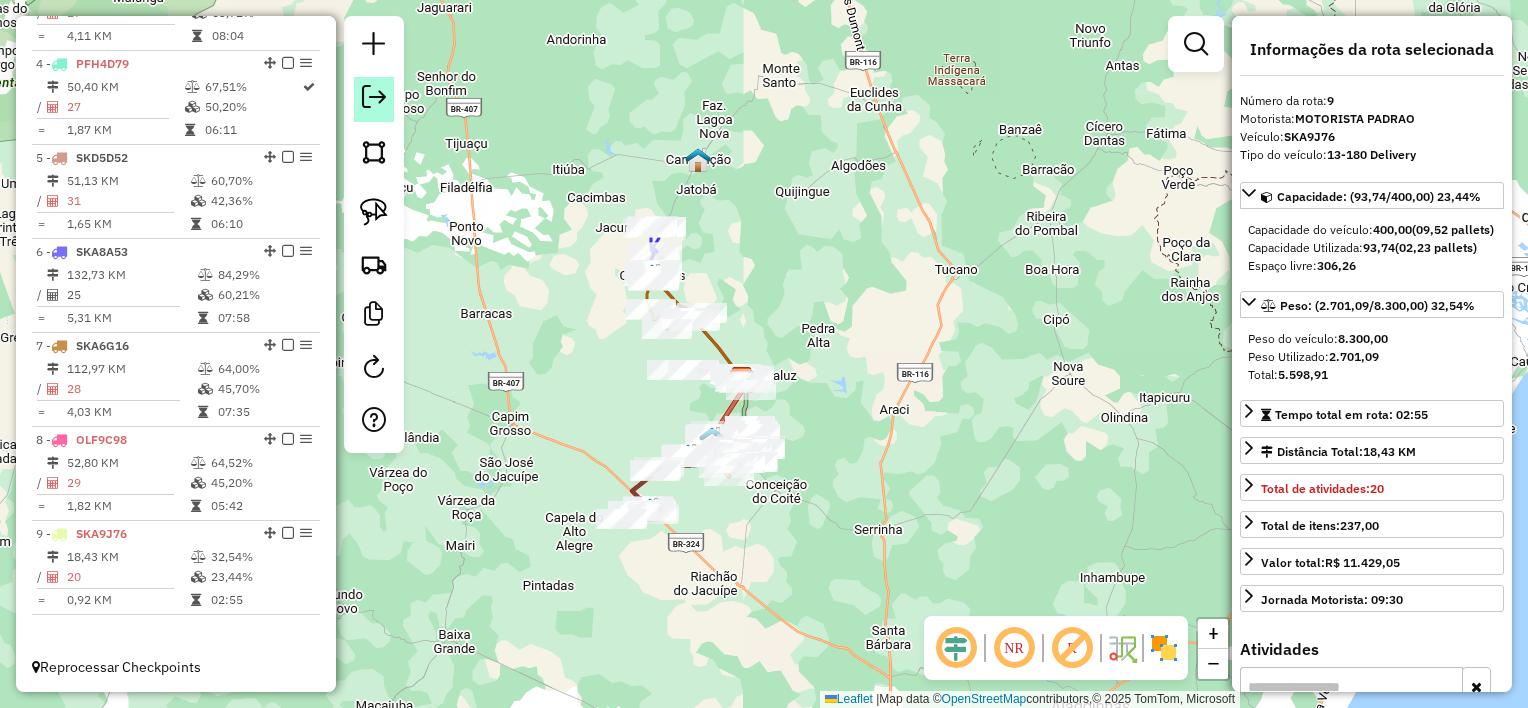 click 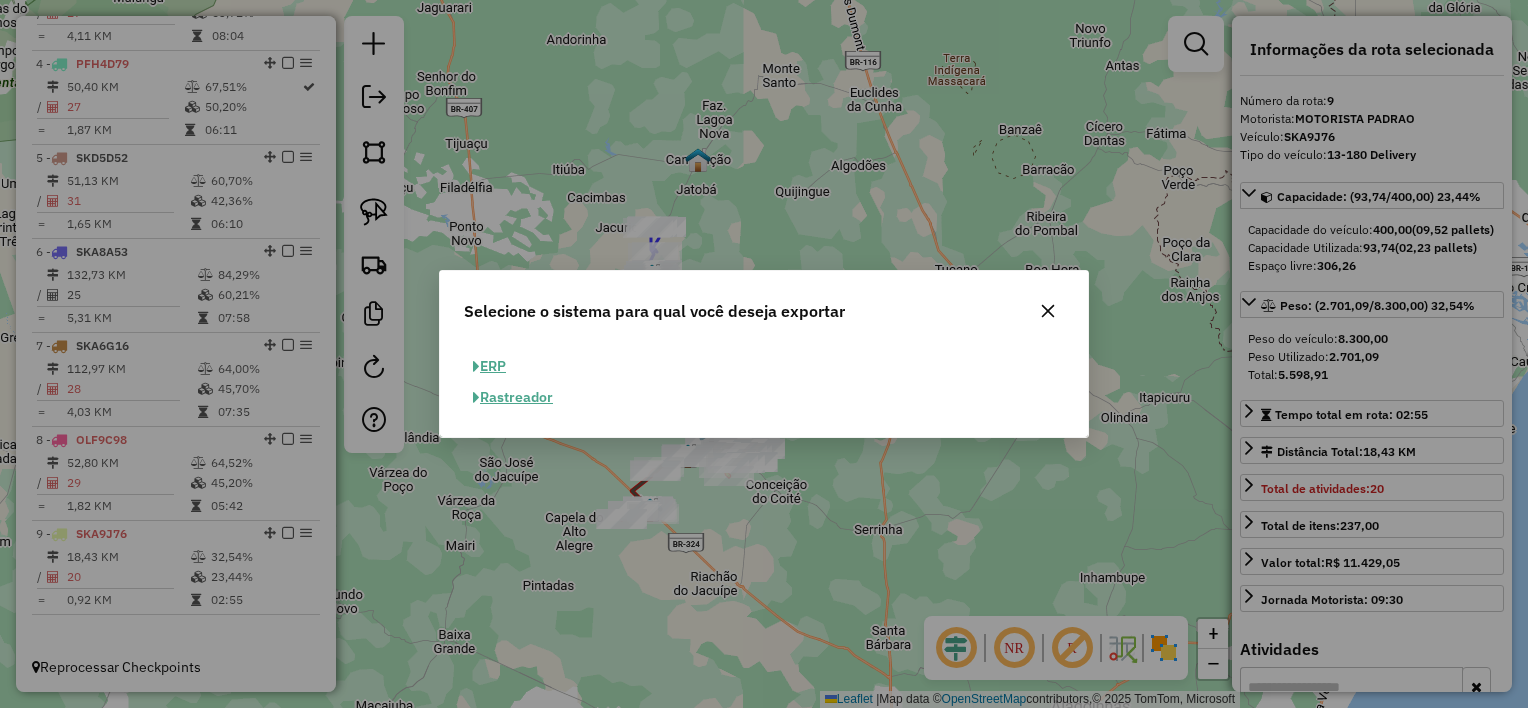 click on "ERP" 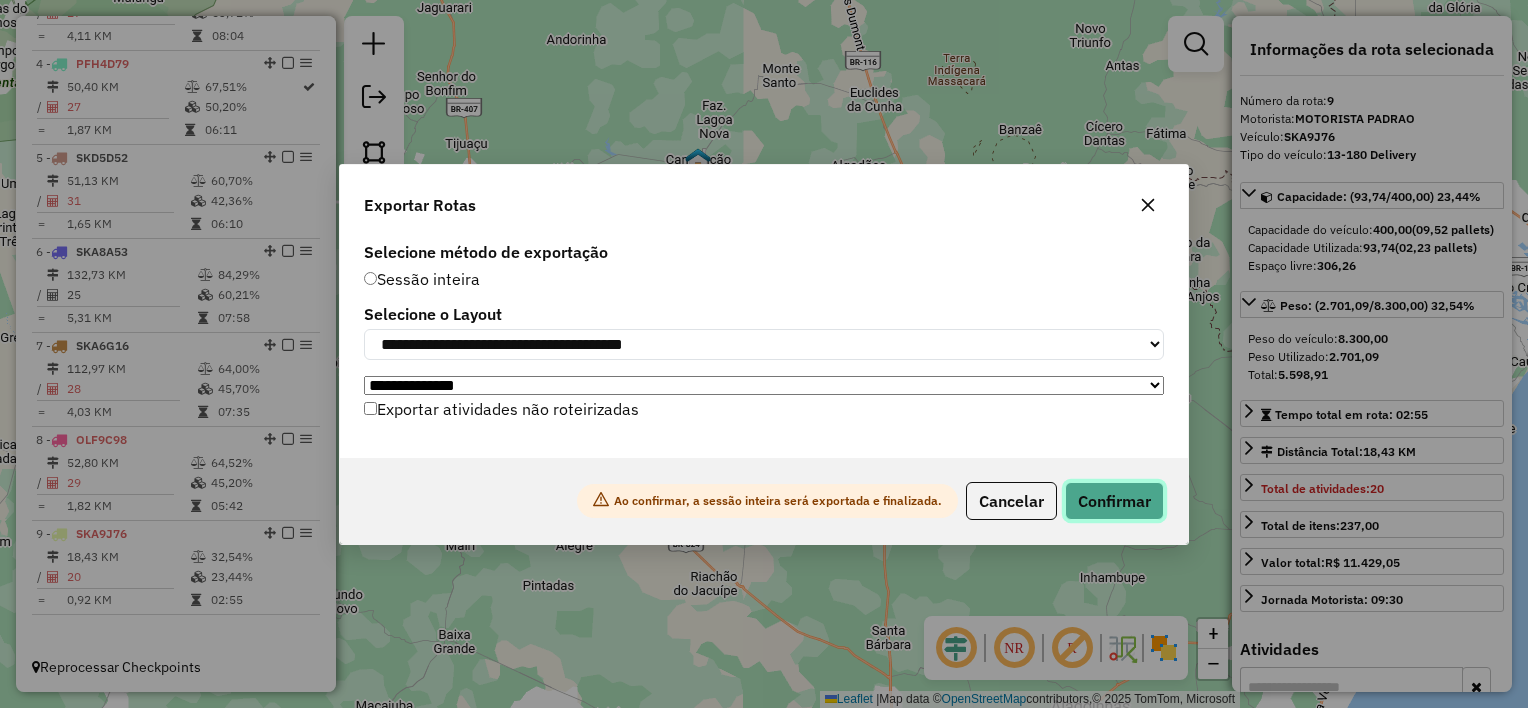 click on "Confirmar" 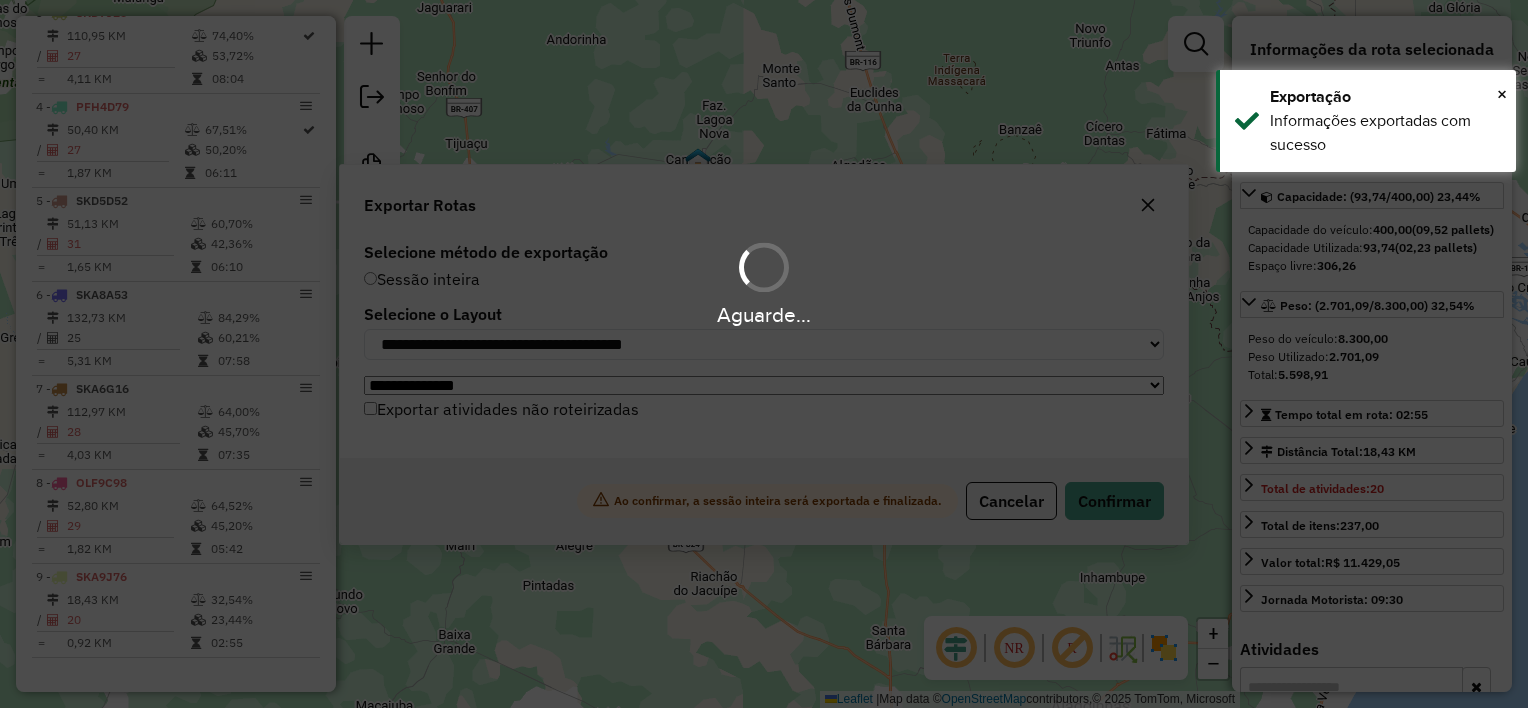 scroll, scrollTop: 989, scrollLeft: 0, axis: vertical 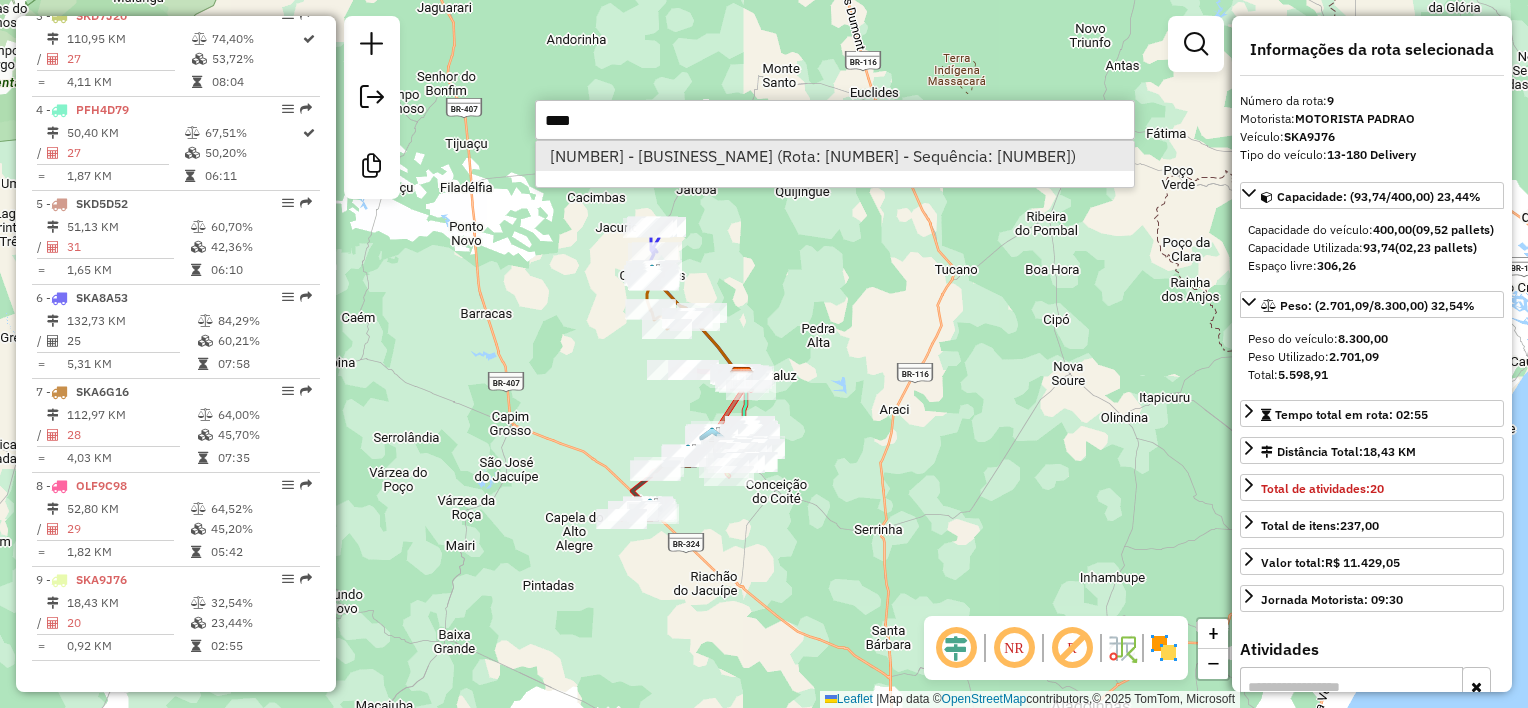 type on "****" 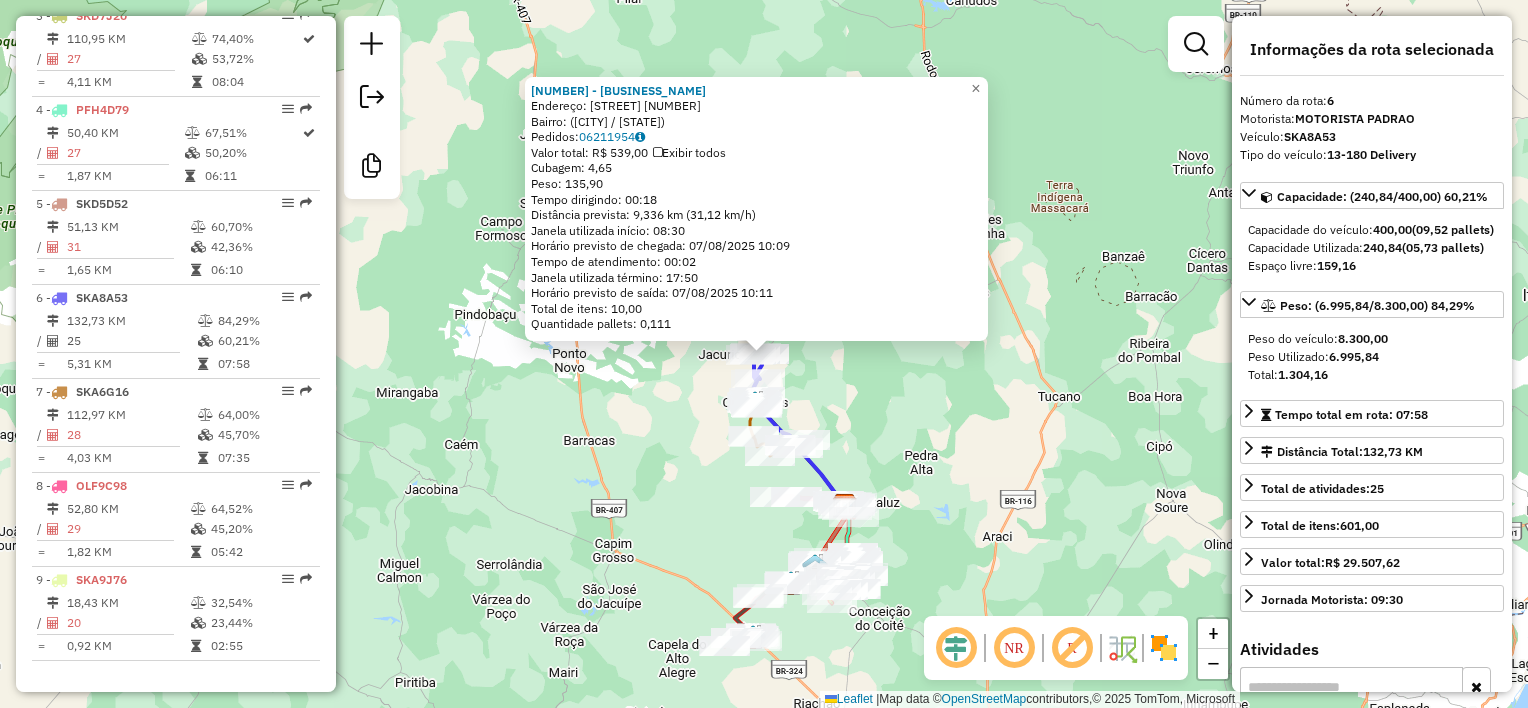 click on "2418 - KIOSK MANOEL  Endereço:  Povoado Ponto Novo 3   Bairro:  (QUEIMADAS / BA)   Pedidos:  06211954   Valor total: R$ 539,00   Exibir todos   Cubagem: 4,65  Peso: 135,90  Tempo dirigindo: 00:18   Distância prevista: 9,336 km (31,12 km/h)   Janela utilizada início: 08:30   Horário previsto de chegada: 07/08/2025 10:09   Tempo de atendimento: 00:02   Janela utilizada término: 17:50   Horário previsto de saída: 07/08/2025 10:11   Total de itens: 10,00   Quantidade pallets: 0,111  × Janela de atendimento Grade de atendimento Capacidade Transportadoras Veículos Cliente Pedidos  Rotas Selecione os dias de semana para filtrar as janelas de atendimento  Seg   Ter   Qua   Qui   Sex   Sáb   Dom  Informe o período da janela de atendimento: De: Até:  Filtrar exatamente a janela do cliente  Considerar janela de atendimento padrão  Selecione os dias de semana para filtrar as grades de atendimento  Seg   Ter   Qua   Qui   Sex   Sáb   Dom   Considerar clientes sem dia de atendimento cadastrado  Peso mínimo:" 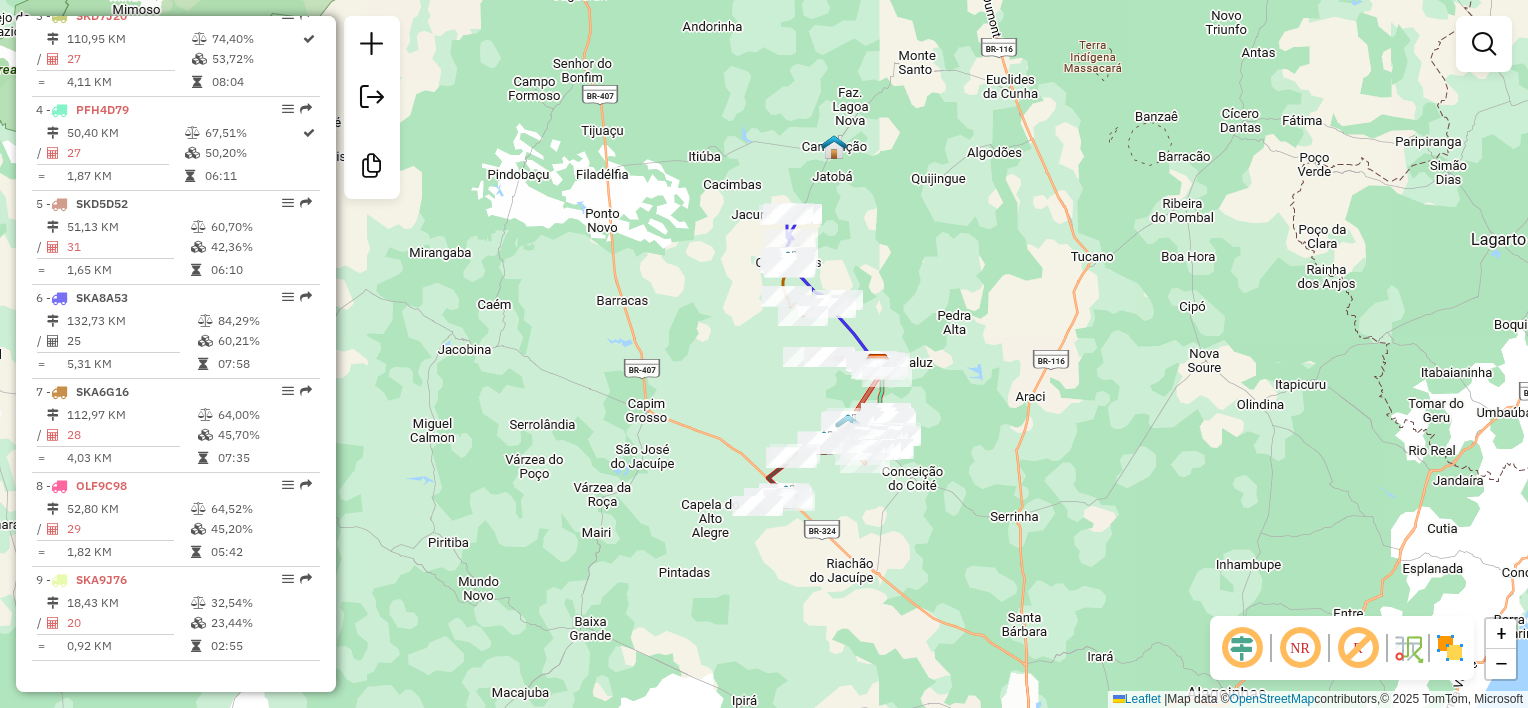 drag, startPoint x: 916, startPoint y: 392, endPoint x: 949, endPoint y: 252, distance: 143.83672 